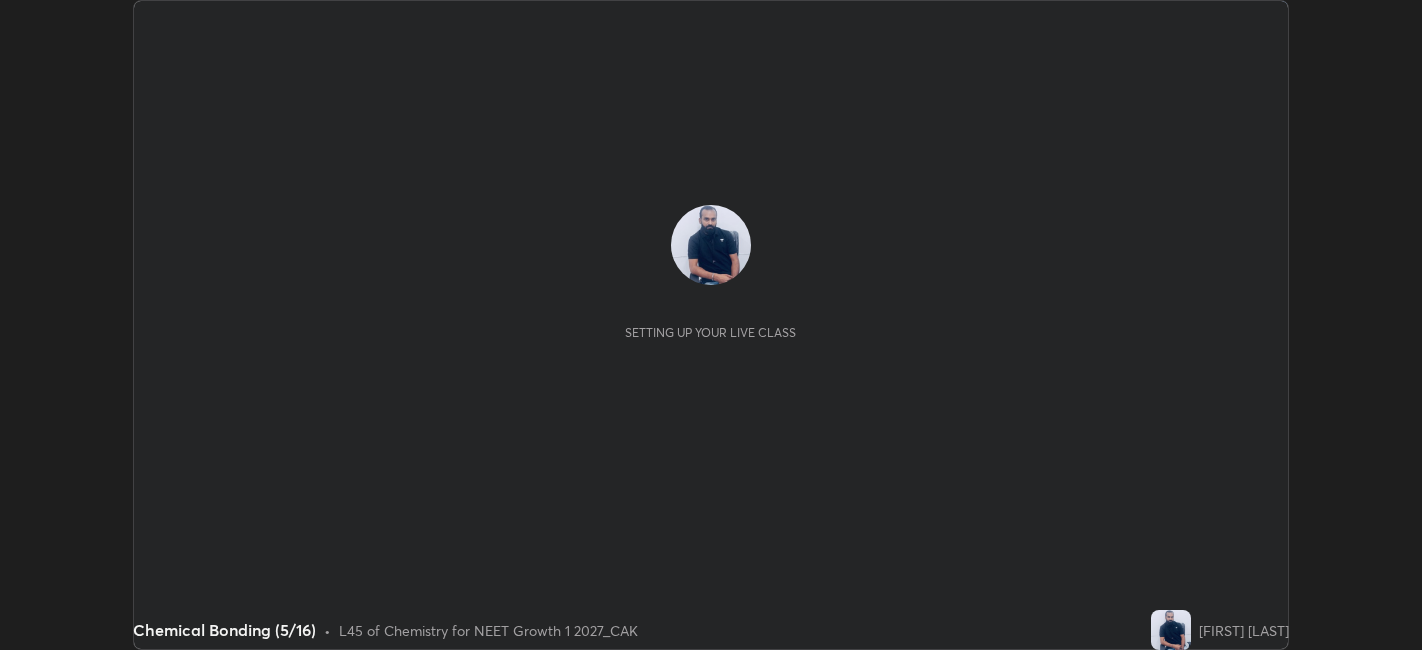 scroll, scrollTop: 0, scrollLeft: 0, axis: both 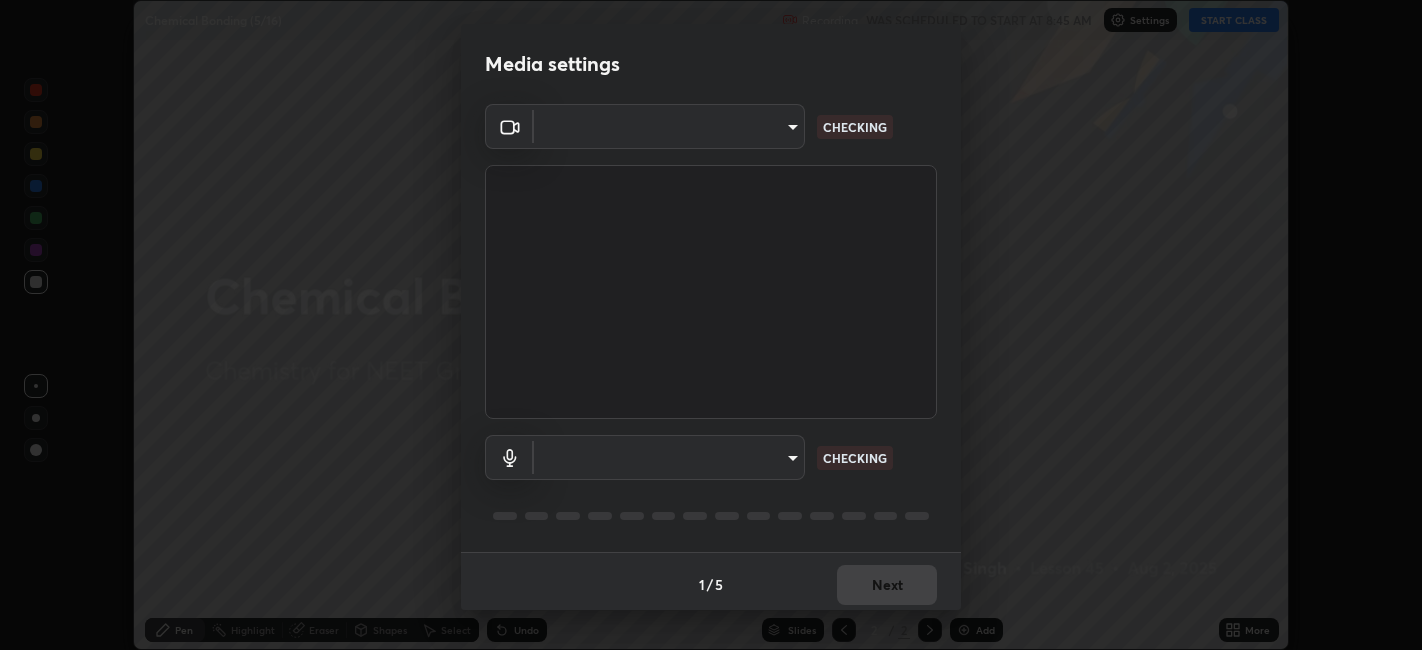 type on "052f9b30e05f62bb2e590cb50044ac96a00de3eab8a32c7a625fc31ec407be61" 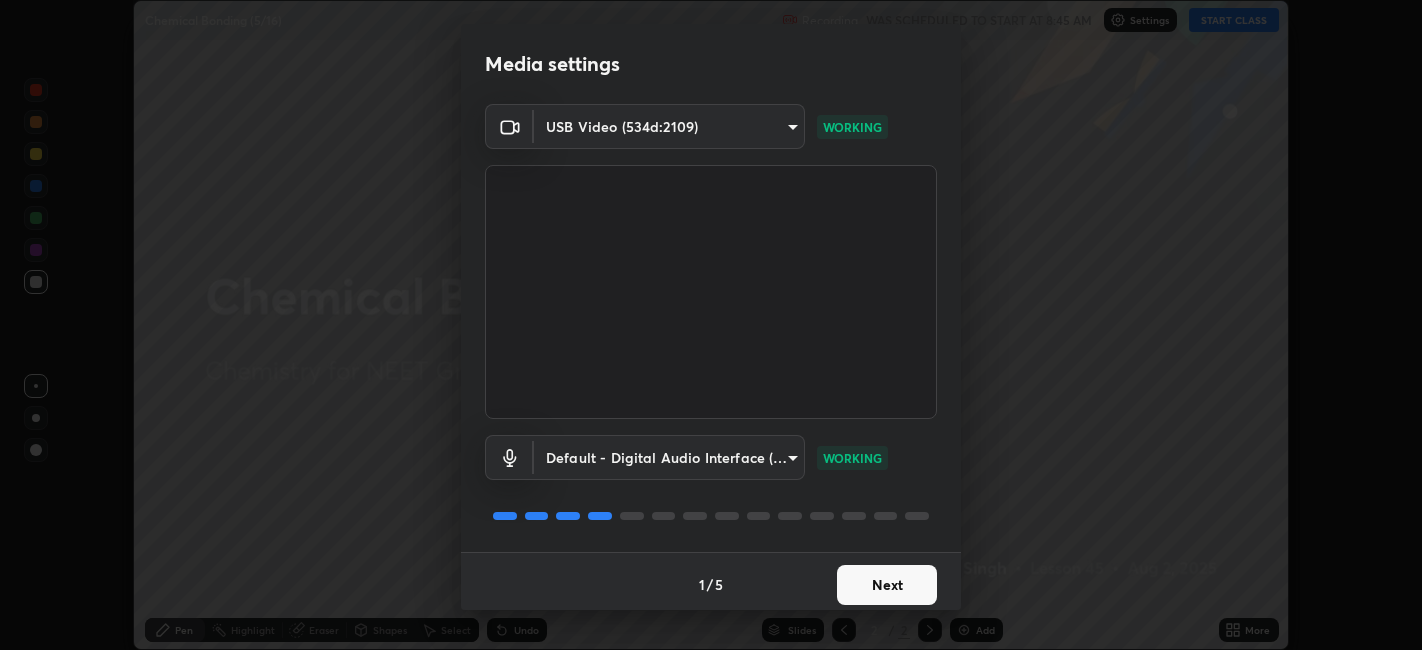 scroll, scrollTop: 5, scrollLeft: 0, axis: vertical 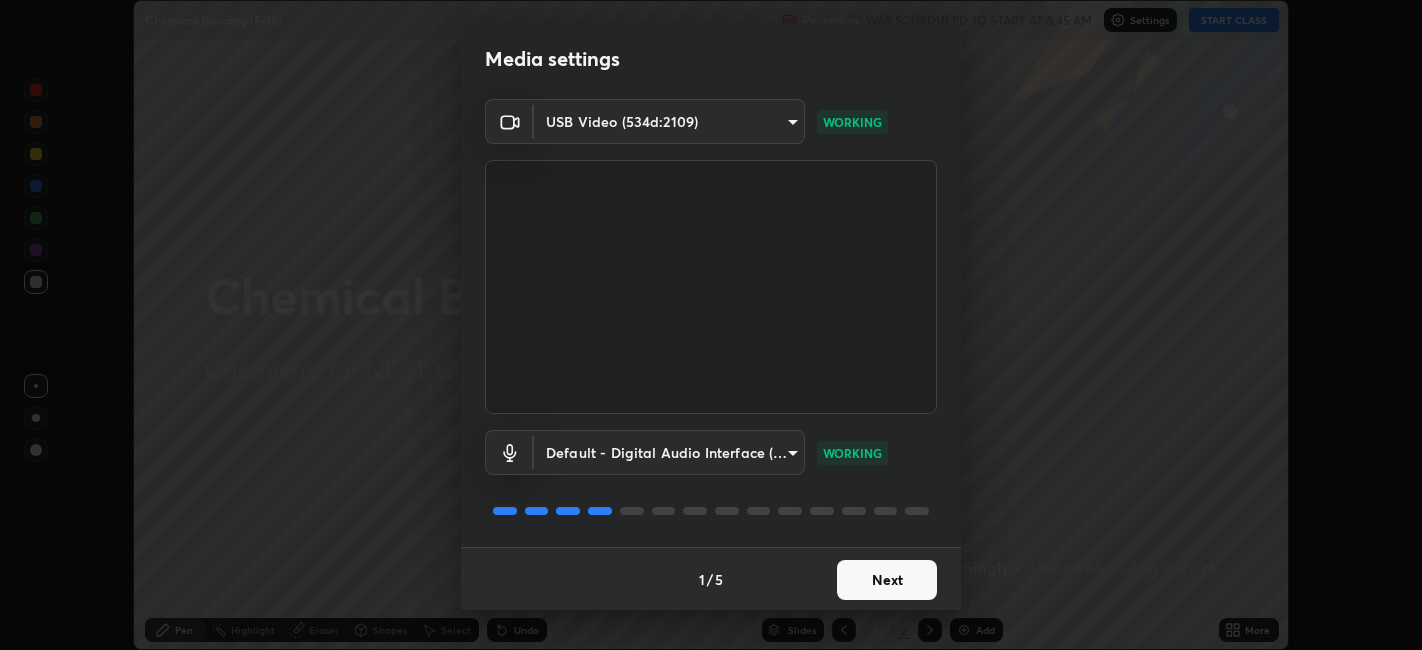 click on "Next" at bounding box center (887, 580) 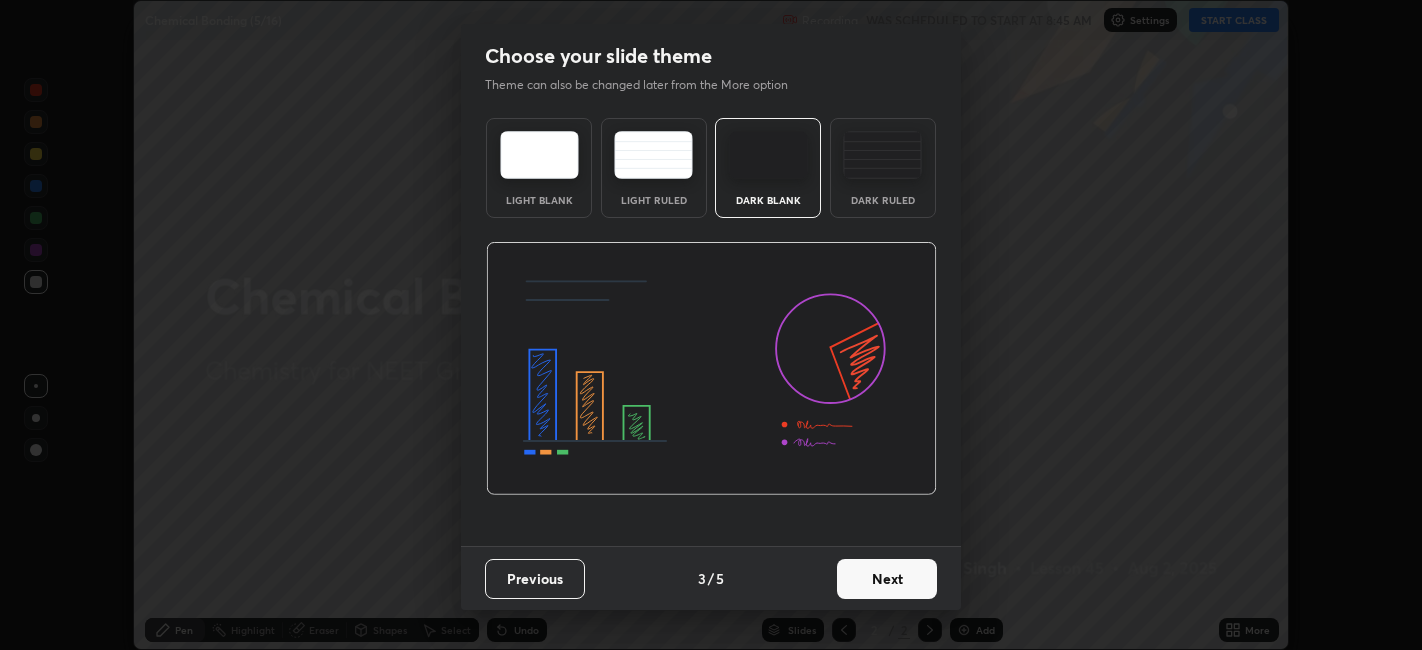 click on "Next" at bounding box center (887, 579) 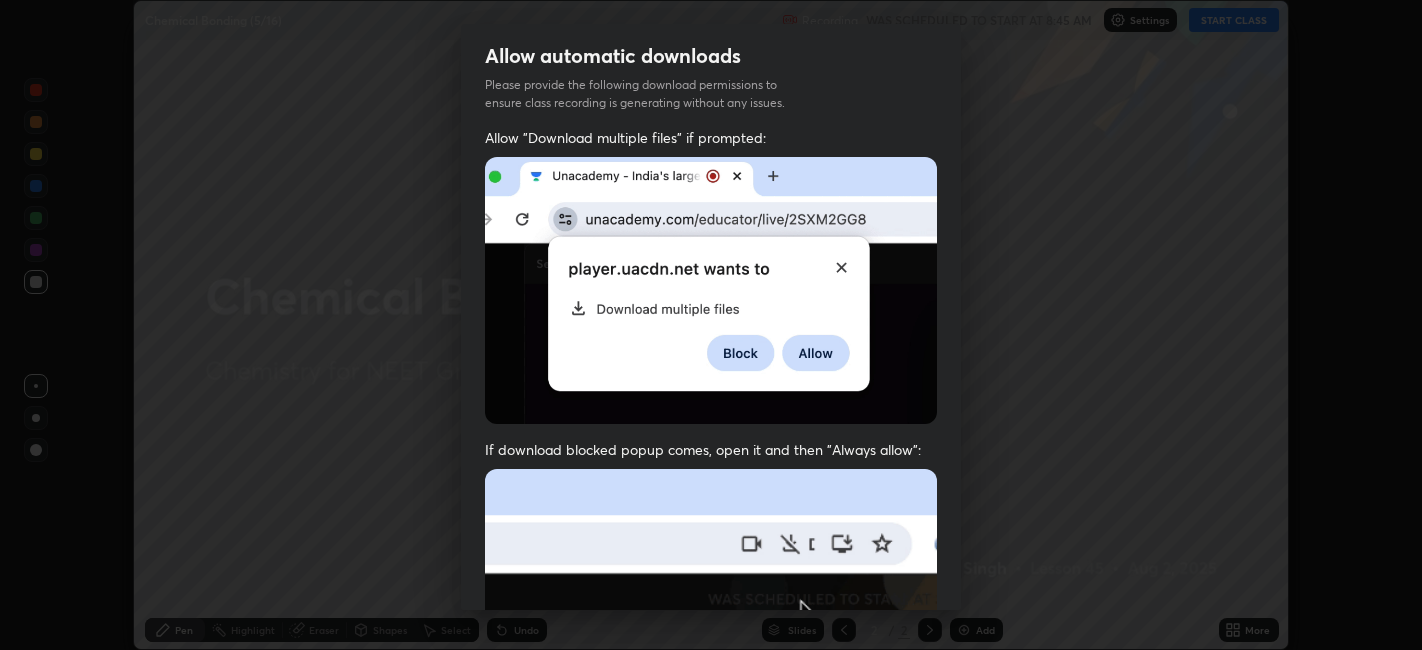 click at bounding box center [711, 687] 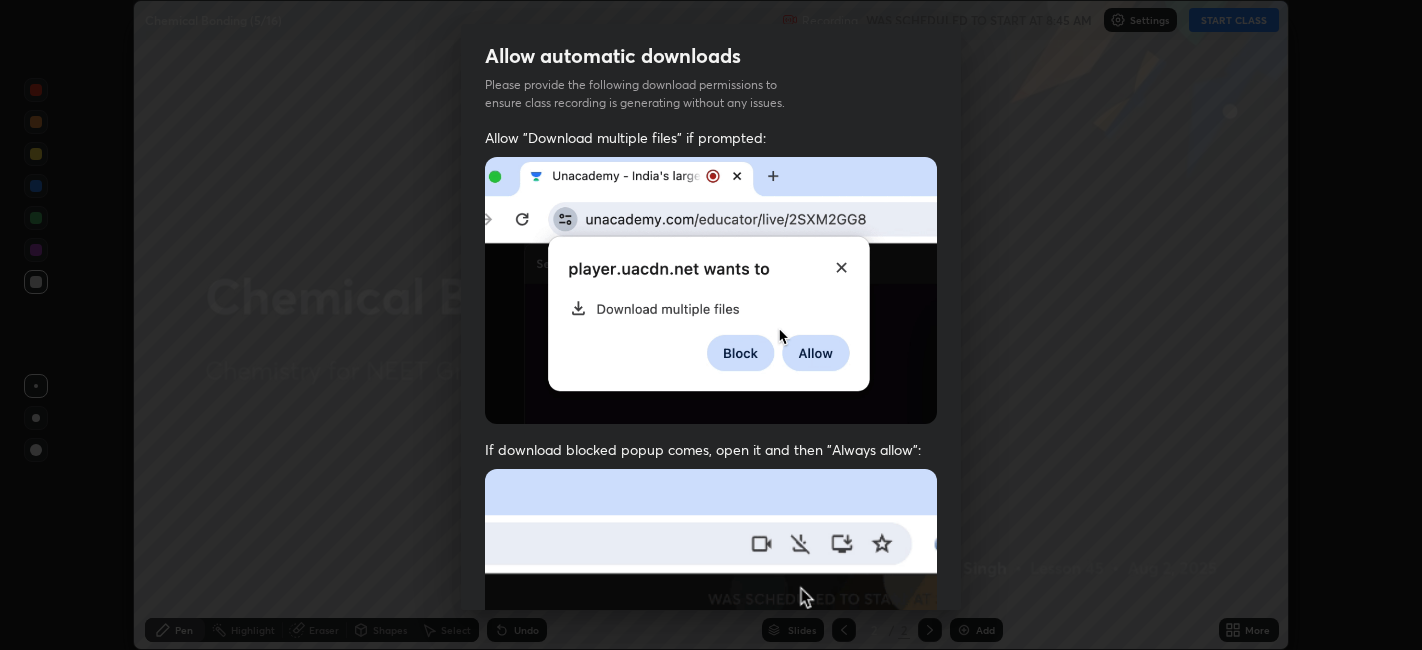 click at bounding box center [711, 687] 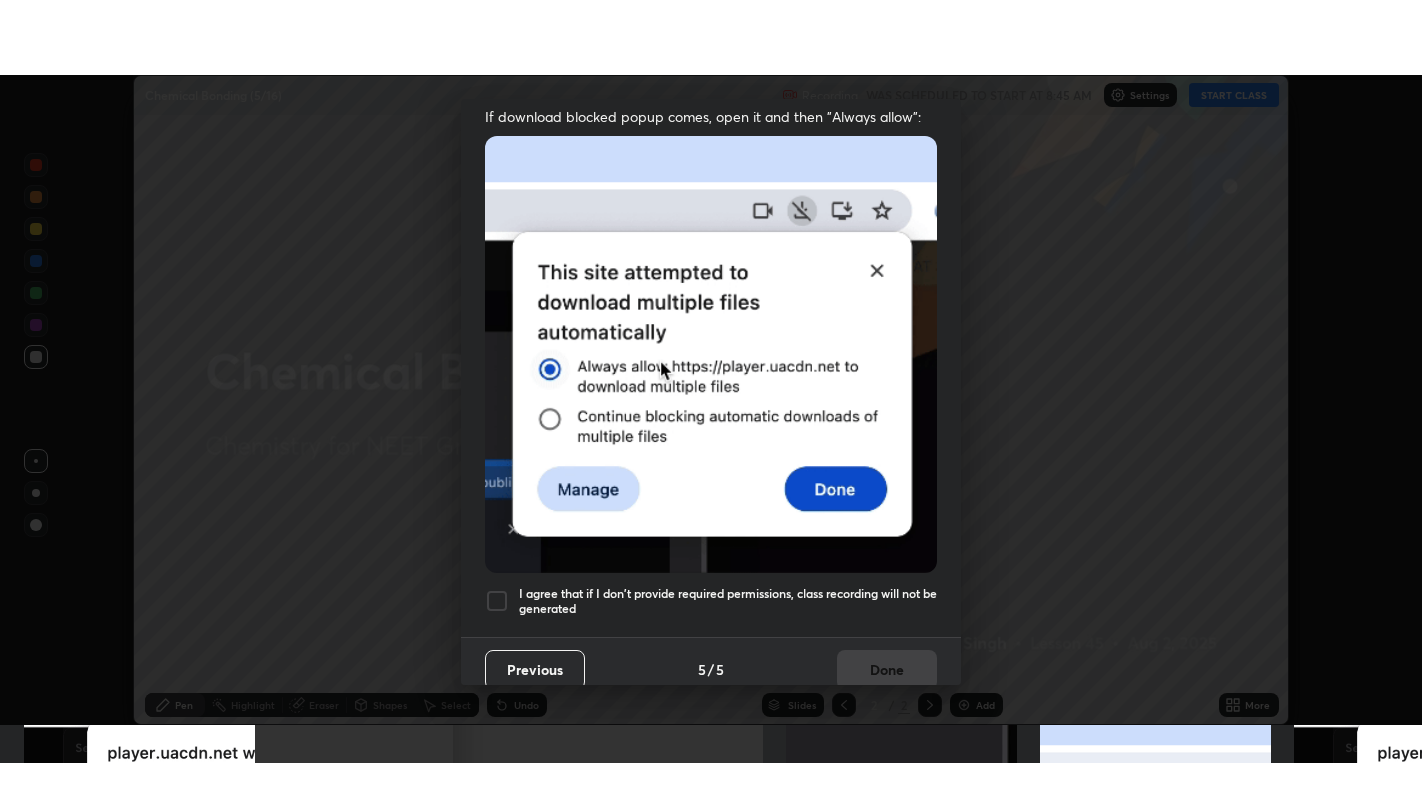 scroll, scrollTop: 413, scrollLeft: 0, axis: vertical 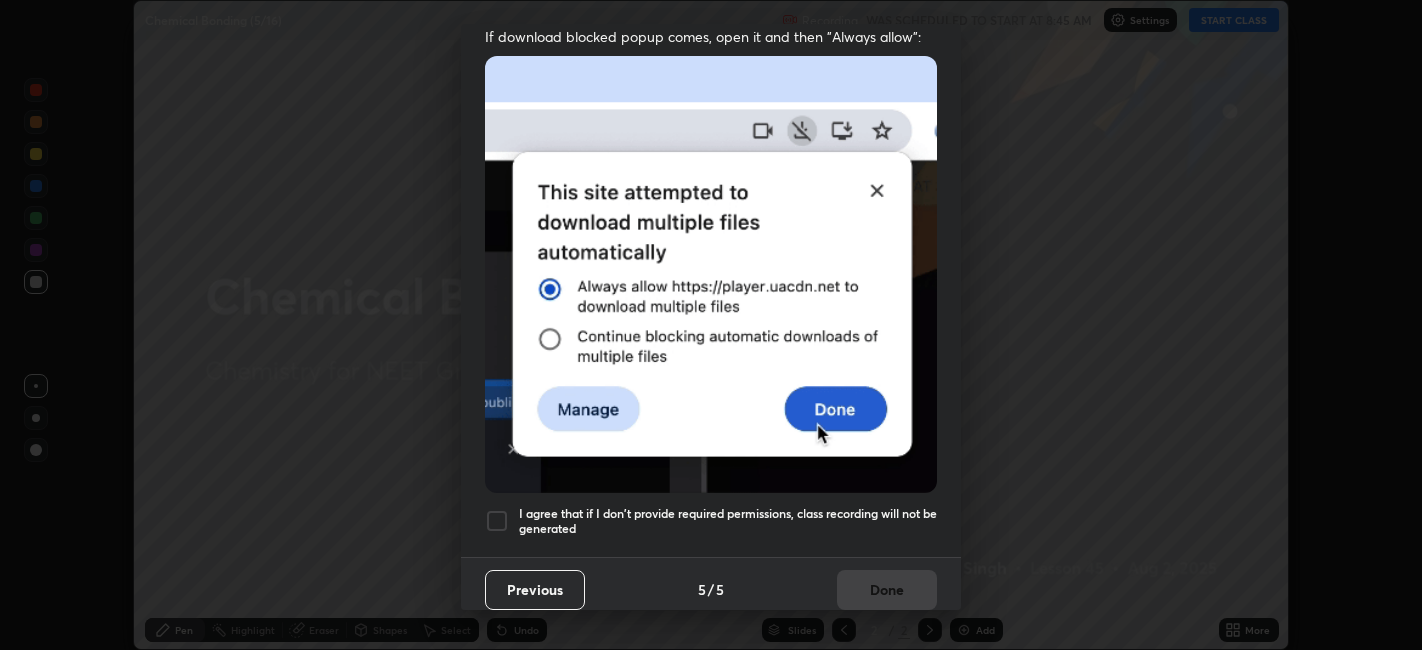 click at bounding box center [497, 521] 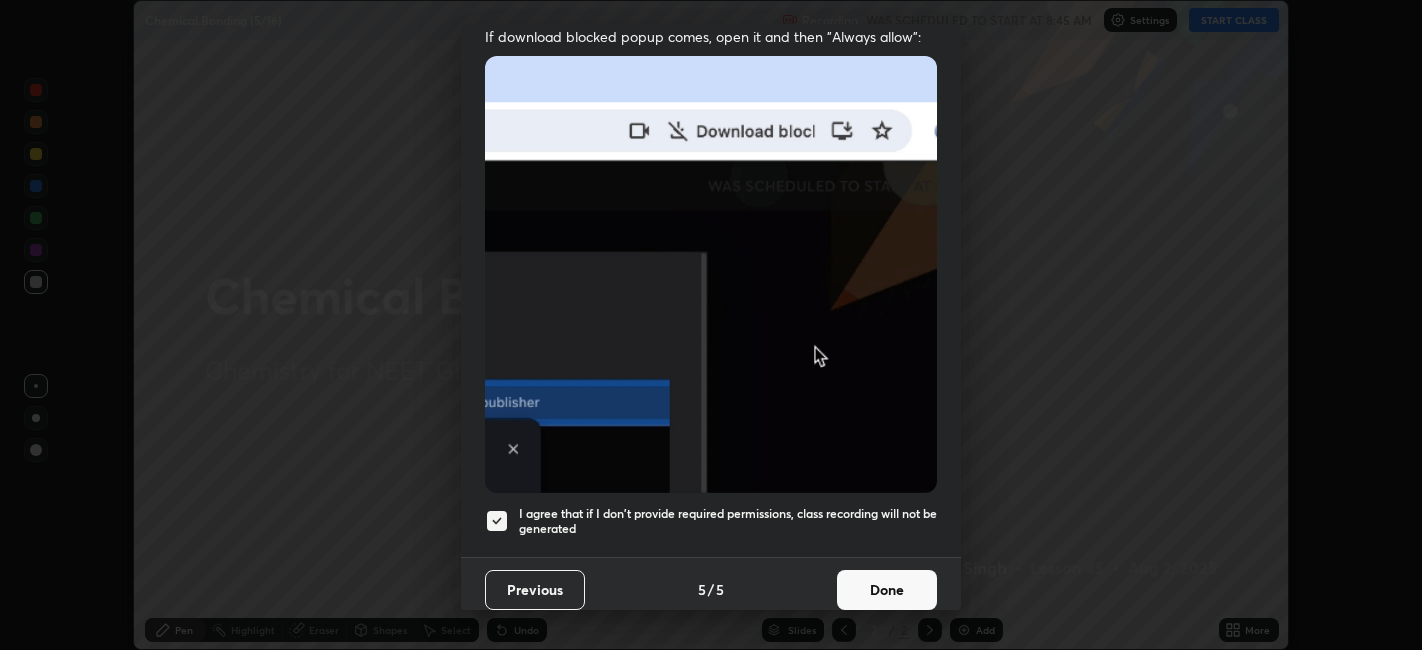 click on "Done" at bounding box center (887, 590) 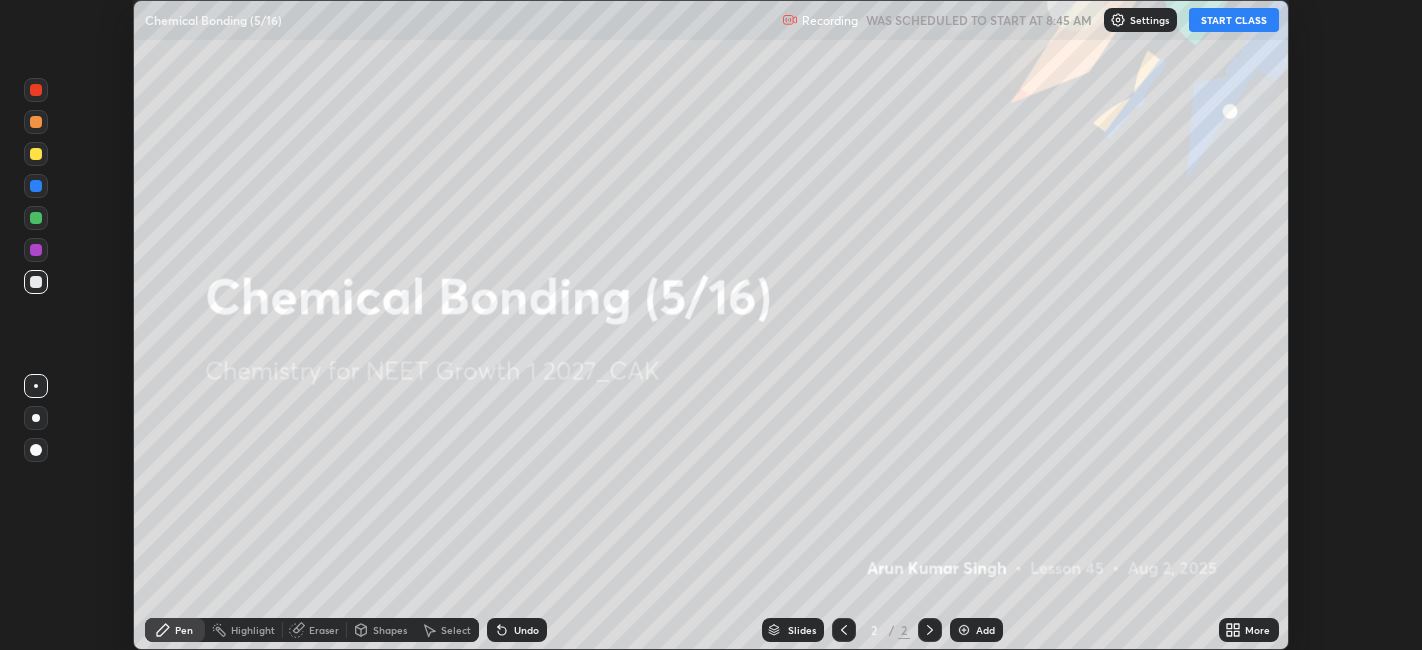 click on "START CLASS" at bounding box center (1234, 20) 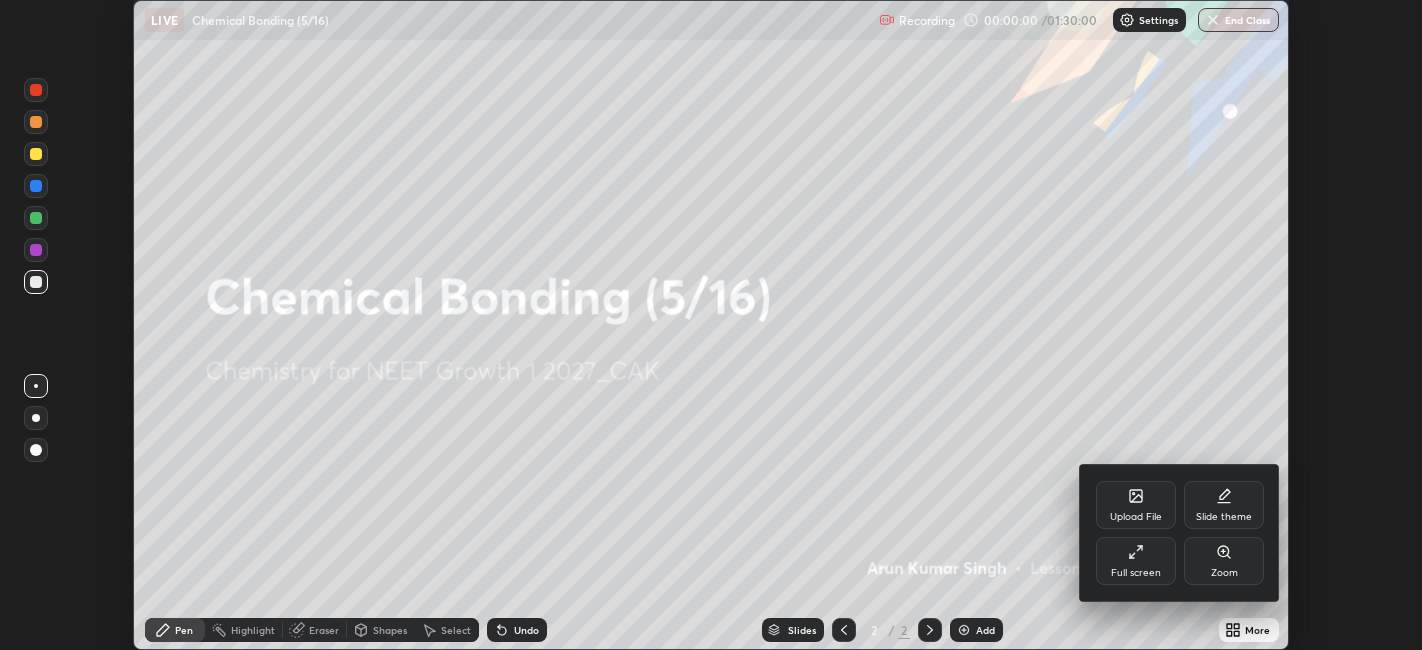 click on "Full screen" at bounding box center (1136, 573) 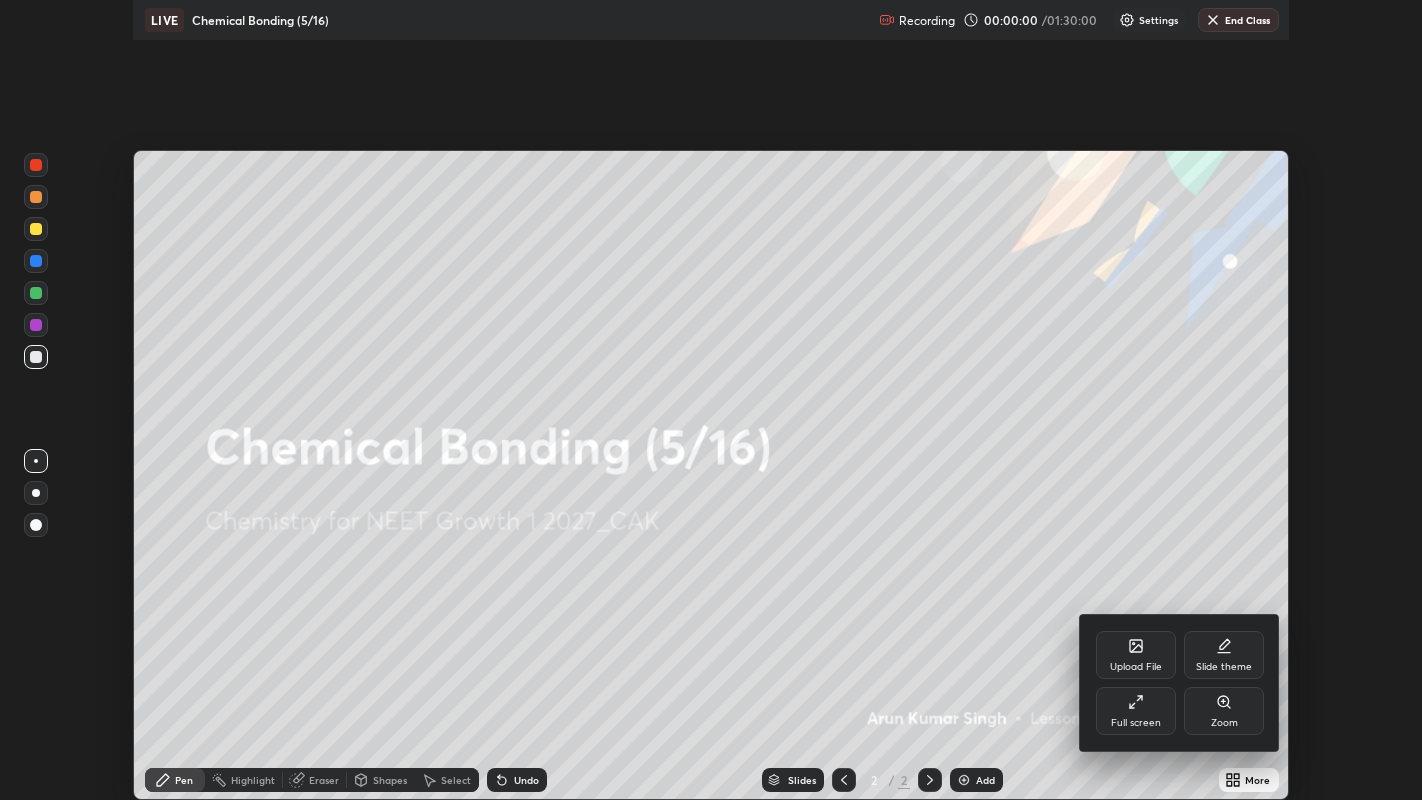 scroll, scrollTop: 99200, scrollLeft: 98577, axis: both 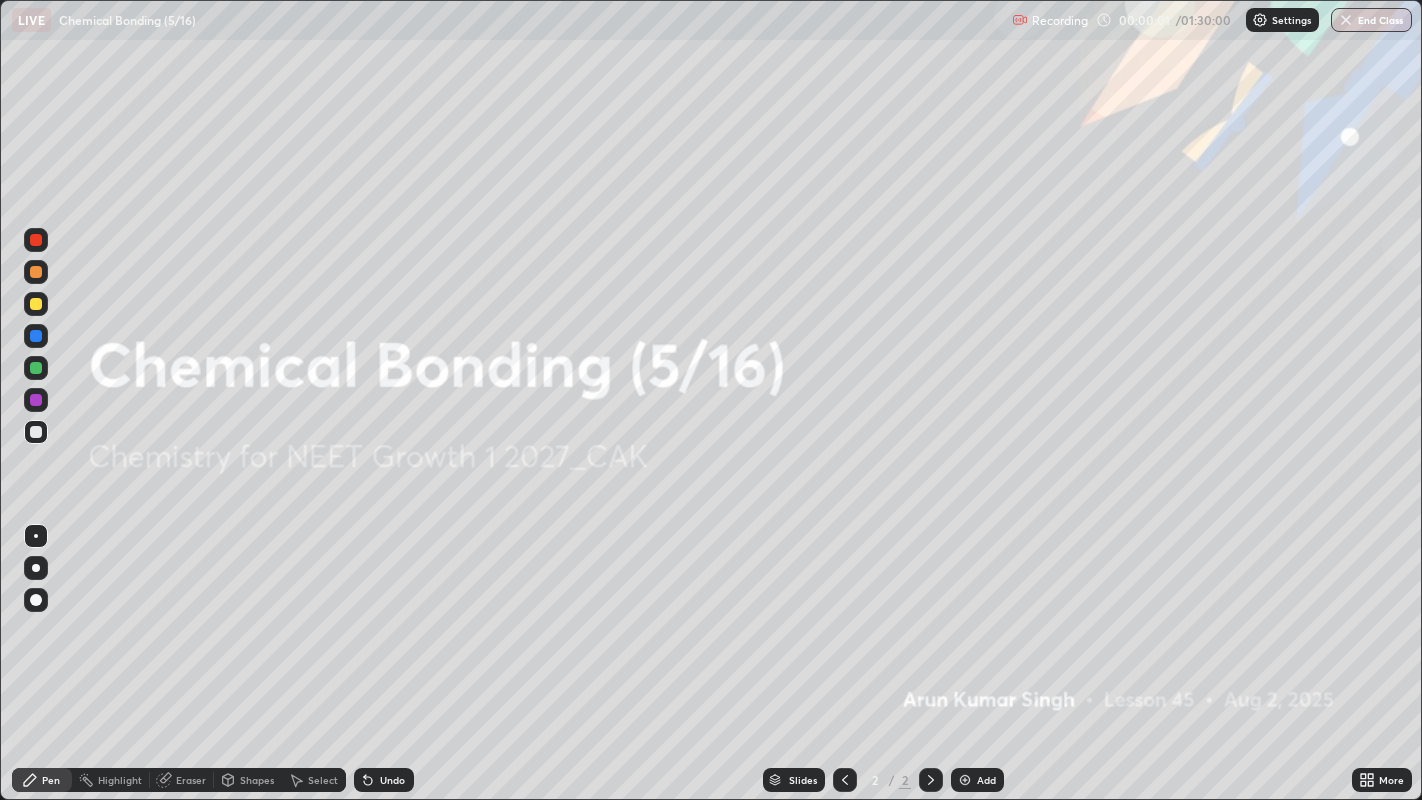 click at bounding box center [965, 780] 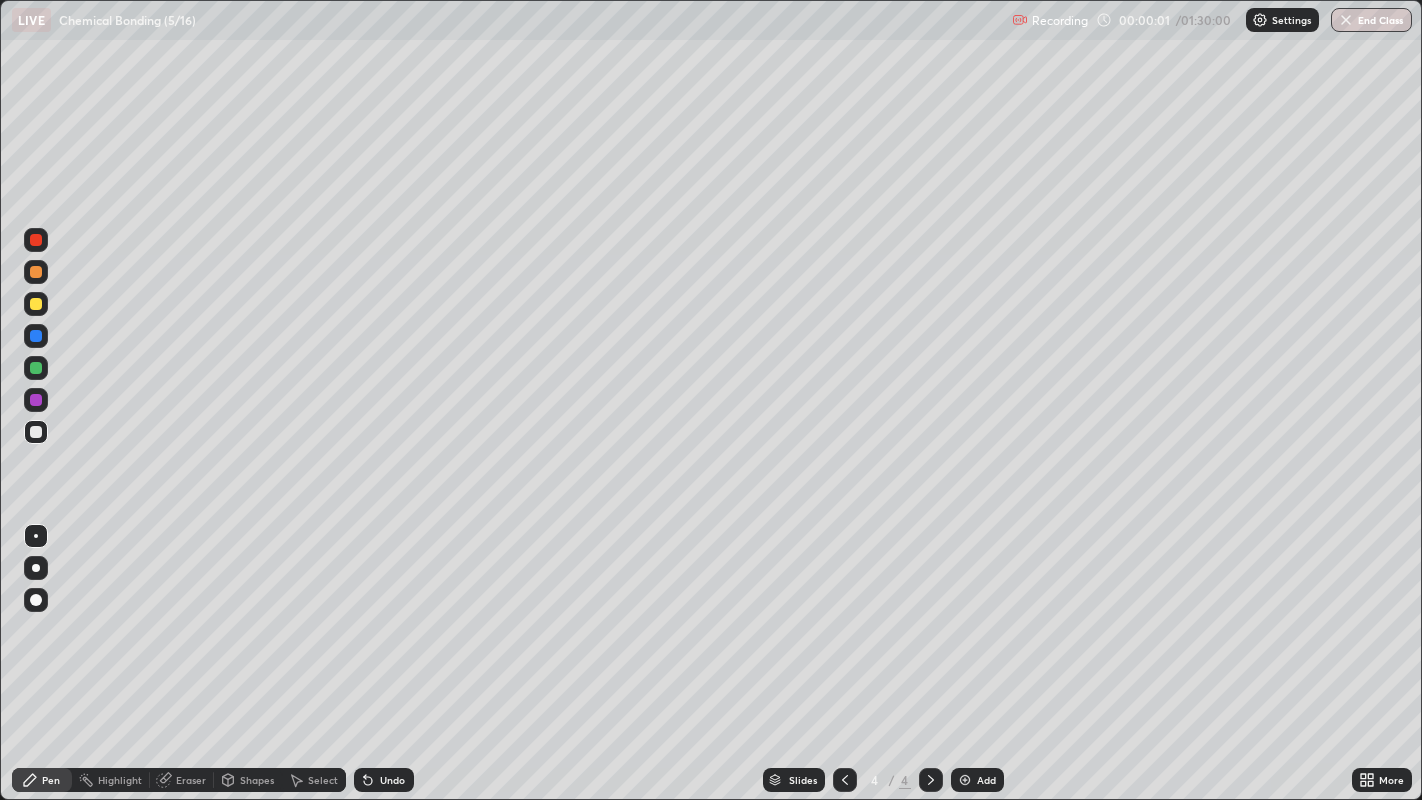 click at bounding box center (965, 780) 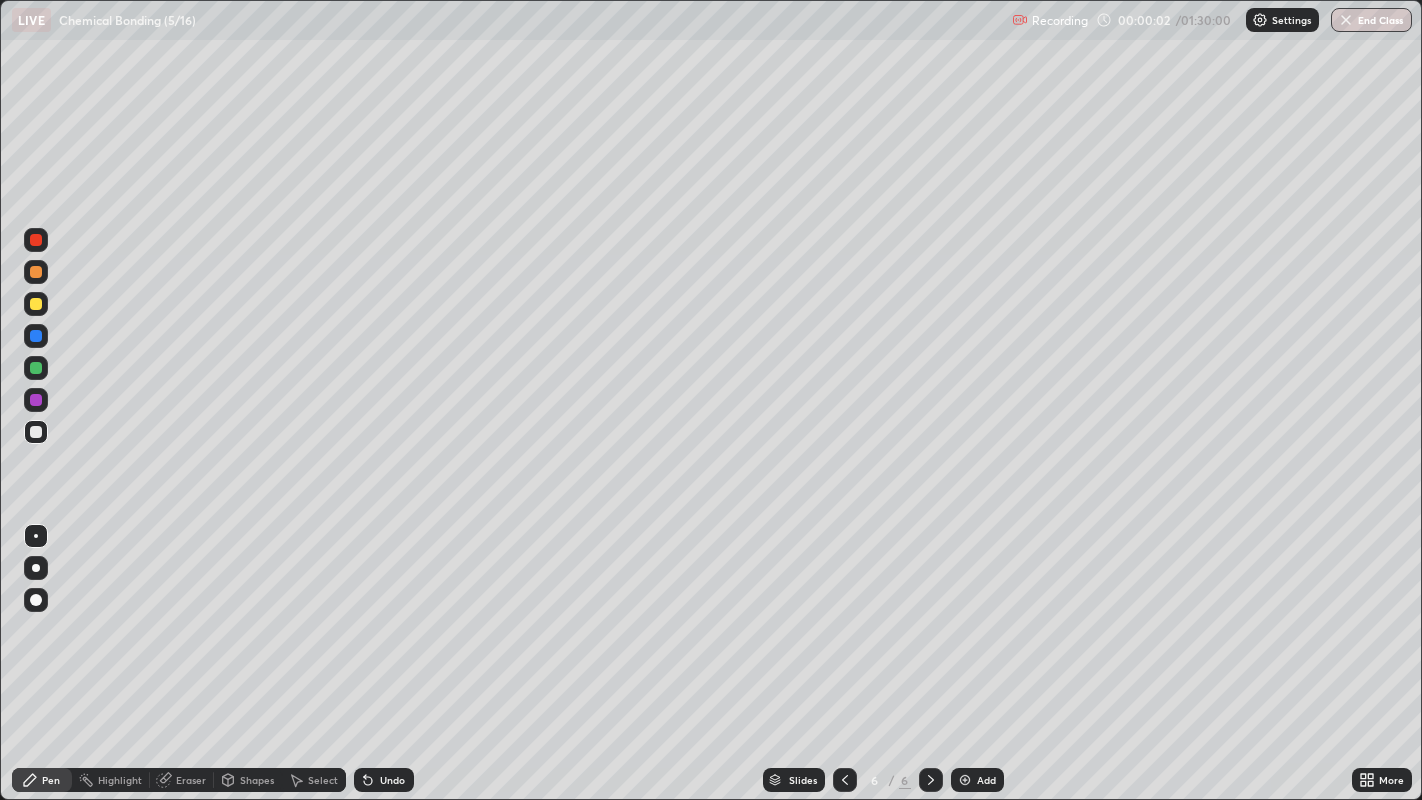 click on "Add" at bounding box center (977, 780) 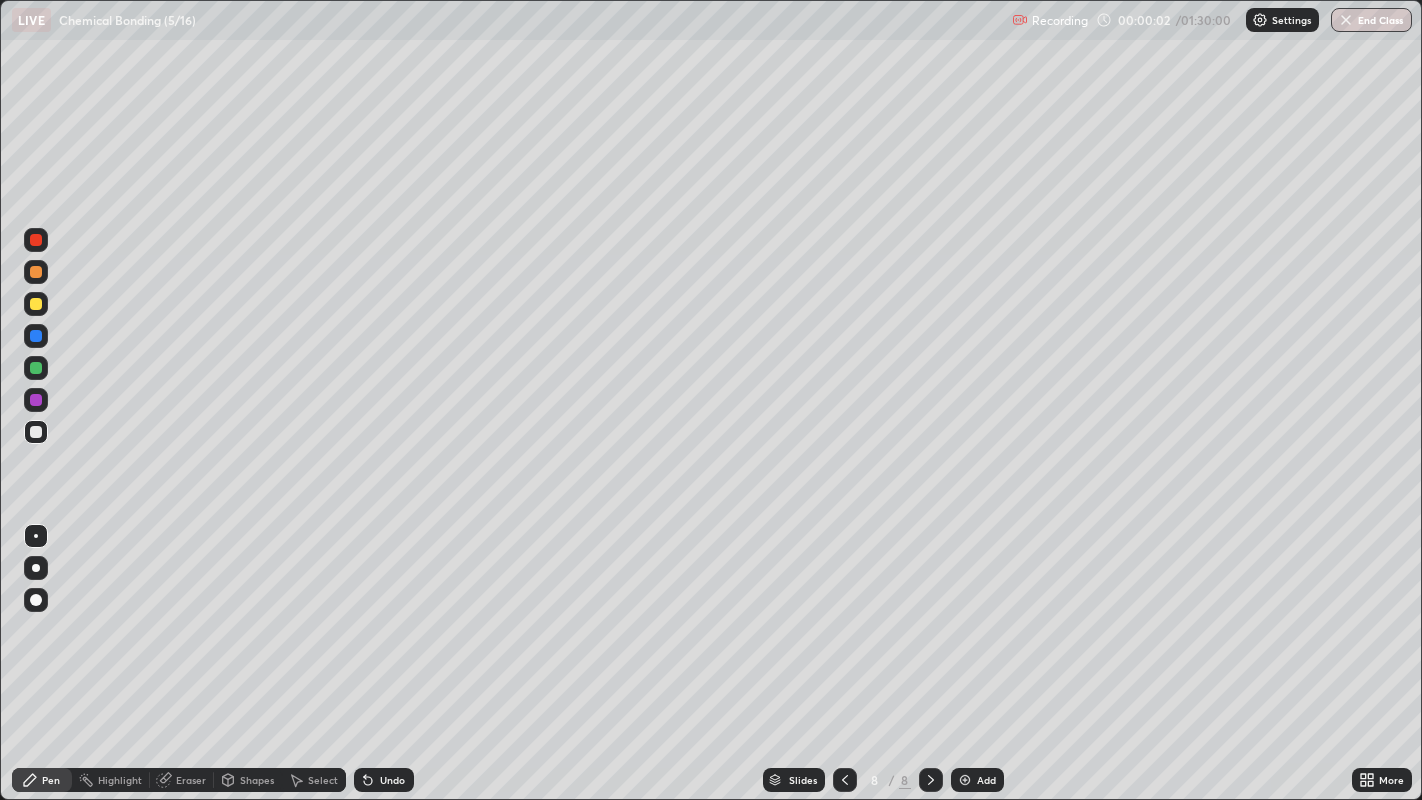 click at bounding box center (965, 780) 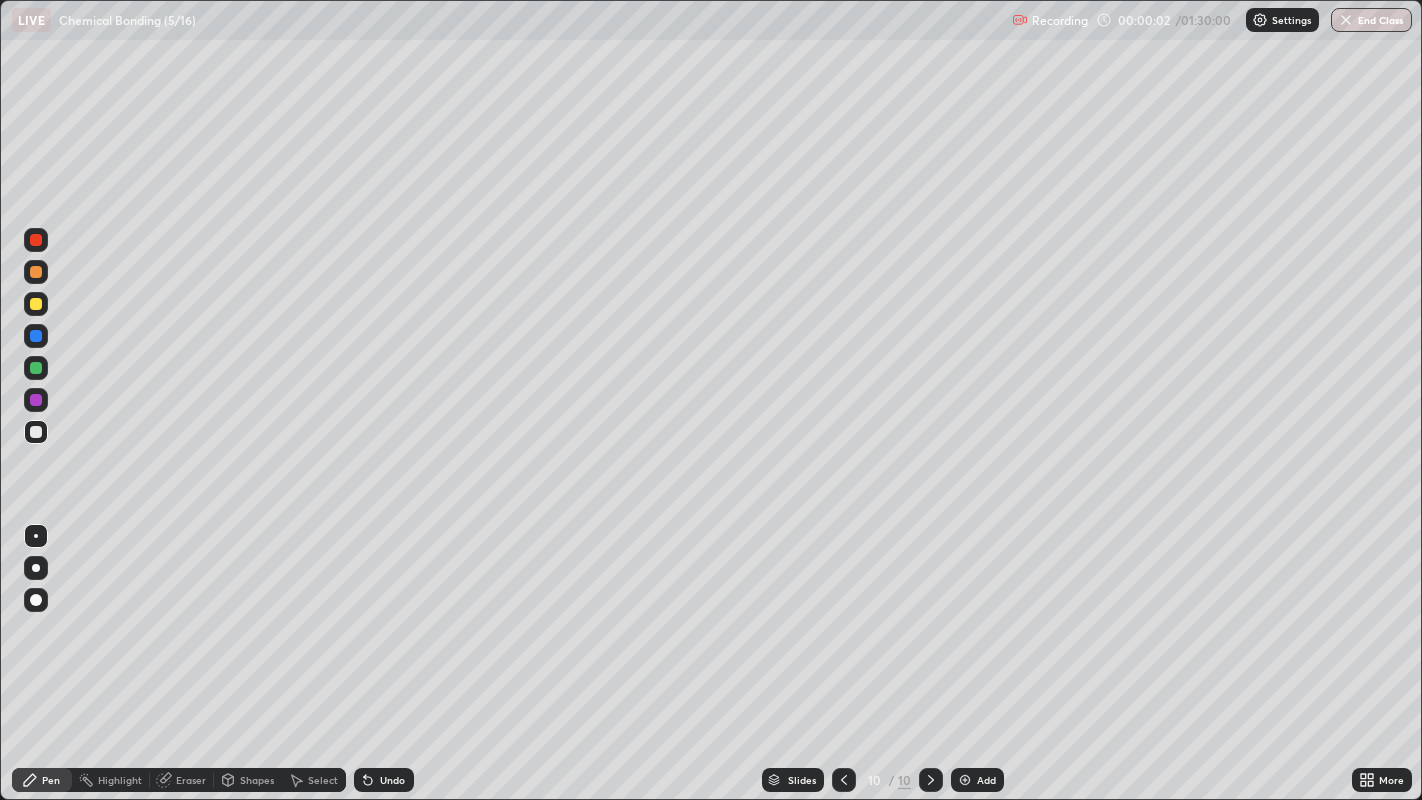 click at bounding box center (965, 780) 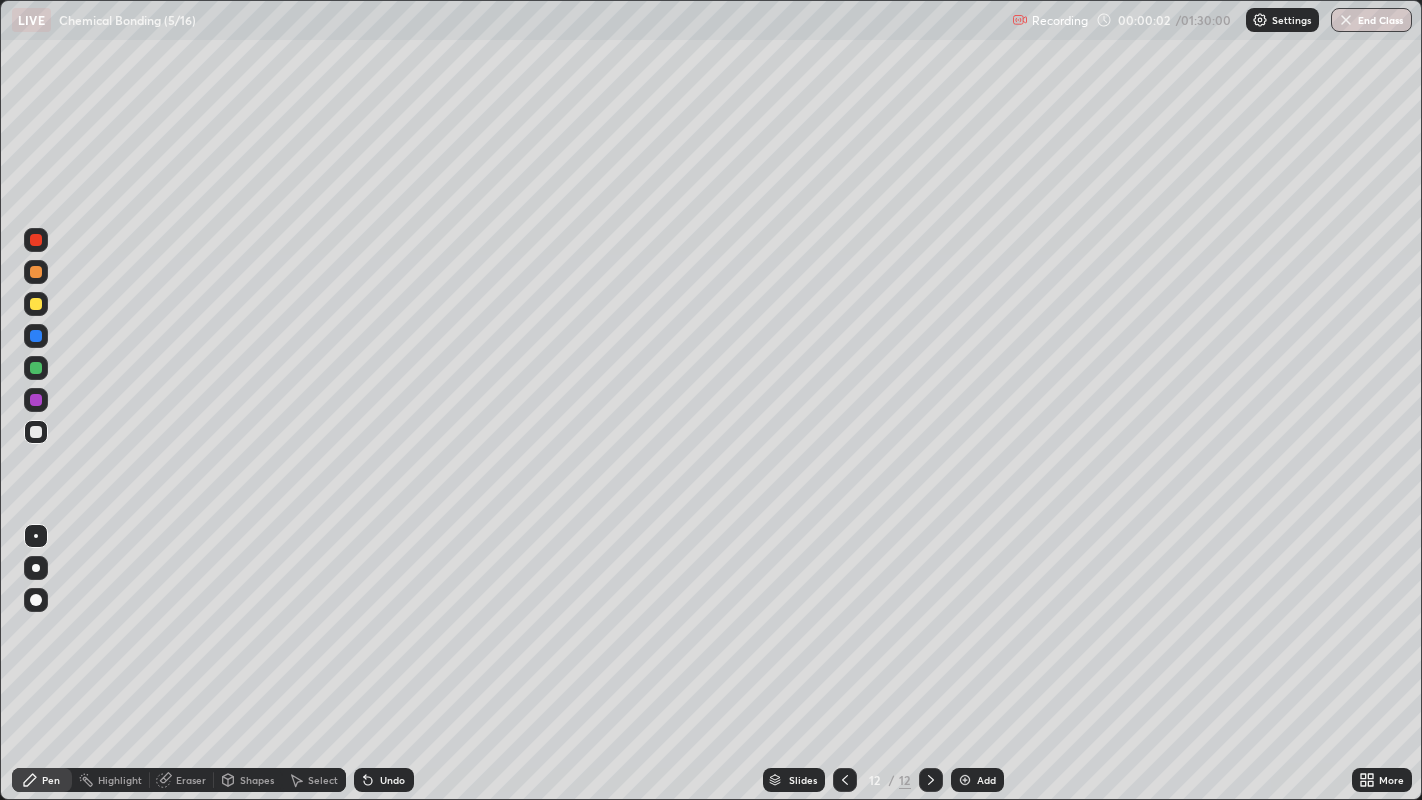 click at bounding box center [965, 780] 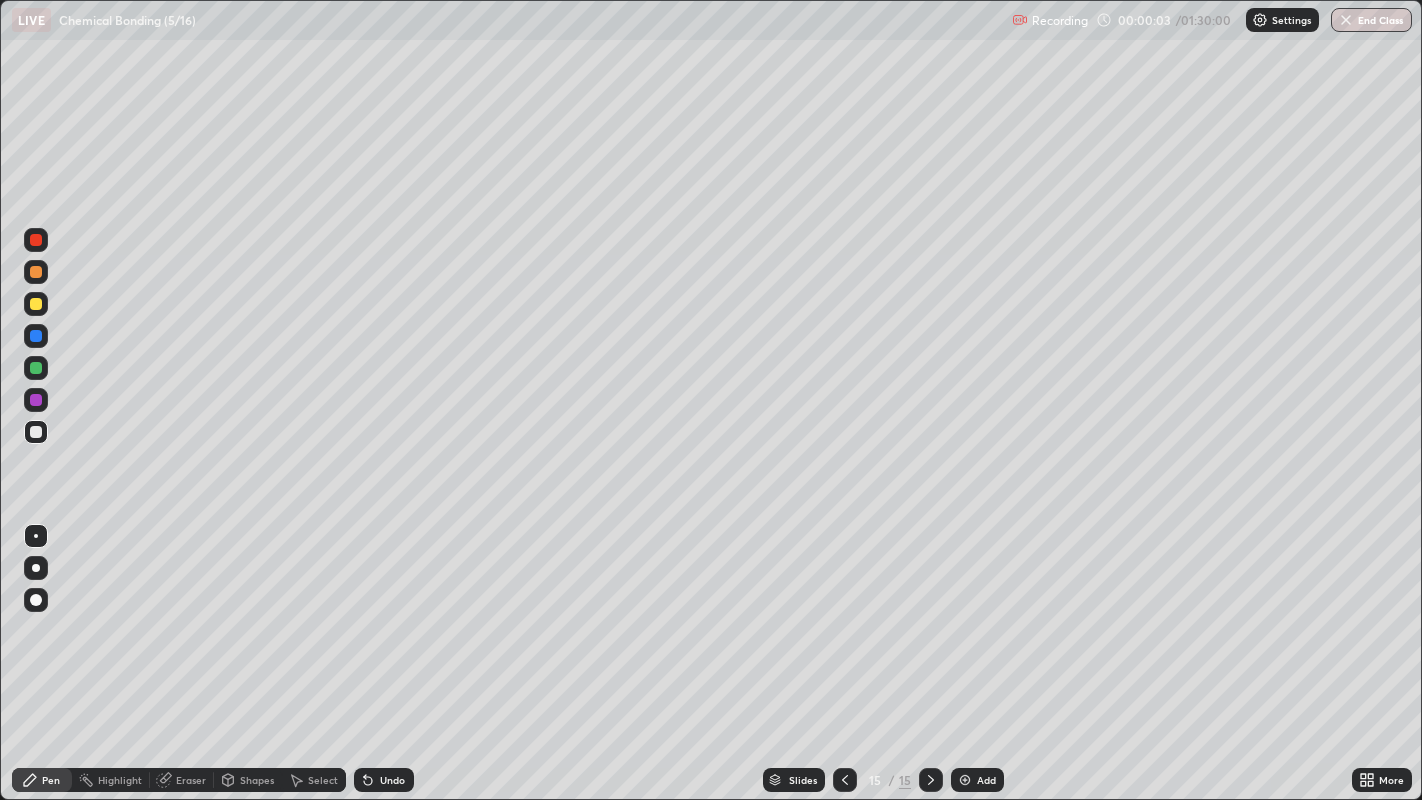click 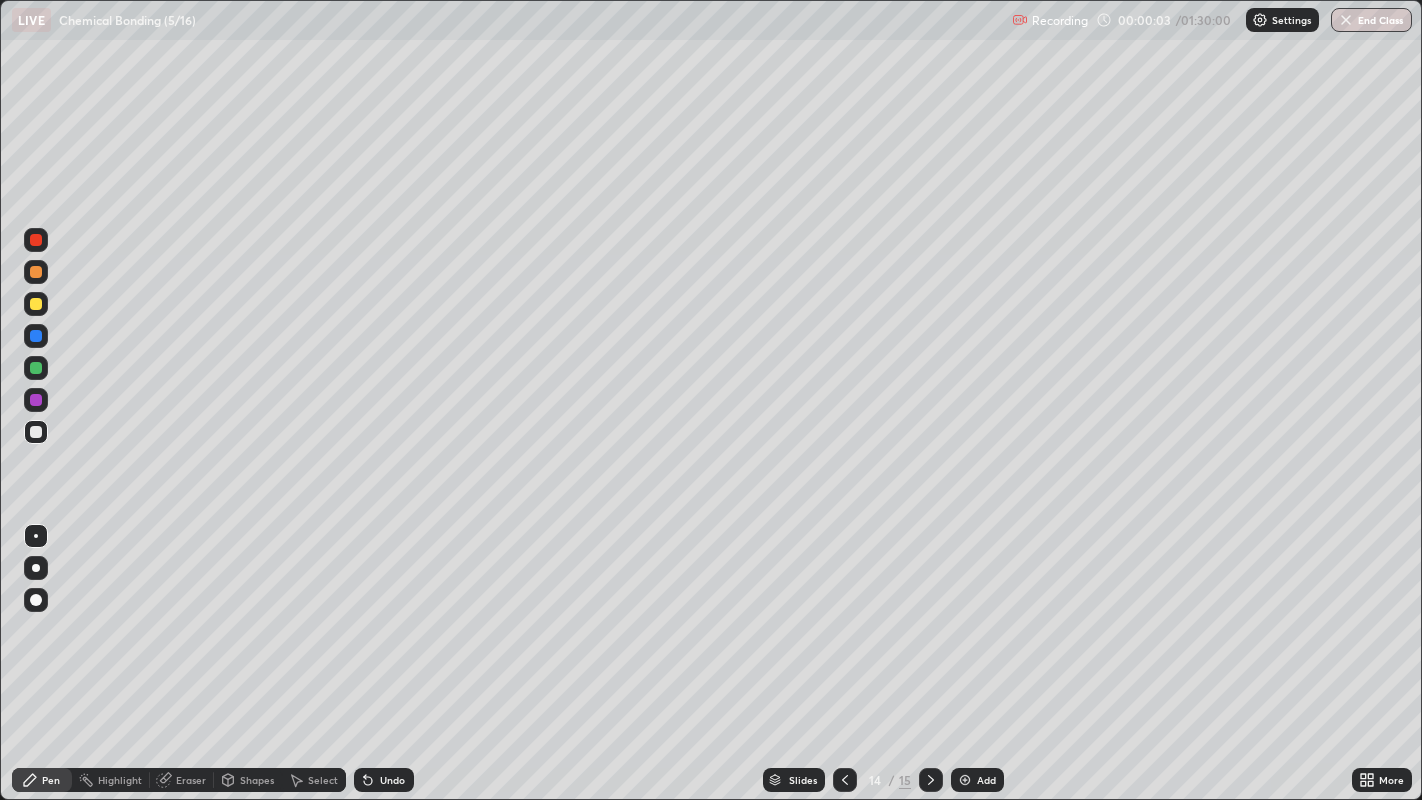 click 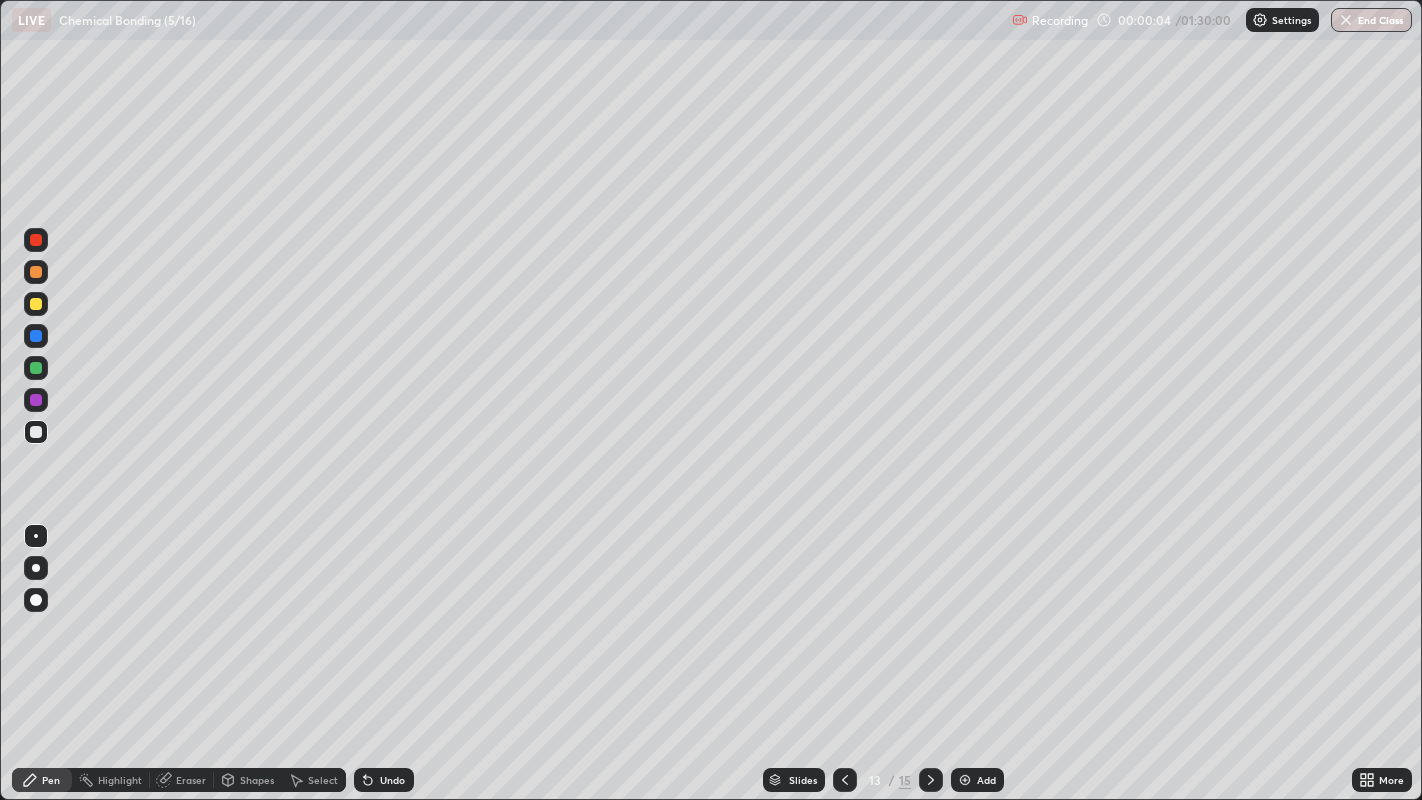 click 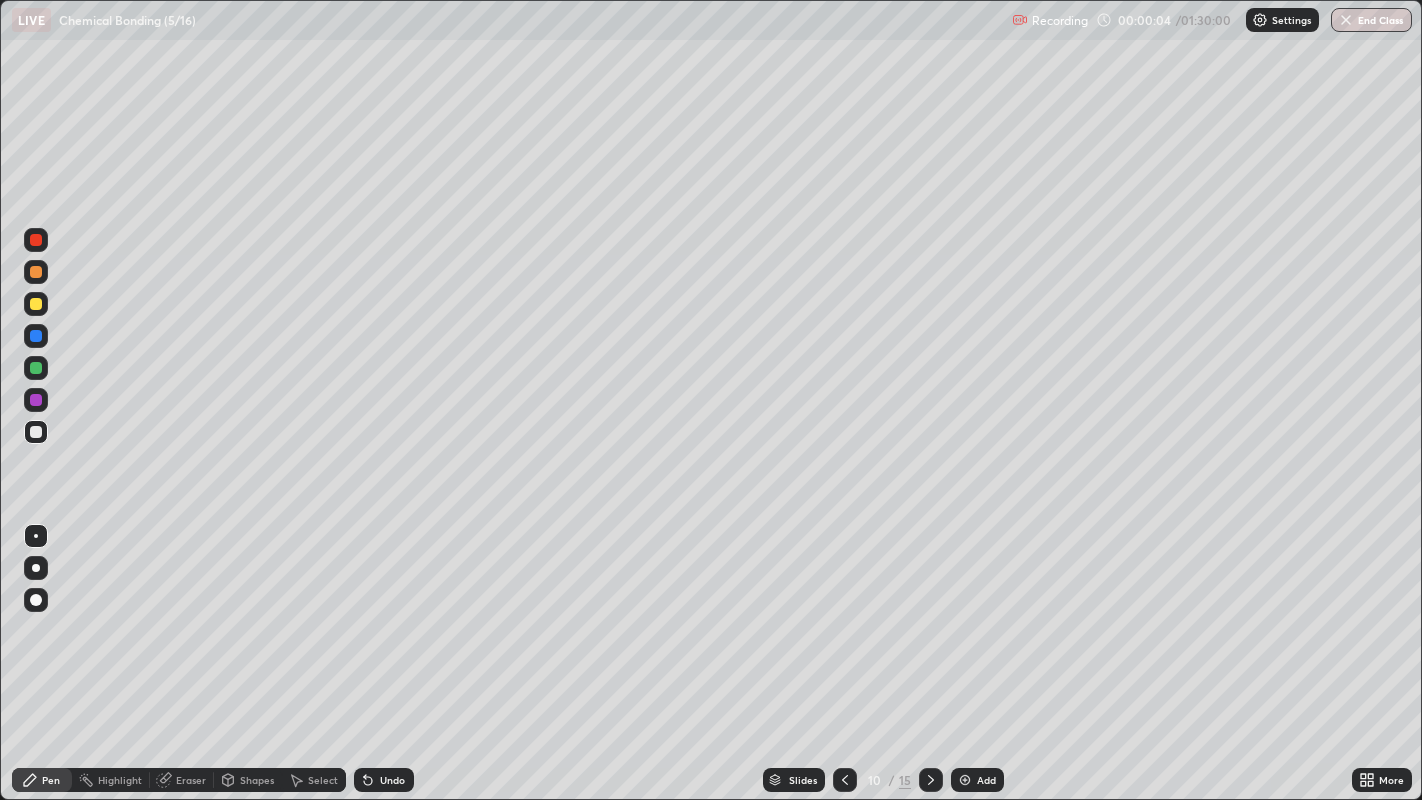 click at bounding box center [845, 780] 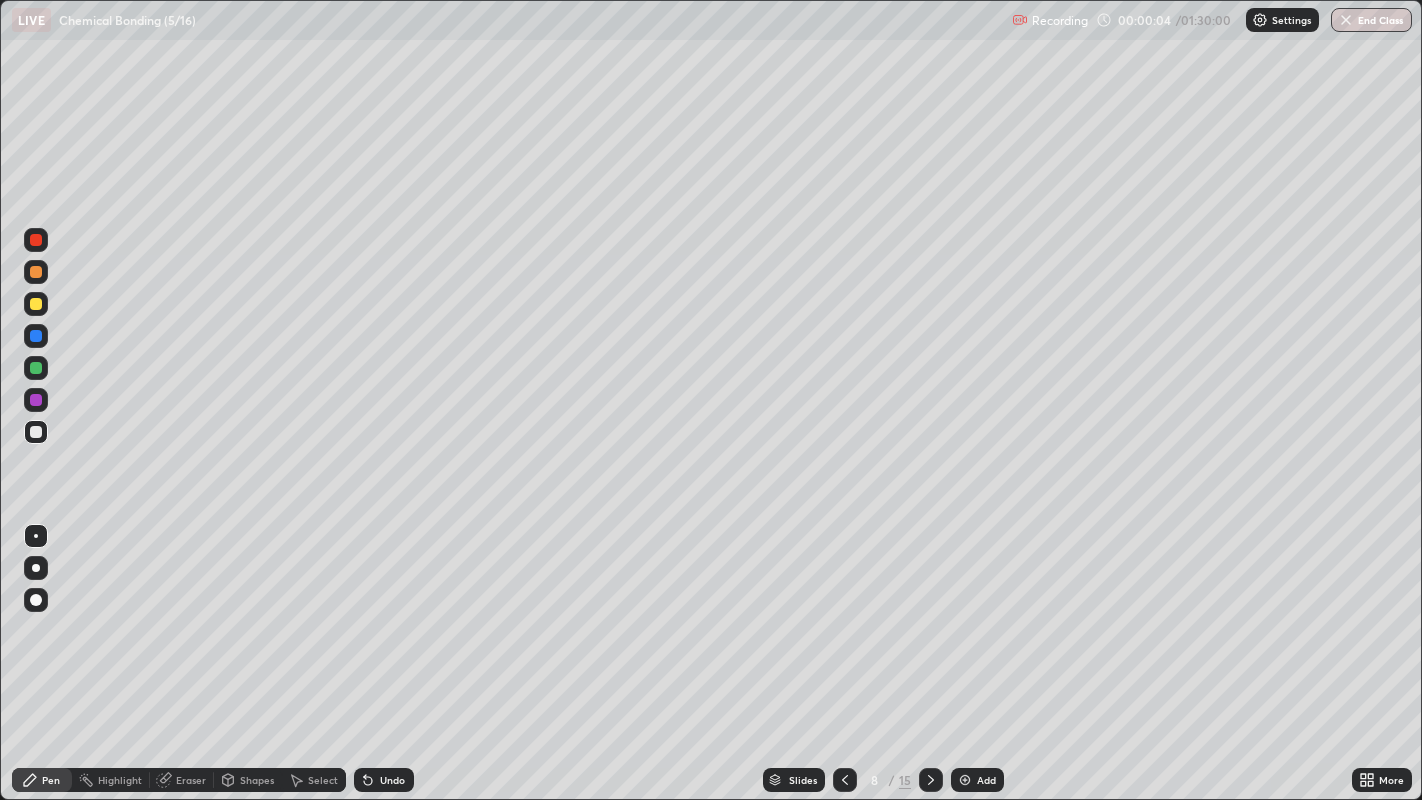 click 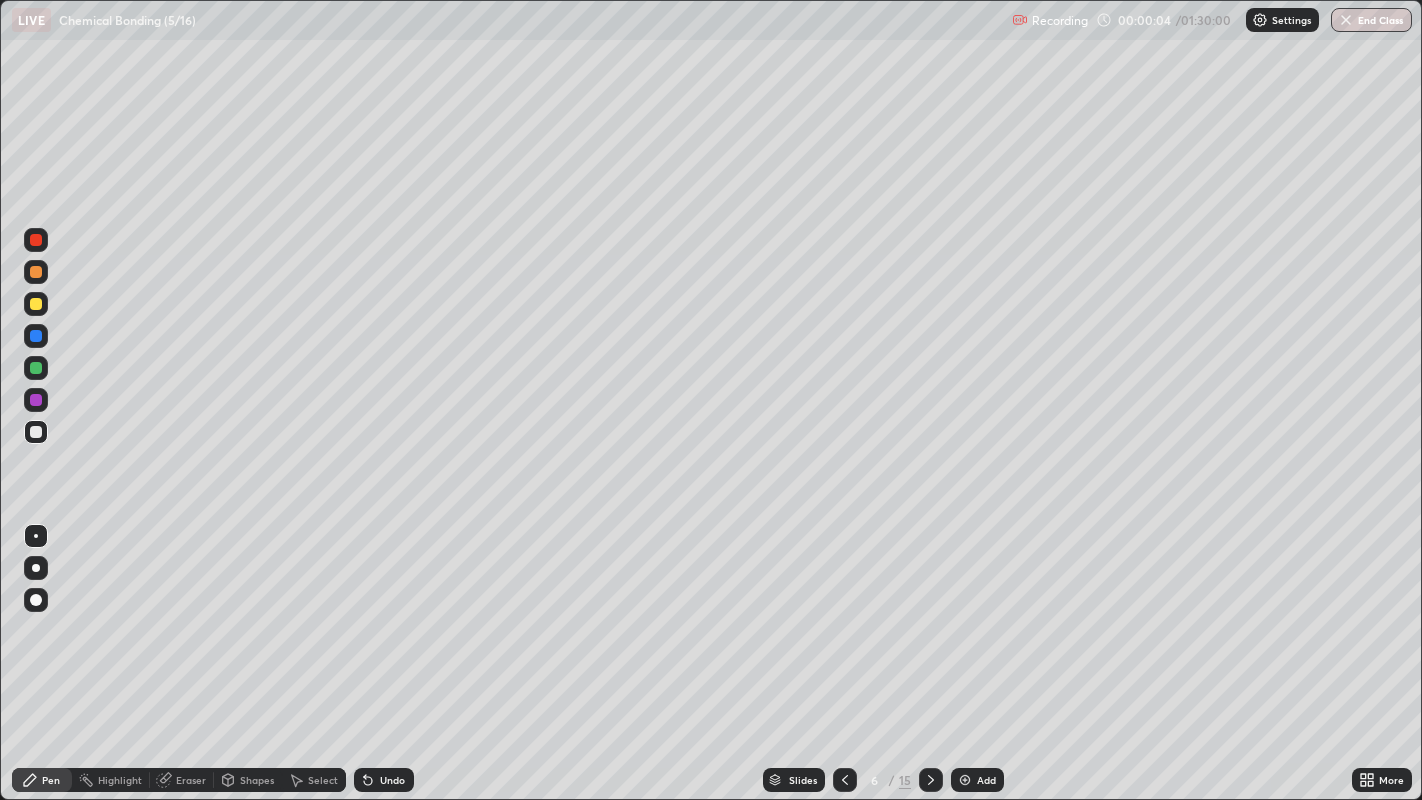 click 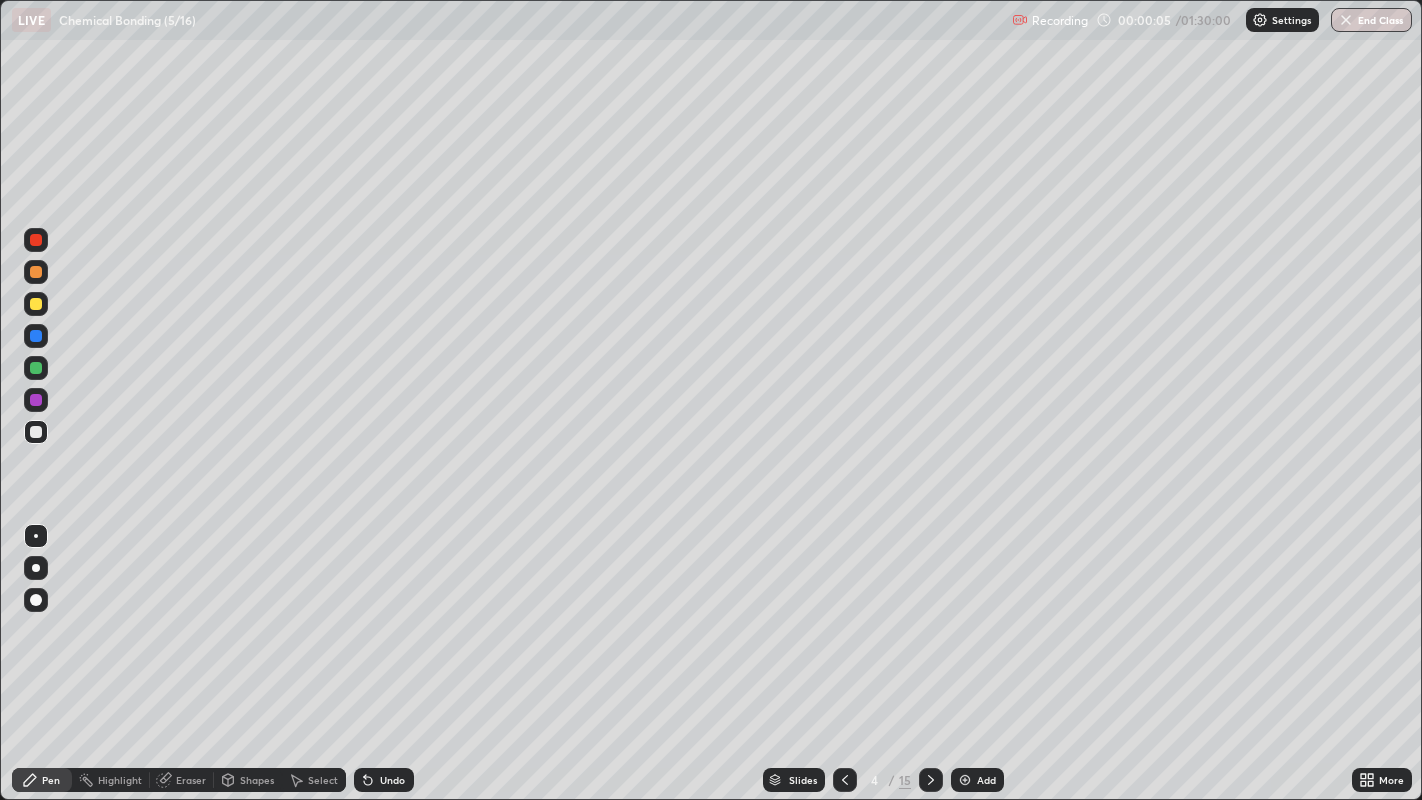 click 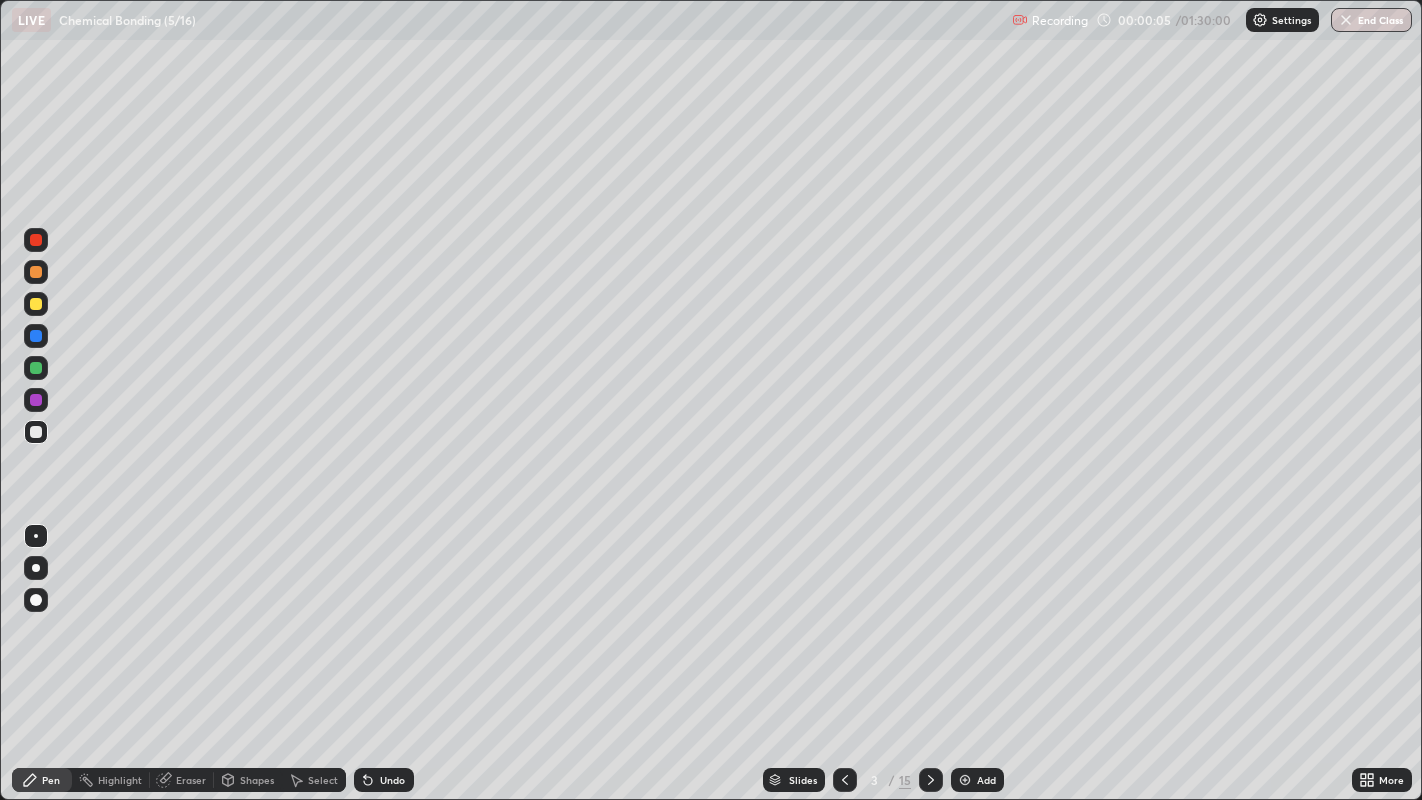click 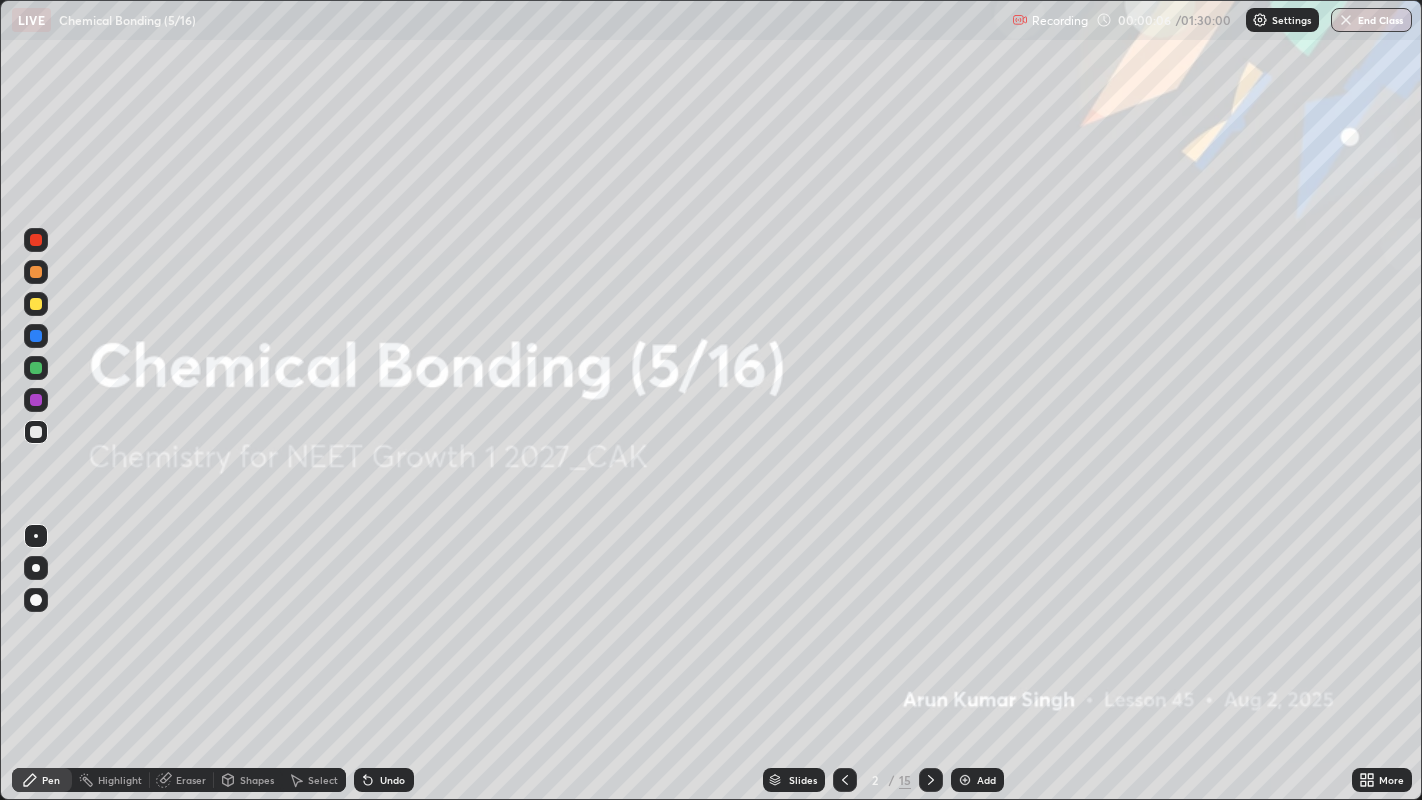 click at bounding box center [36, 568] 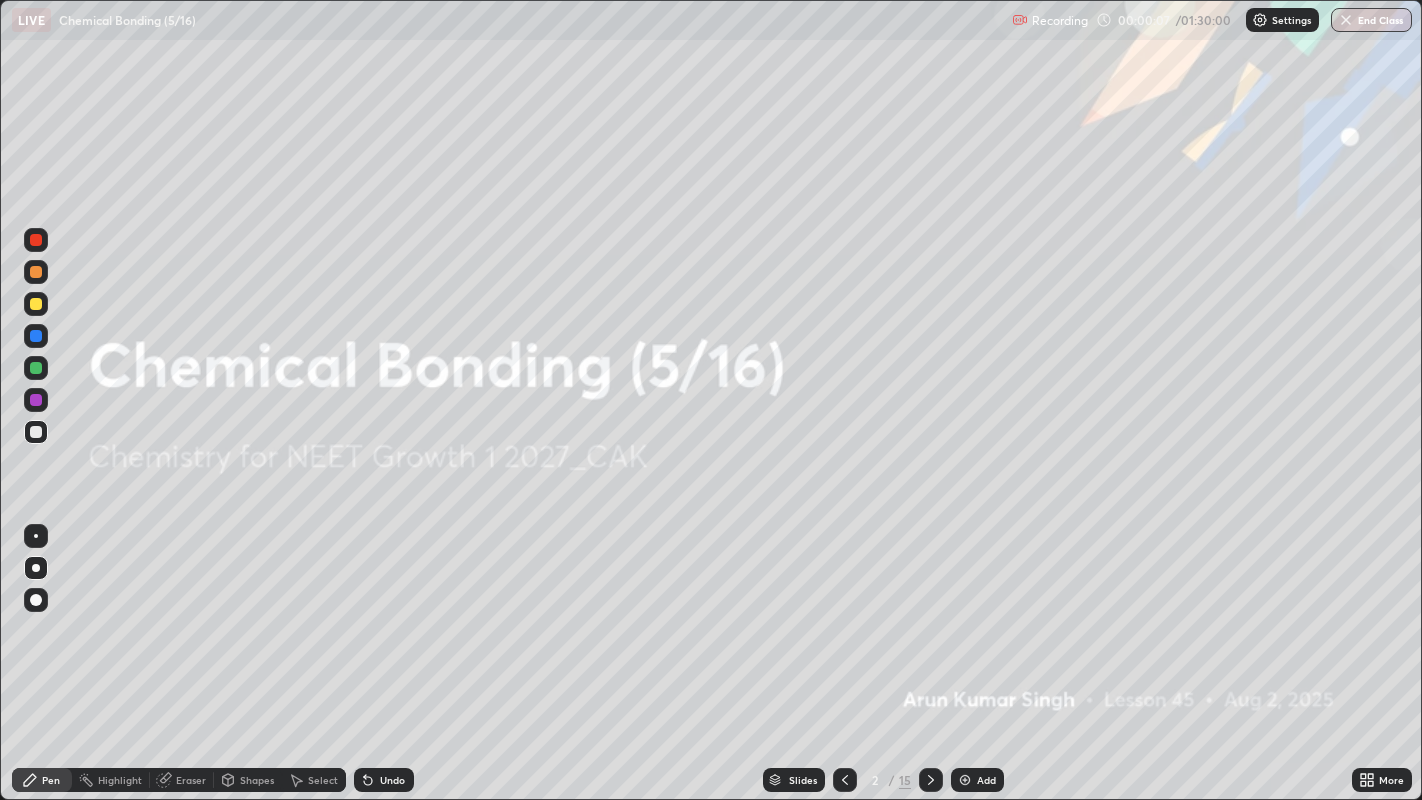 click 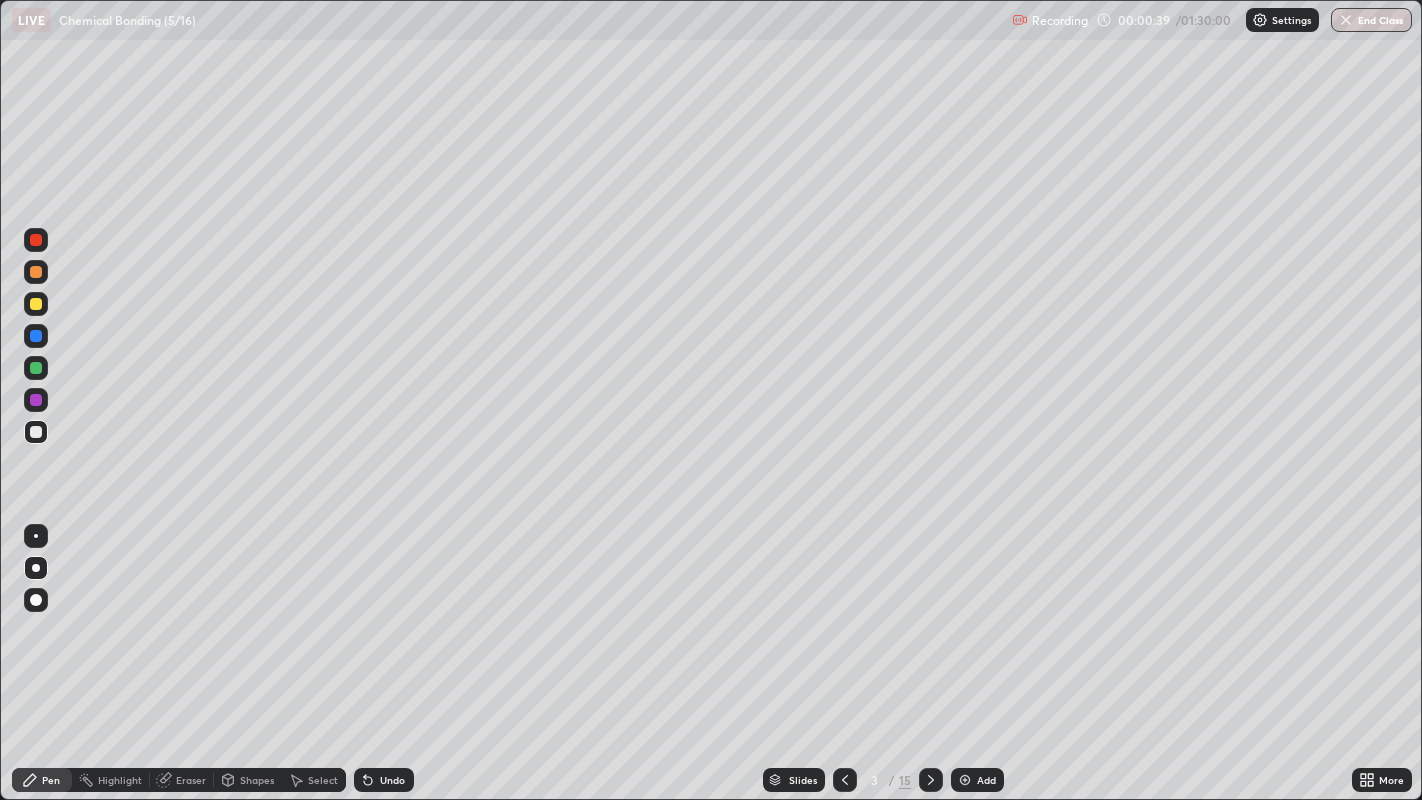 click on "Select" at bounding box center [314, 780] 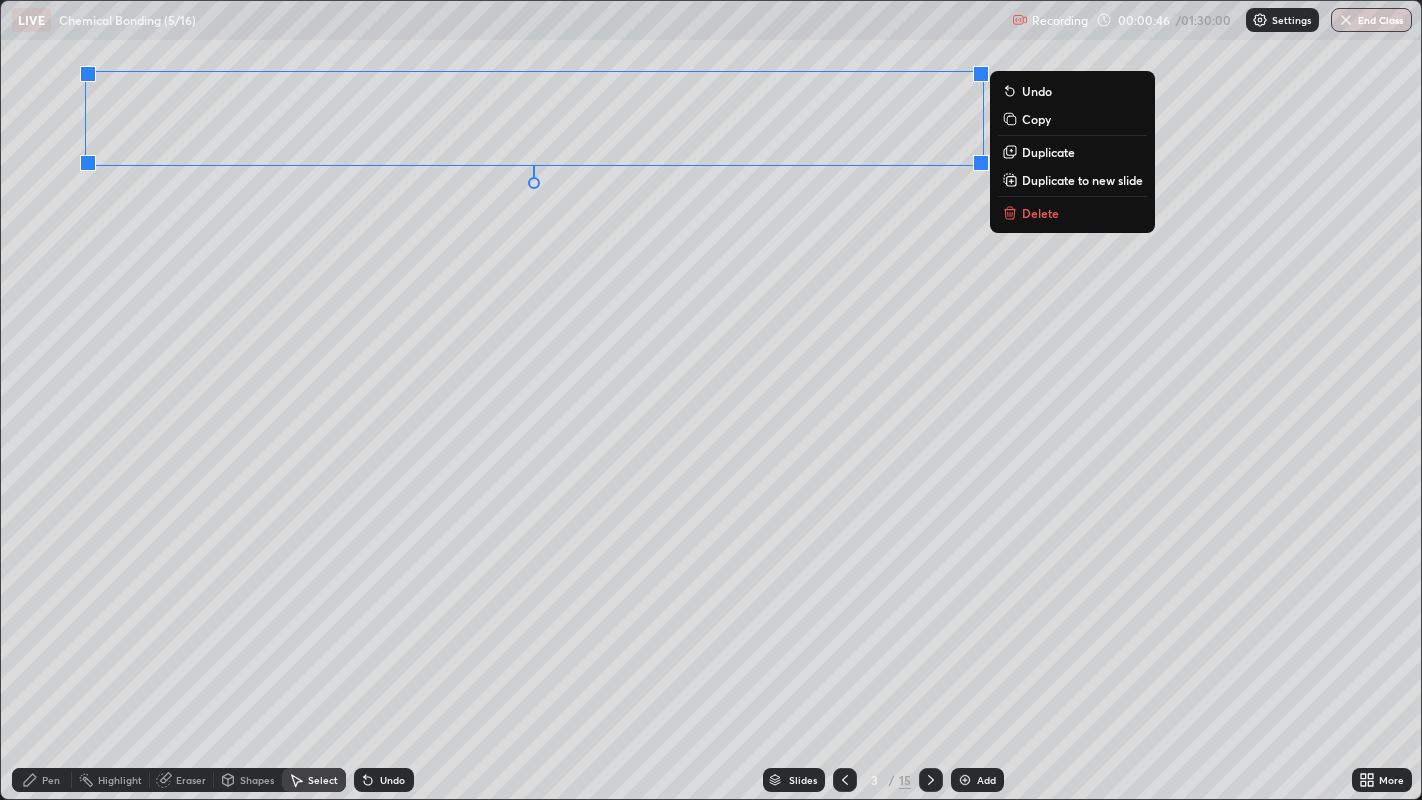 click on "0 ° Undo Copy Duplicate Duplicate to new slide Delete" at bounding box center [711, 400] 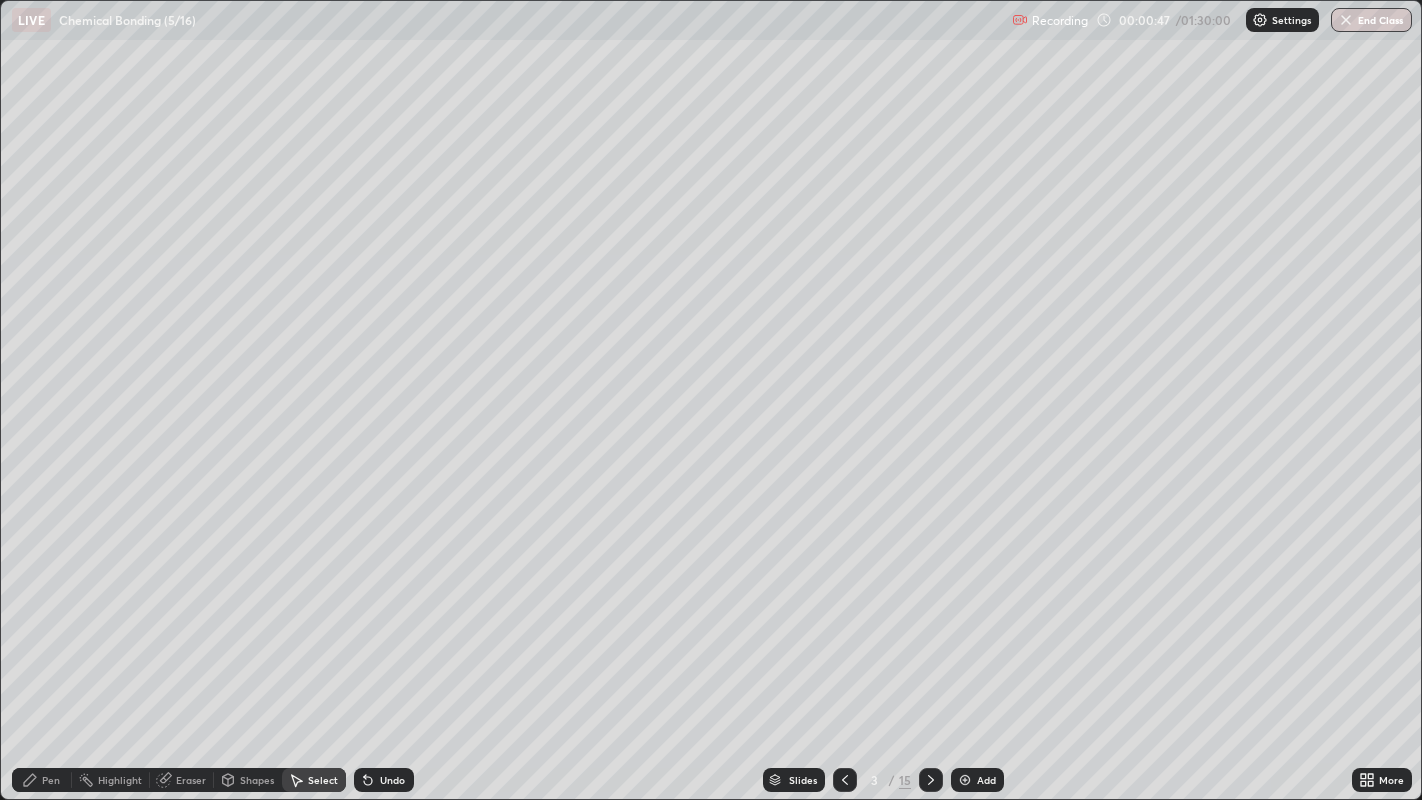 click 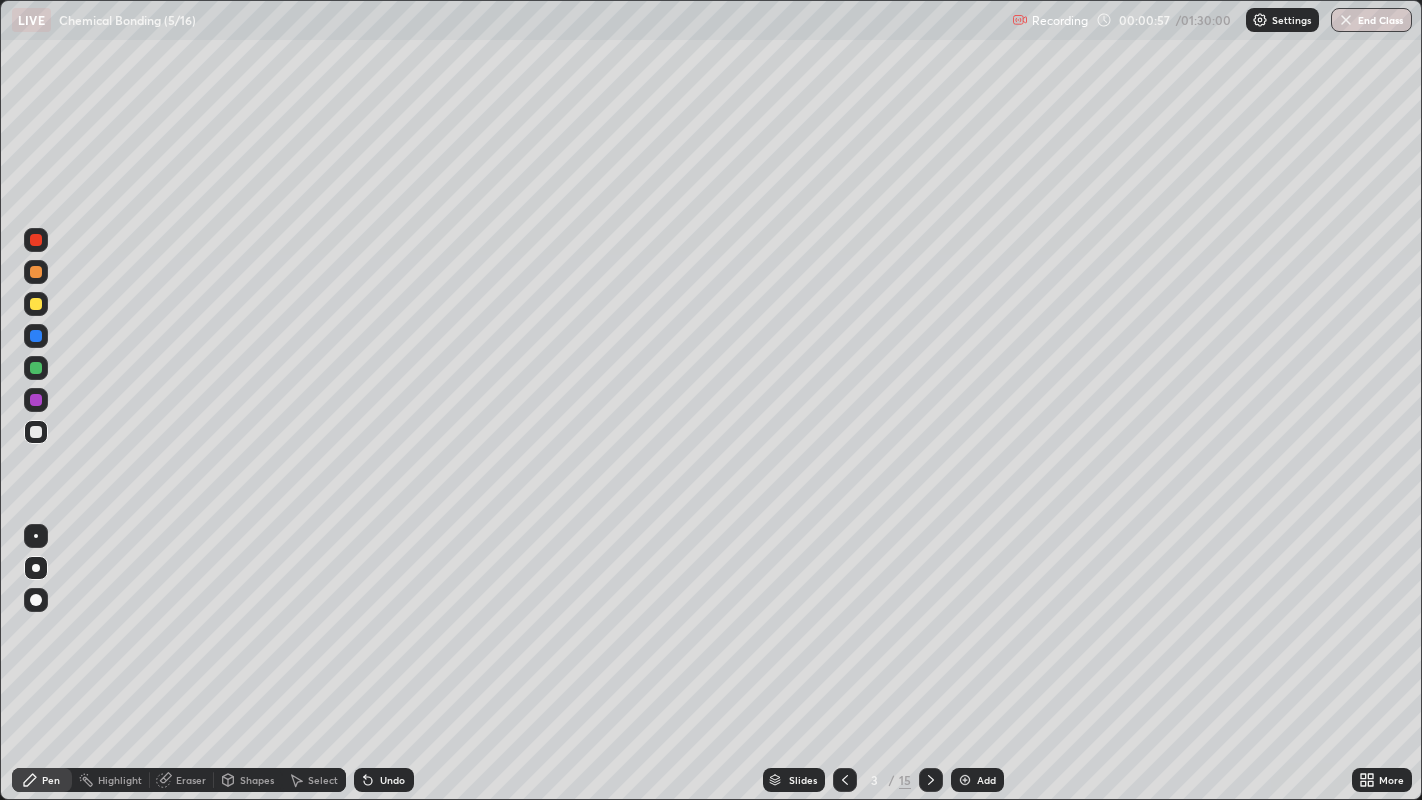 click at bounding box center [36, 336] 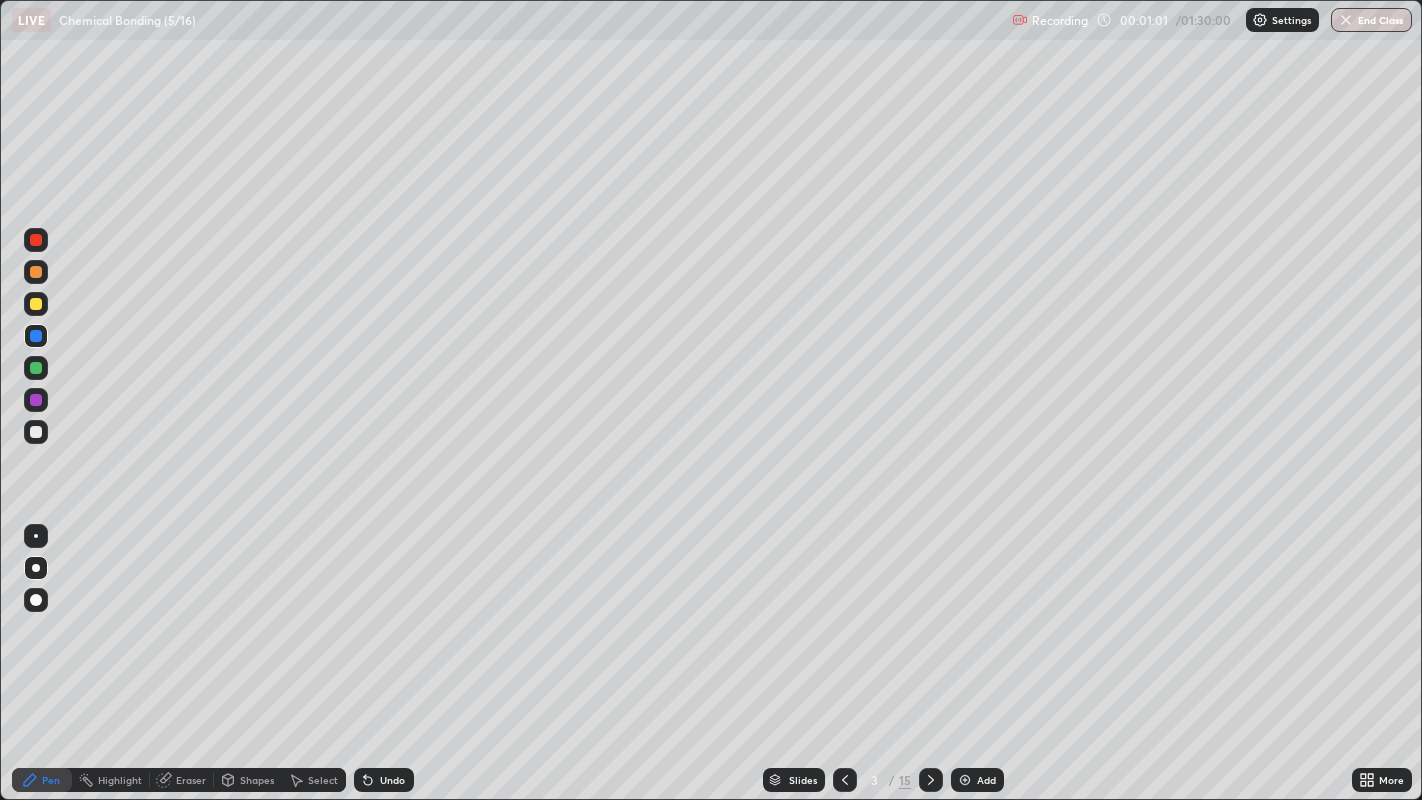 click at bounding box center [36, 432] 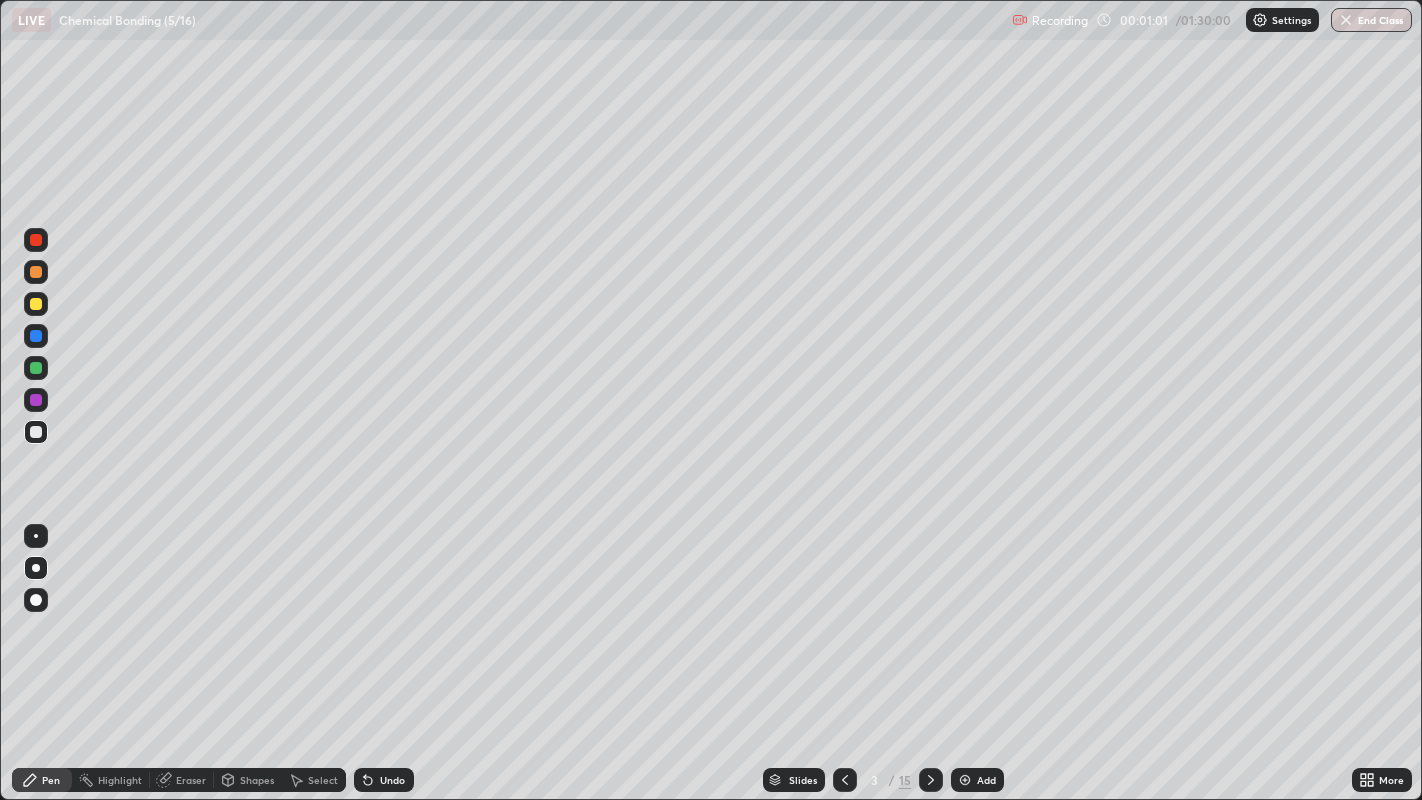 click at bounding box center (36, 536) 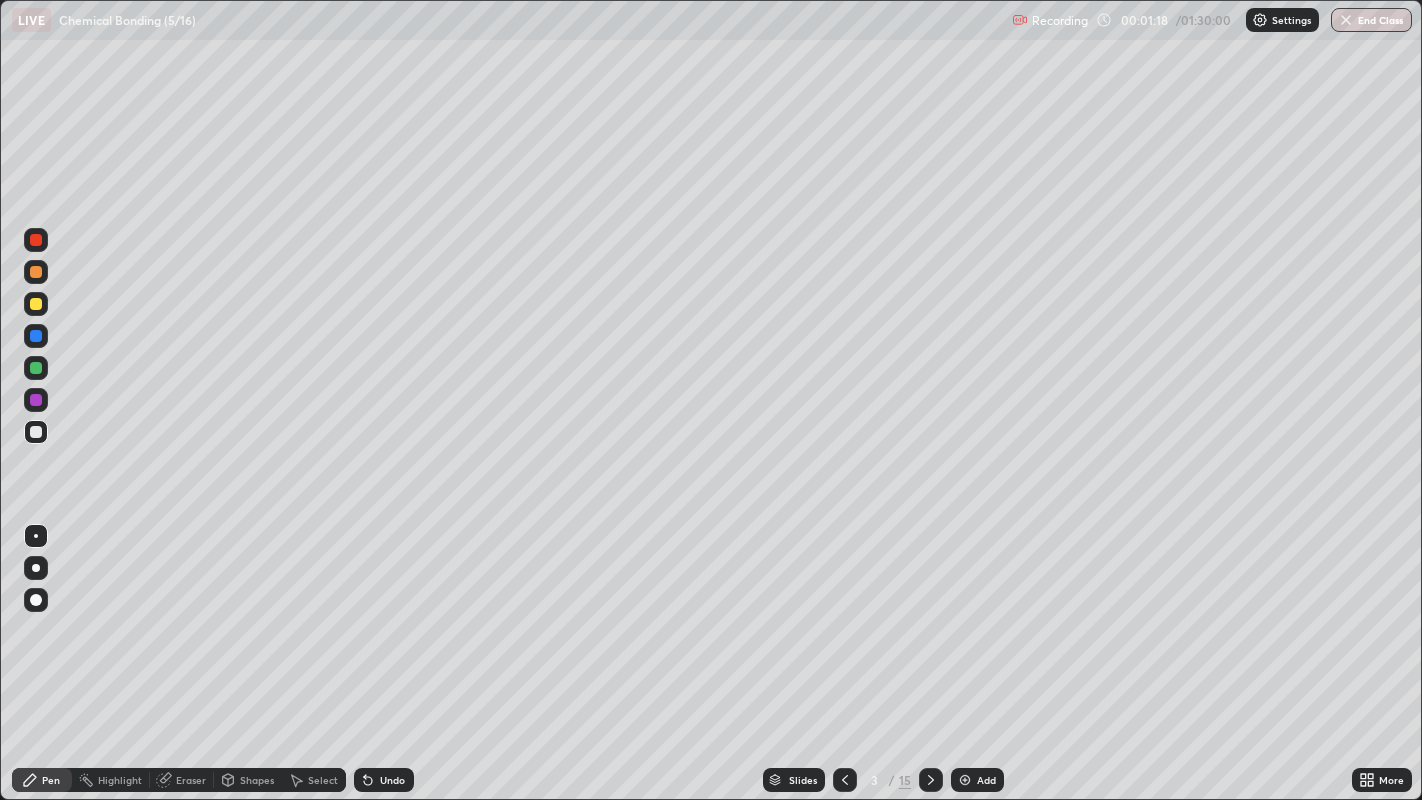 click on "Undo" at bounding box center (392, 780) 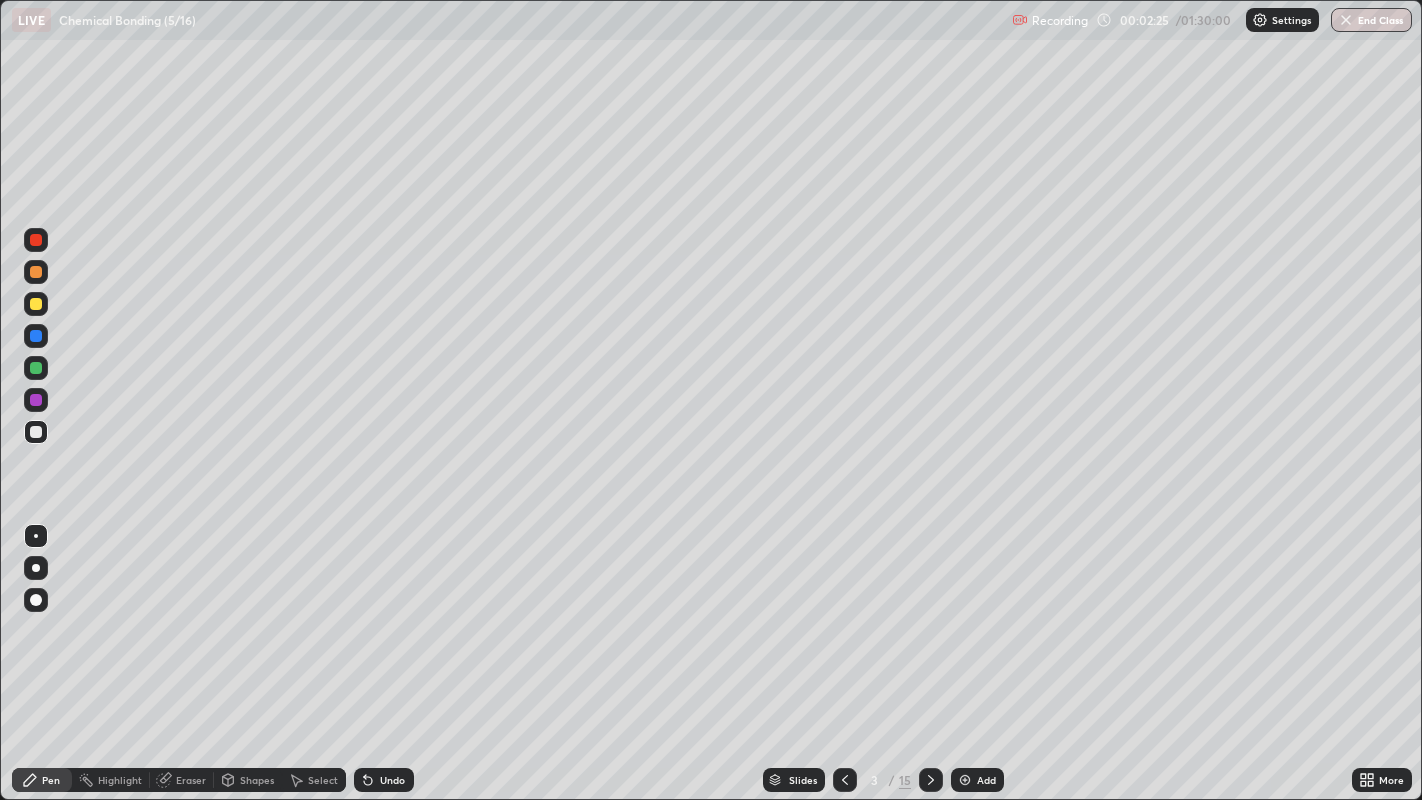 click 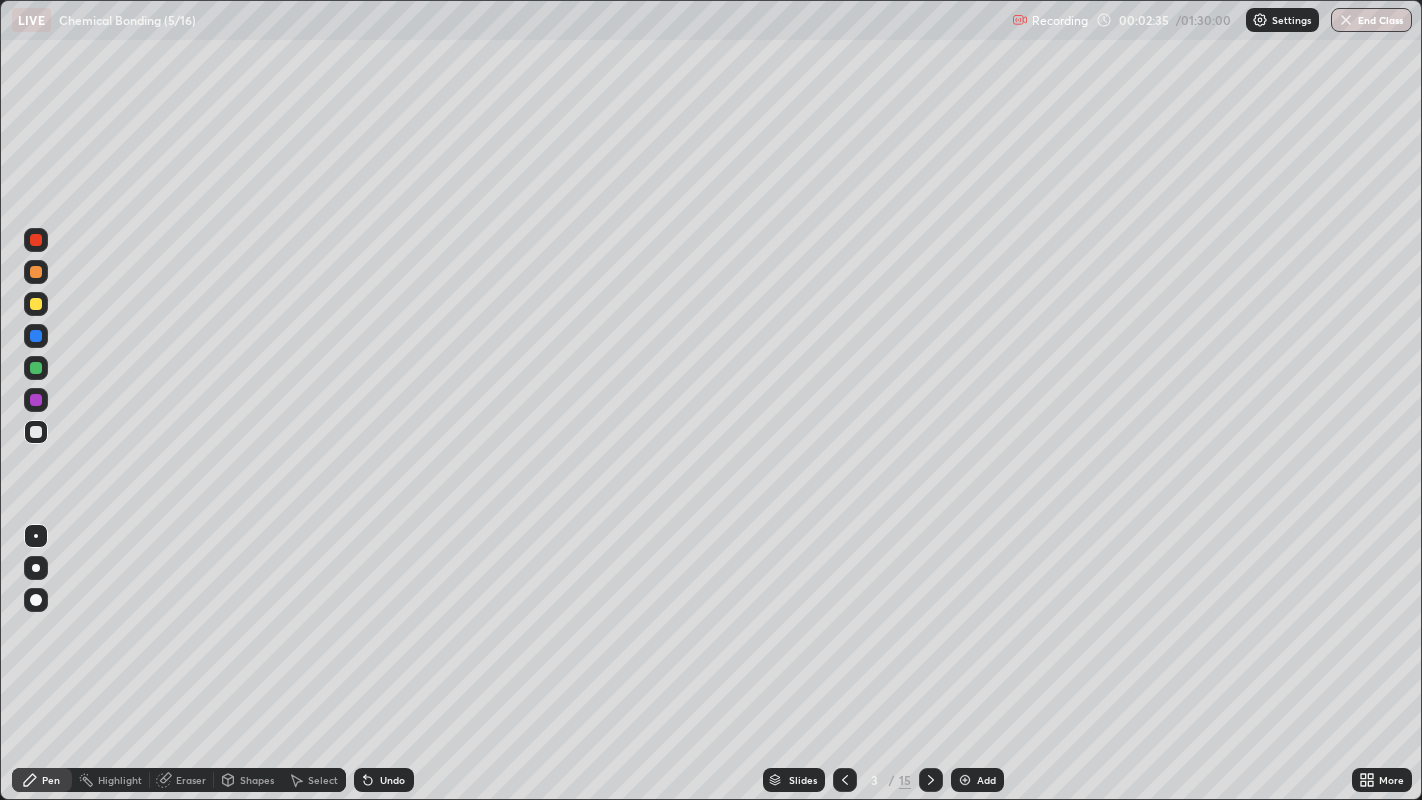 click on "Undo" at bounding box center (392, 780) 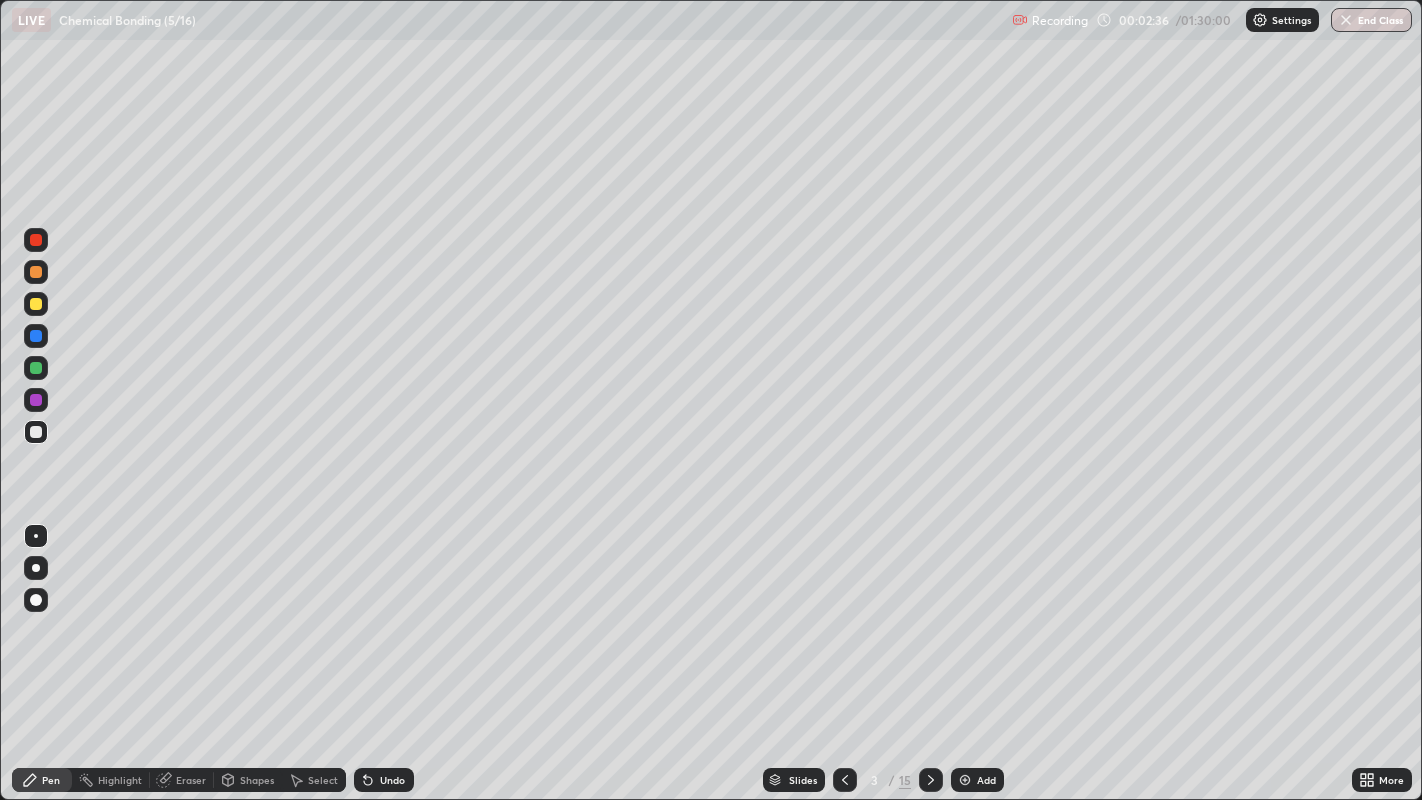 click on "Undo" at bounding box center (384, 780) 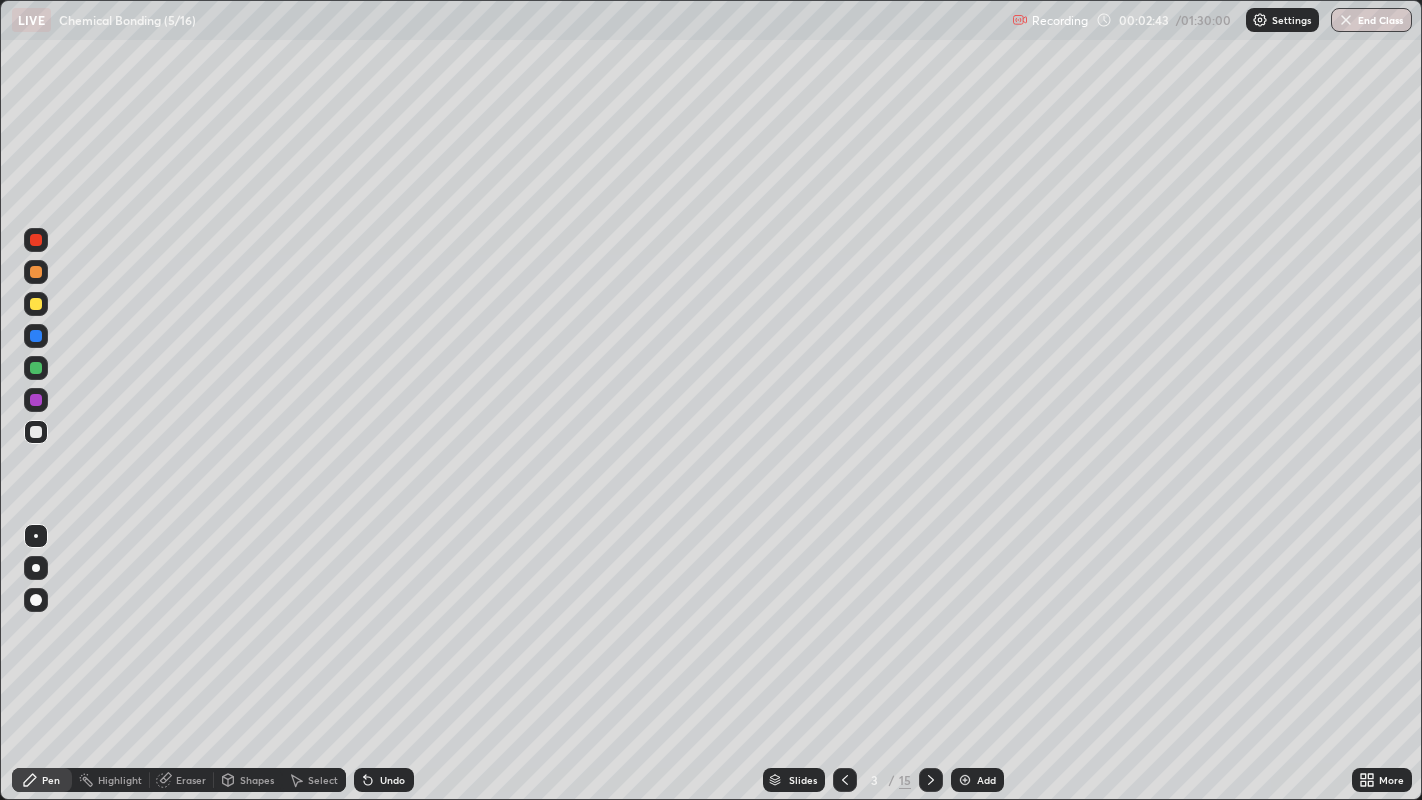 click at bounding box center (36, 368) 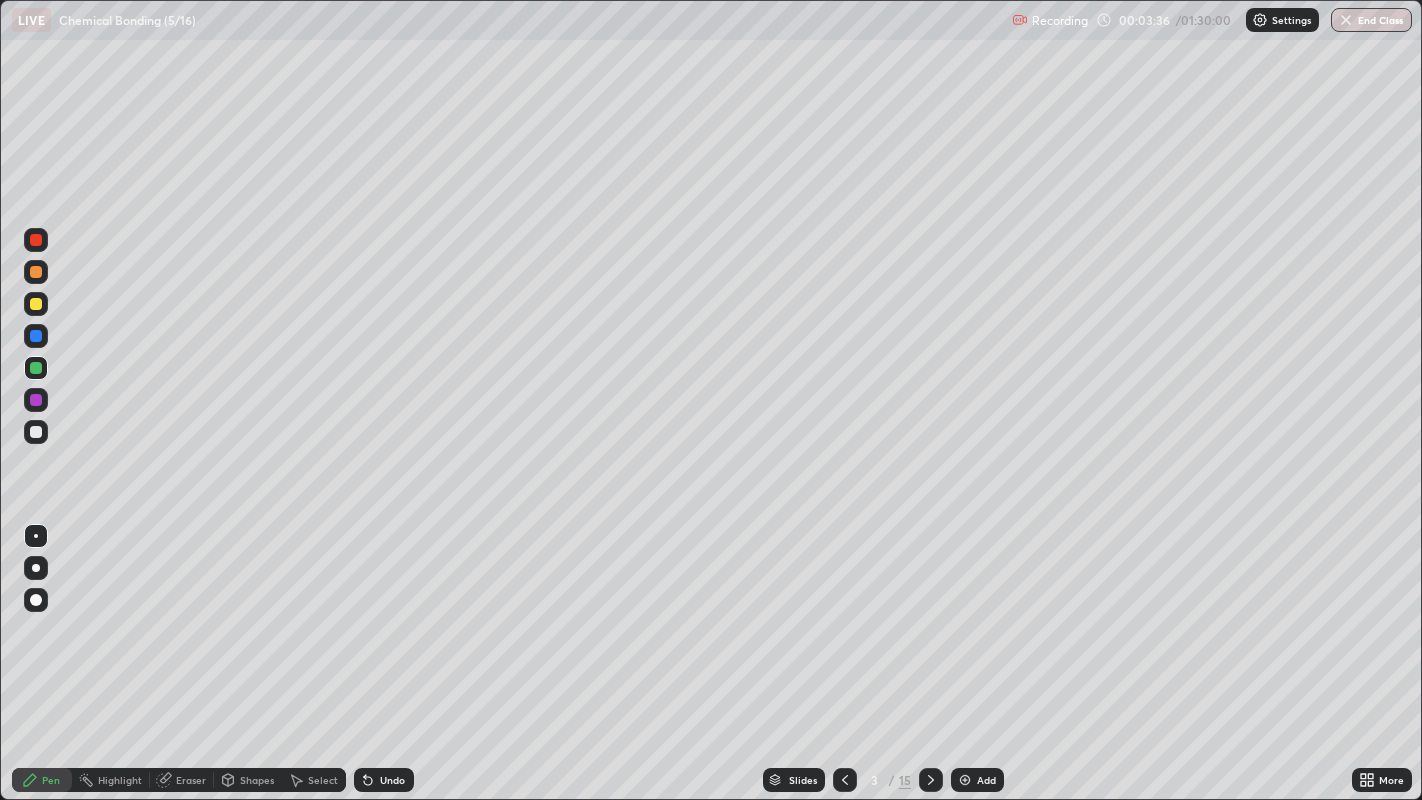 click at bounding box center (36, 432) 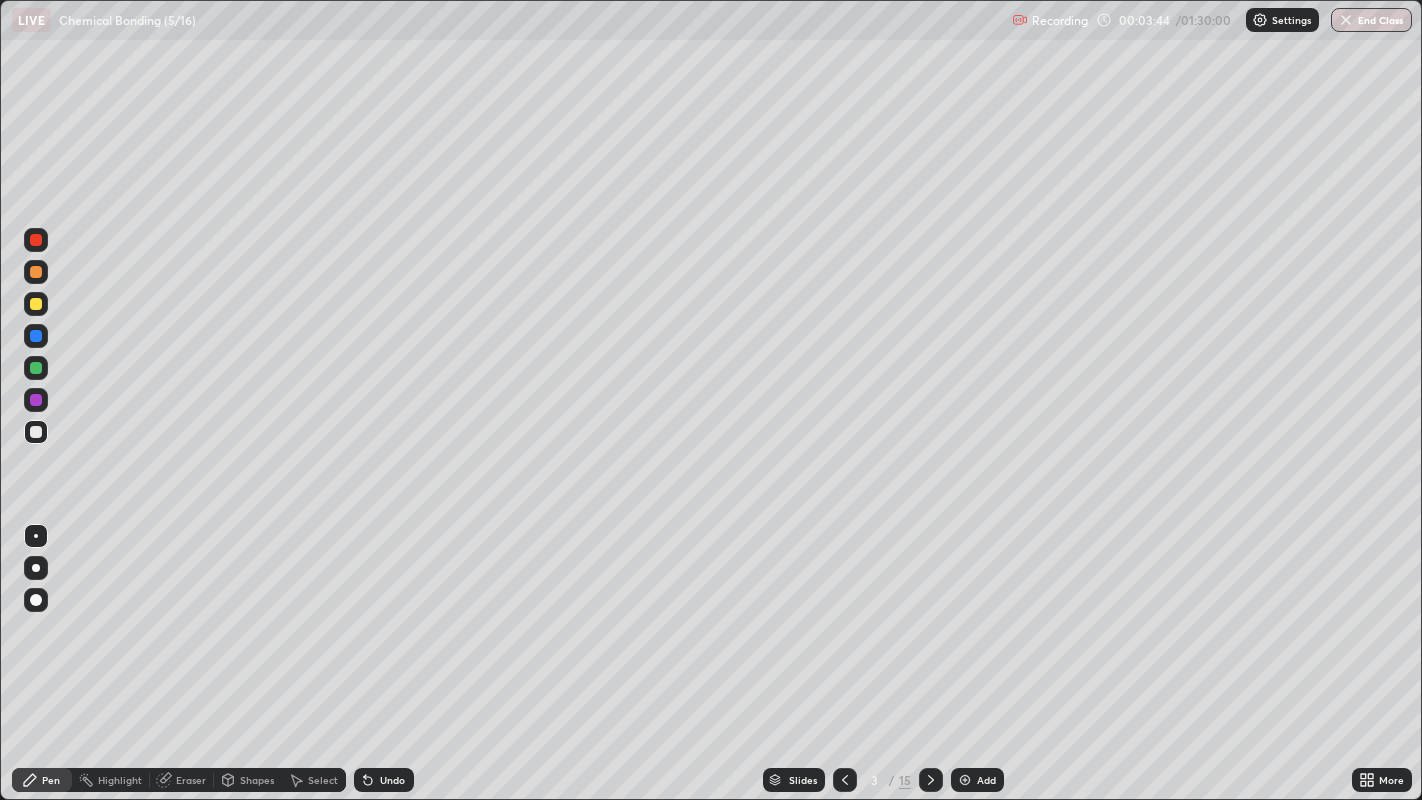 click at bounding box center (36, 432) 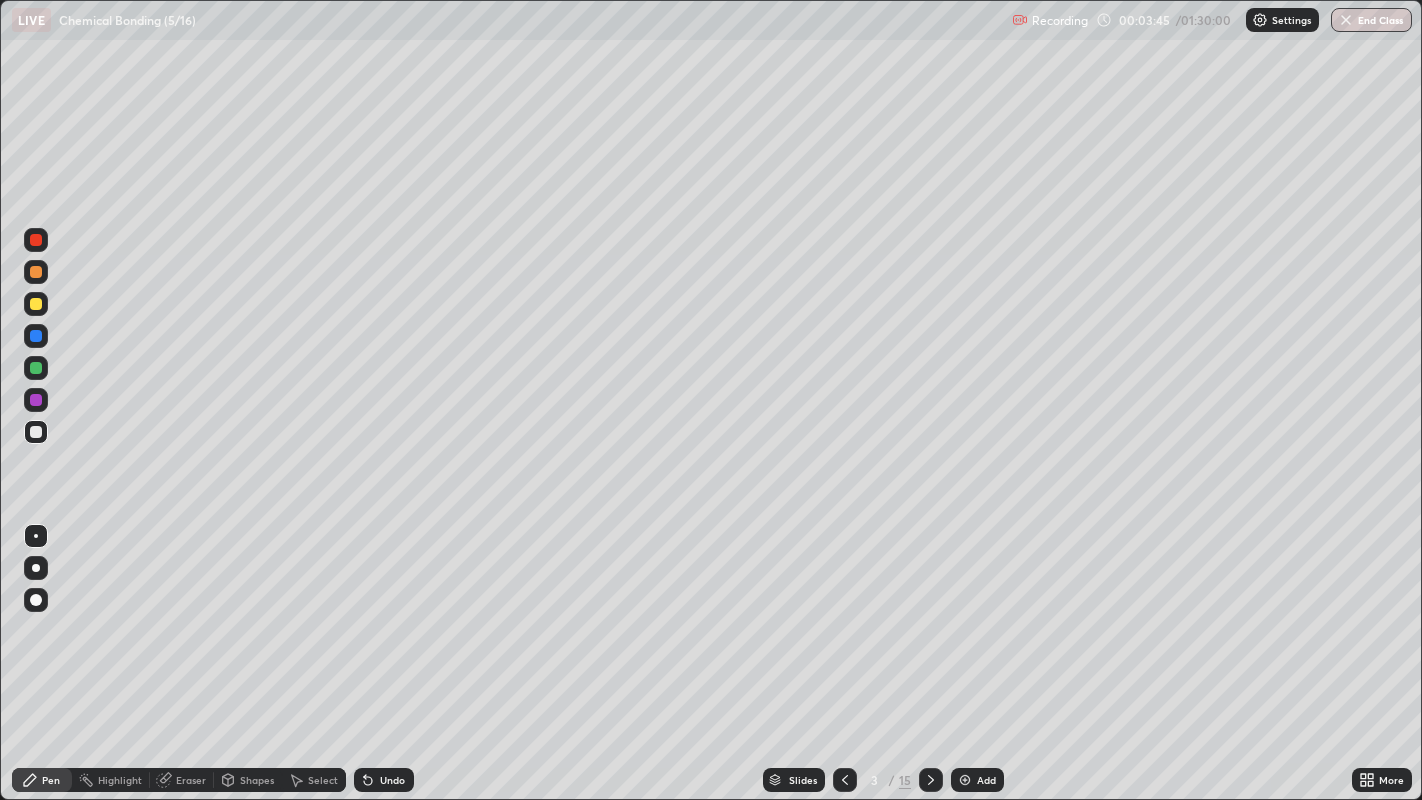 click at bounding box center (36, 336) 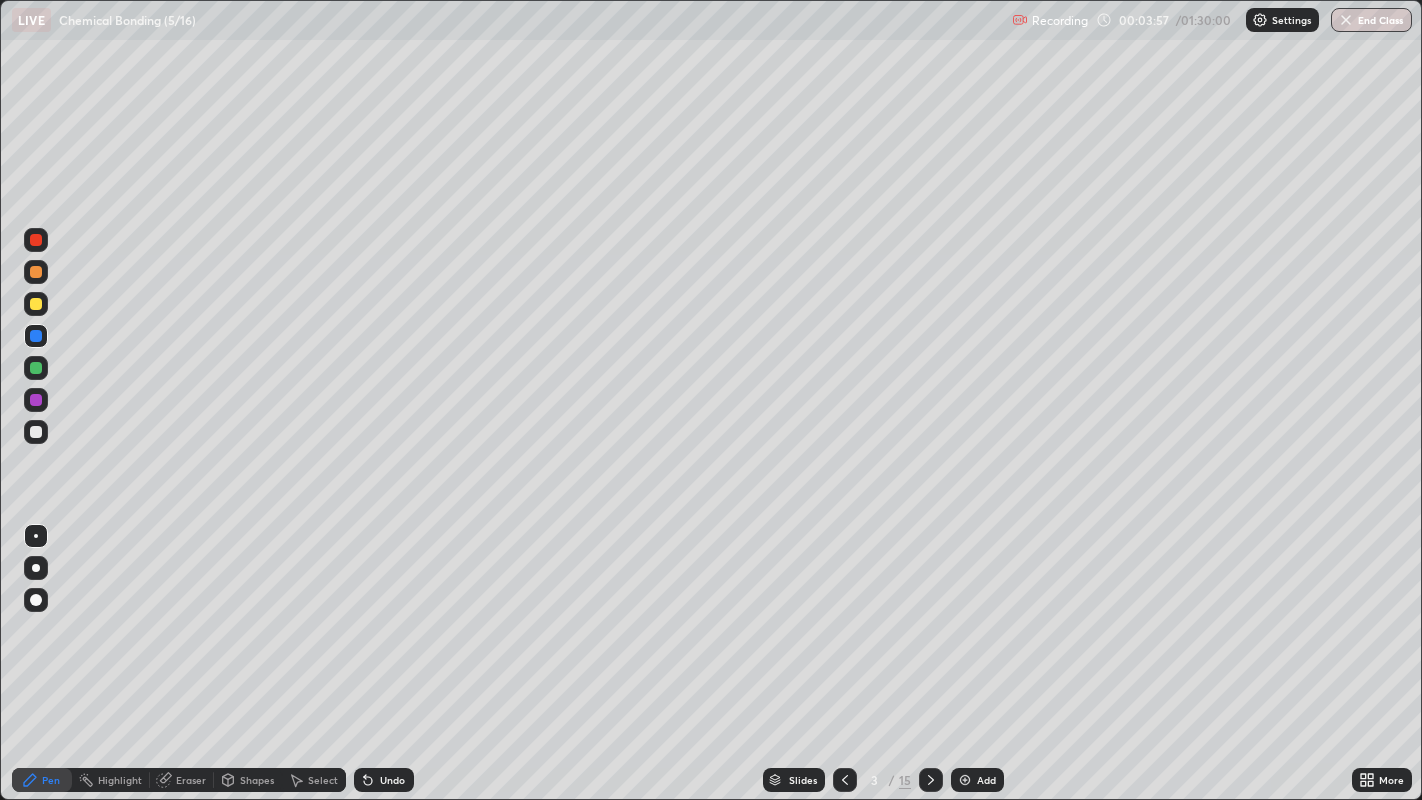 click at bounding box center (36, 432) 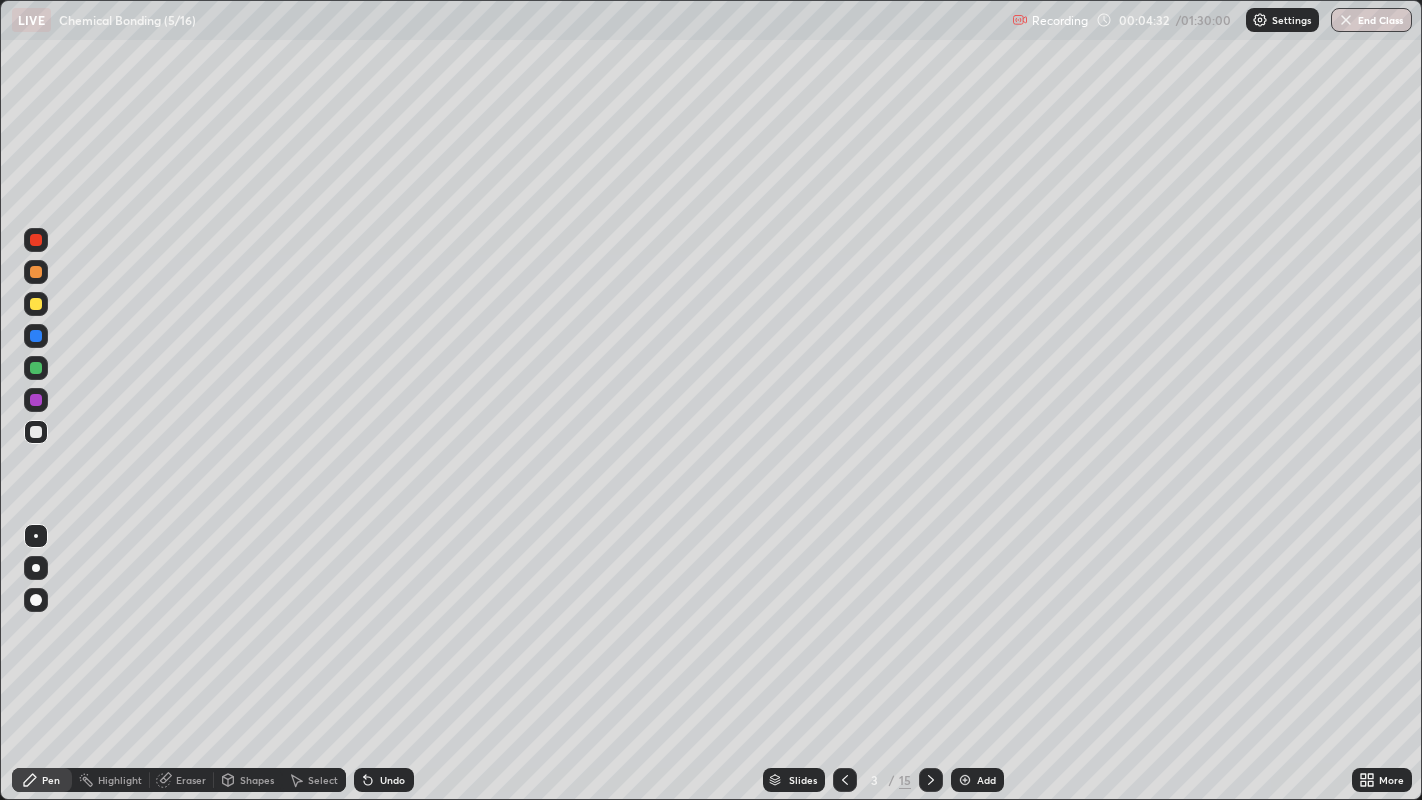 click at bounding box center [36, 336] 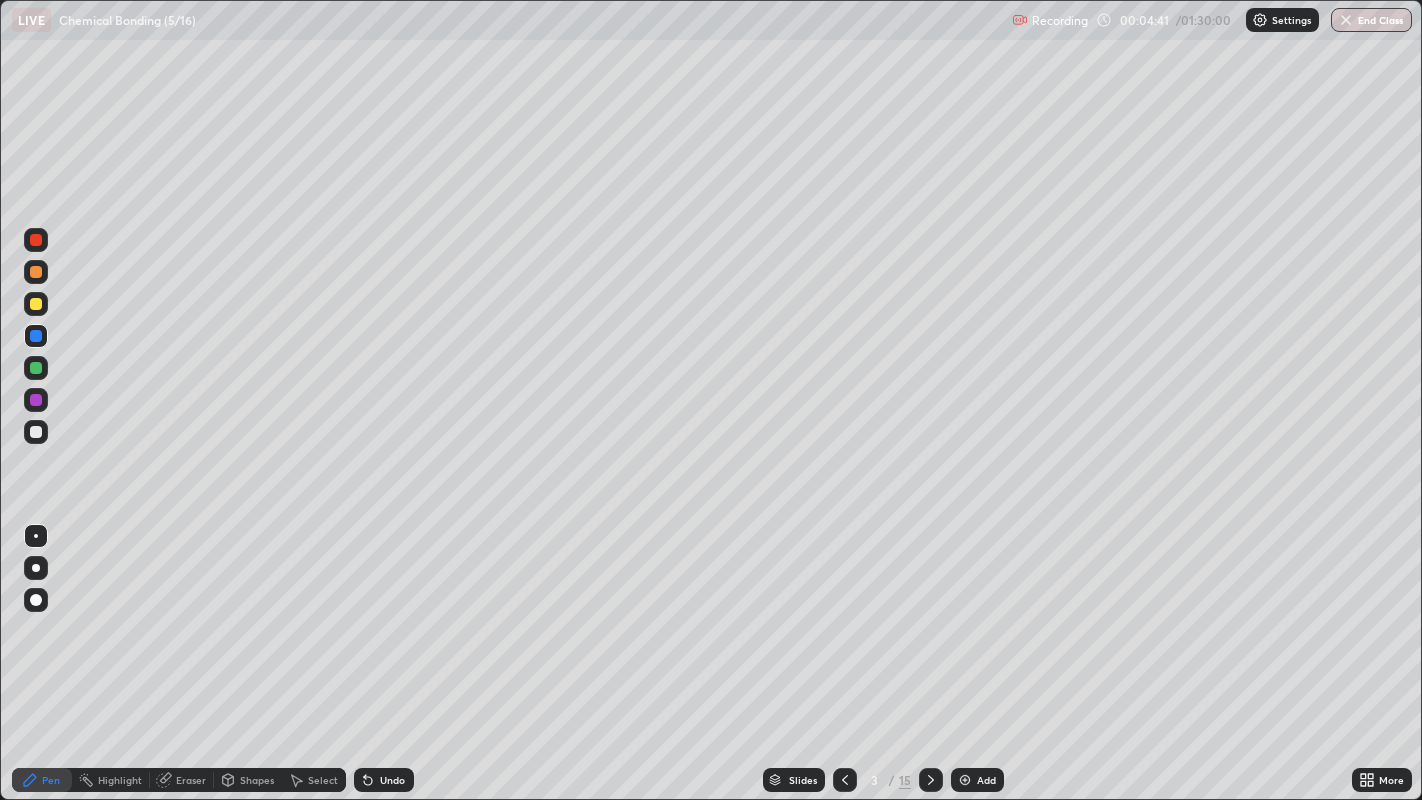click at bounding box center (36, 368) 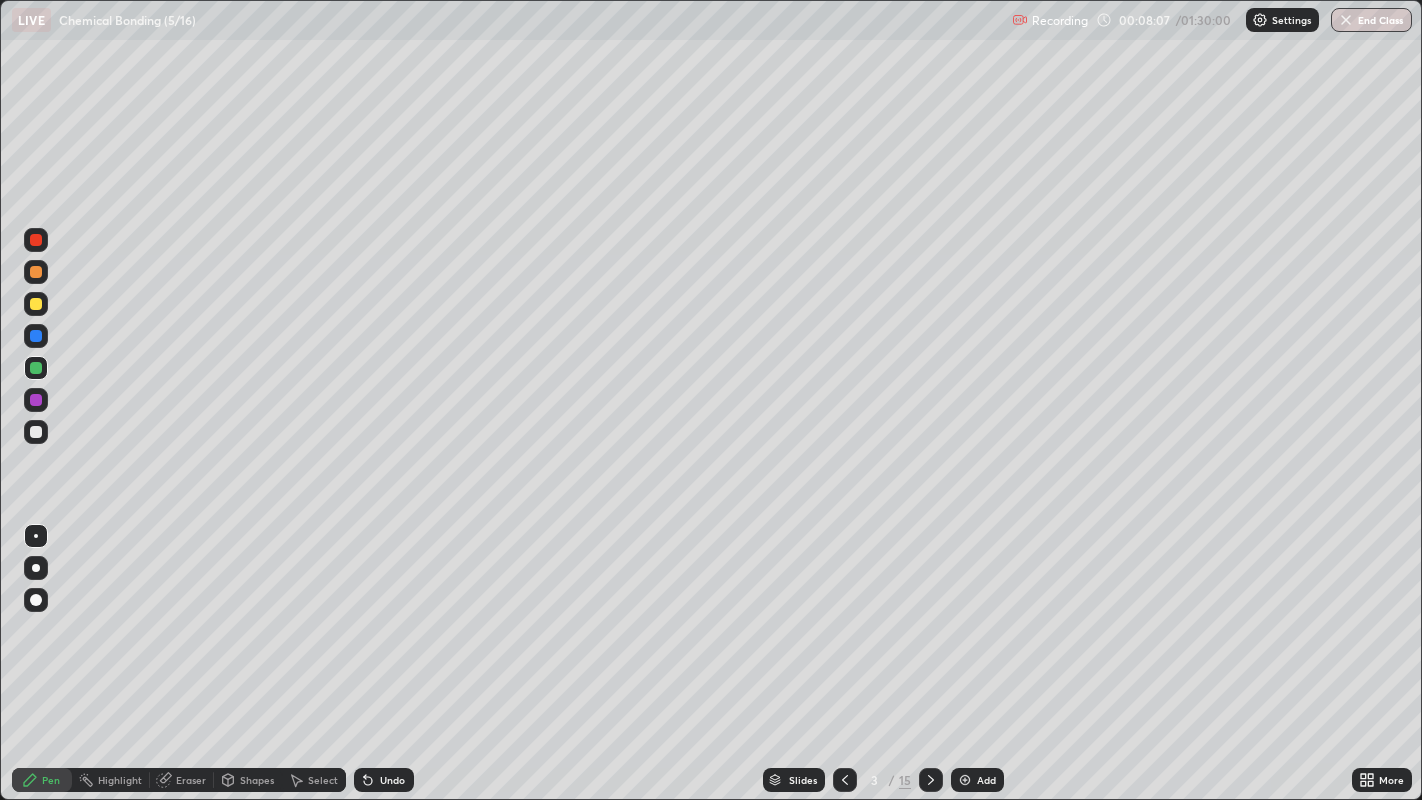 click at bounding box center (36, 432) 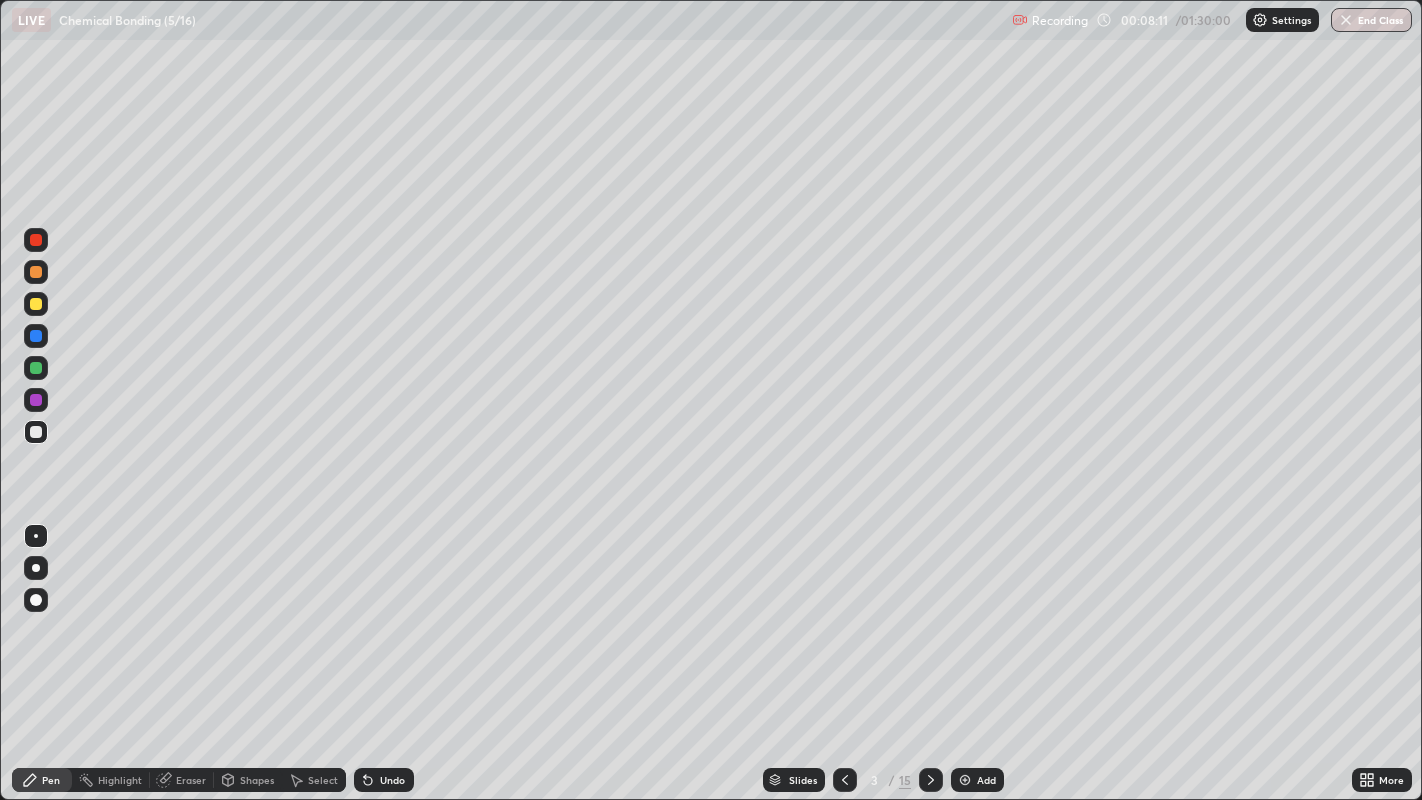 click 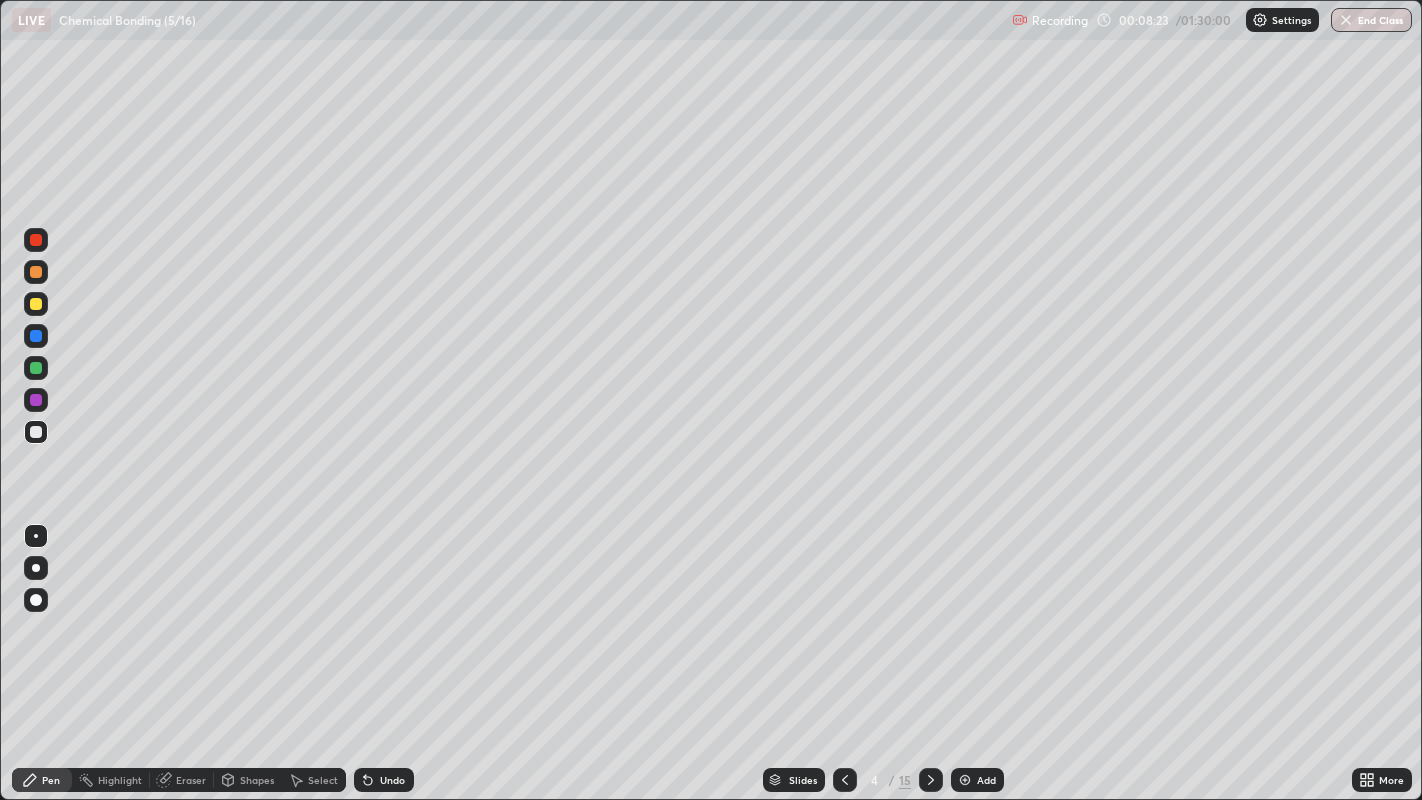 click on "Undo" at bounding box center (392, 780) 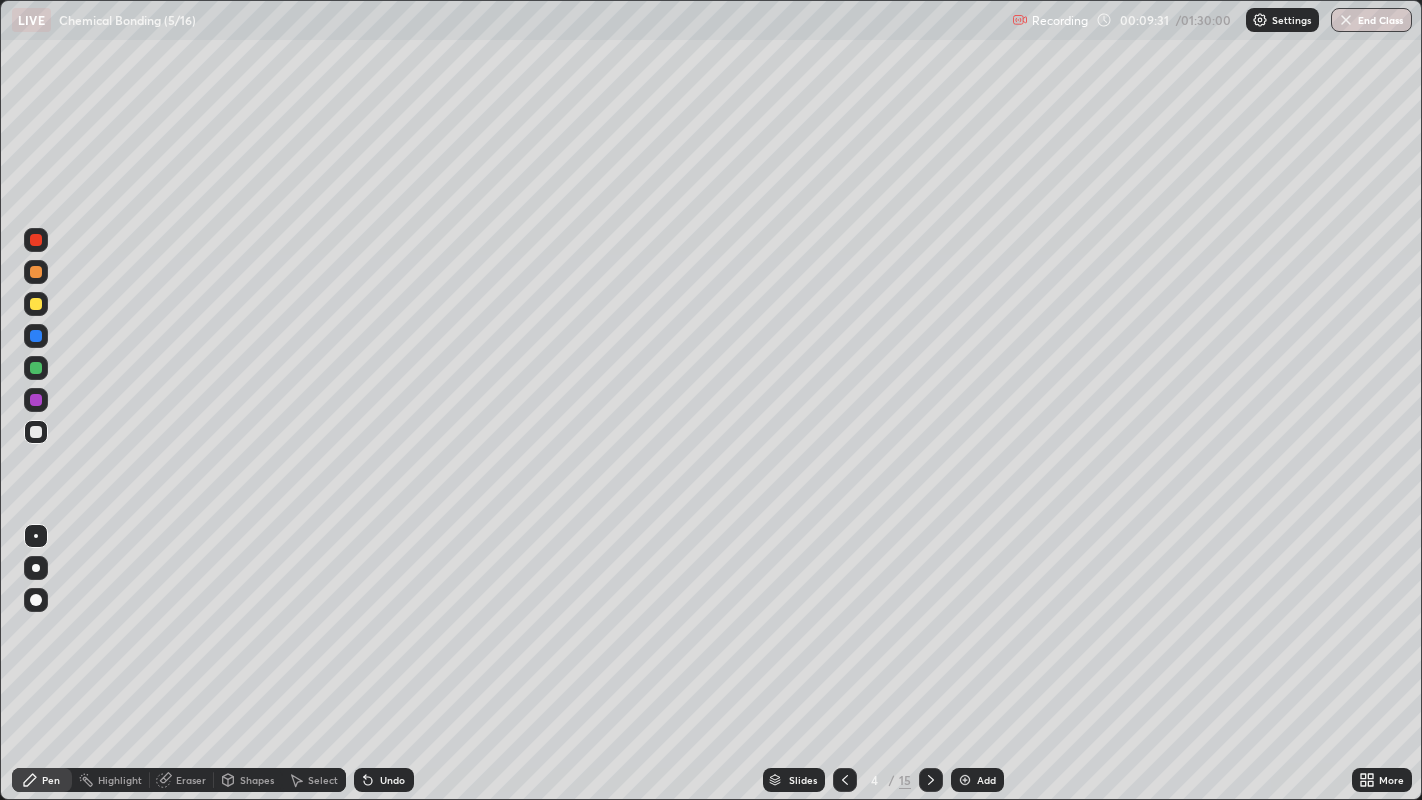 click on "Undo" at bounding box center [384, 780] 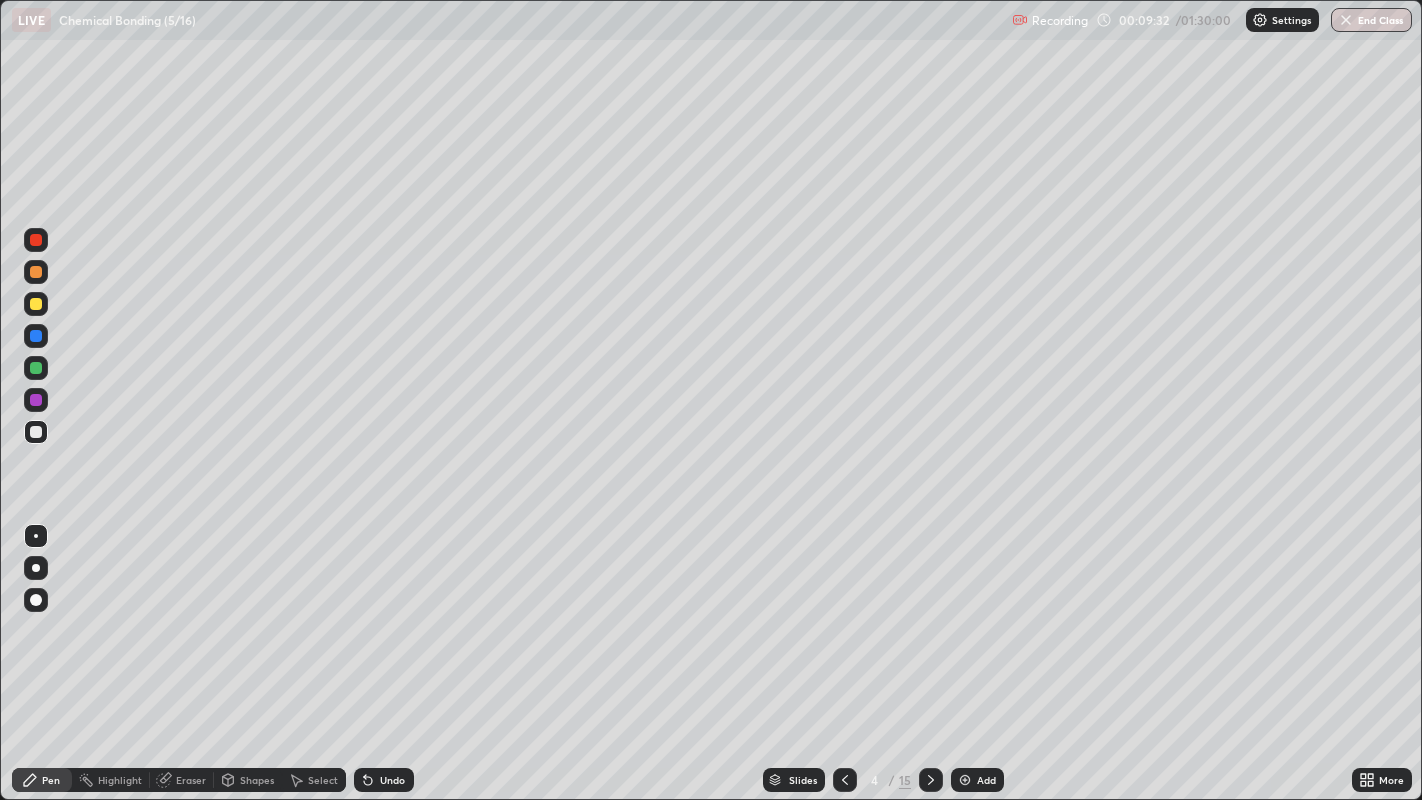 click on "Undo" at bounding box center [384, 780] 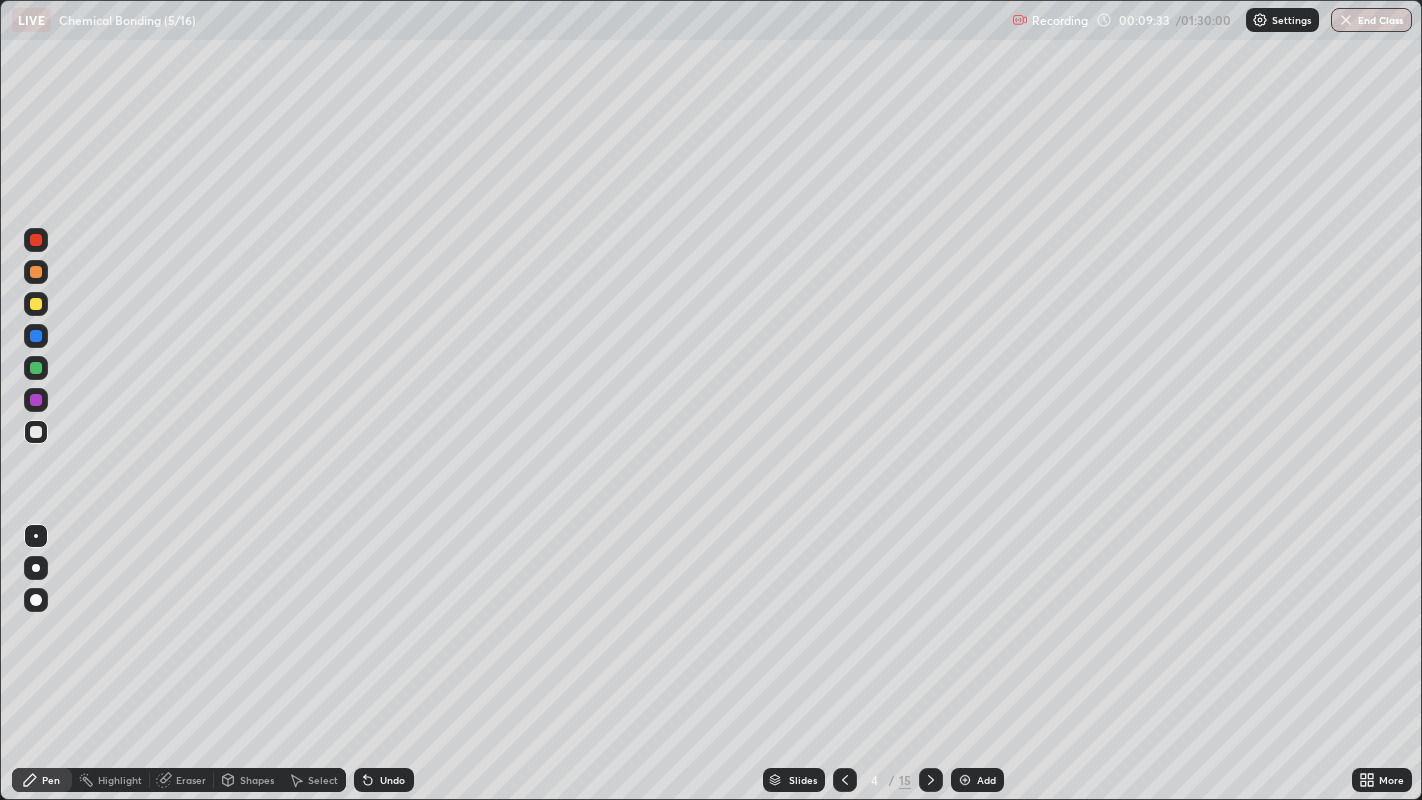 click on "Undo" at bounding box center [384, 780] 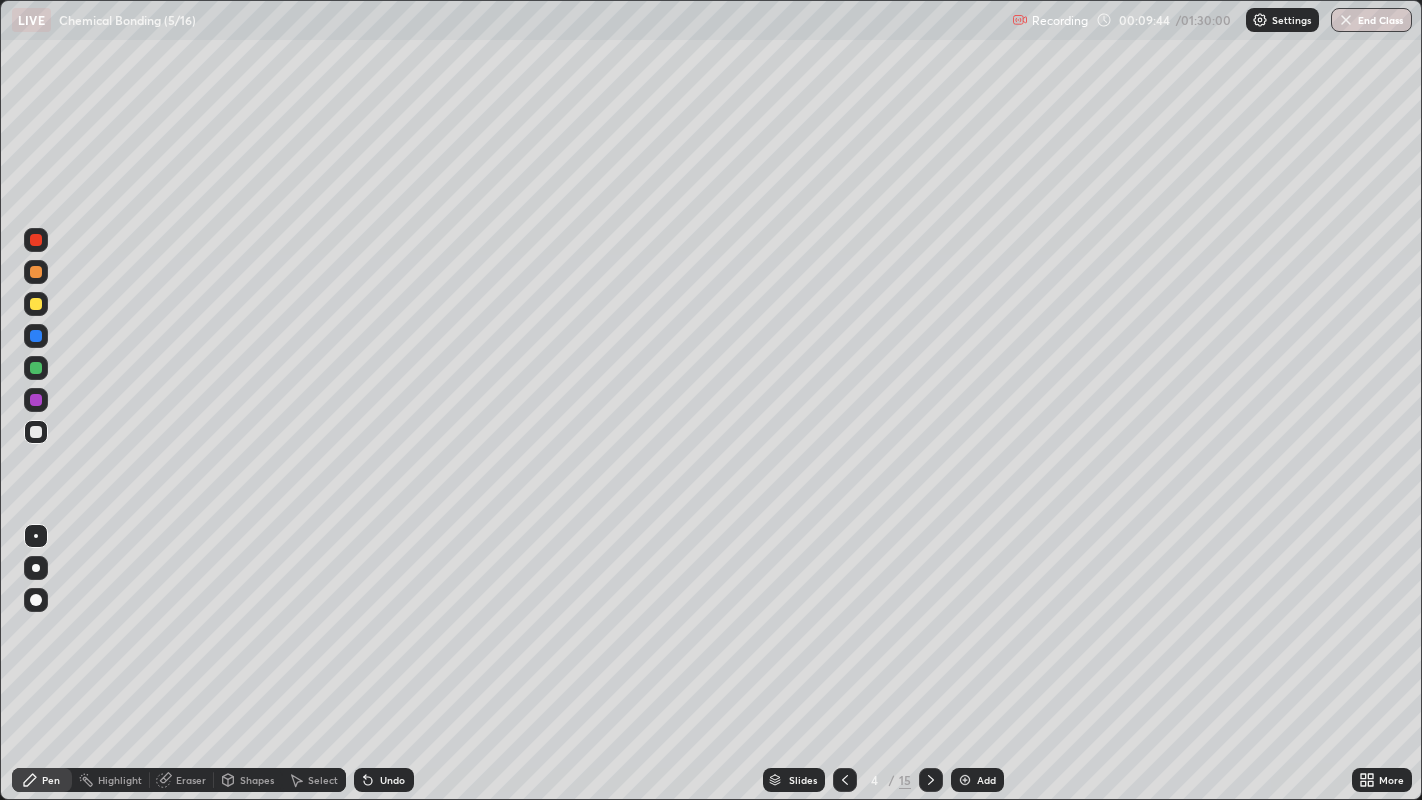 click on "Undo" at bounding box center (392, 780) 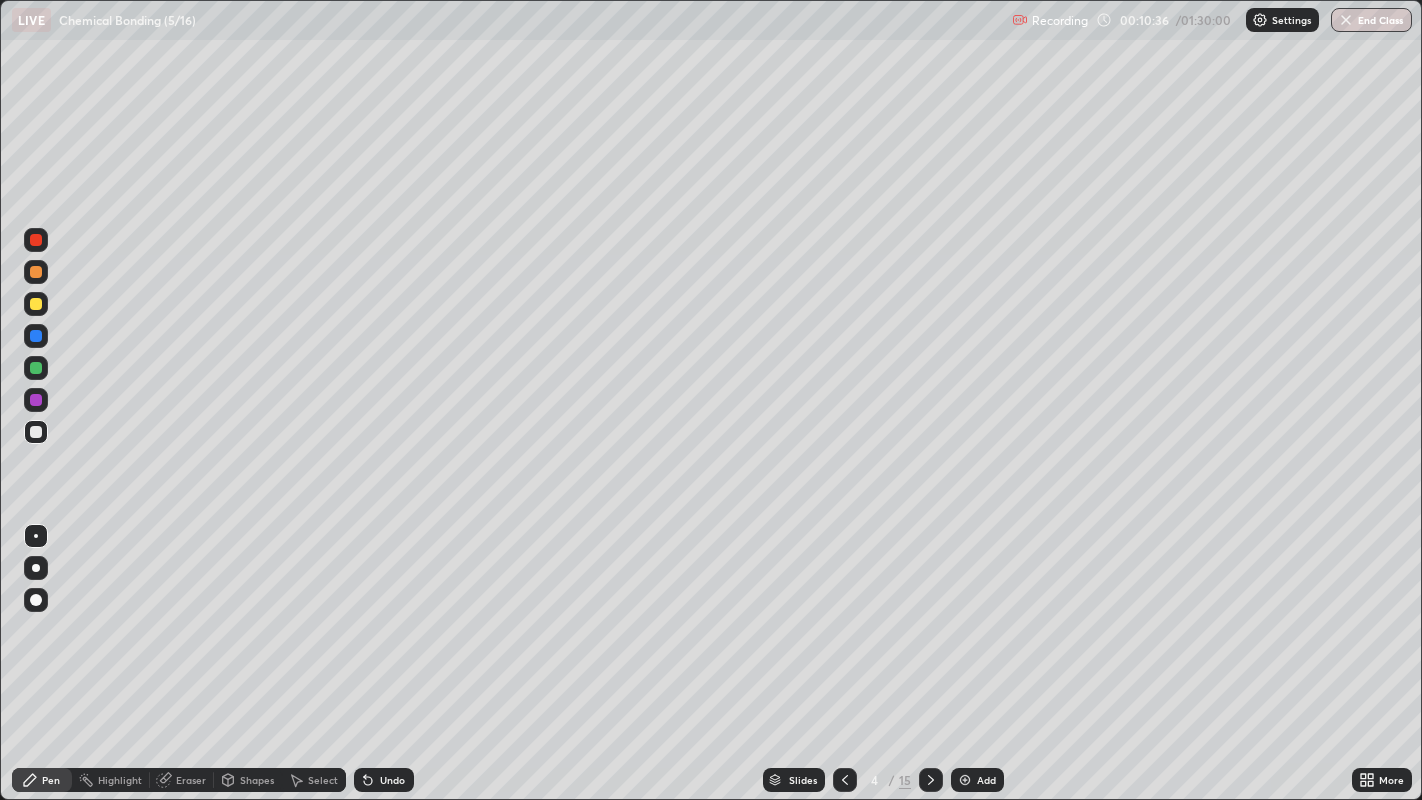 click on "Eraser" at bounding box center [191, 780] 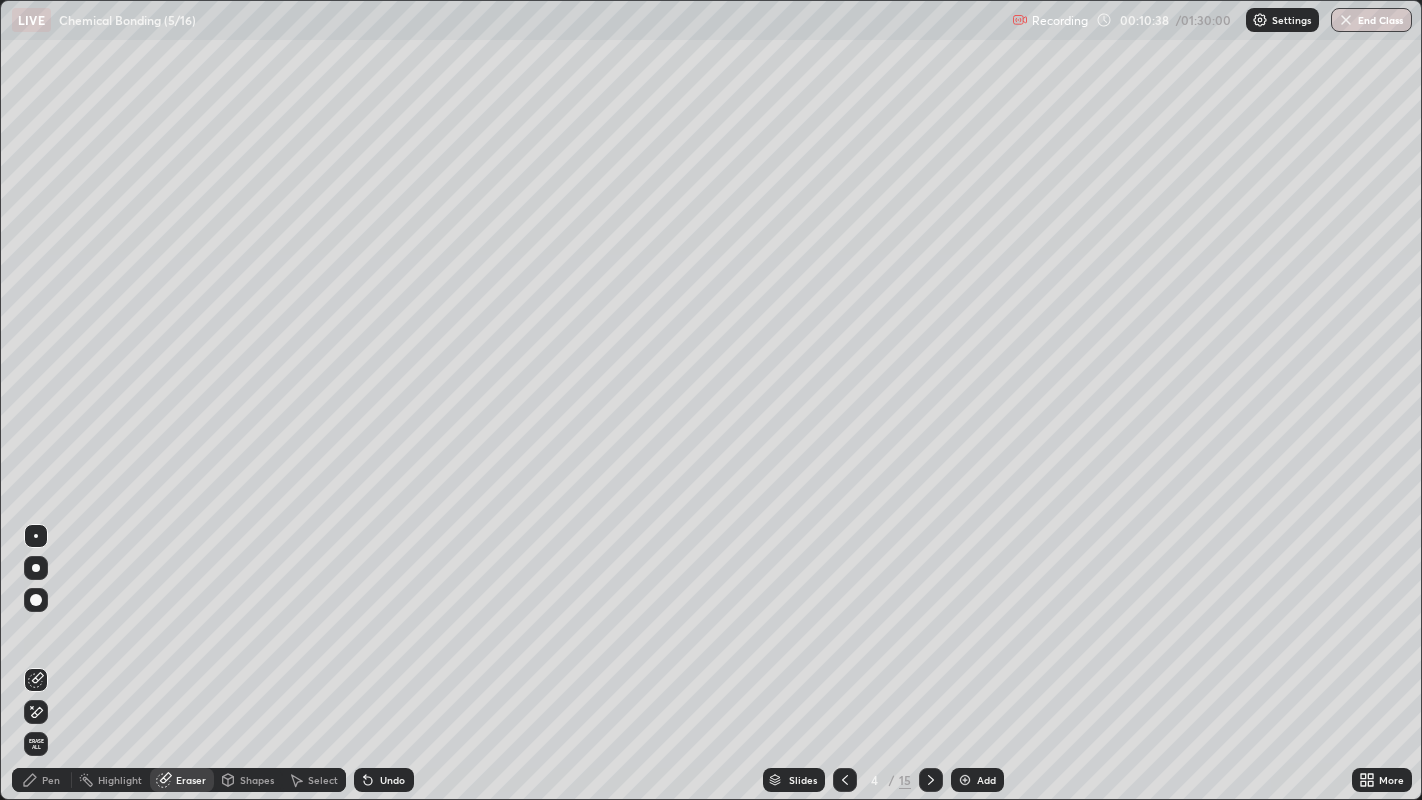 click on "Pen" at bounding box center (42, 780) 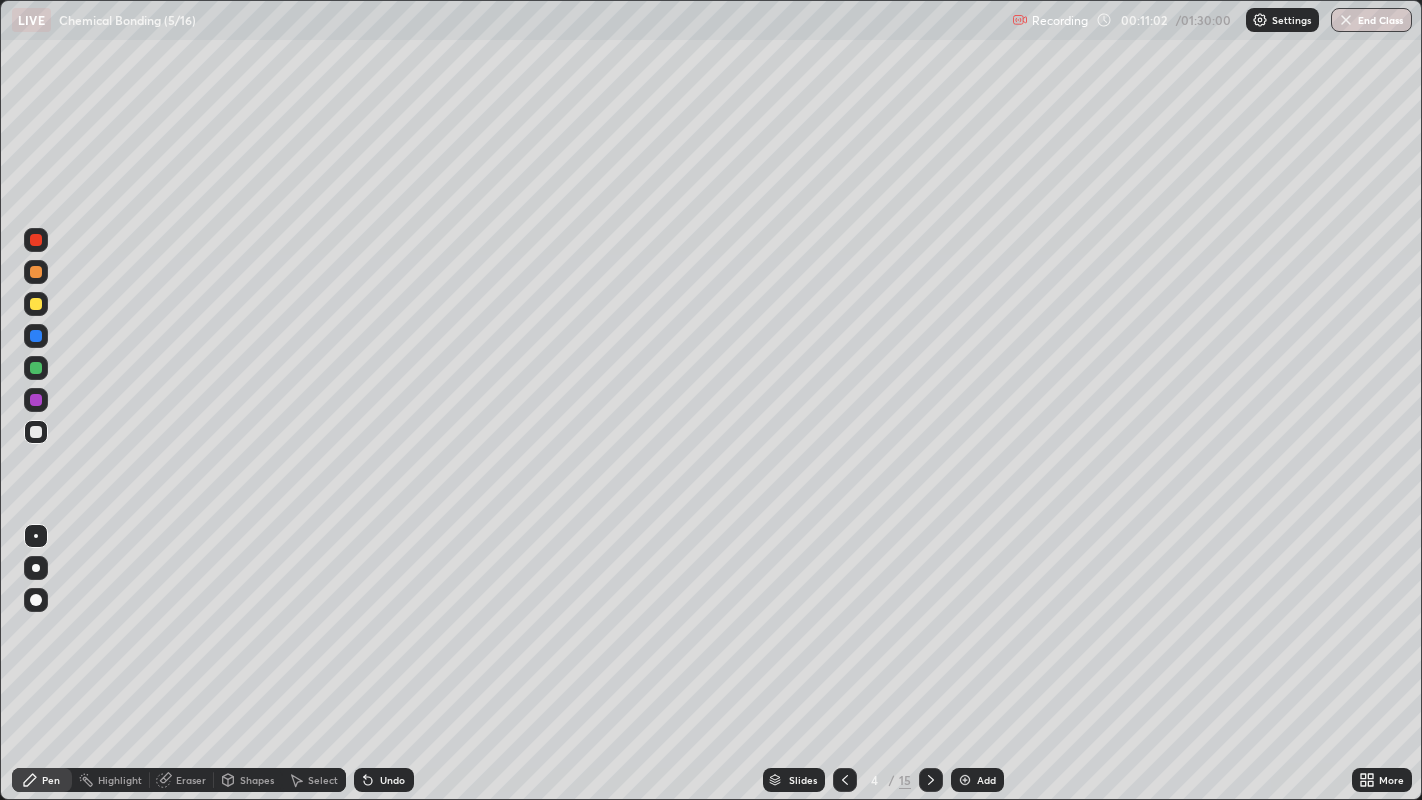 click at bounding box center [36, 336] 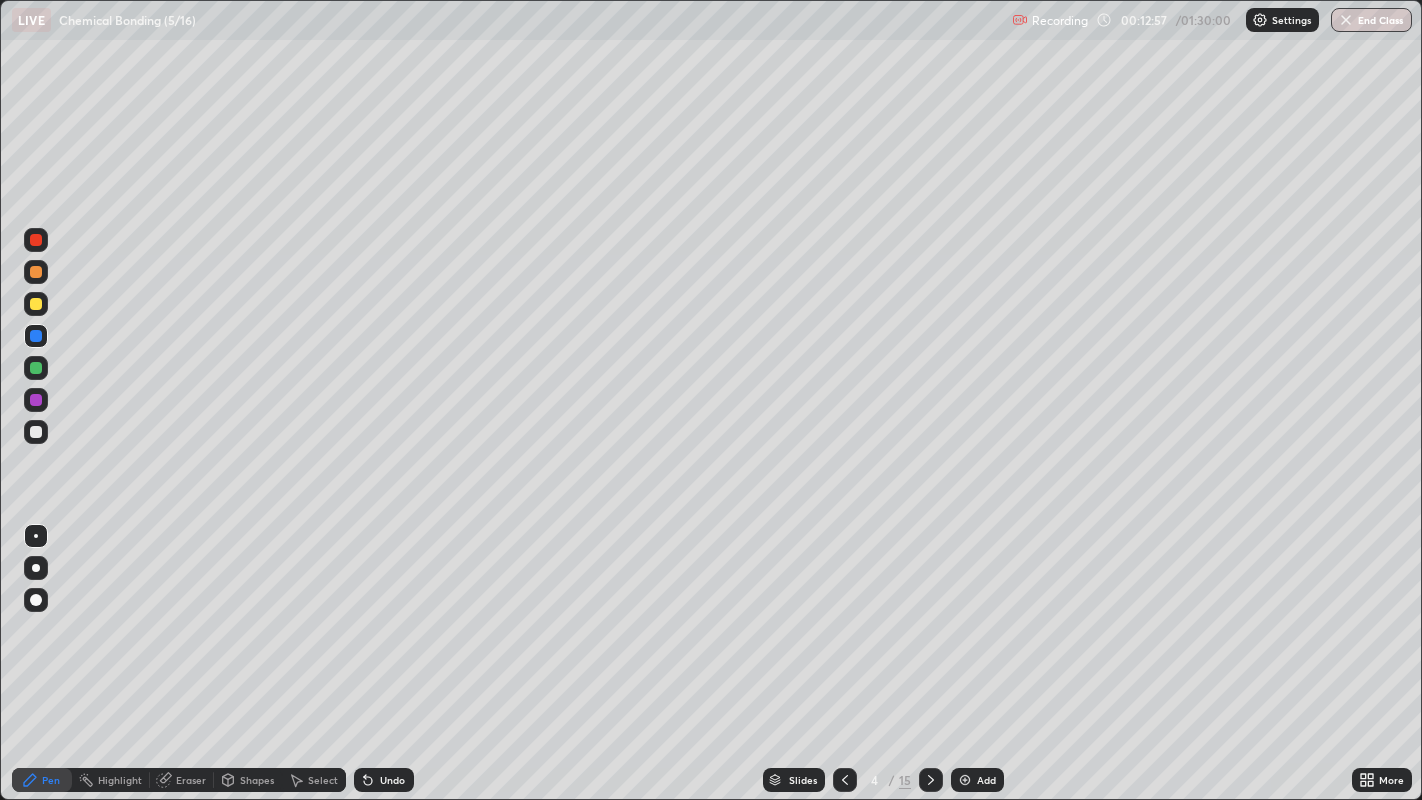click at bounding box center (36, 336) 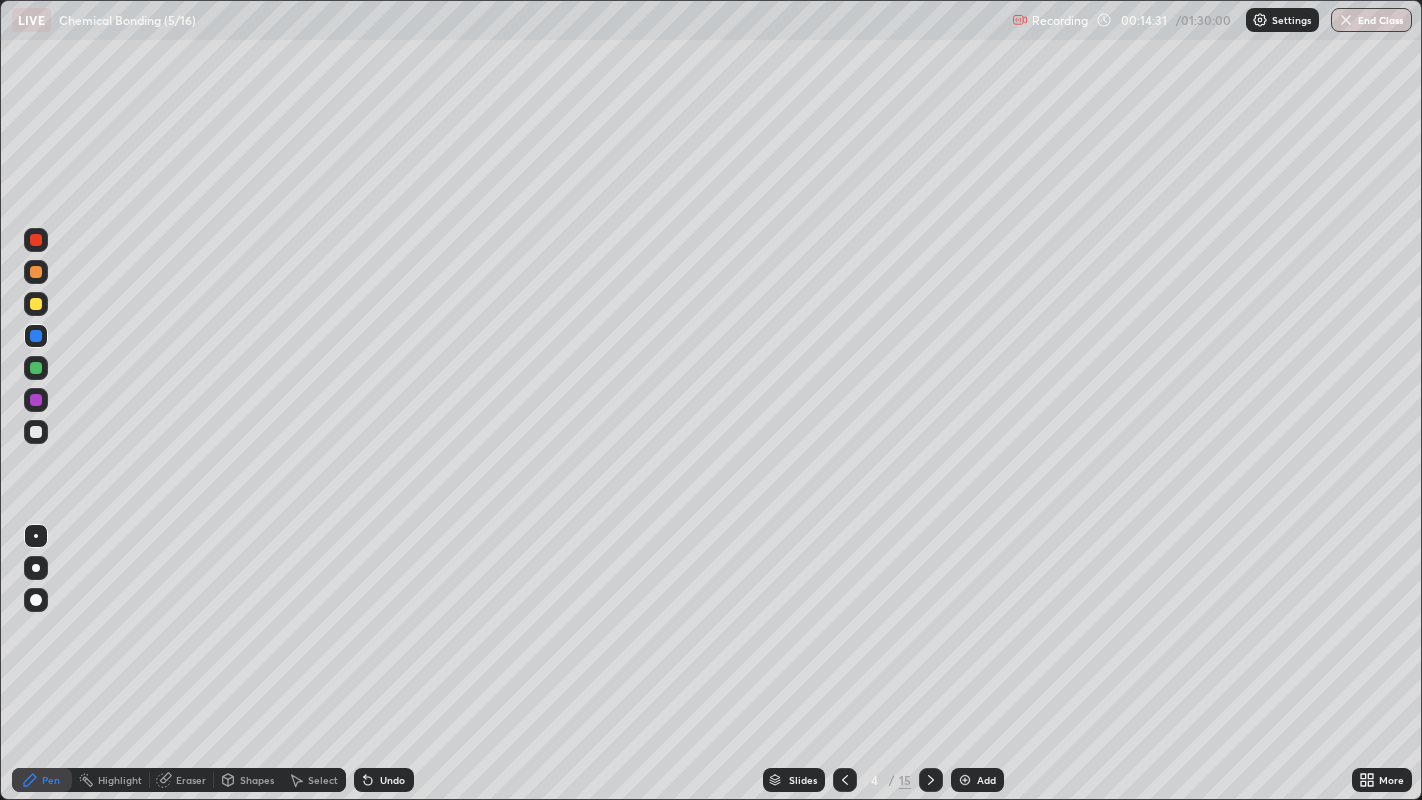 click at bounding box center [36, 432] 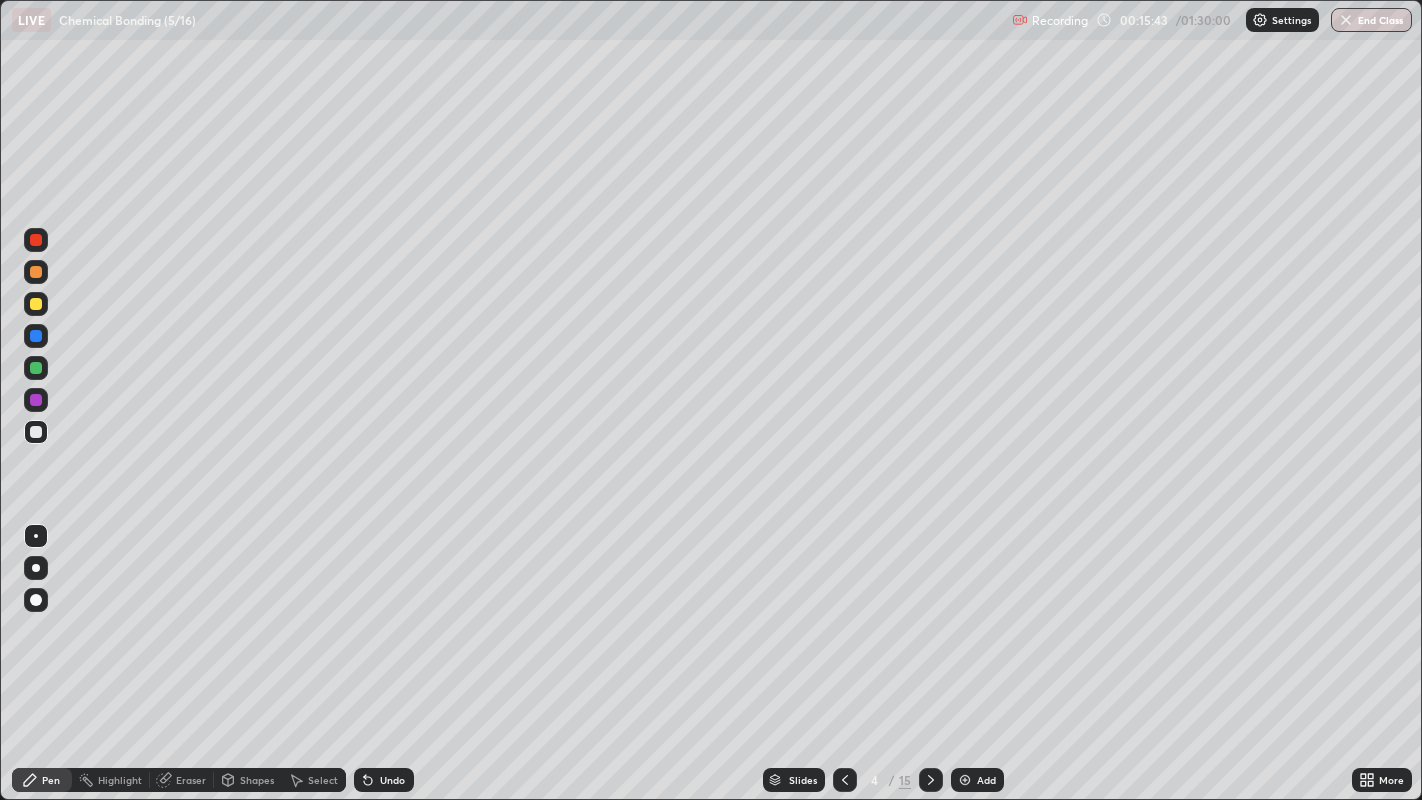 click at bounding box center (36, 432) 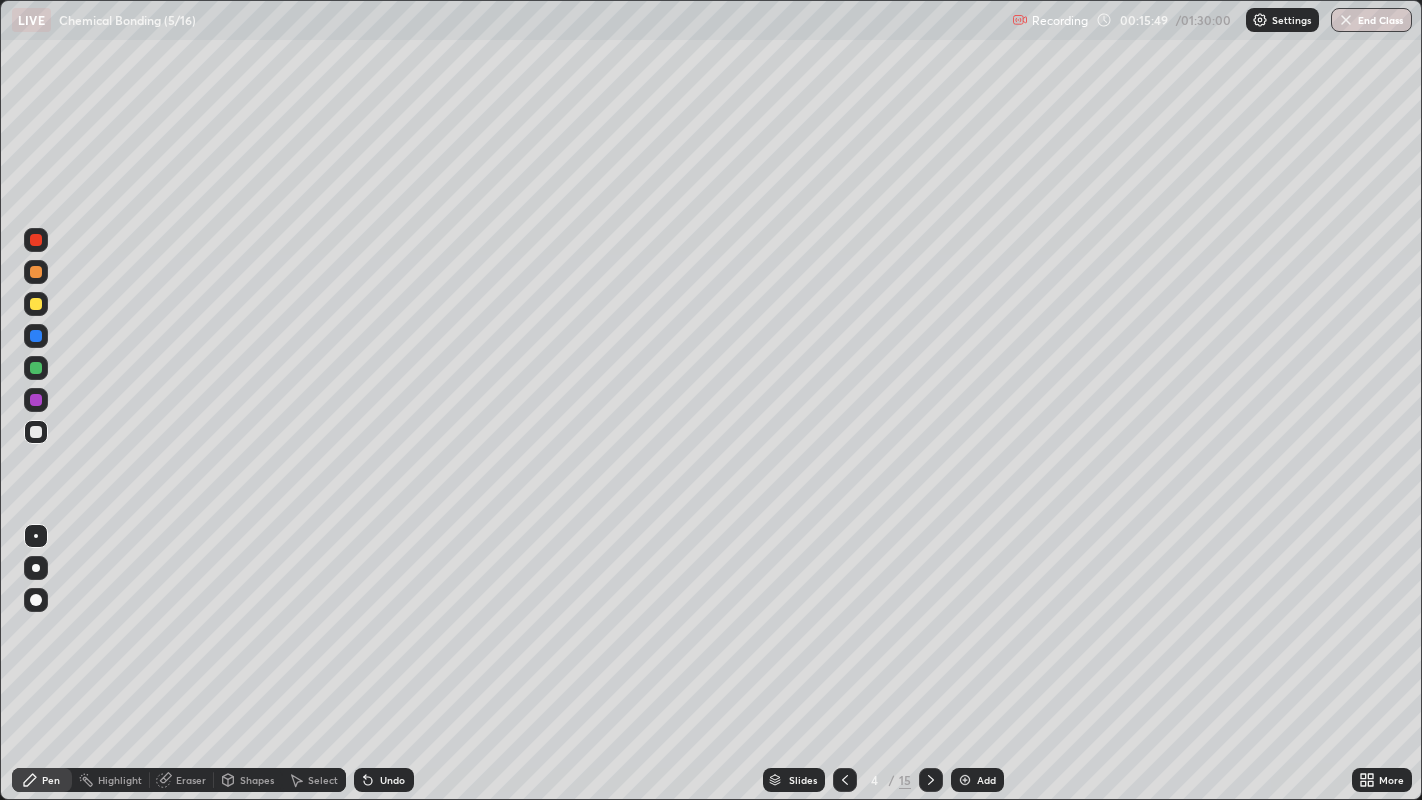 click 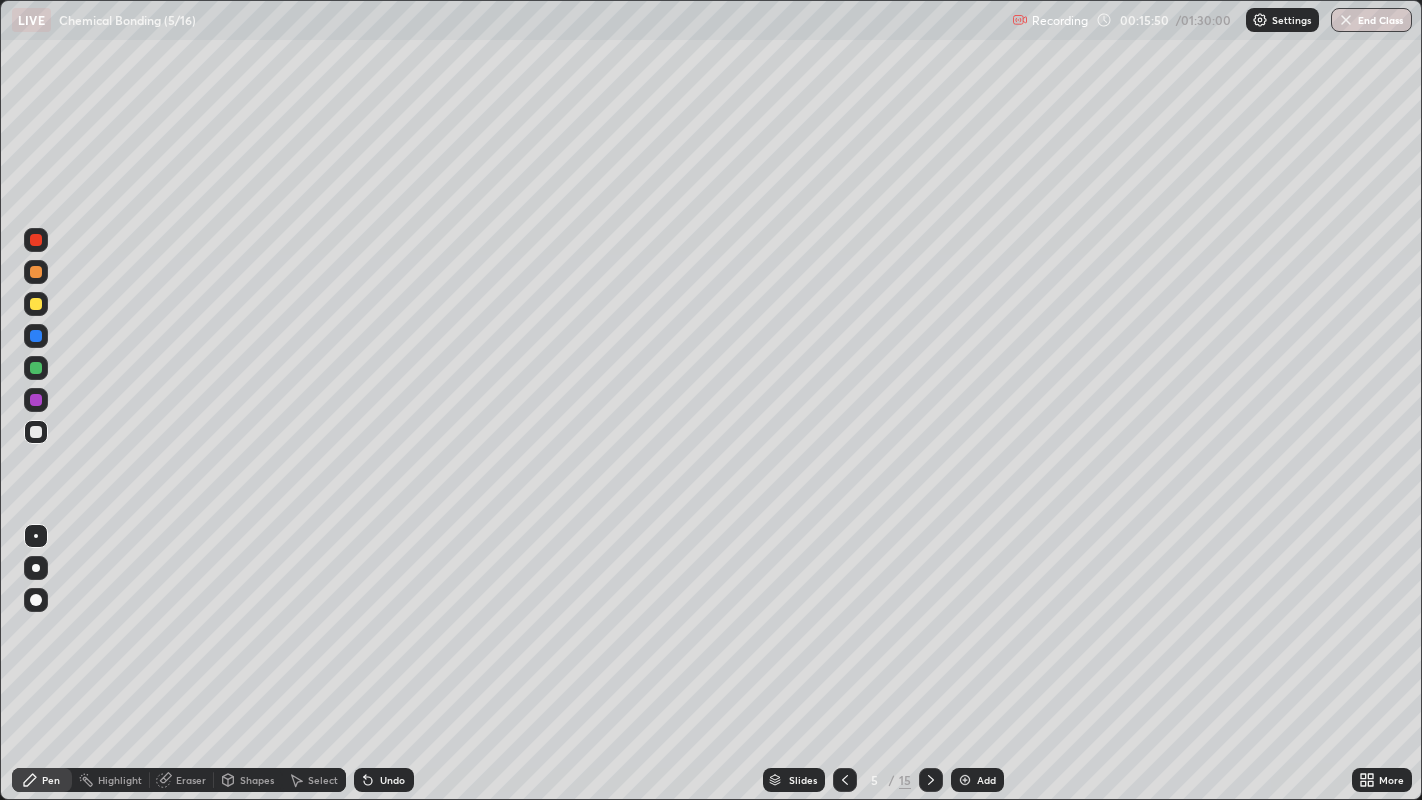 click at bounding box center (36, 432) 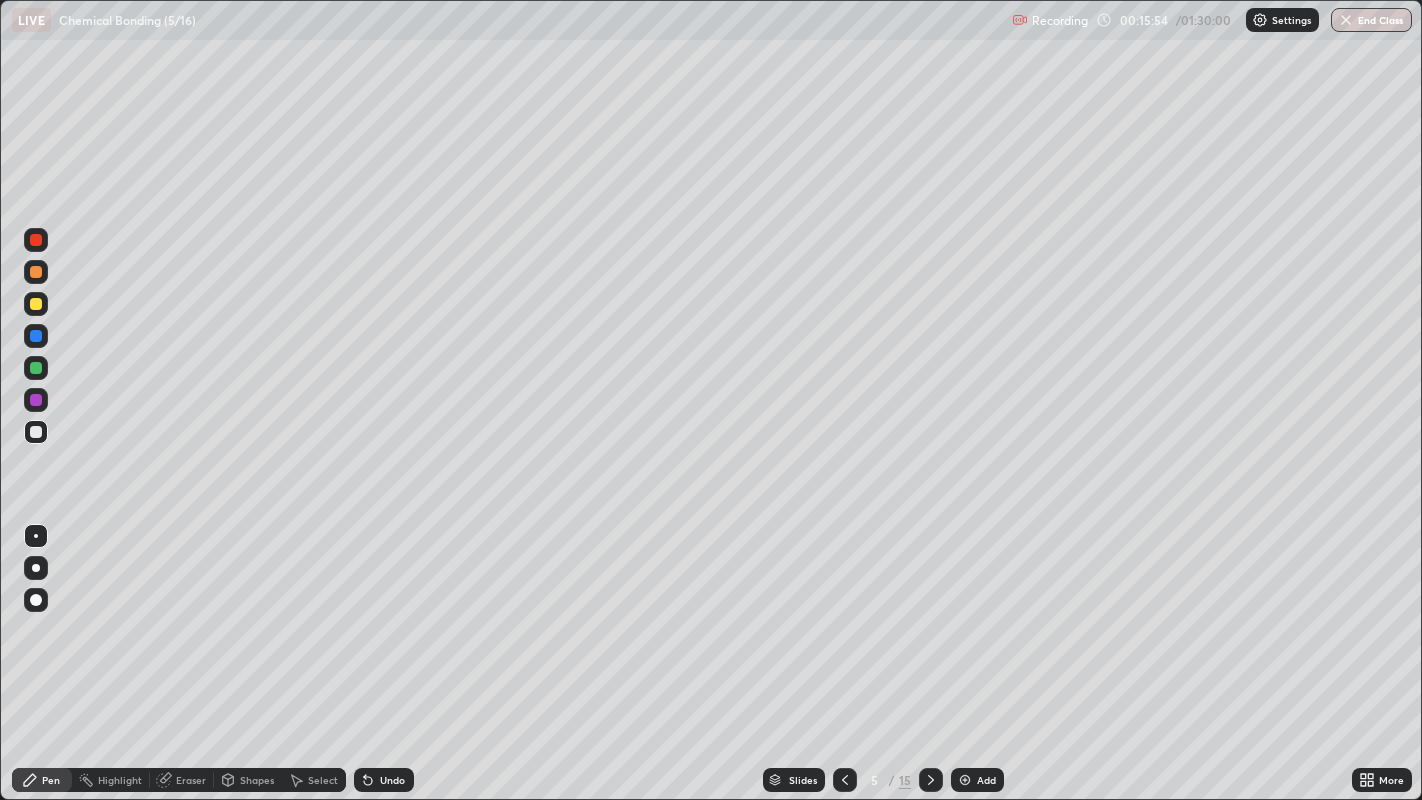 click 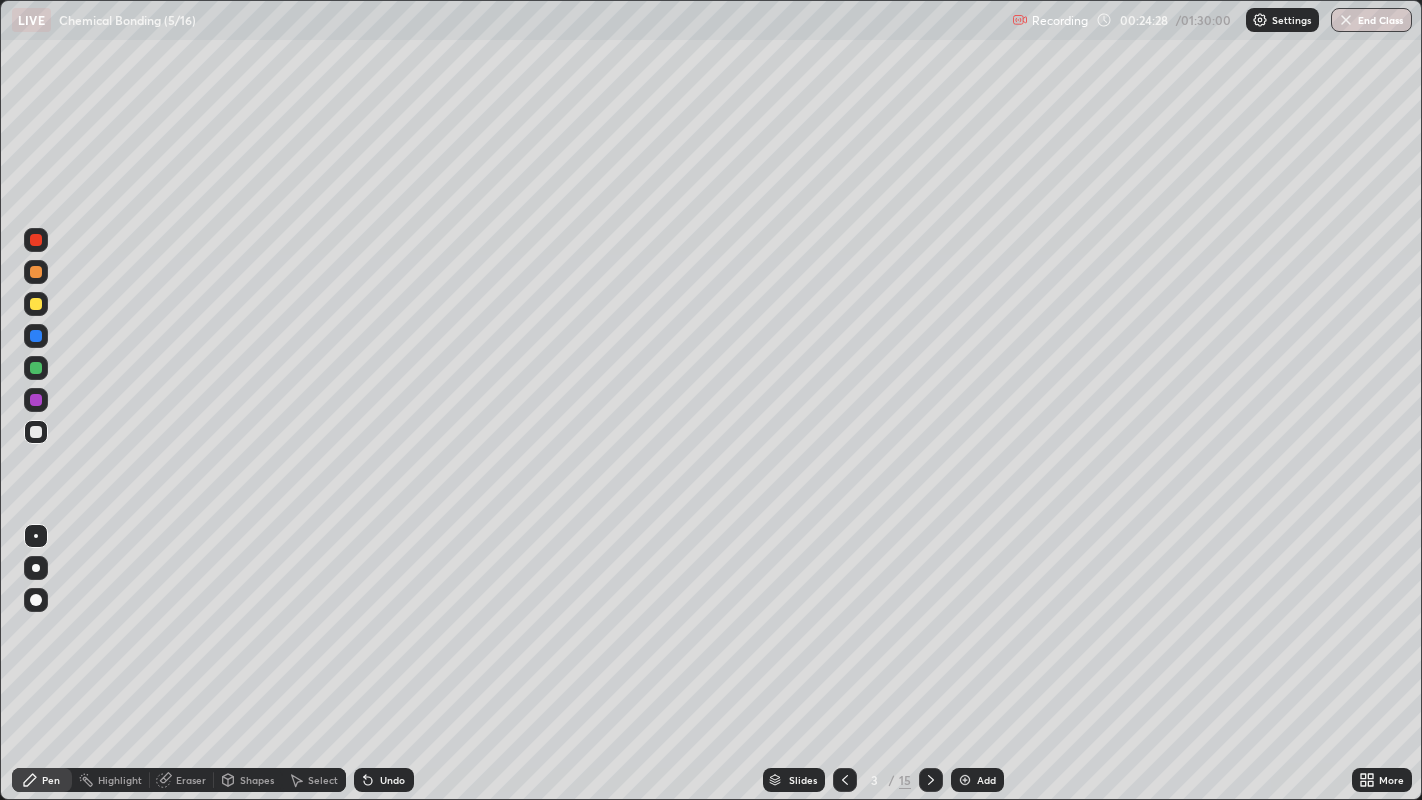 click 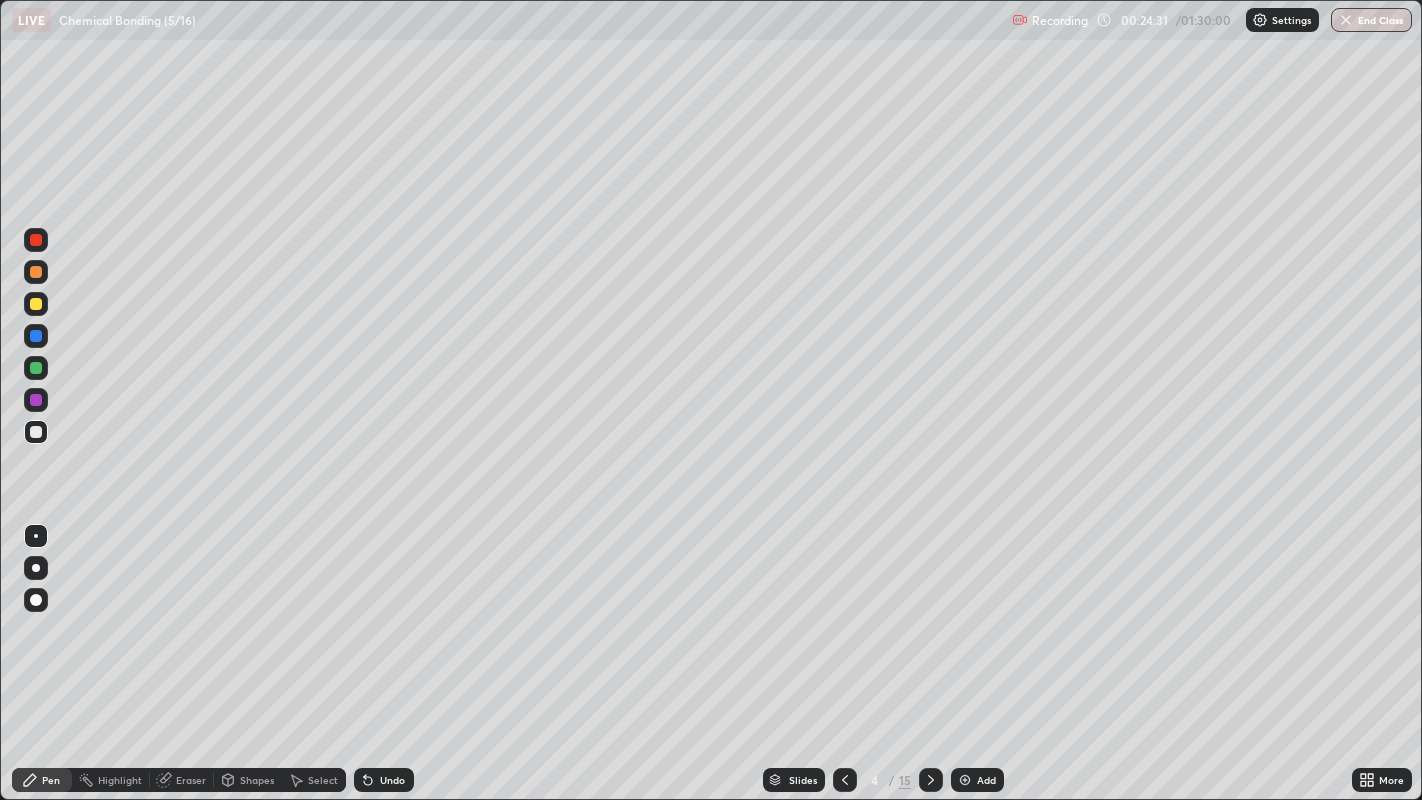 click 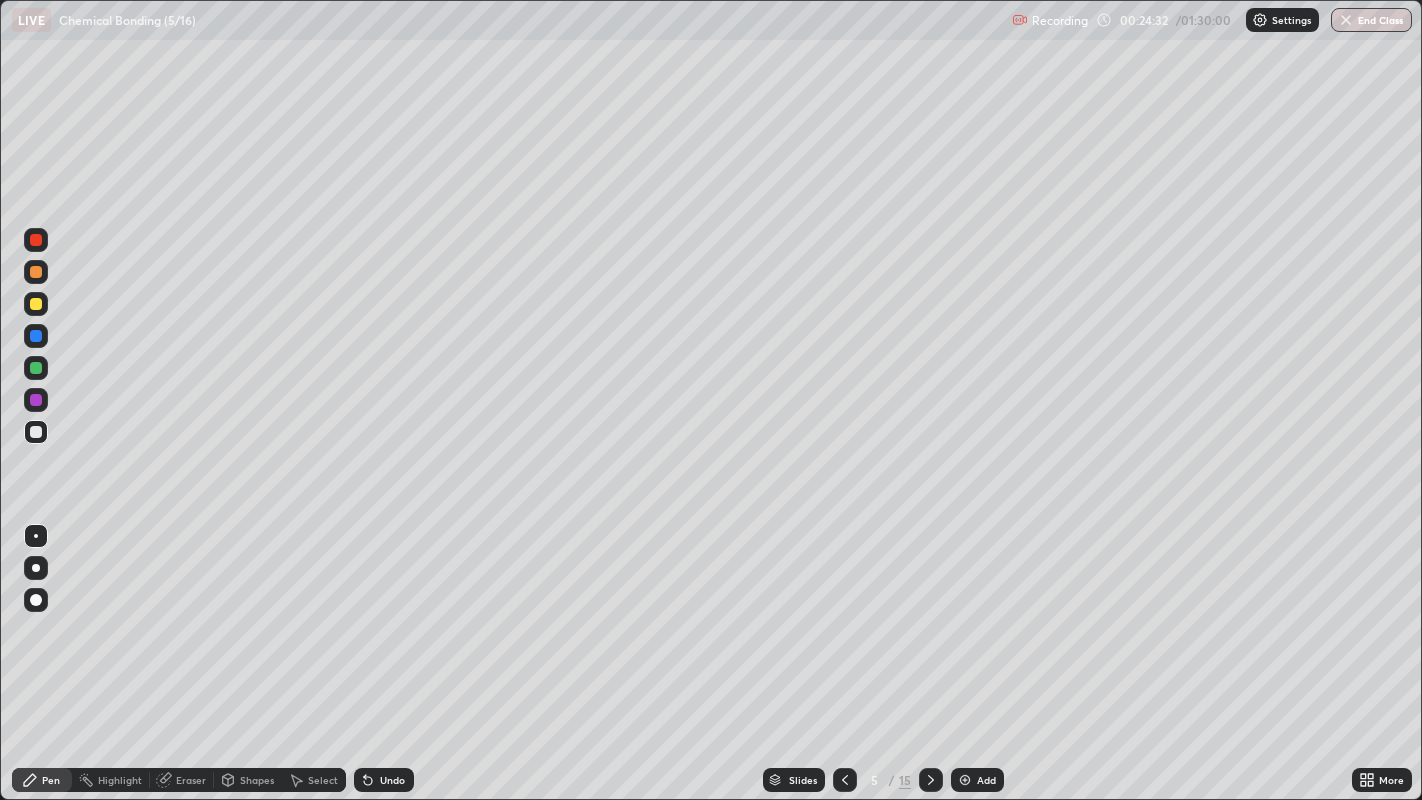 click at bounding box center [36, 432] 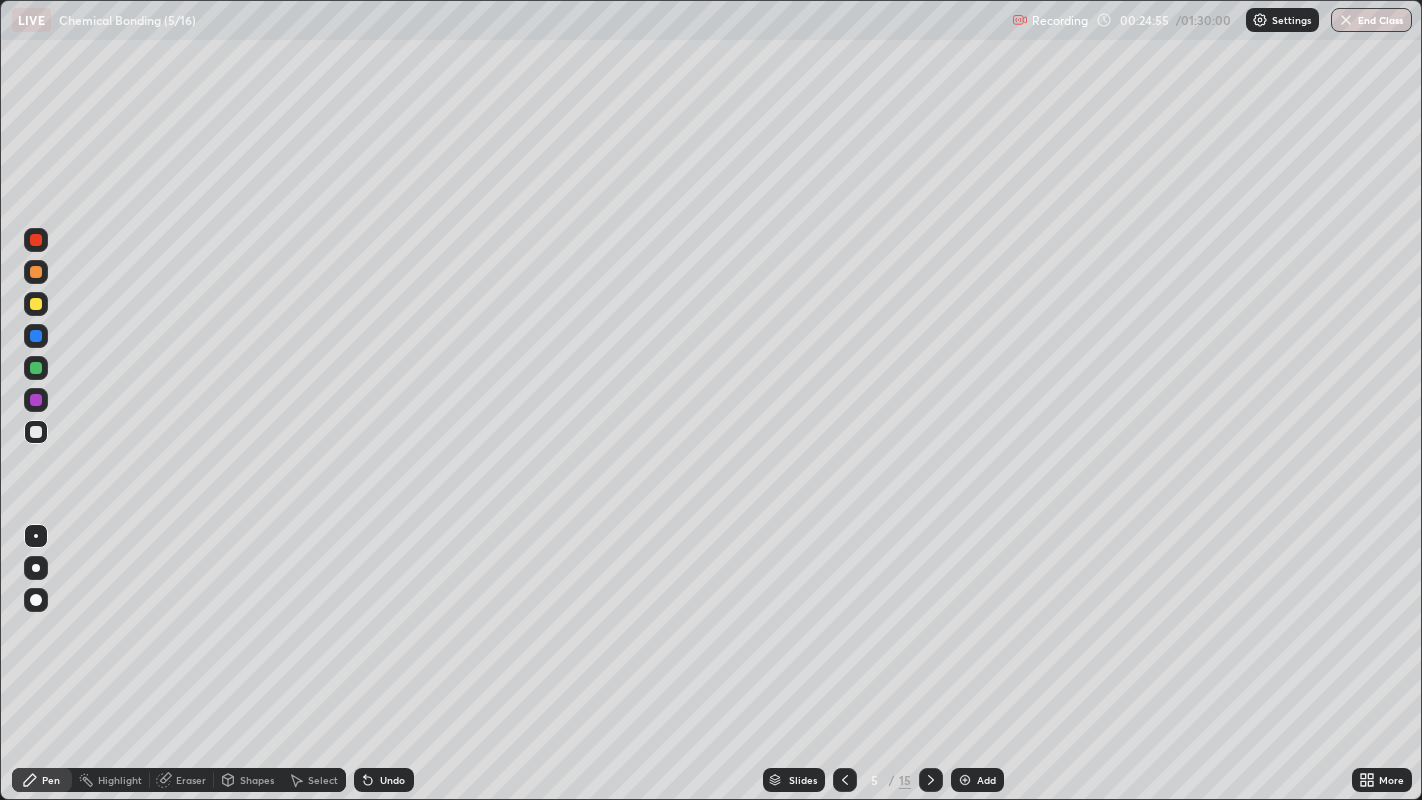 click on "Undo" at bounding box center (384, 780) 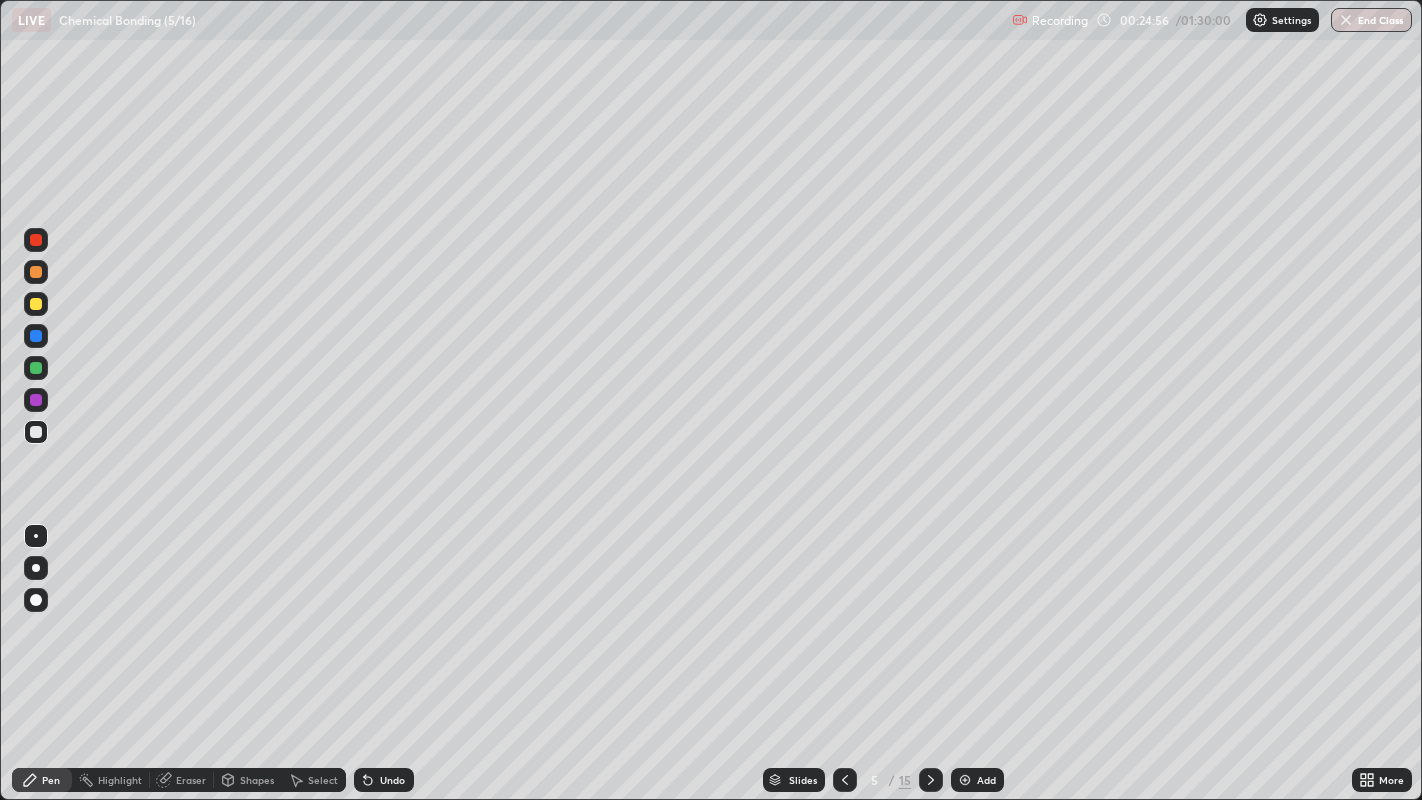 click on "Undo" at bounding box center (384, 780) 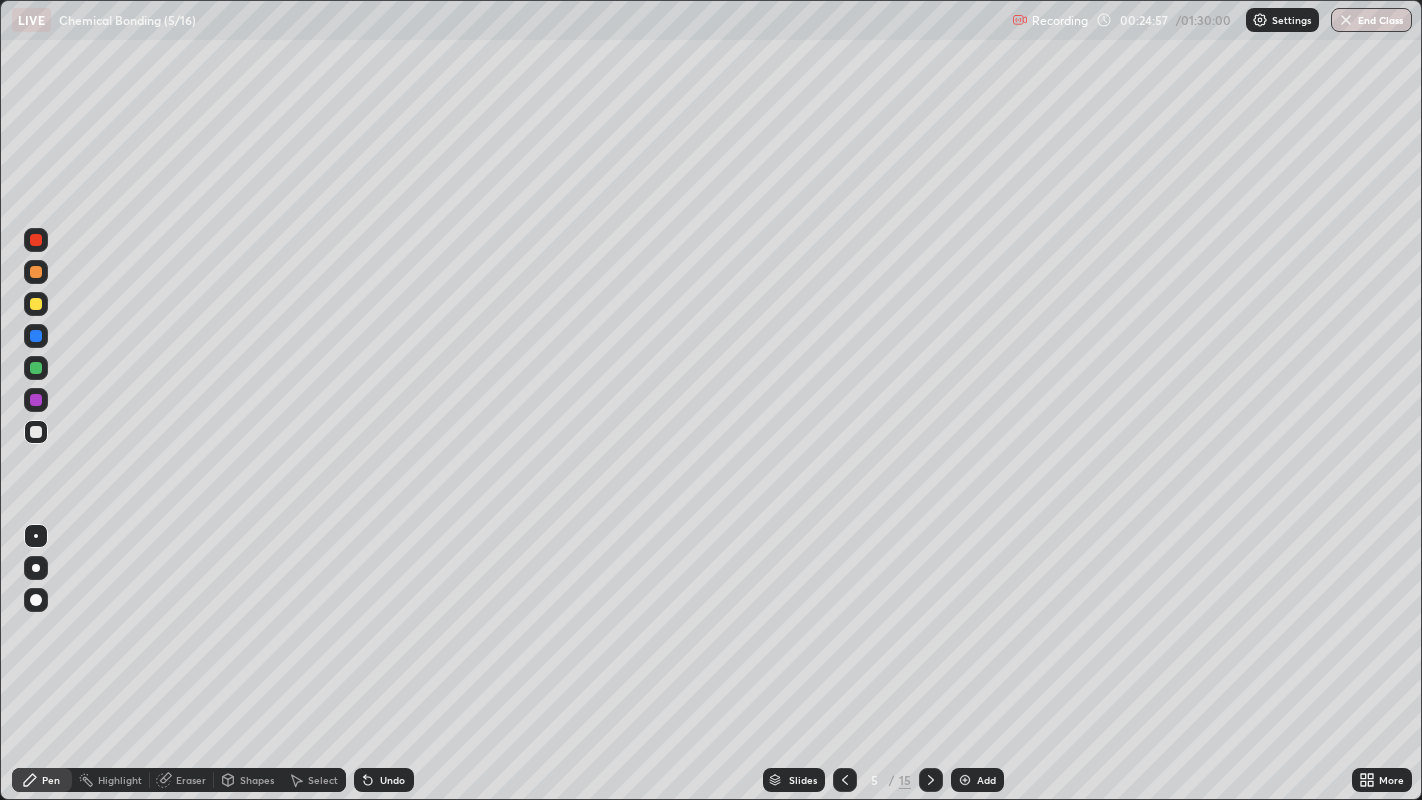 click on "Undo" at bounding box center (384, 780) 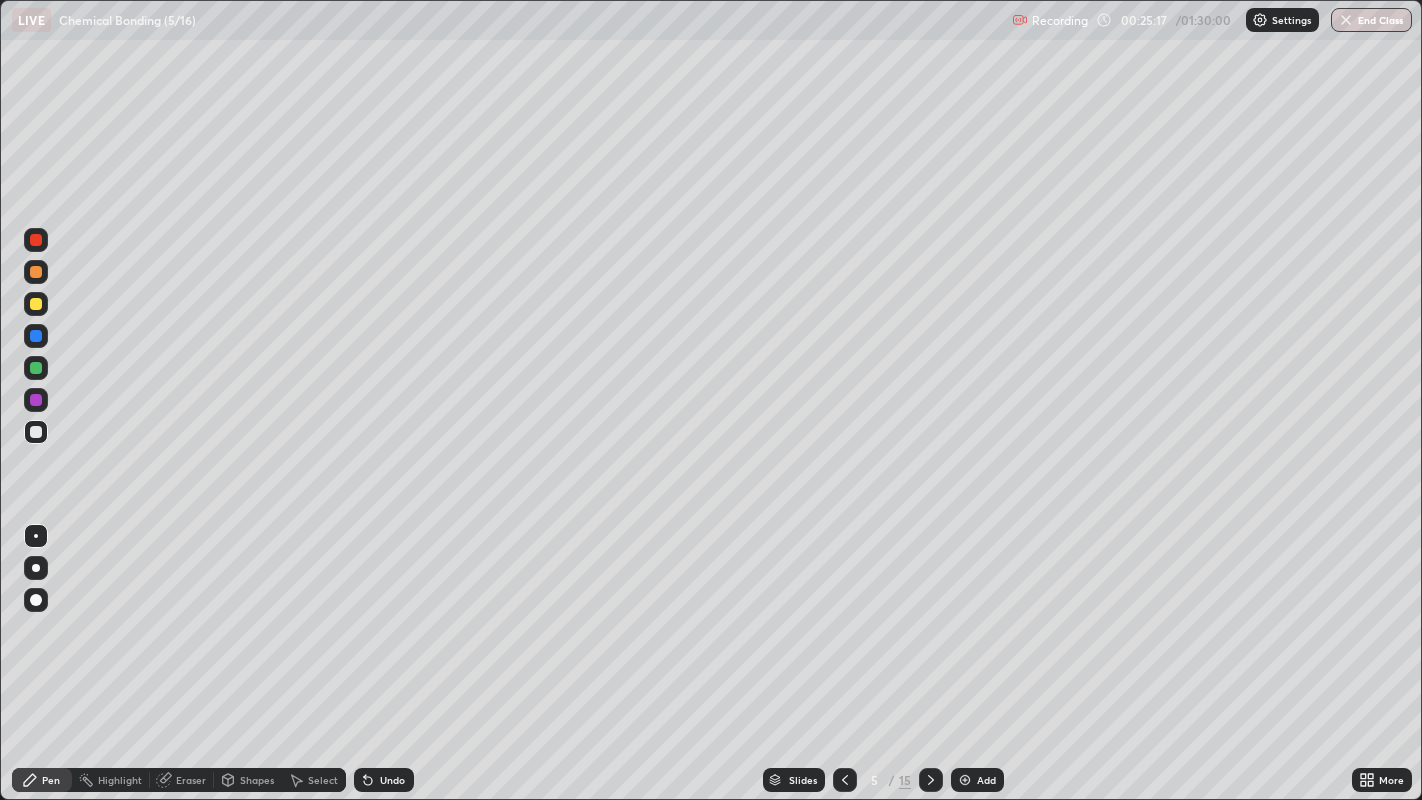 click on "Undo" at bounding box center [384, 780] 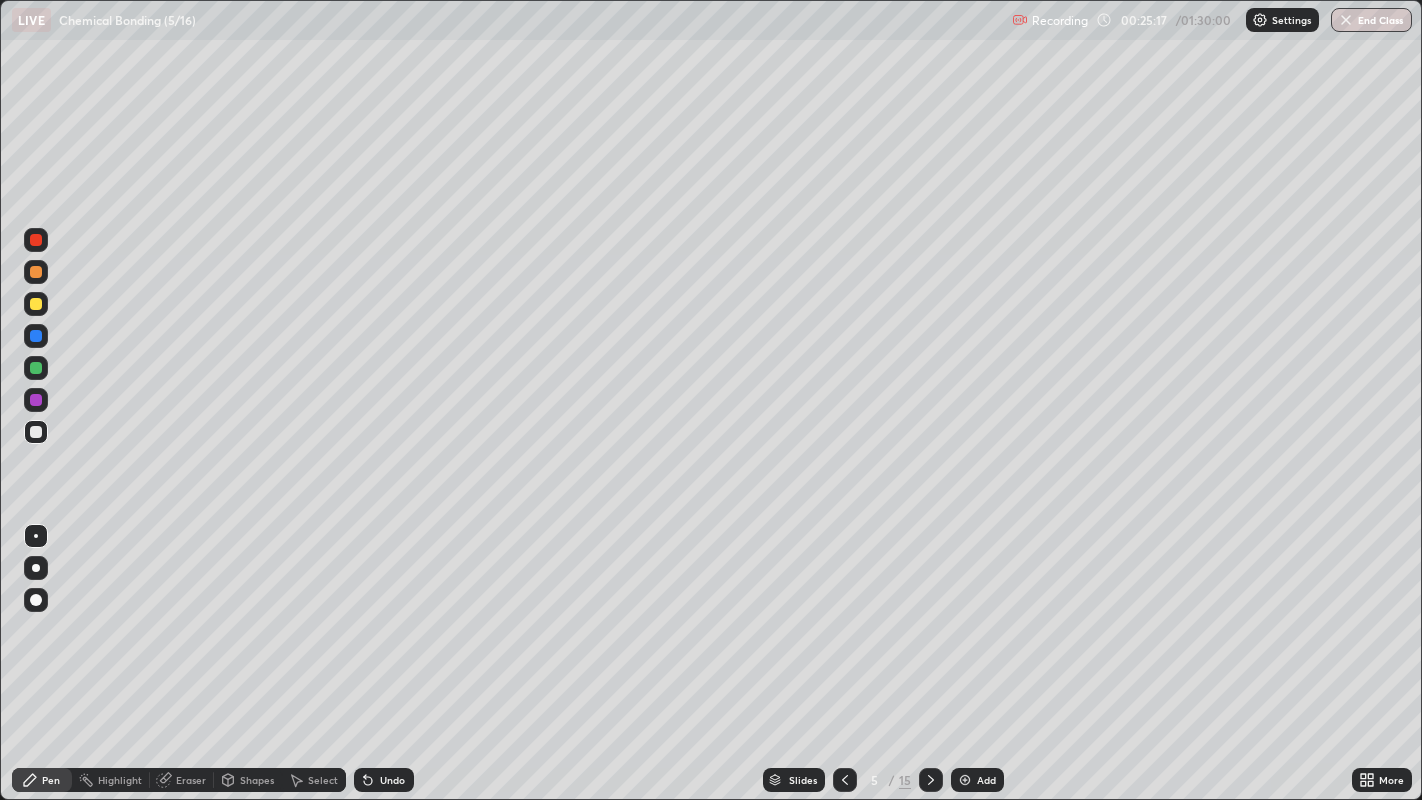 click on "Undo" at bounding box center (384, 780) 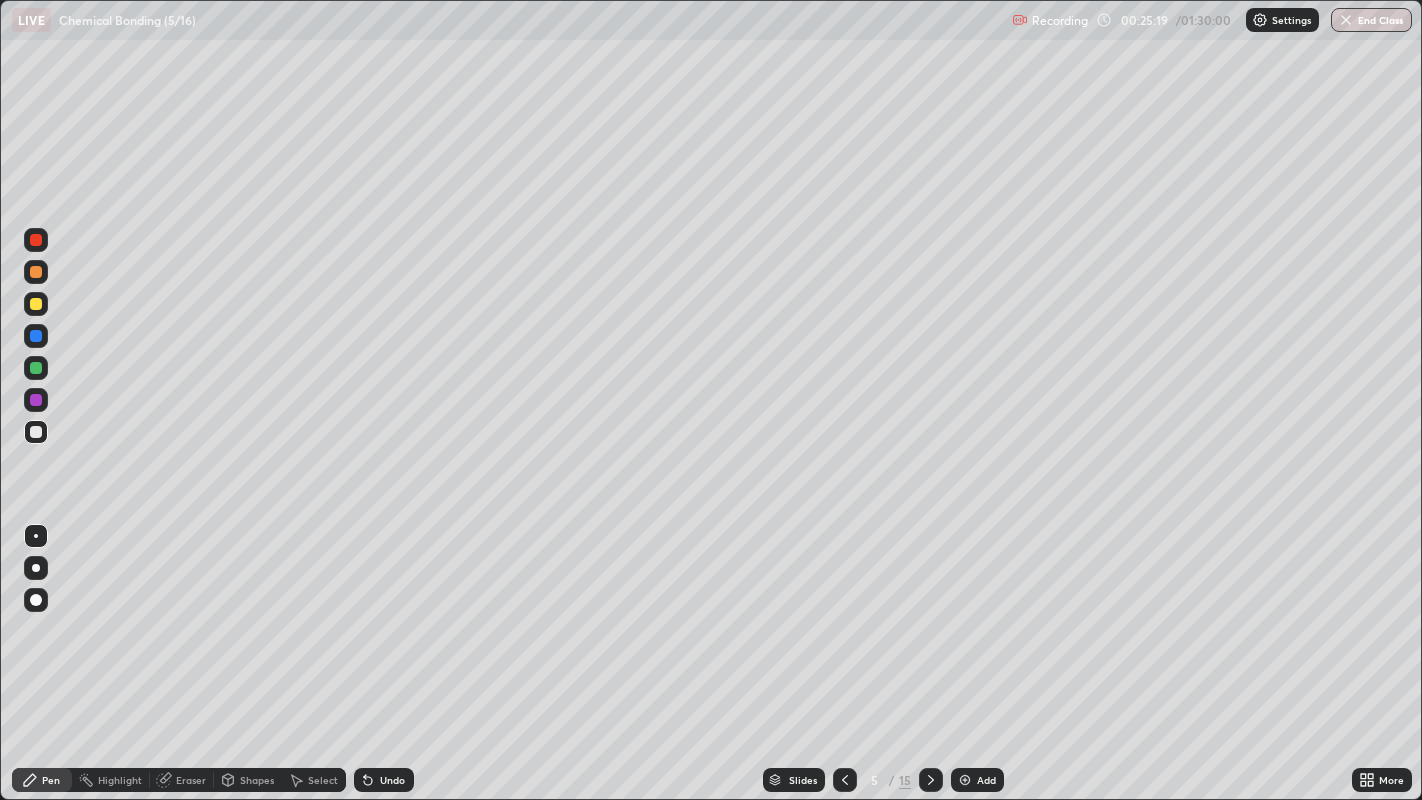 click on "Undo" at bounding box center (384, 780) 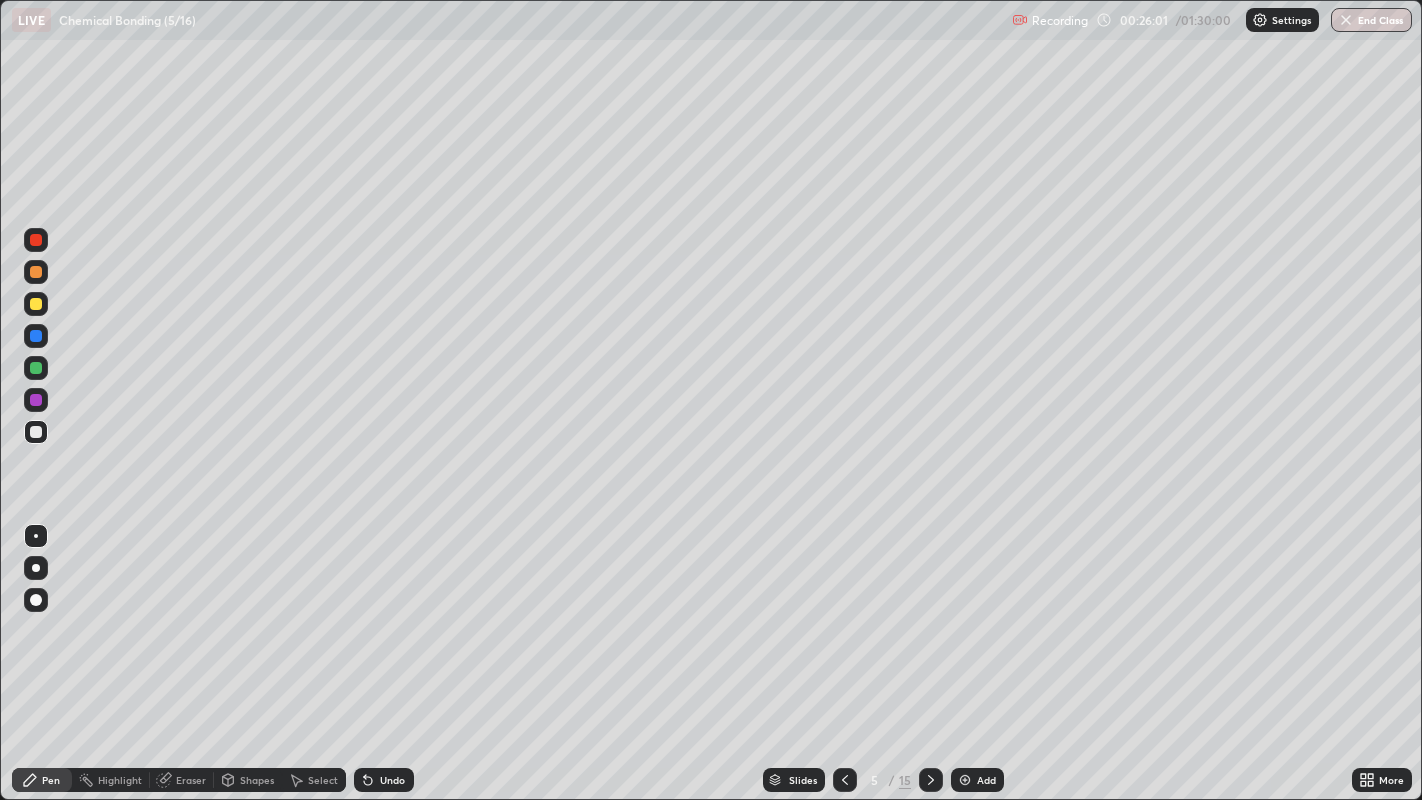 click at bounding box center [36, 336] 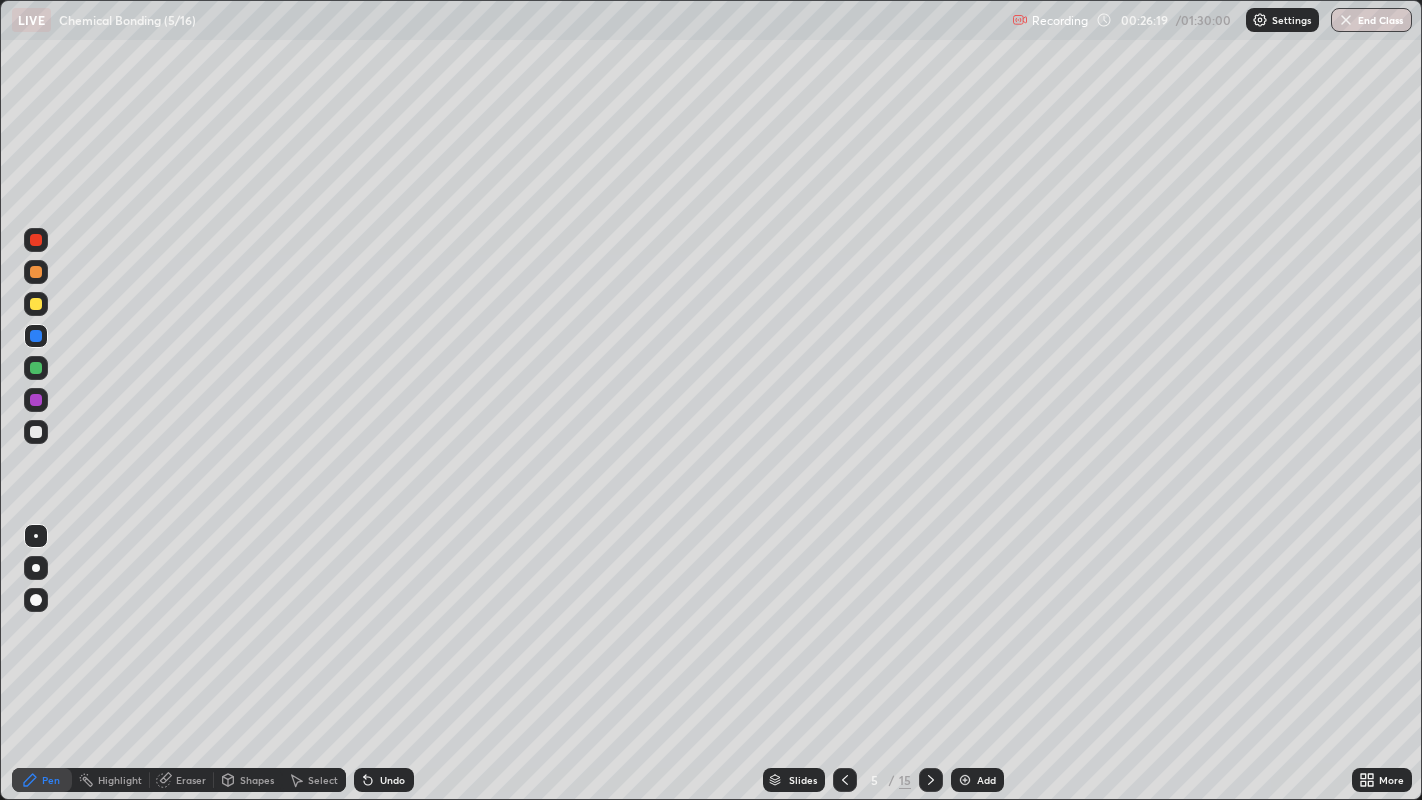 click on "Undo" at bounding box center [392, 780] 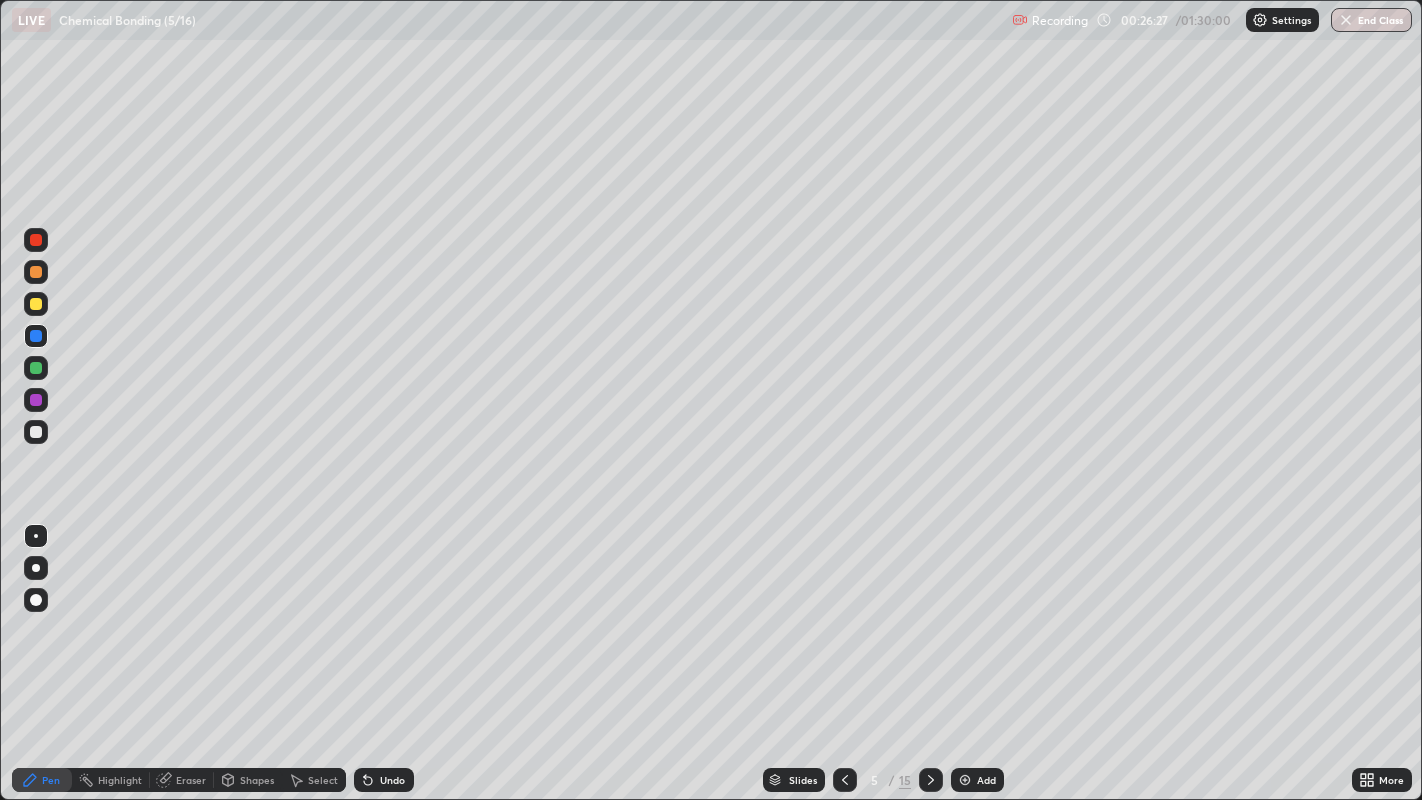 click at bounding box center [36, 536] 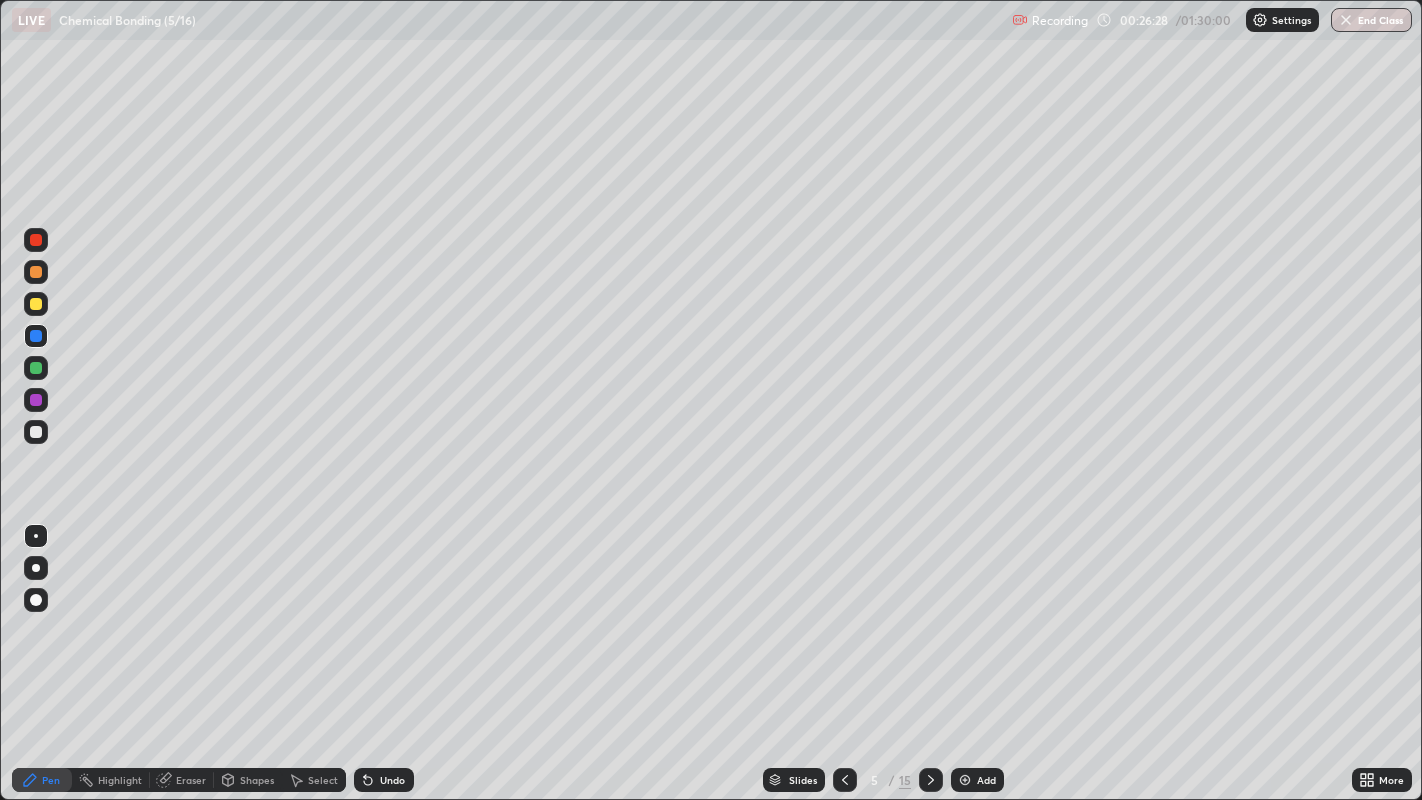 click at bounding box center (36, 432) 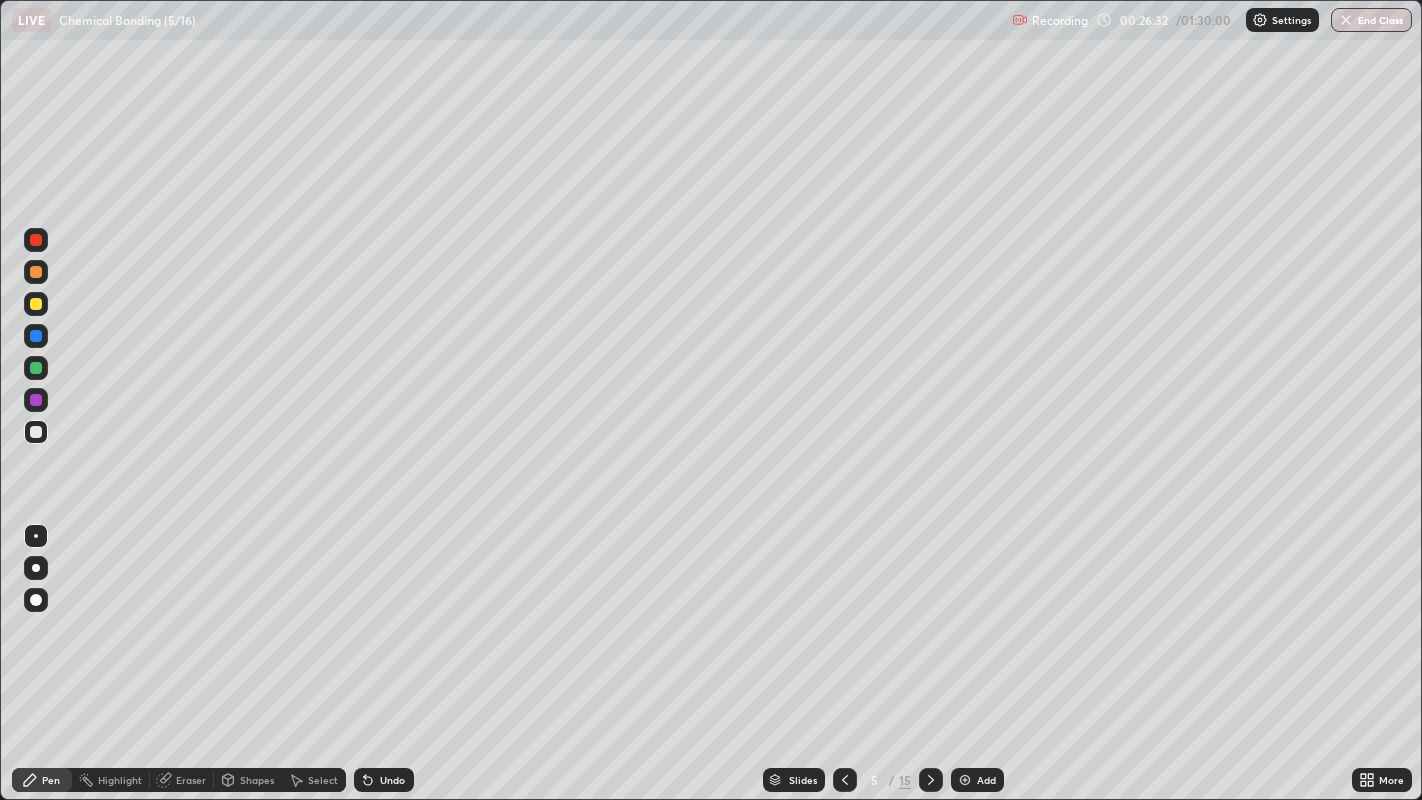click at bounding box center [36, 336] 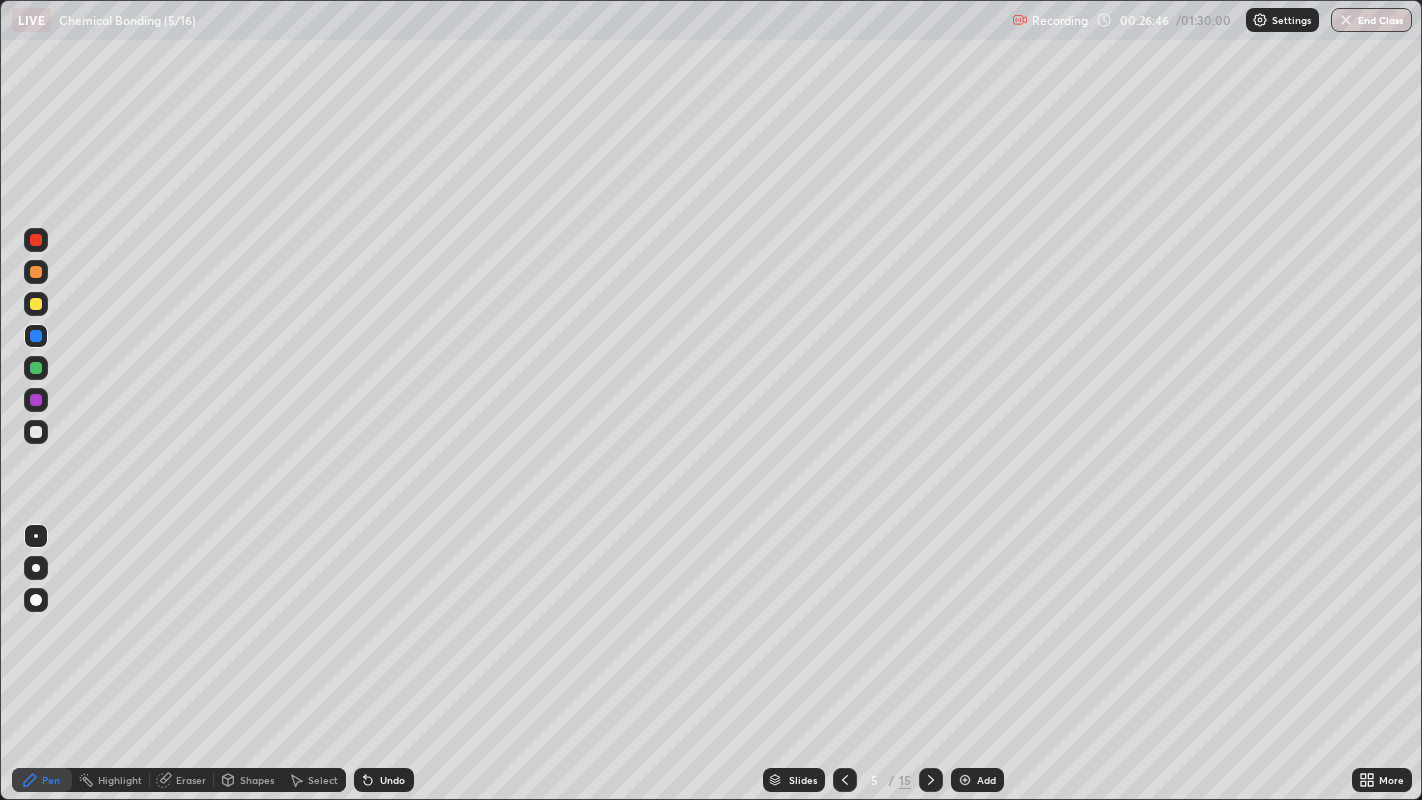 click at bounding box center (36, 432) 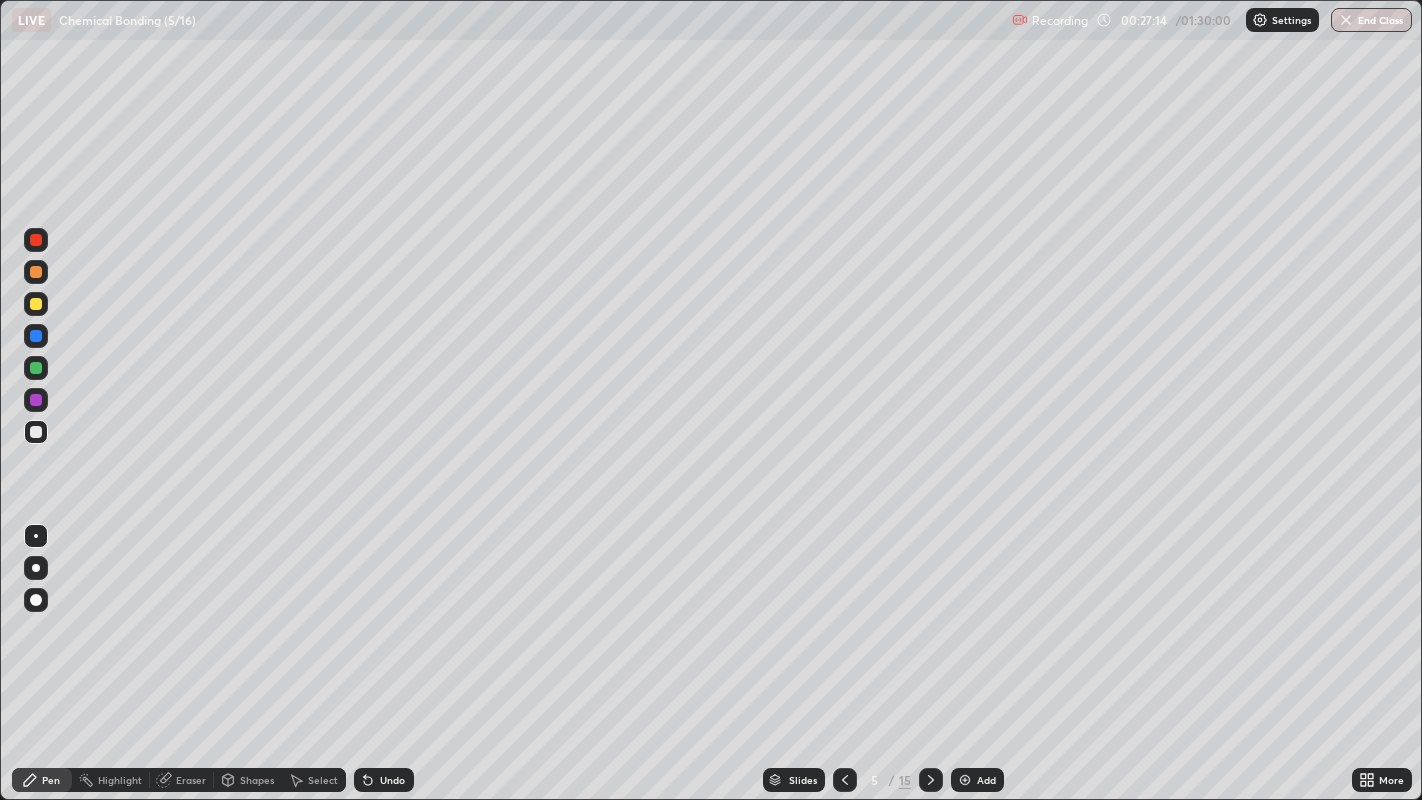 click at bounding box center (36, 272) 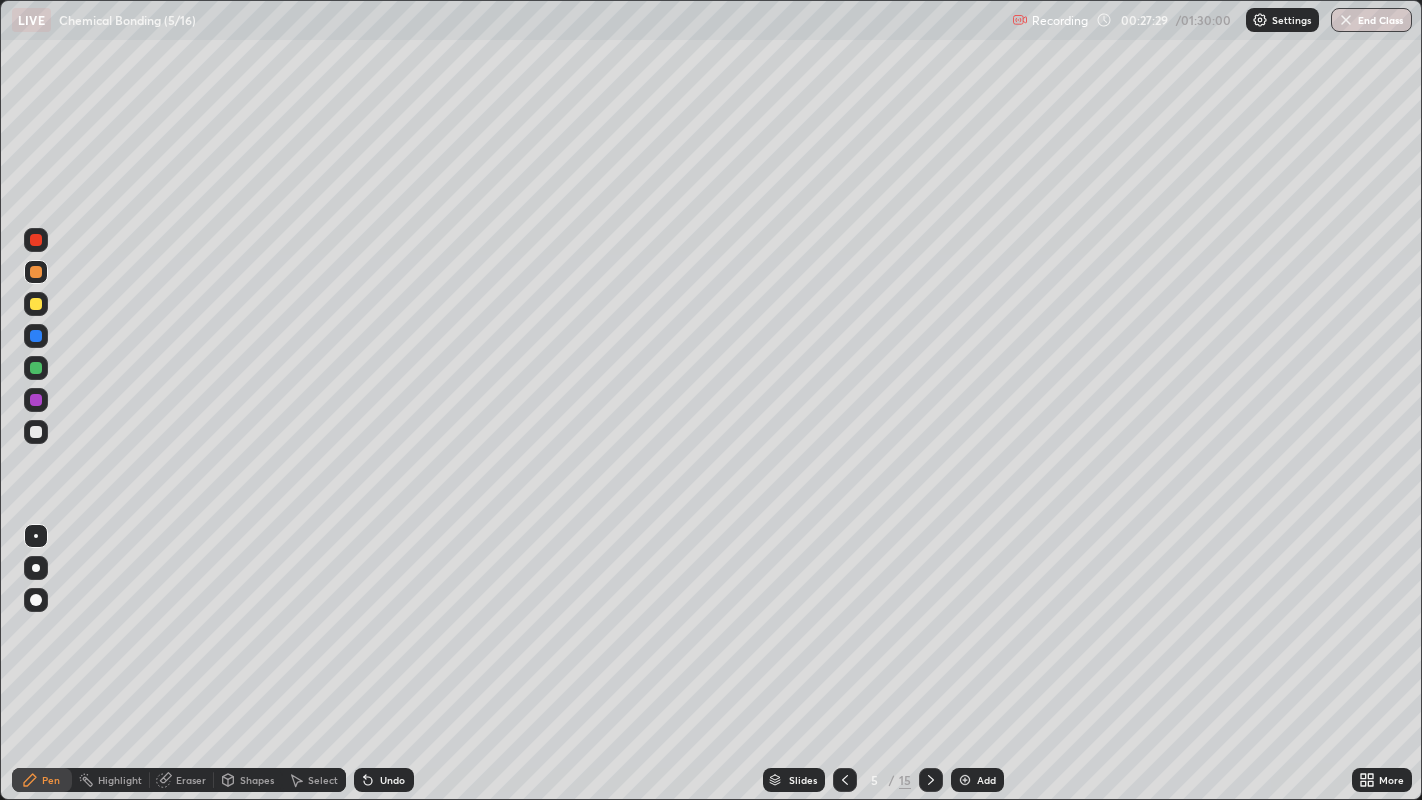 click at bounding box center (36, 432) 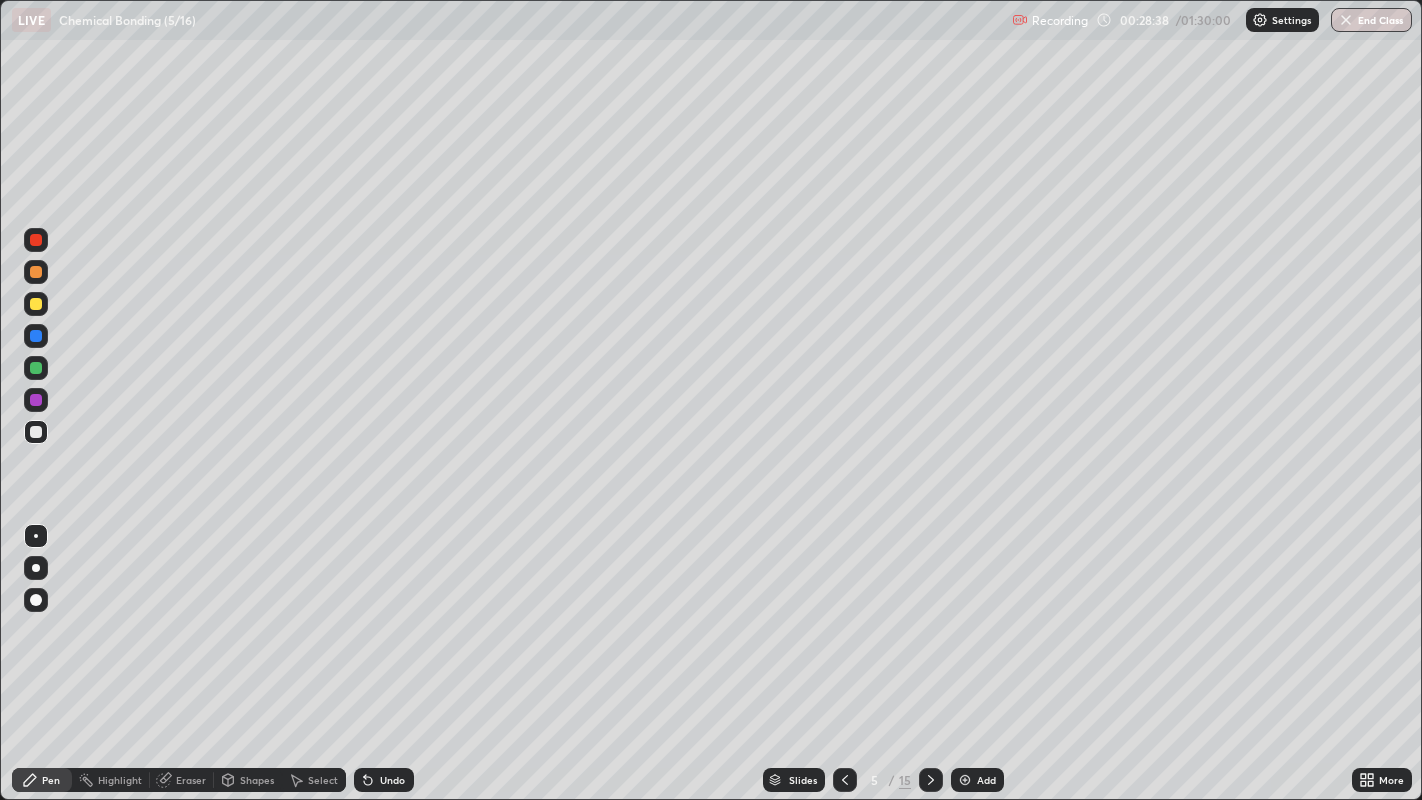 click at bounding box center [36, 368] 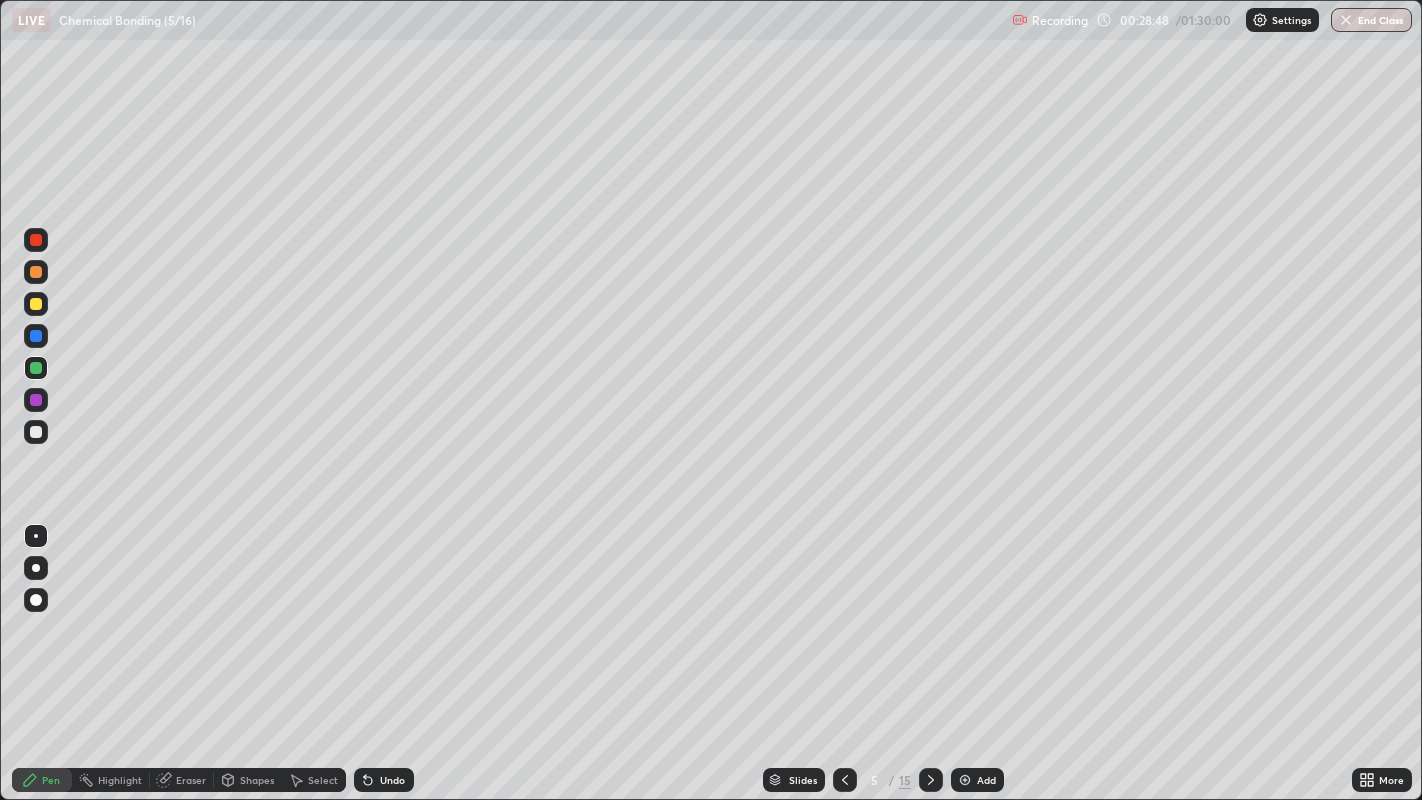 click at bounding box center [36, 336] 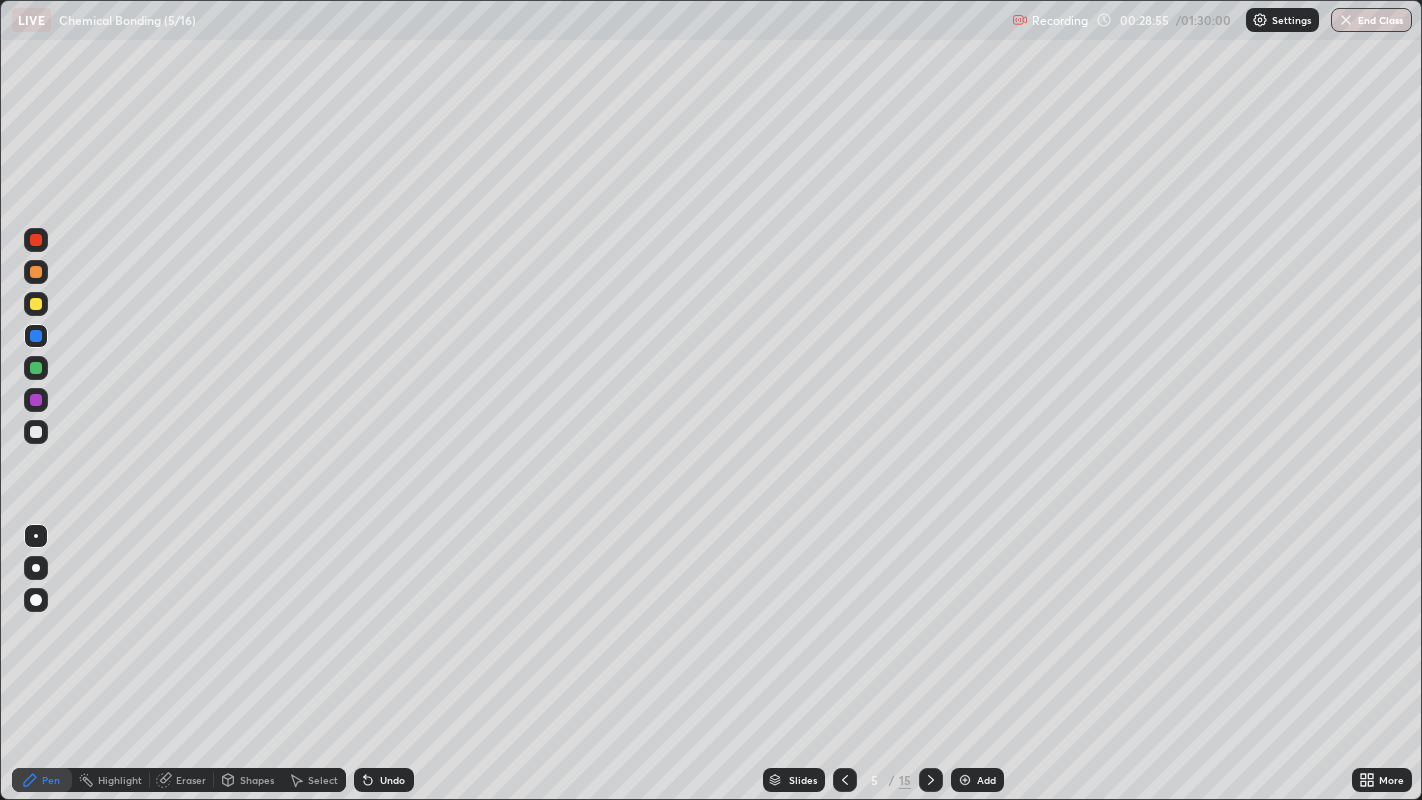 click at bounding box center [36, 432] 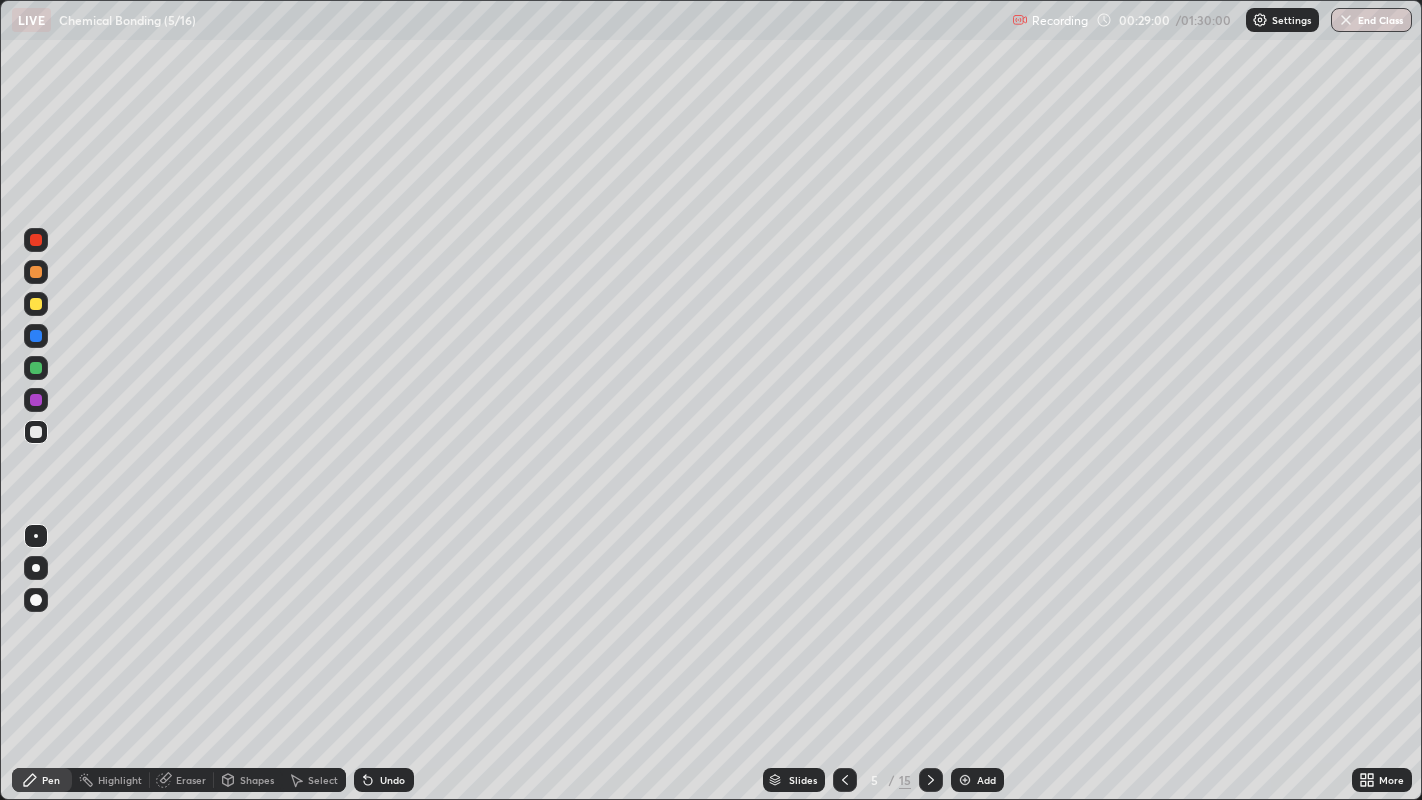 click at bounding box center [36, 432] 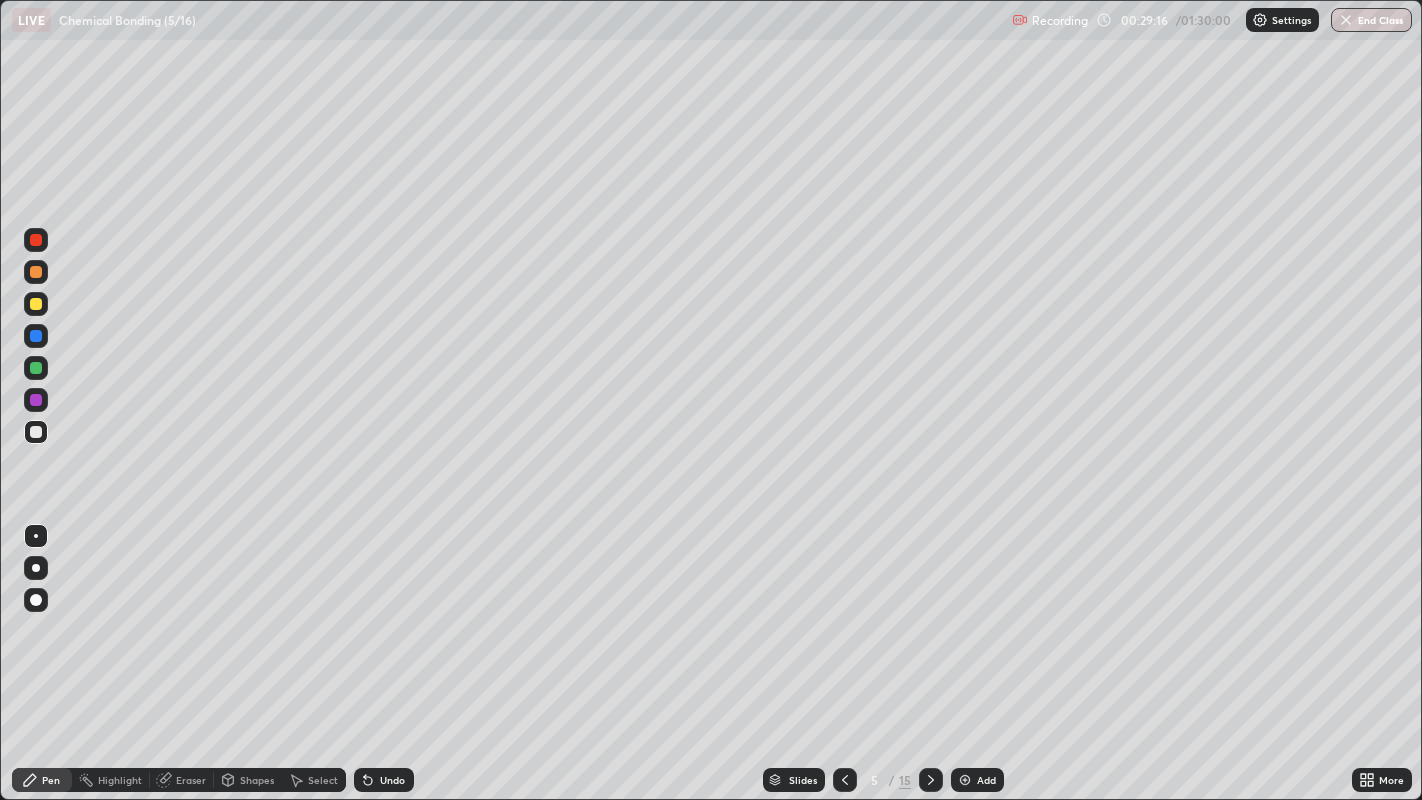 click on "Undo" at bounding box center [392, 780] 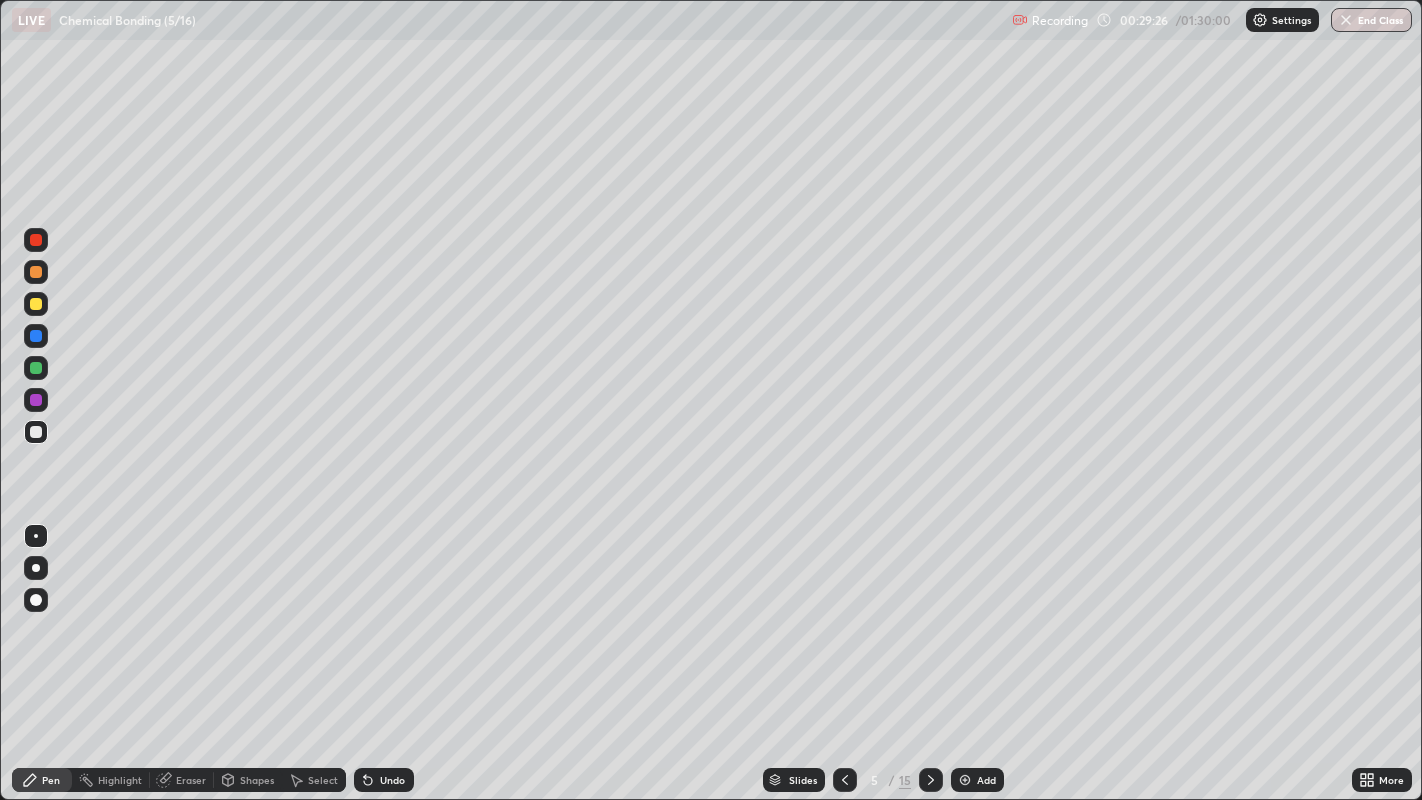click at bounding box center (36, 336) 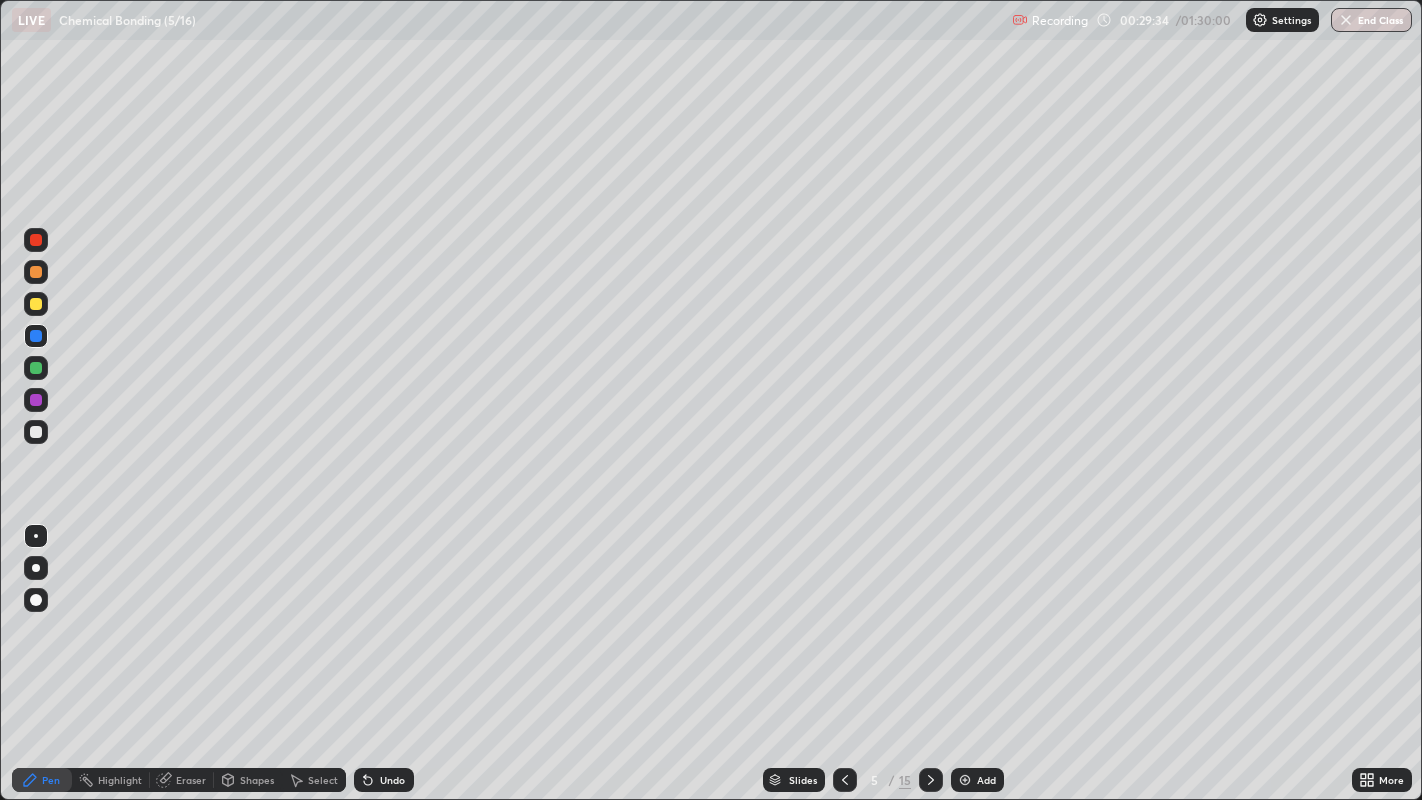 click on "Undo" at bounding box center (384, 780) 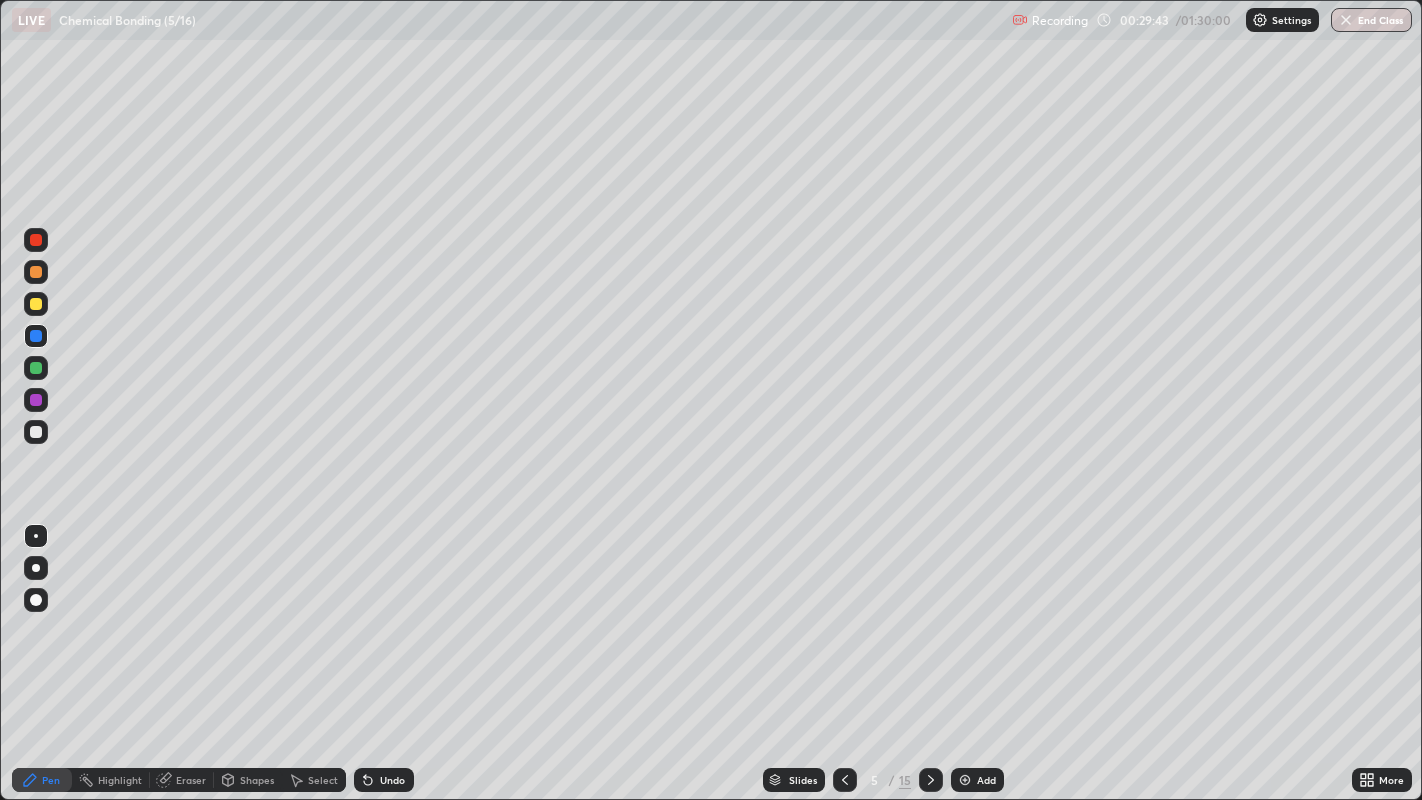 click on "Undo" at bounding box center [392, 780] 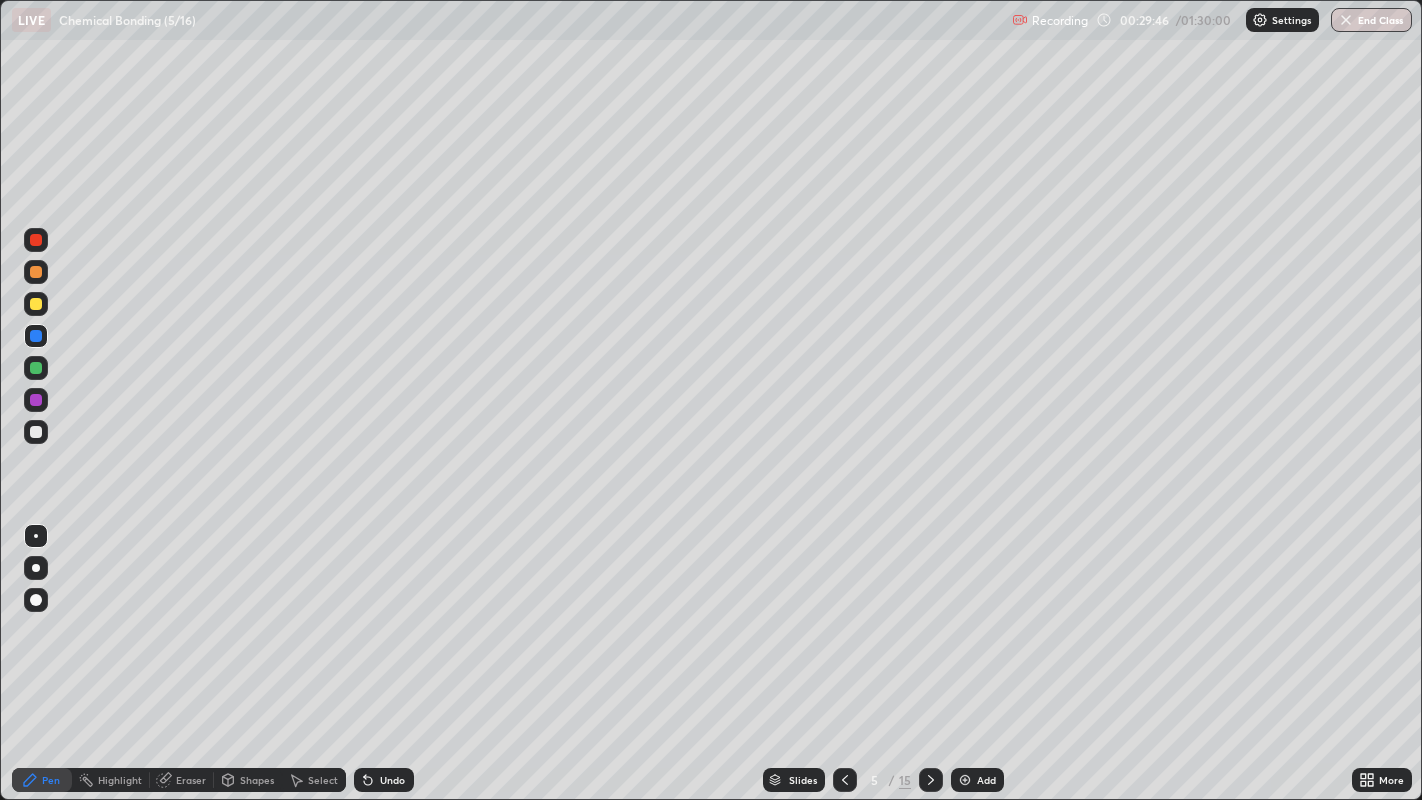 click at bounding box center (36, 432) 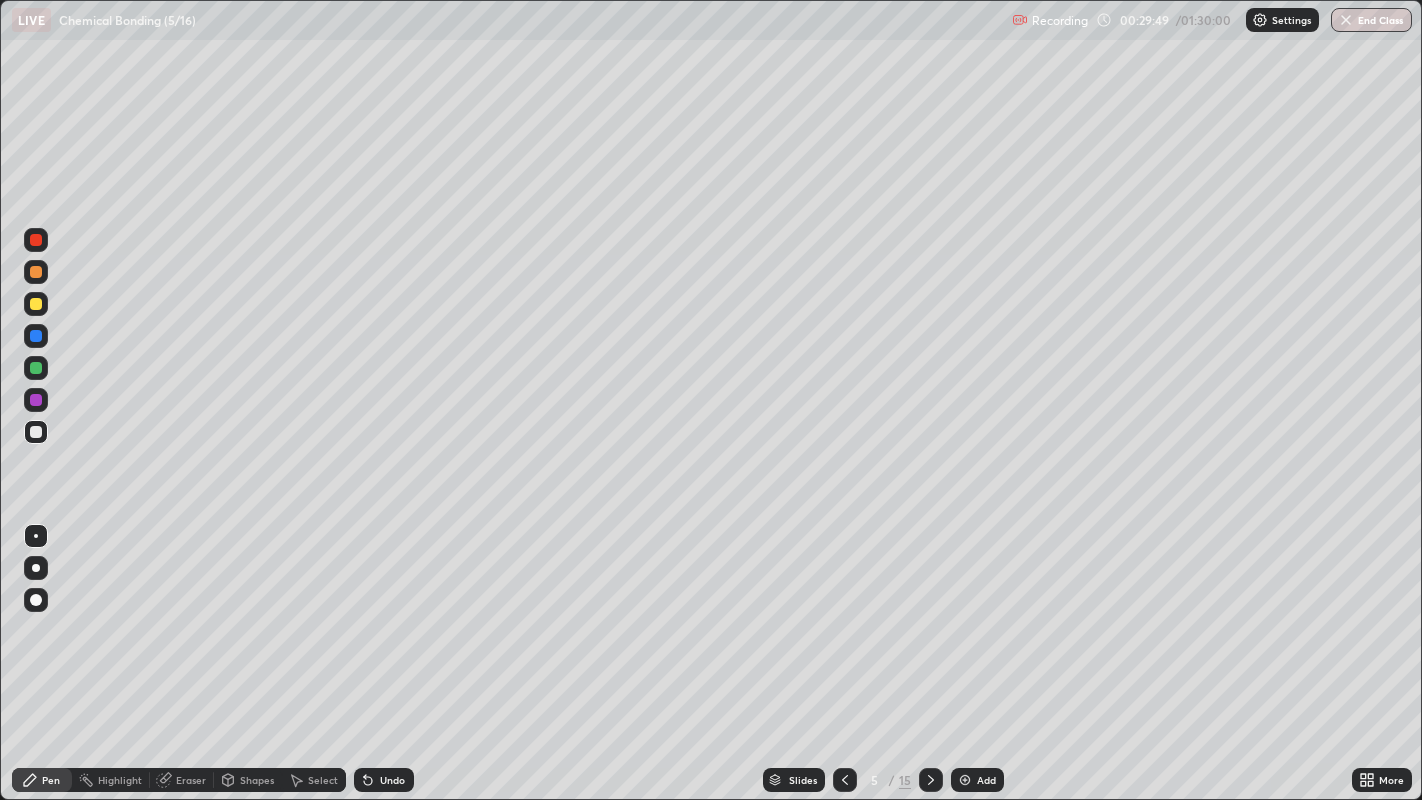 click at bounding box center [36, 304] 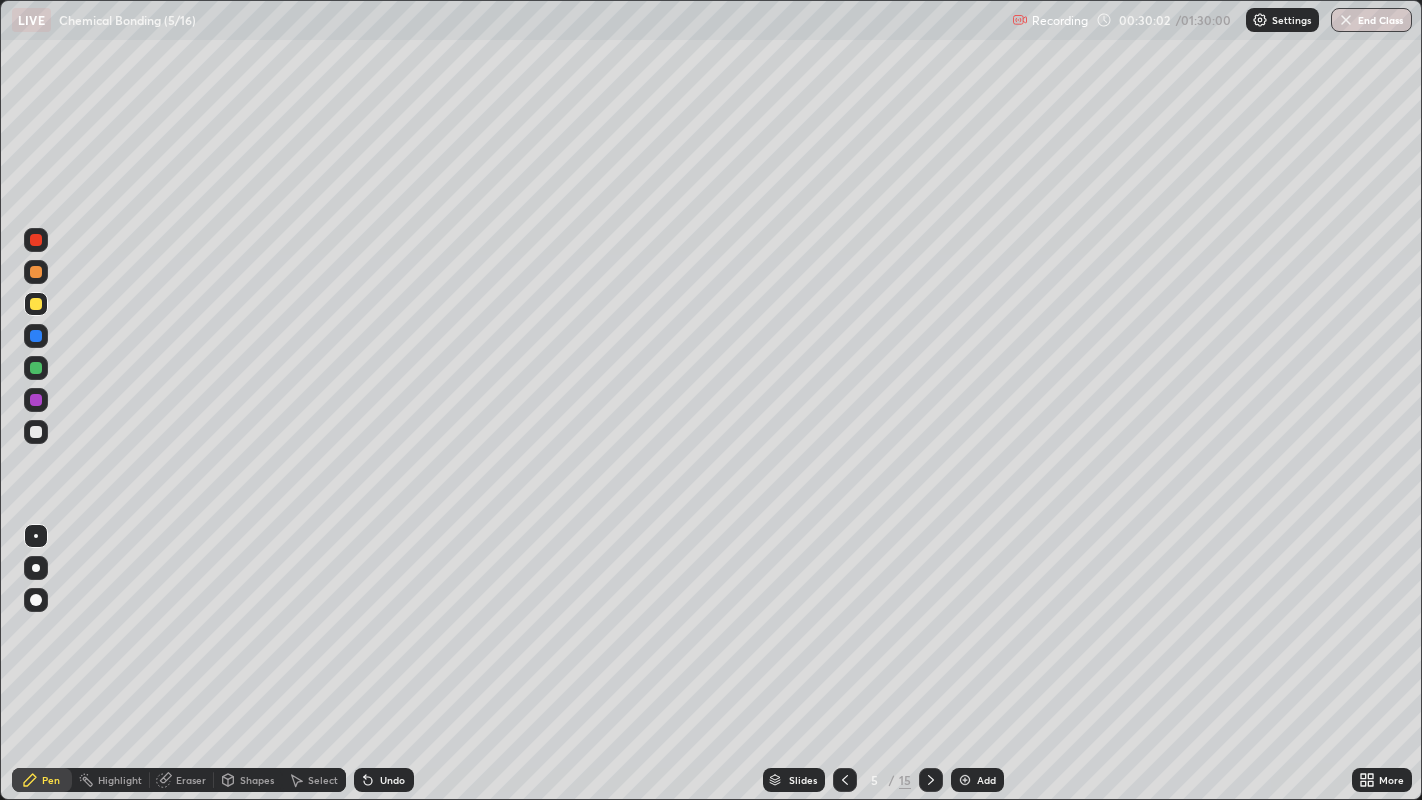 click at bounding box center [36, 432] 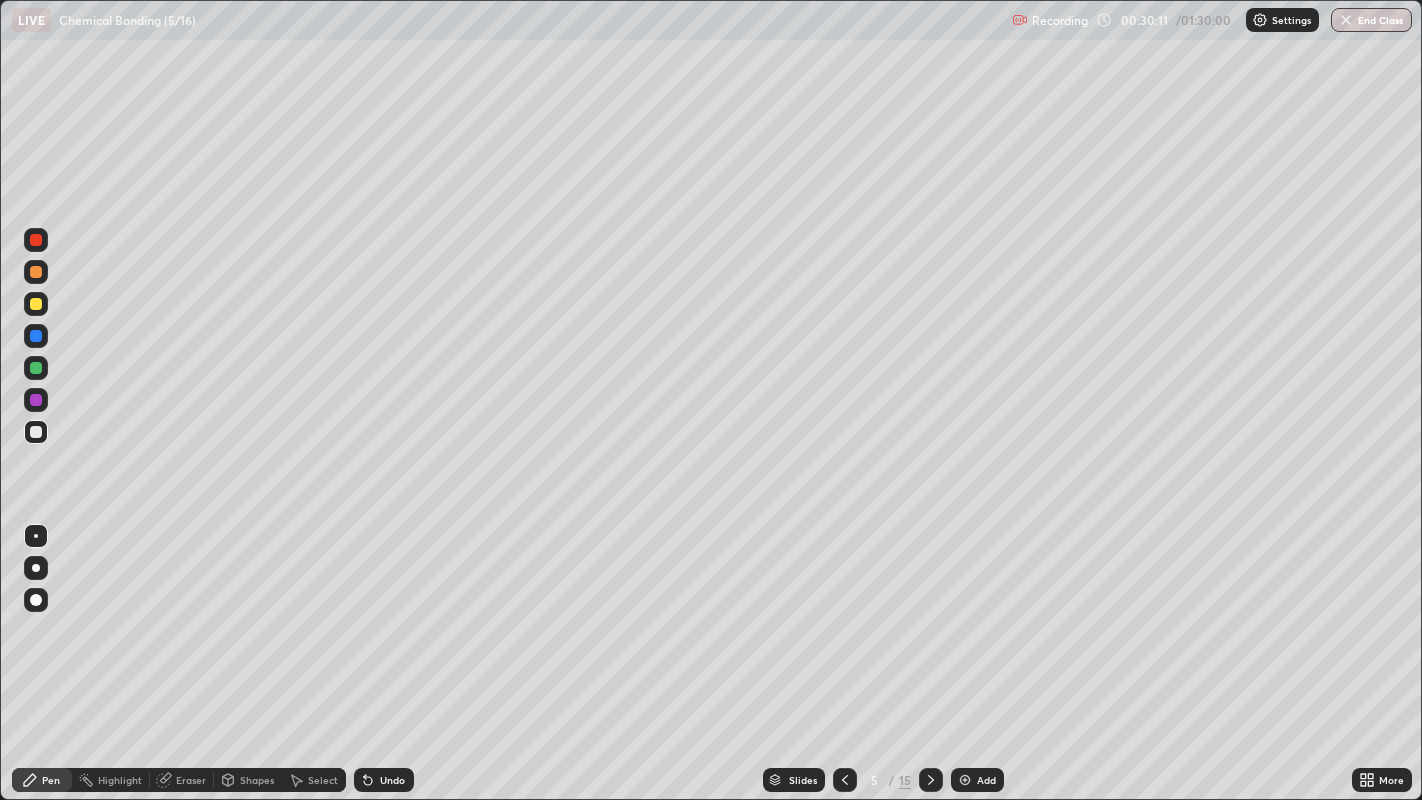 click at bounding box center [36, 304] 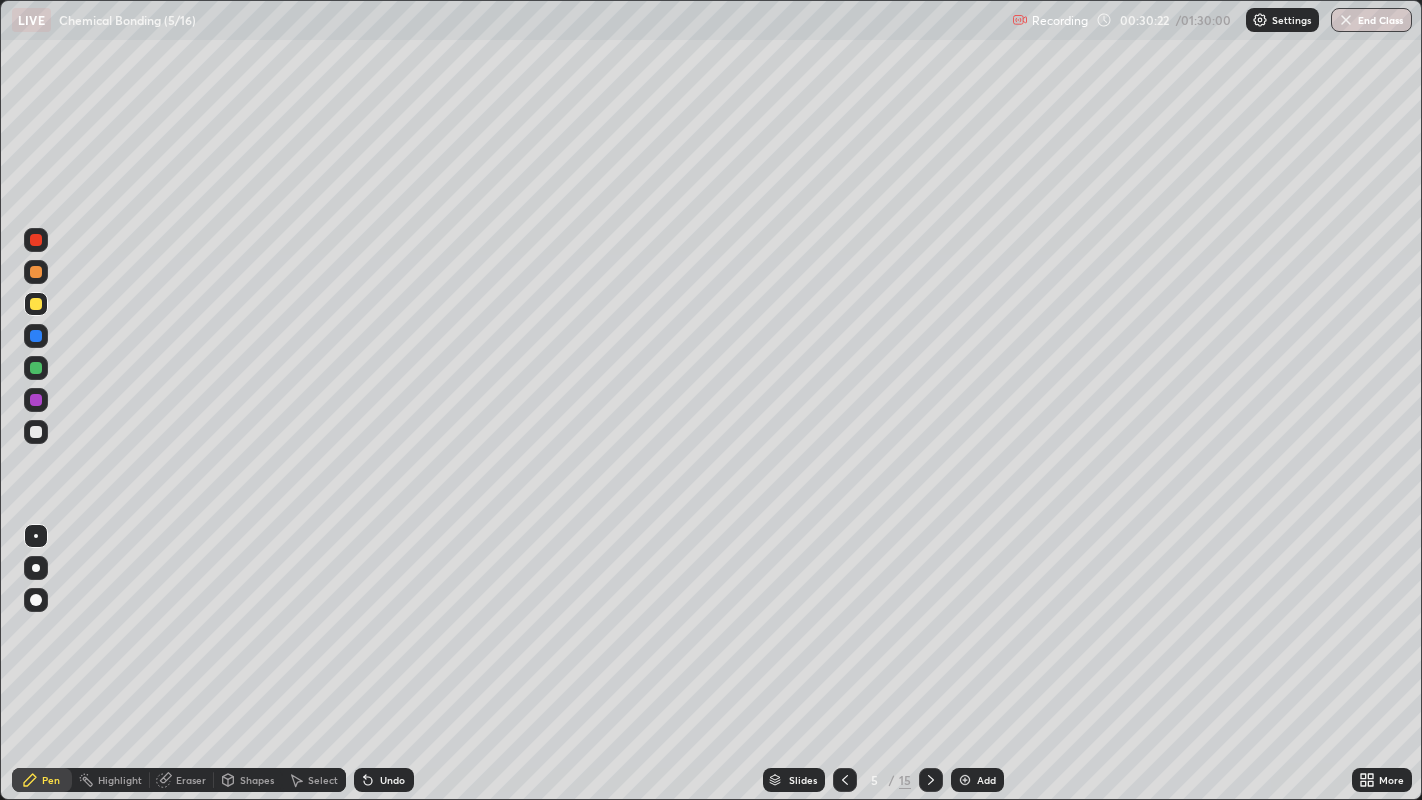 click on "Undo" at bounding box center [384, 780] 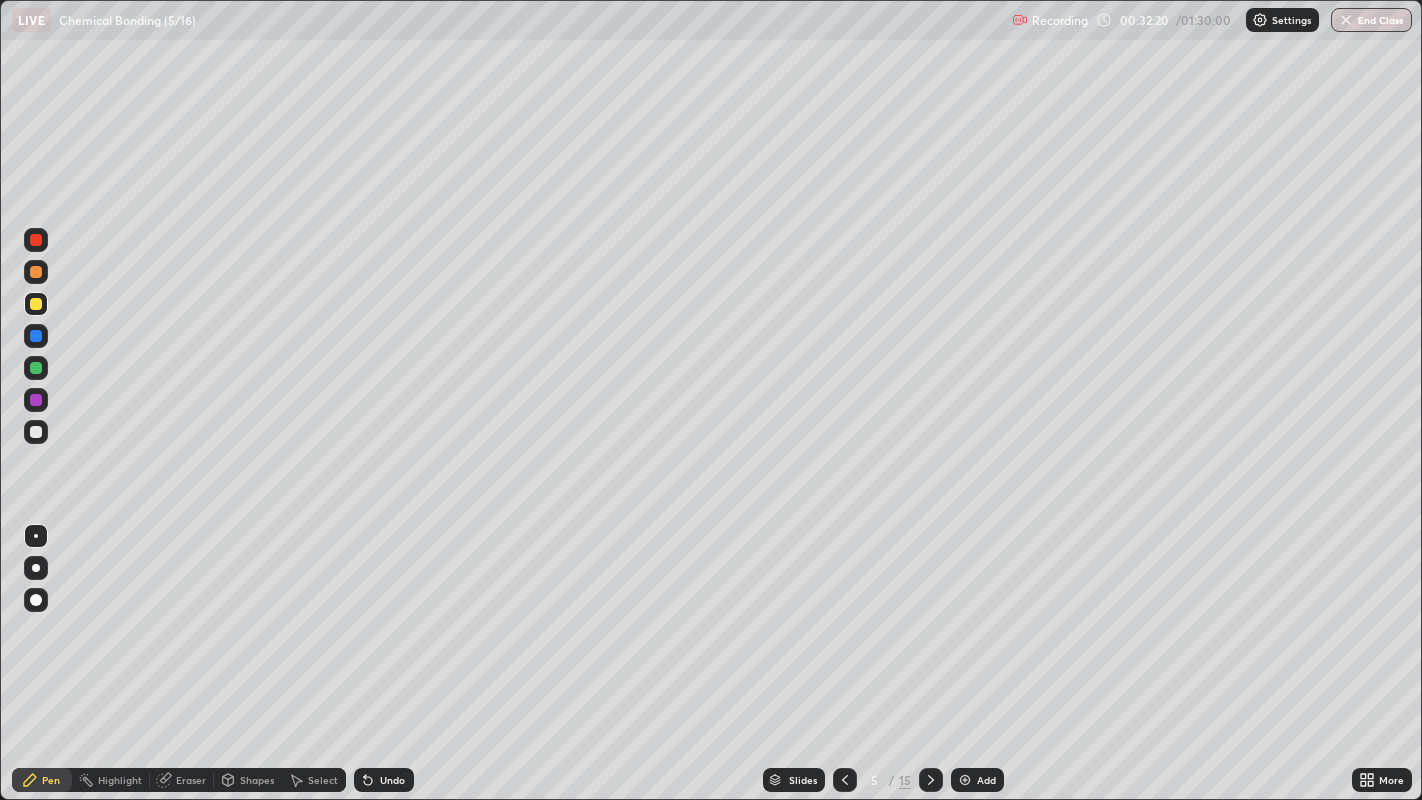 click at bounding box center (36, 400) 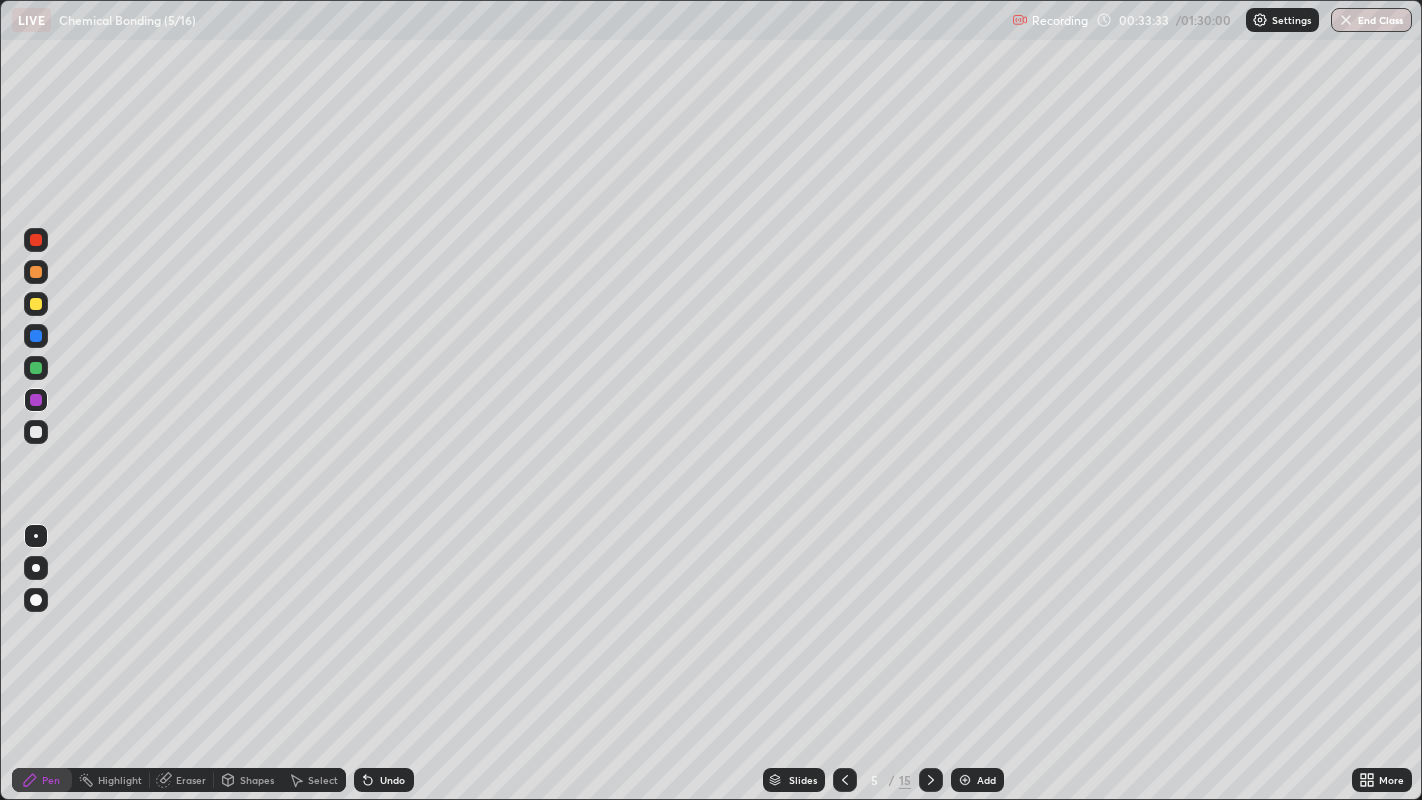 click at bounding box center [36, 336] 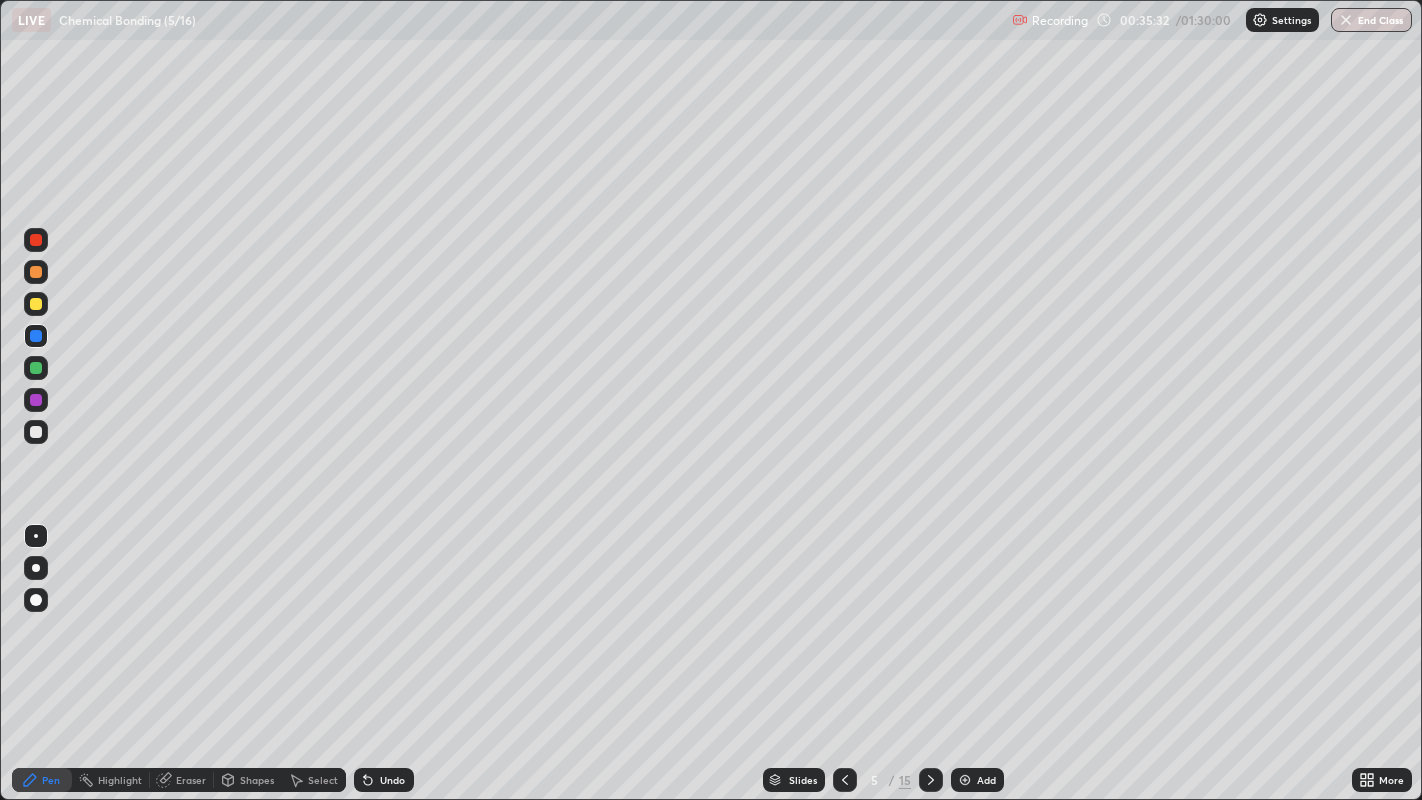 click at bounding box center [36, 432] 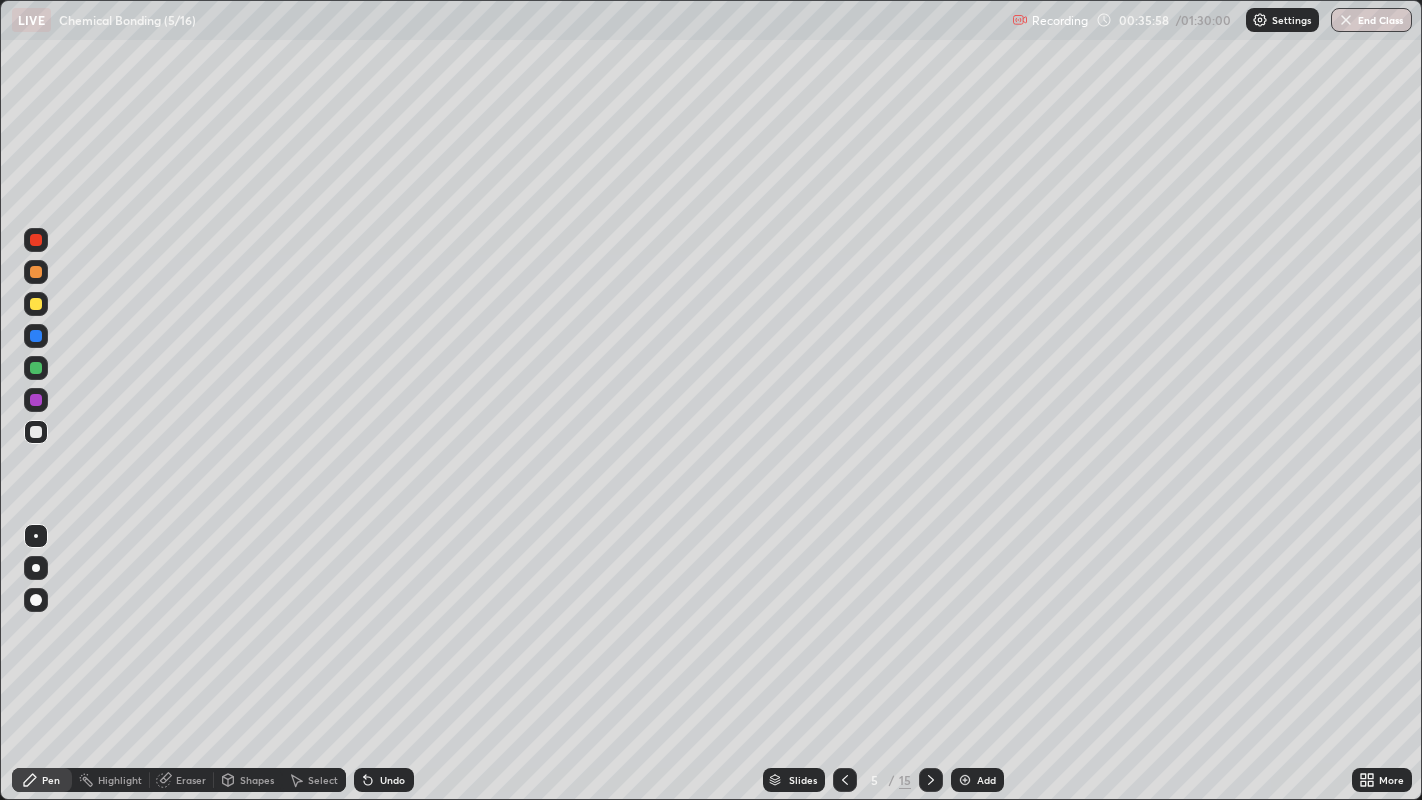 click 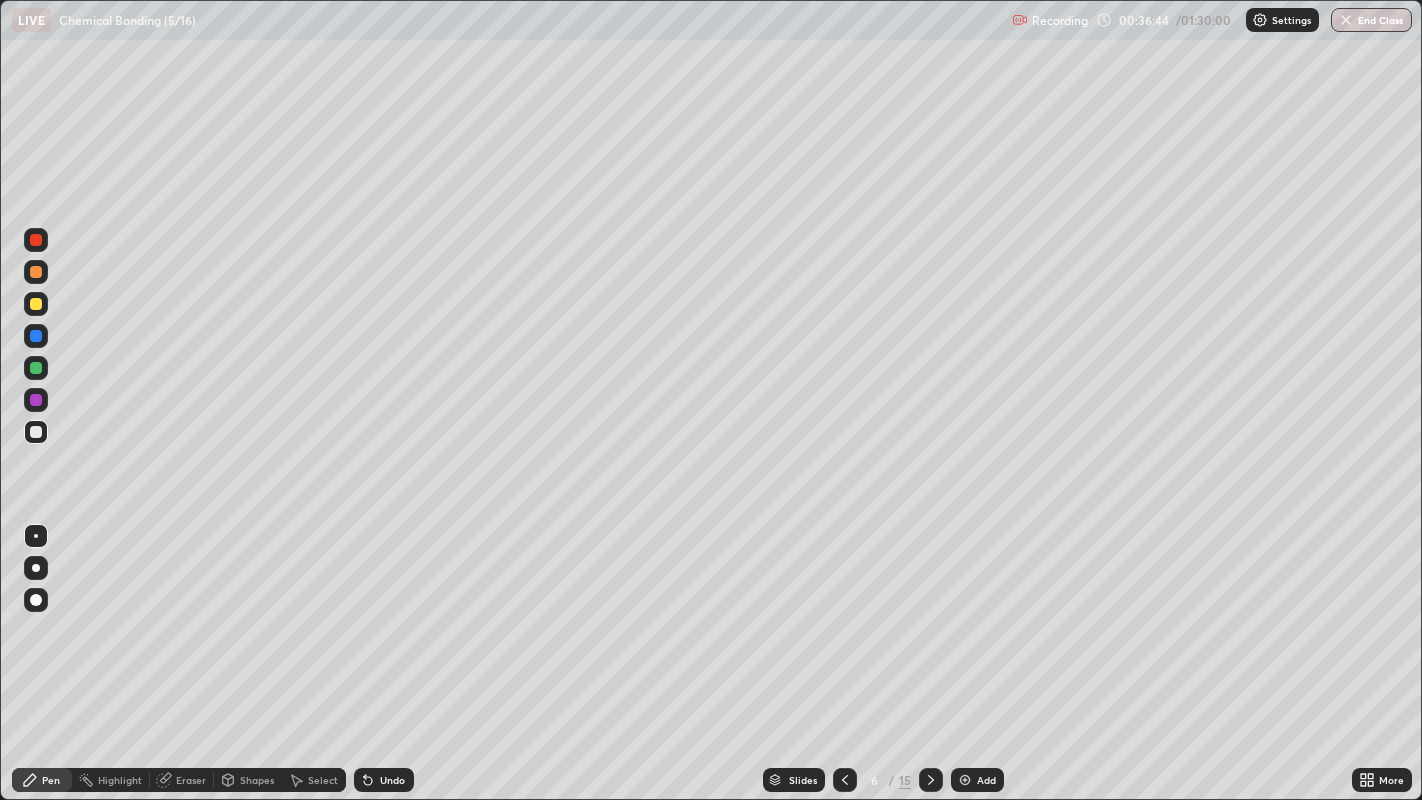 click at bounding box center [36, 368] 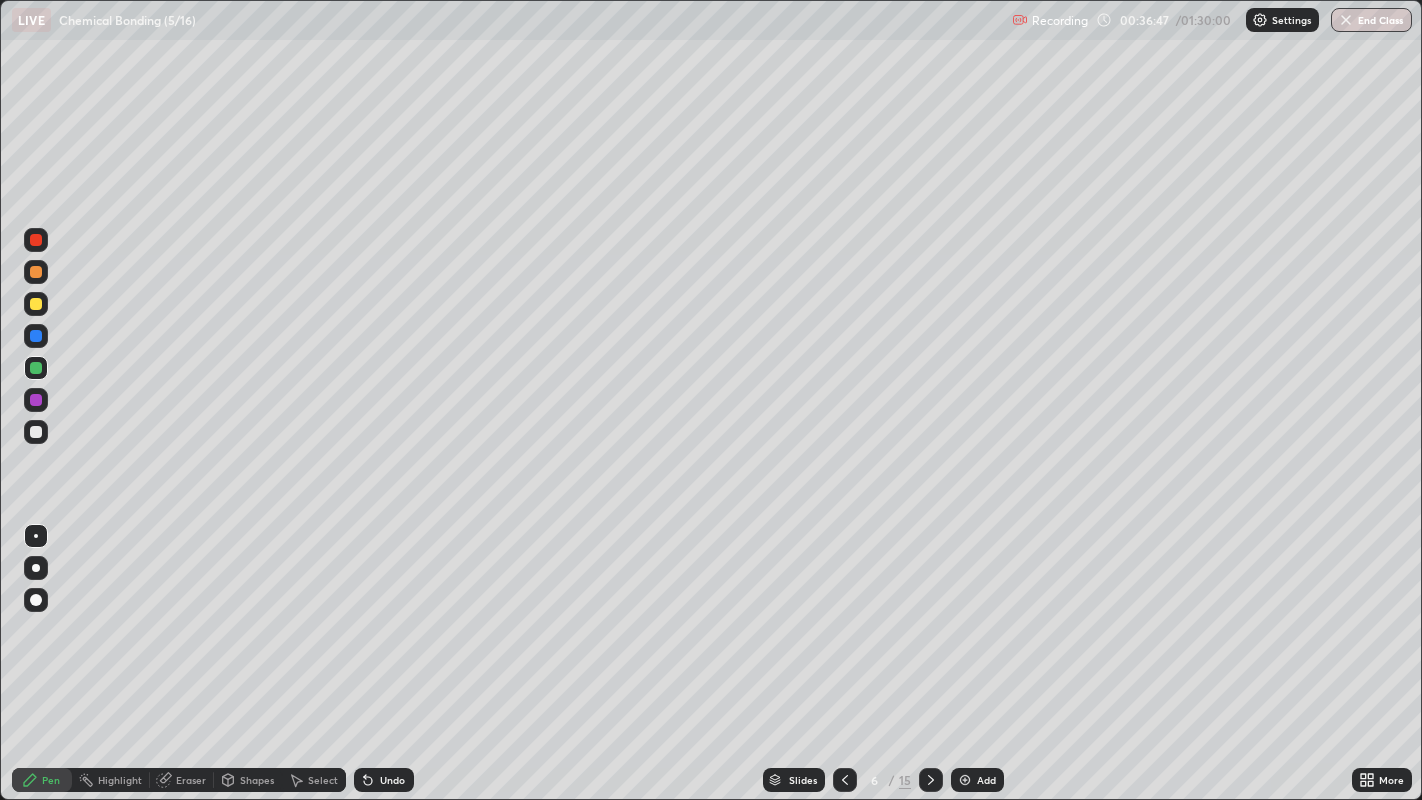 click at bounding box center [36, 432] 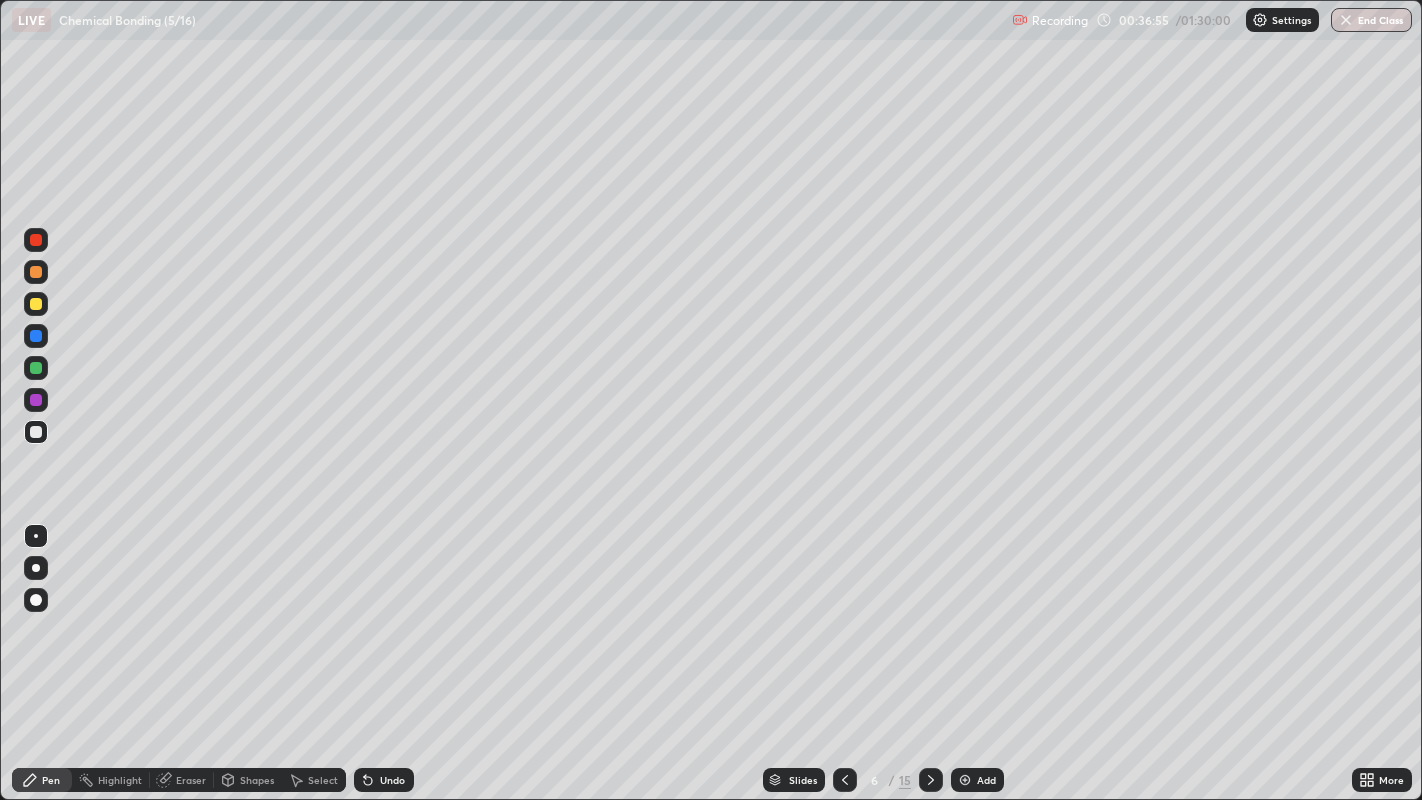 click on "Undo" at bounding box center (392, 780) 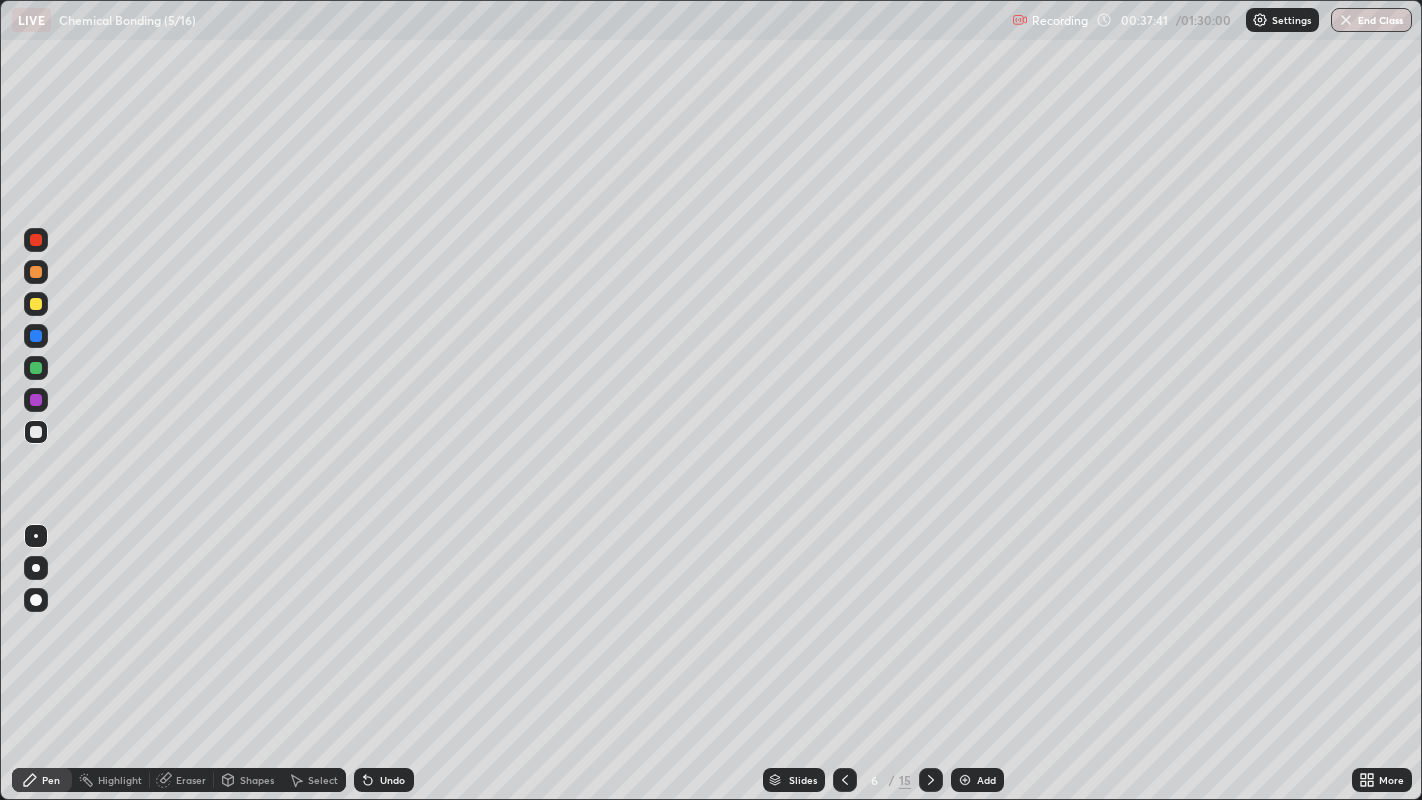 click at bounding box center [36, 336] 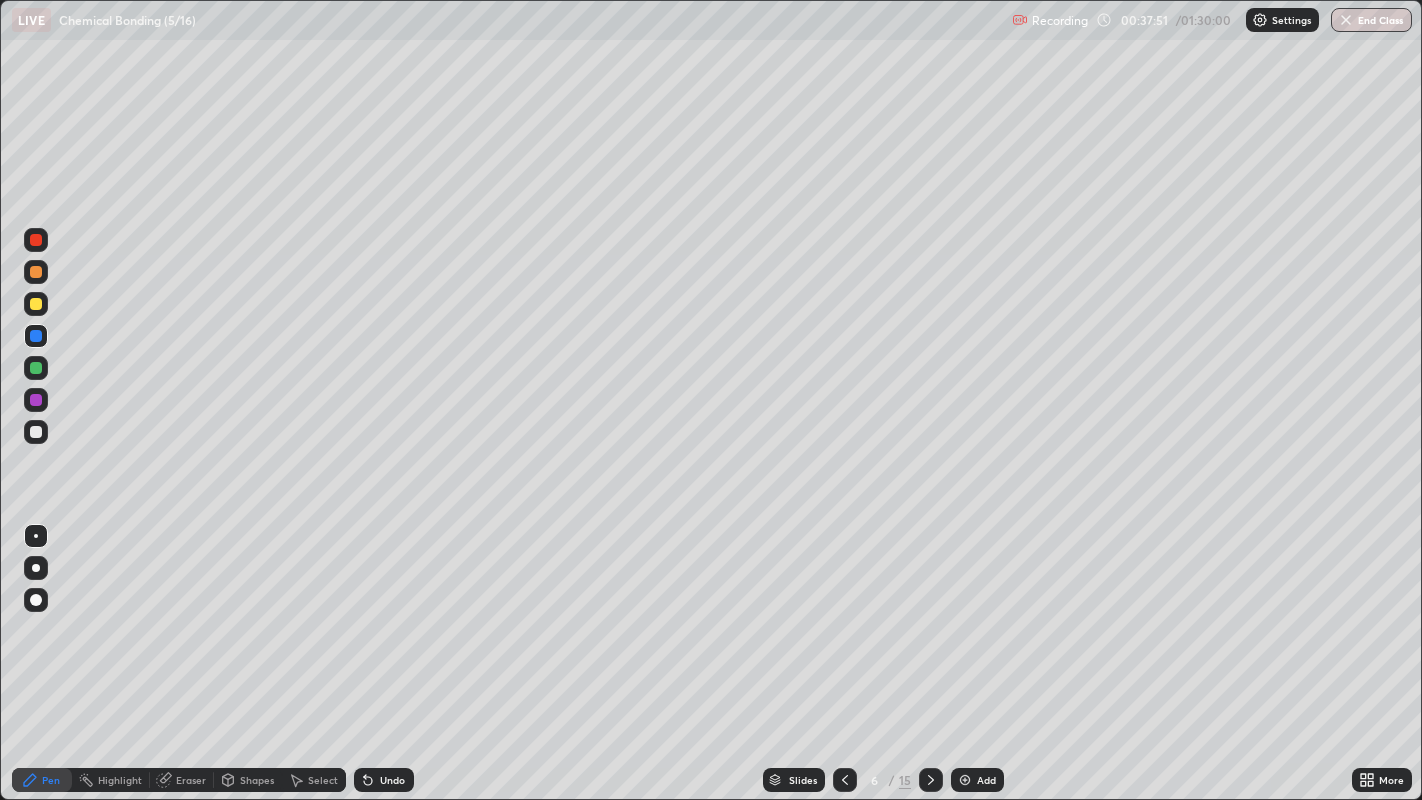 click at bounding box center (36, 432) 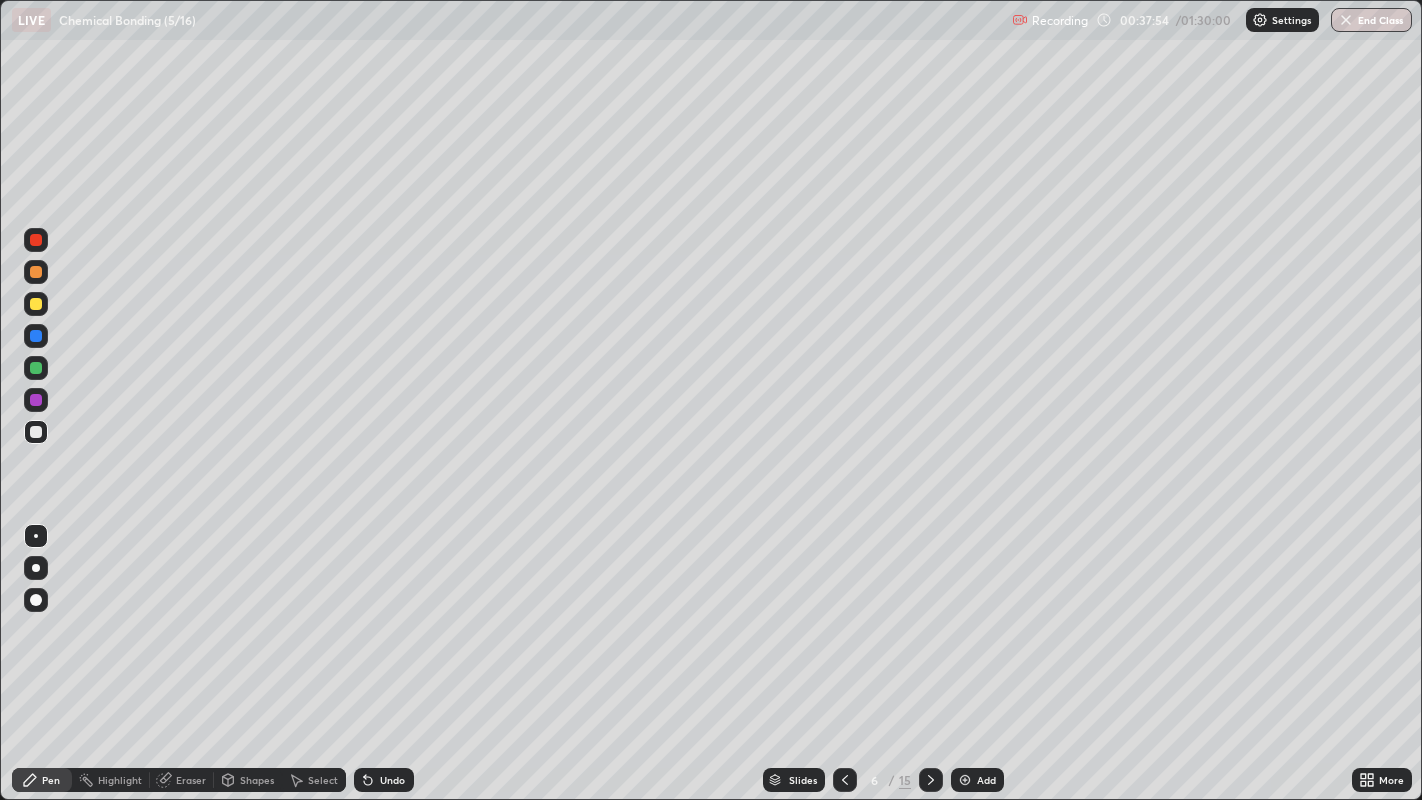 click at bounding box center (36, 336) 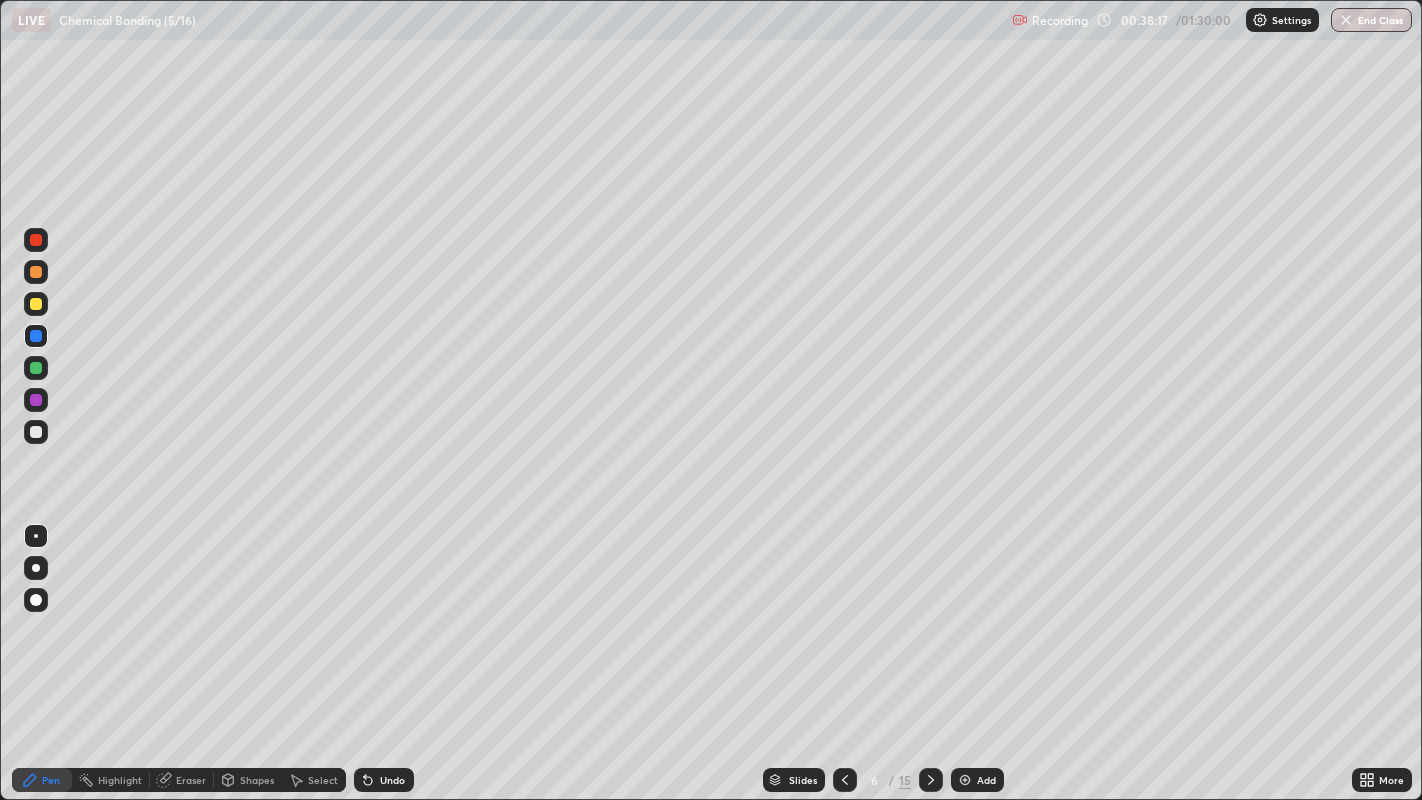 click on "Undo" at bounding box center [384, 780] 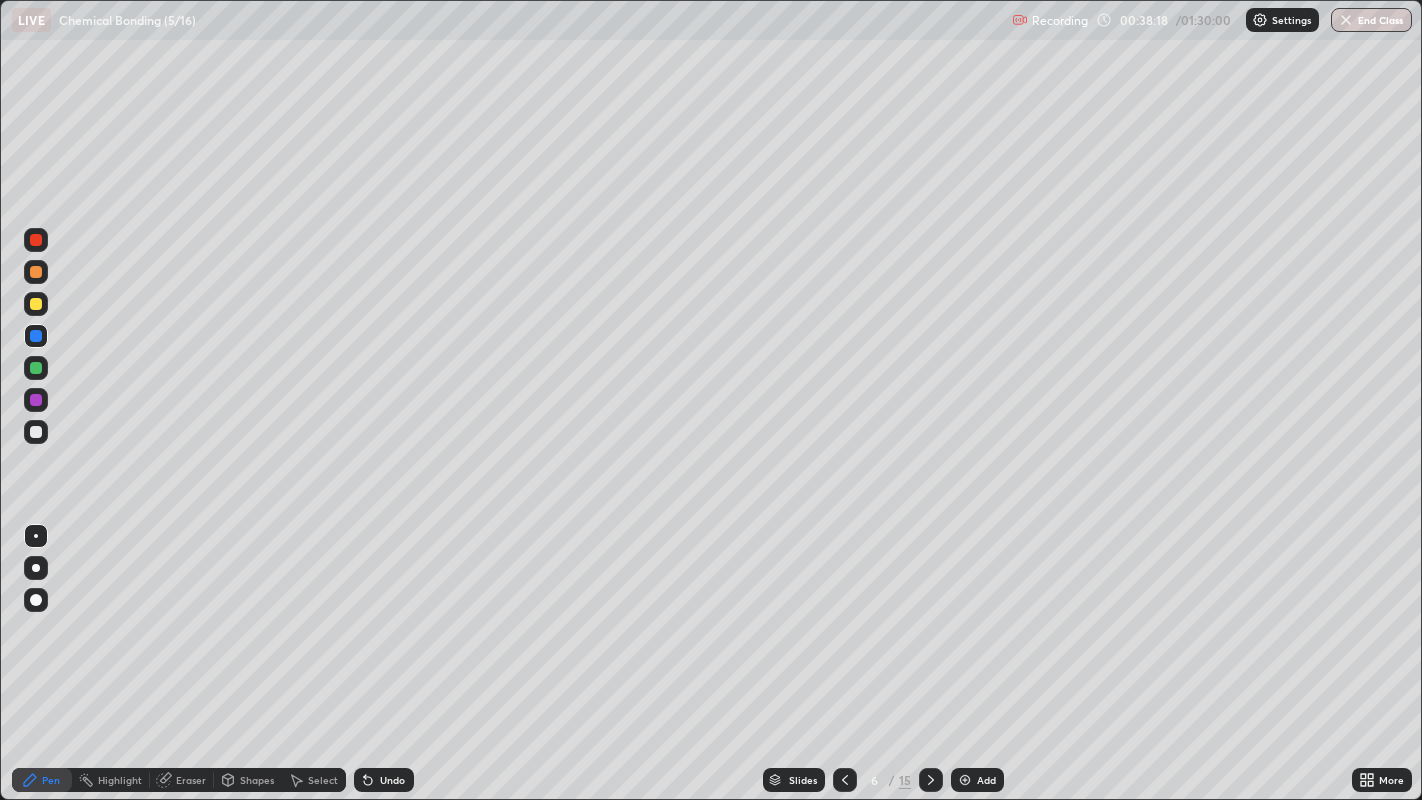 click on "Undo" at bounding box center [384, 780] 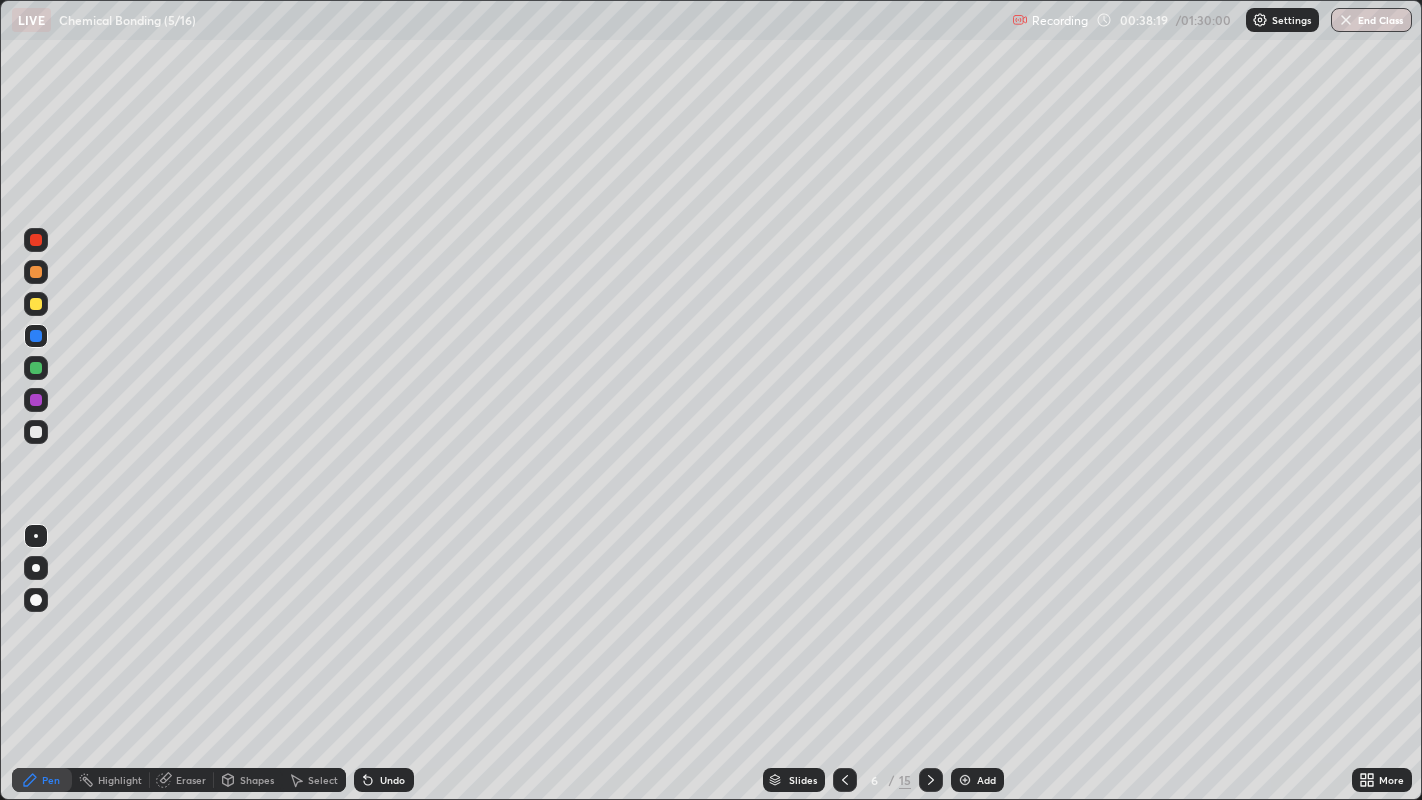 click on "Undo" at bounding box center [384, 780] 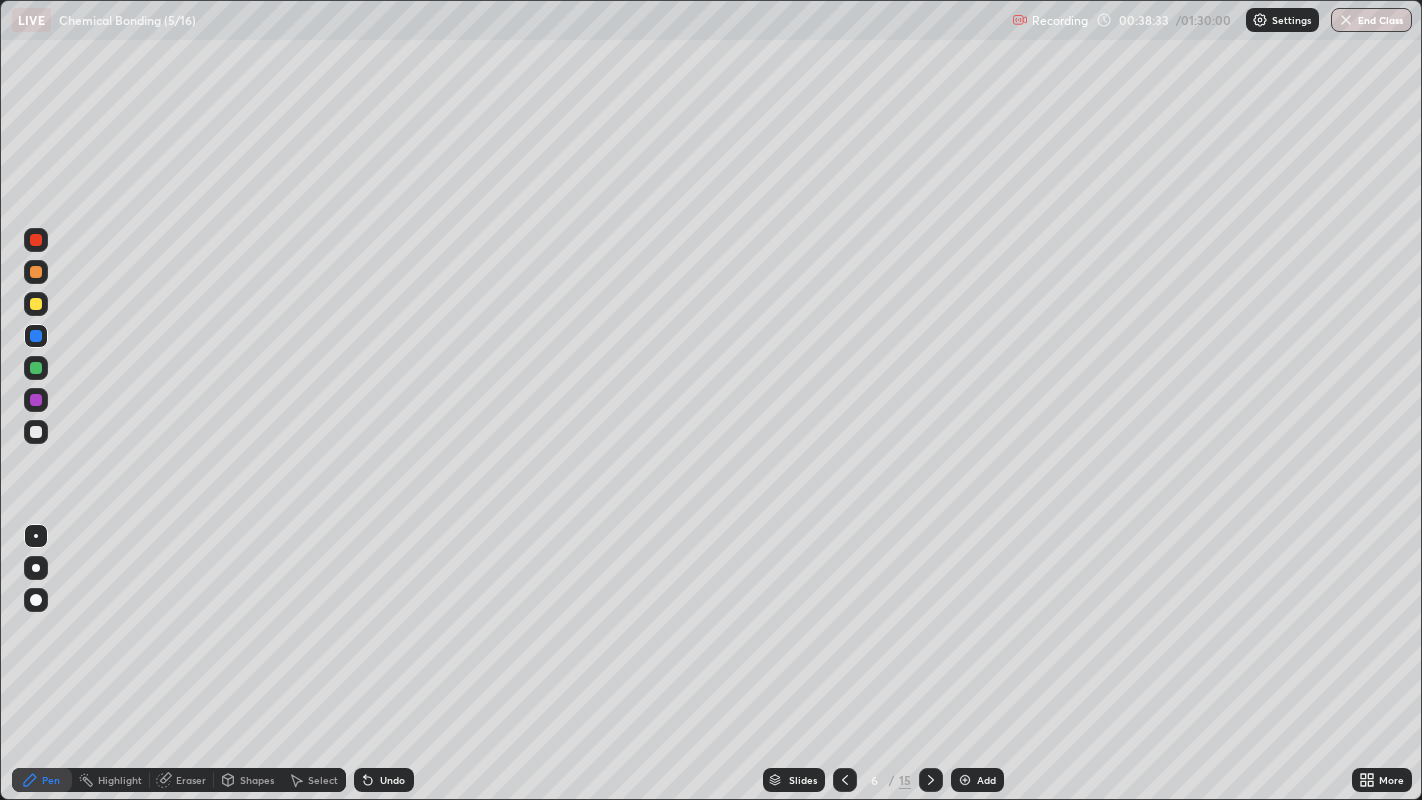 click at bounding box center (36, 400) 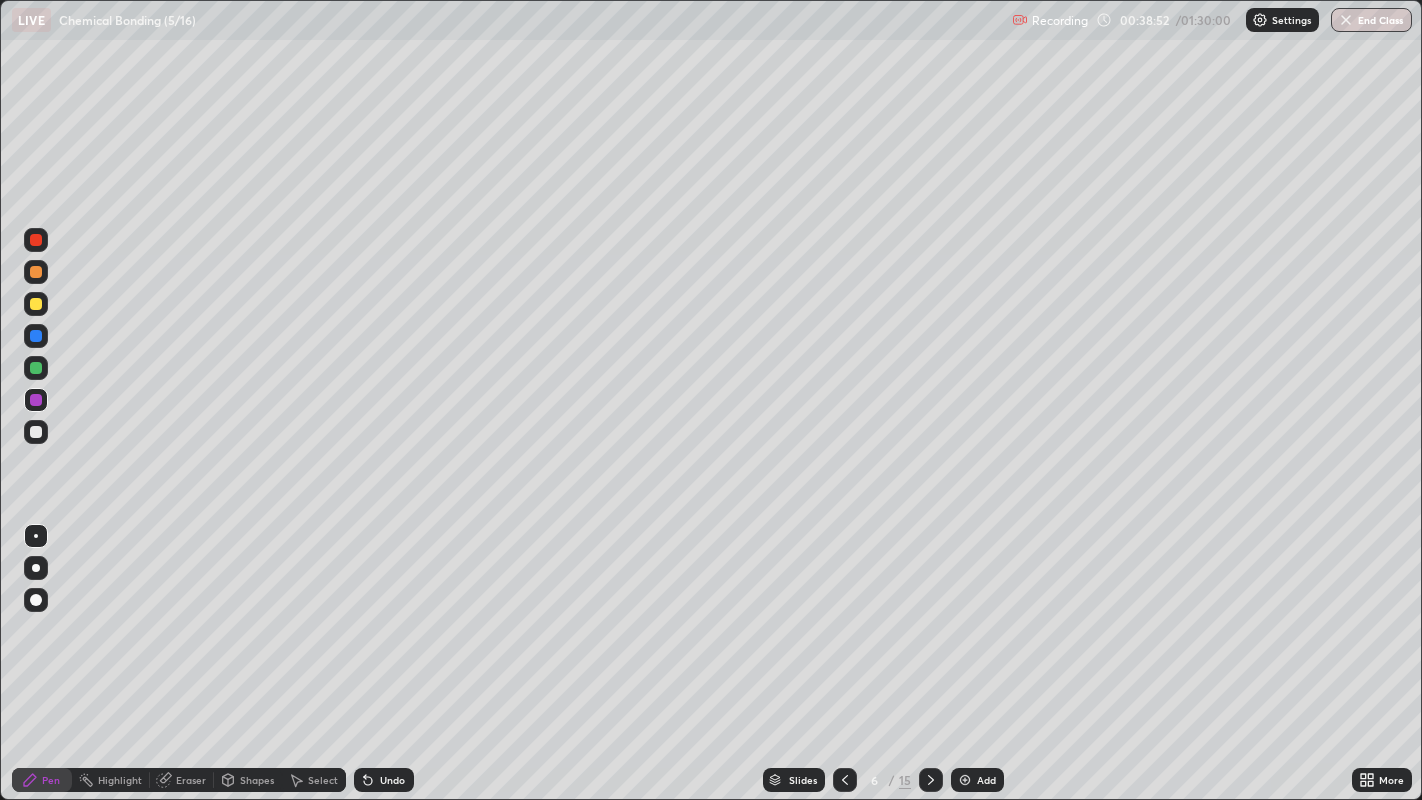 click at bounding box center [36, 336] 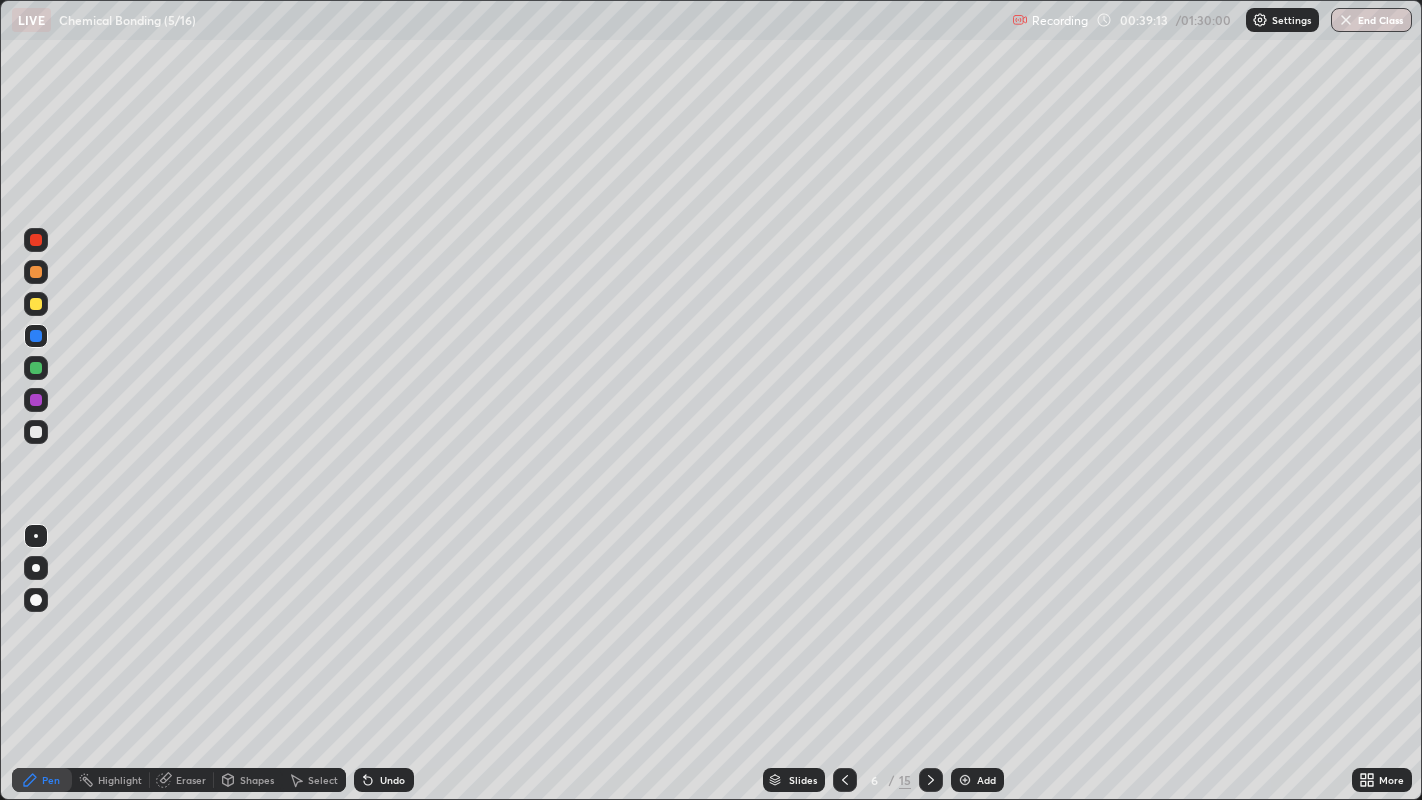 click at bounding box center (36, 432) 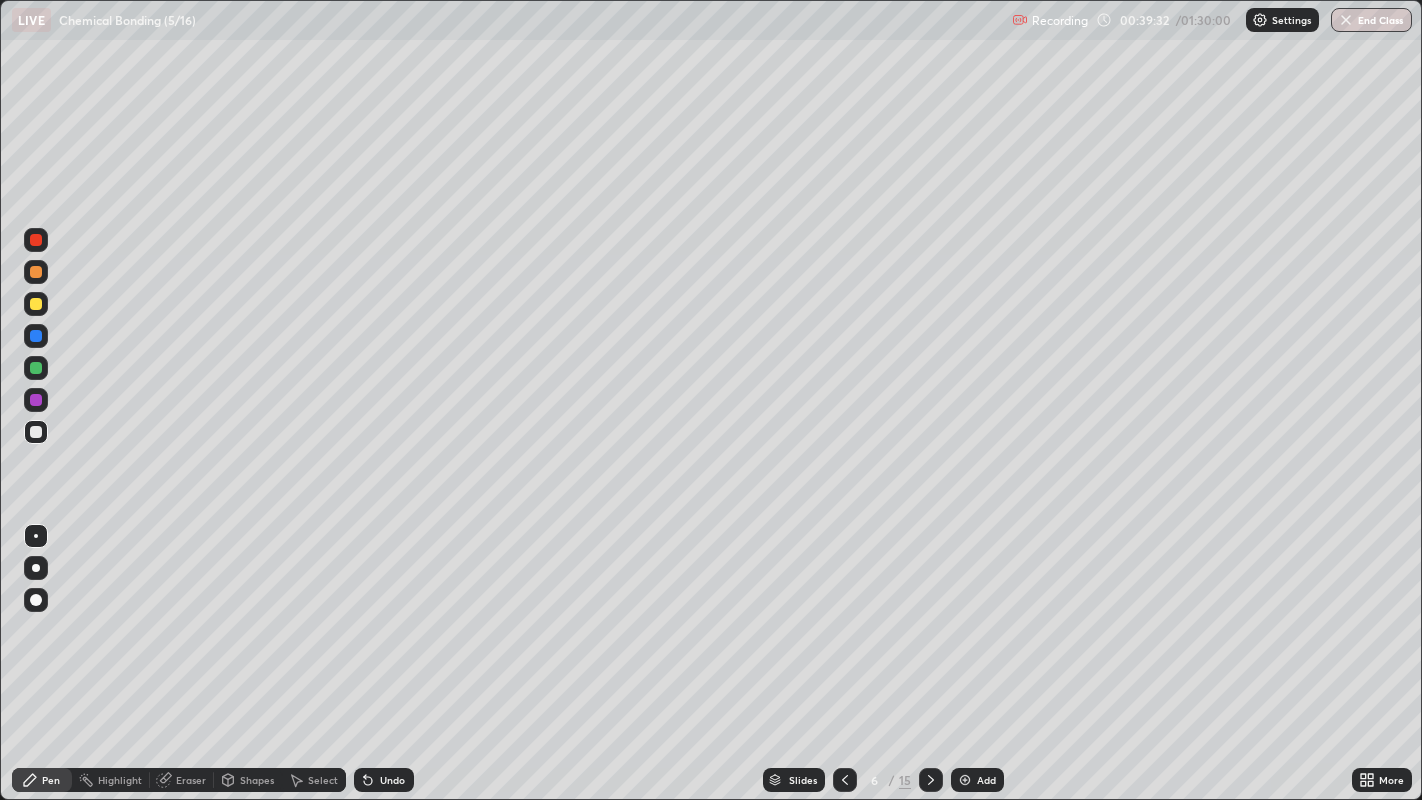 click on "Eraser" at bounding box center (191, 780) 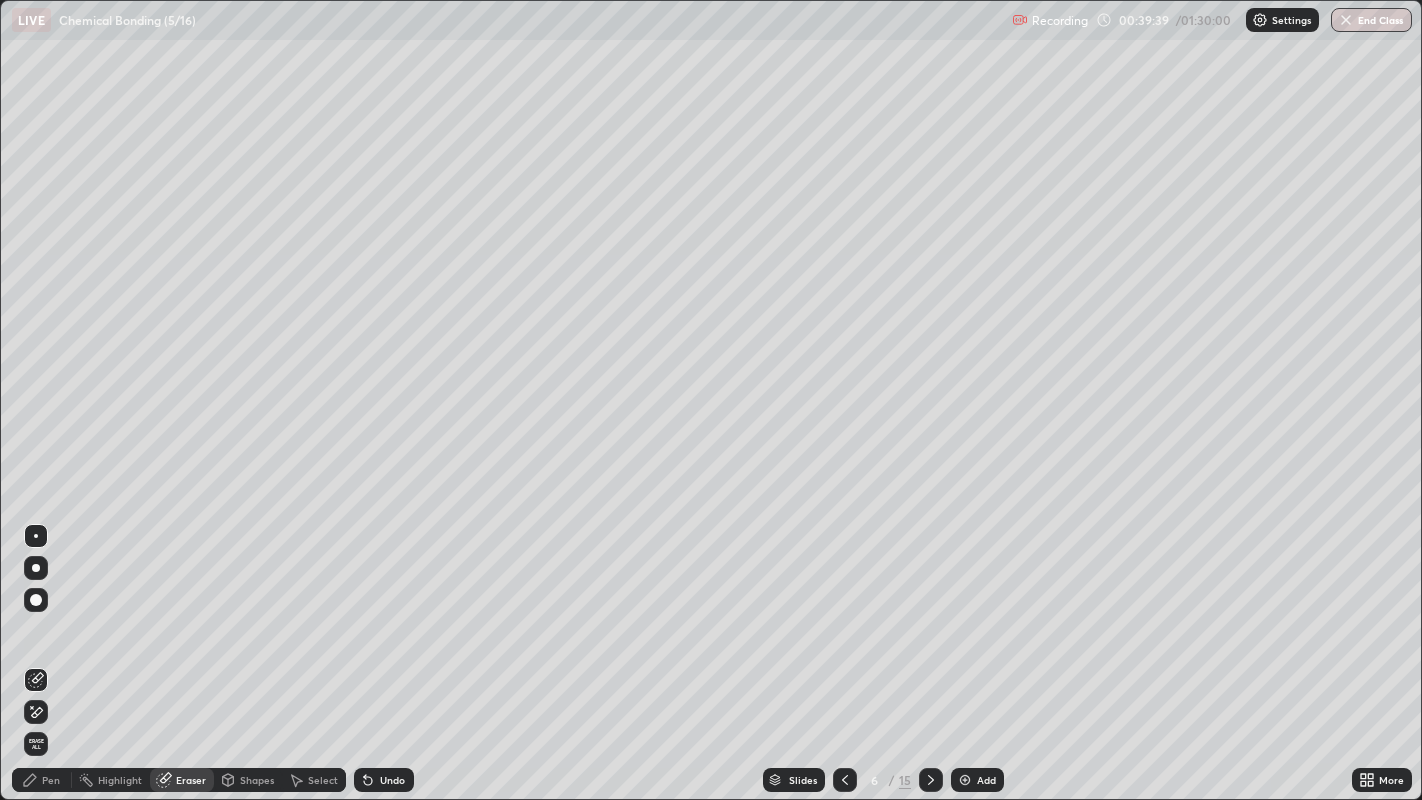 click 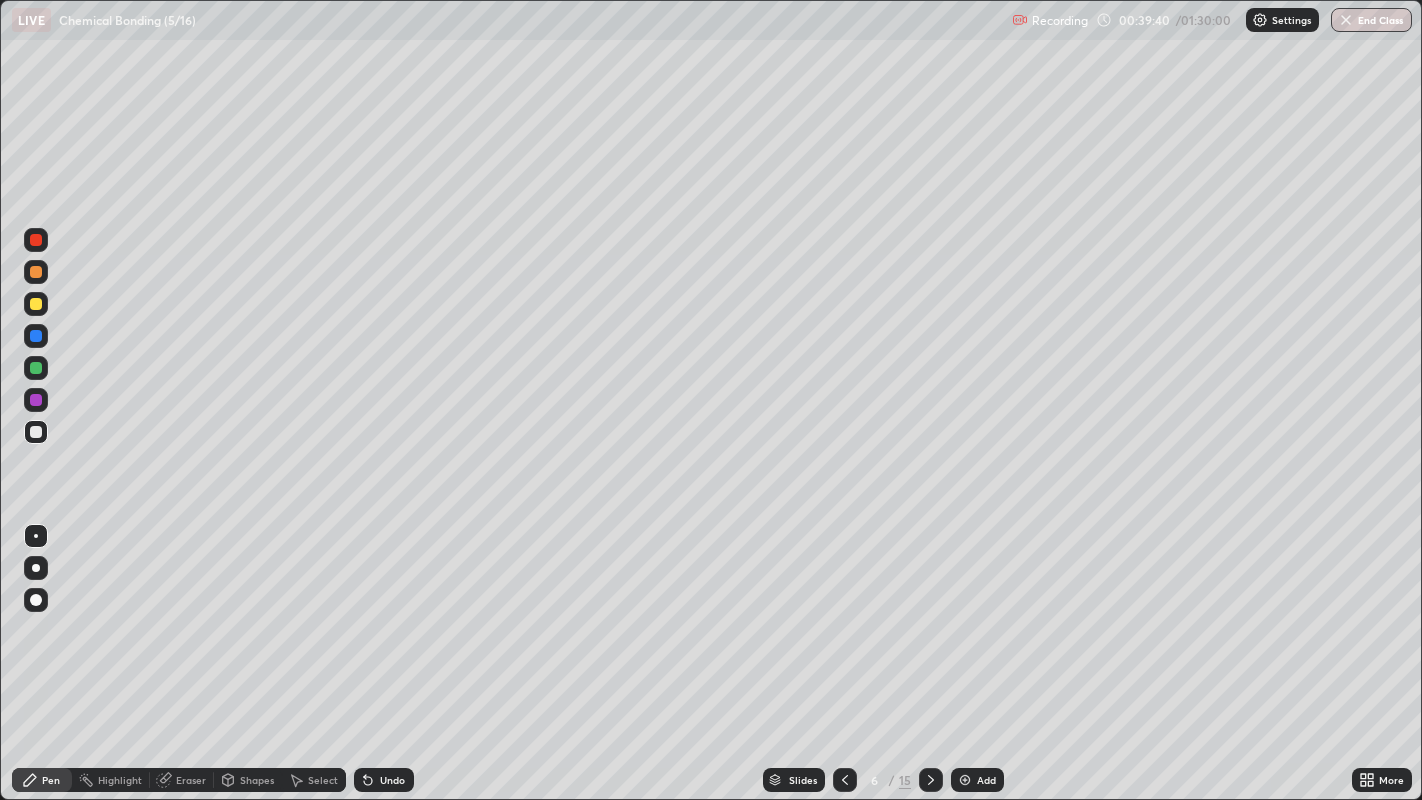 click at bounding box center [36, 432] 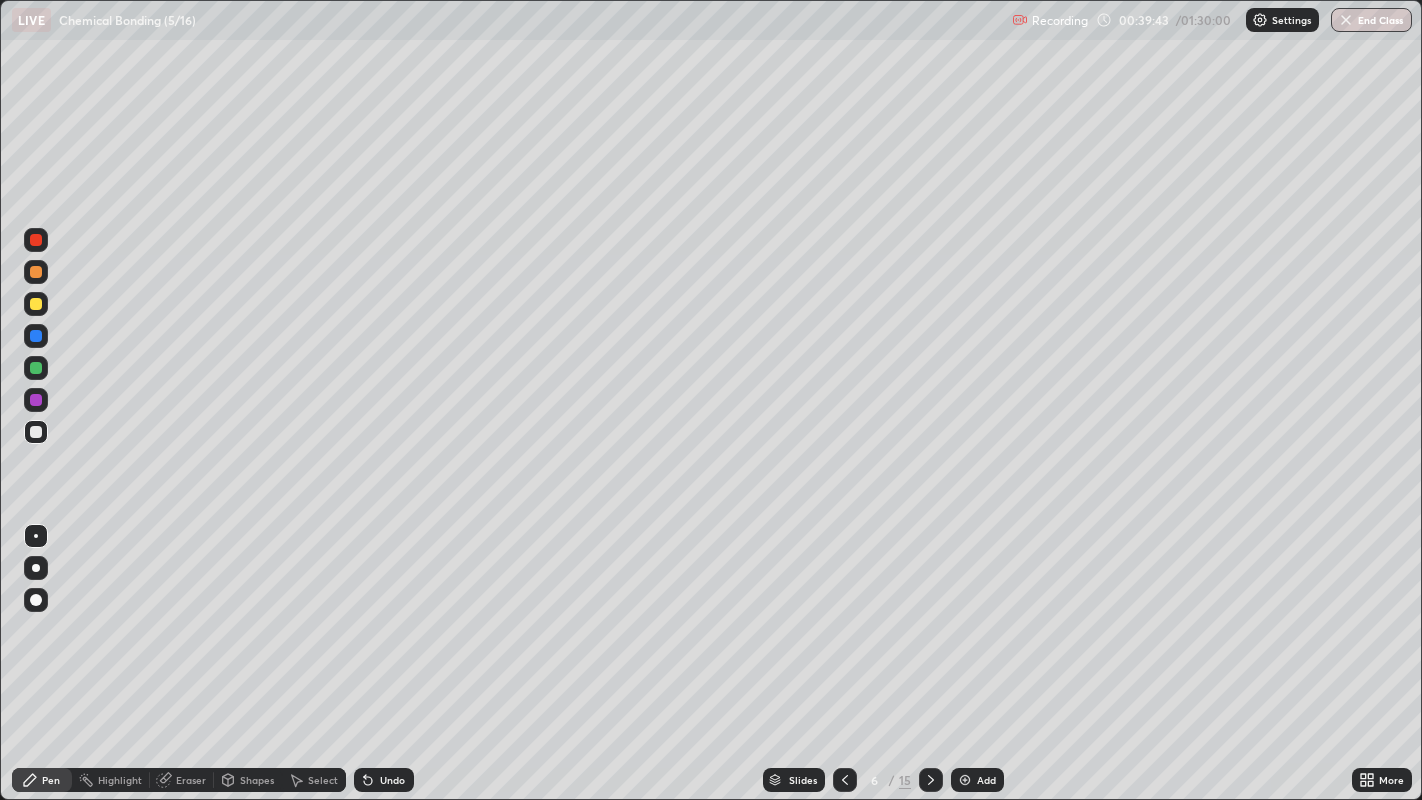 click at bounding box center (36, 336) 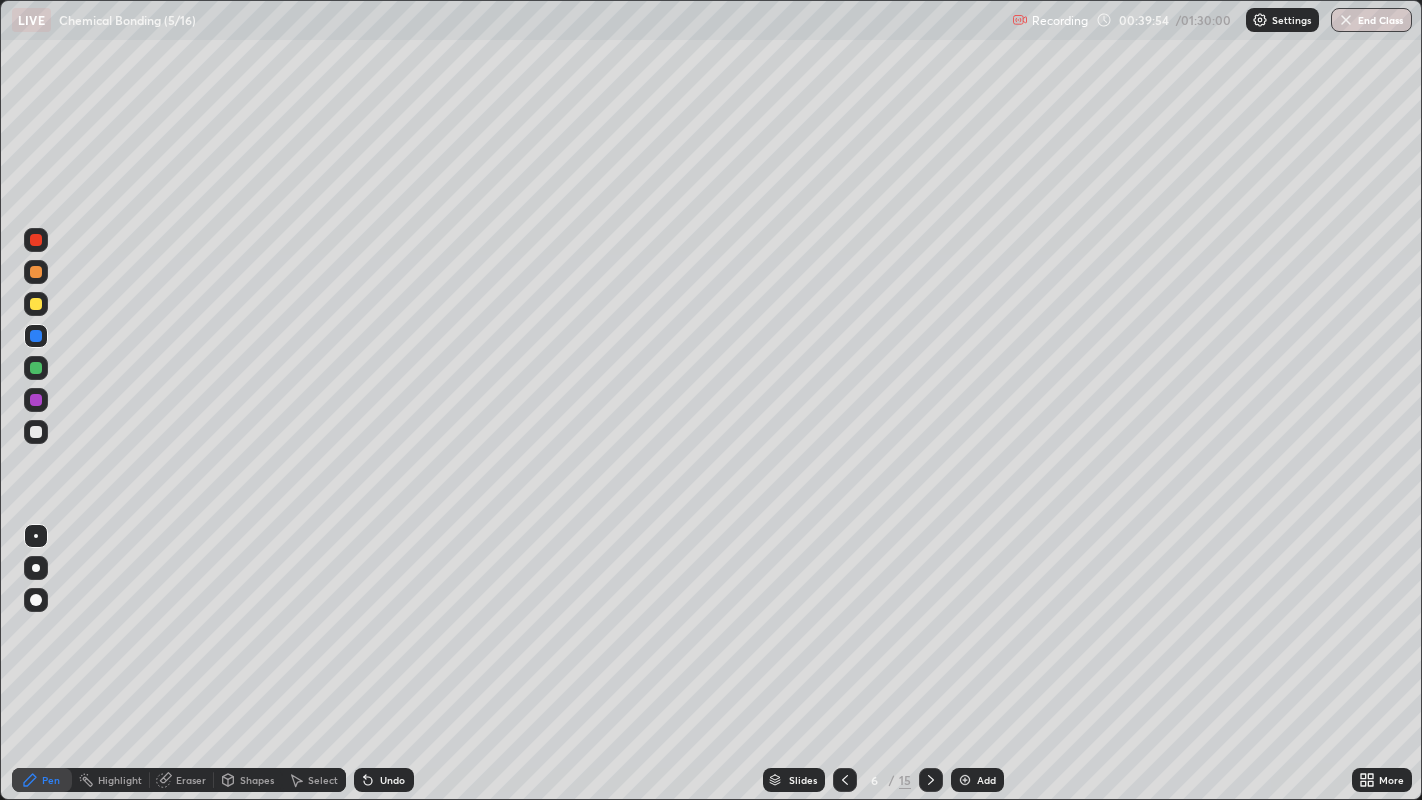 click at bounding box center [36, 336] 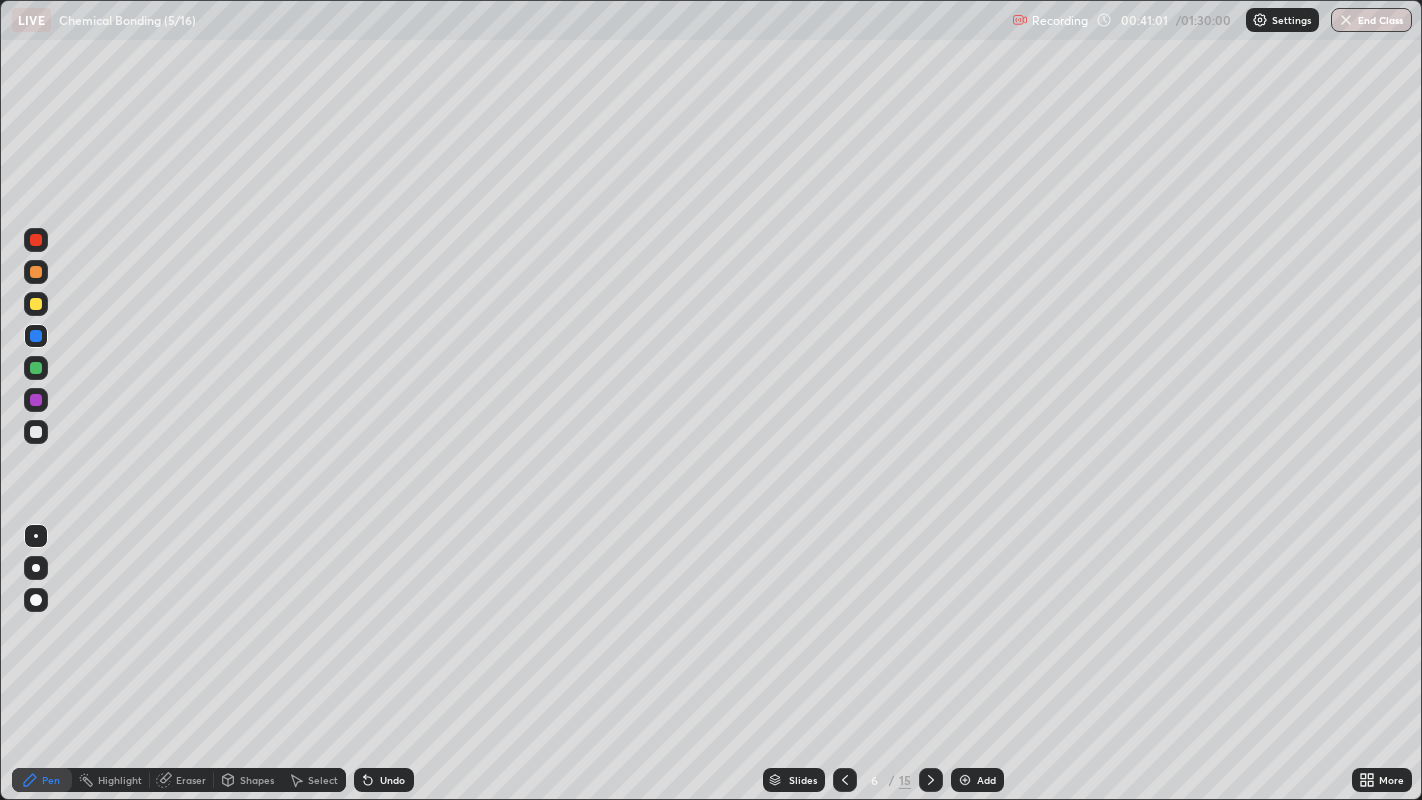 click at bounding box center (36, 432) 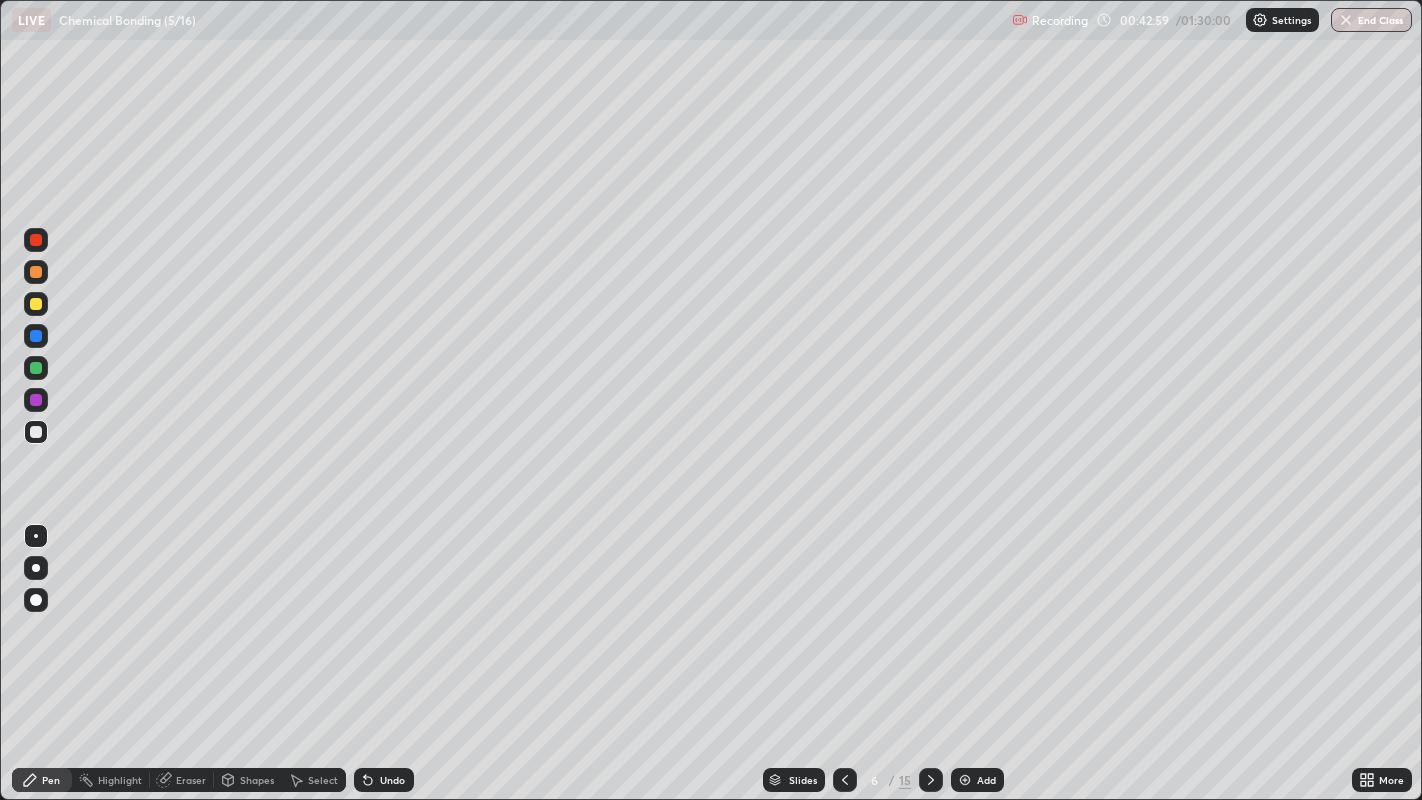 click at bounding box center (36, 240) 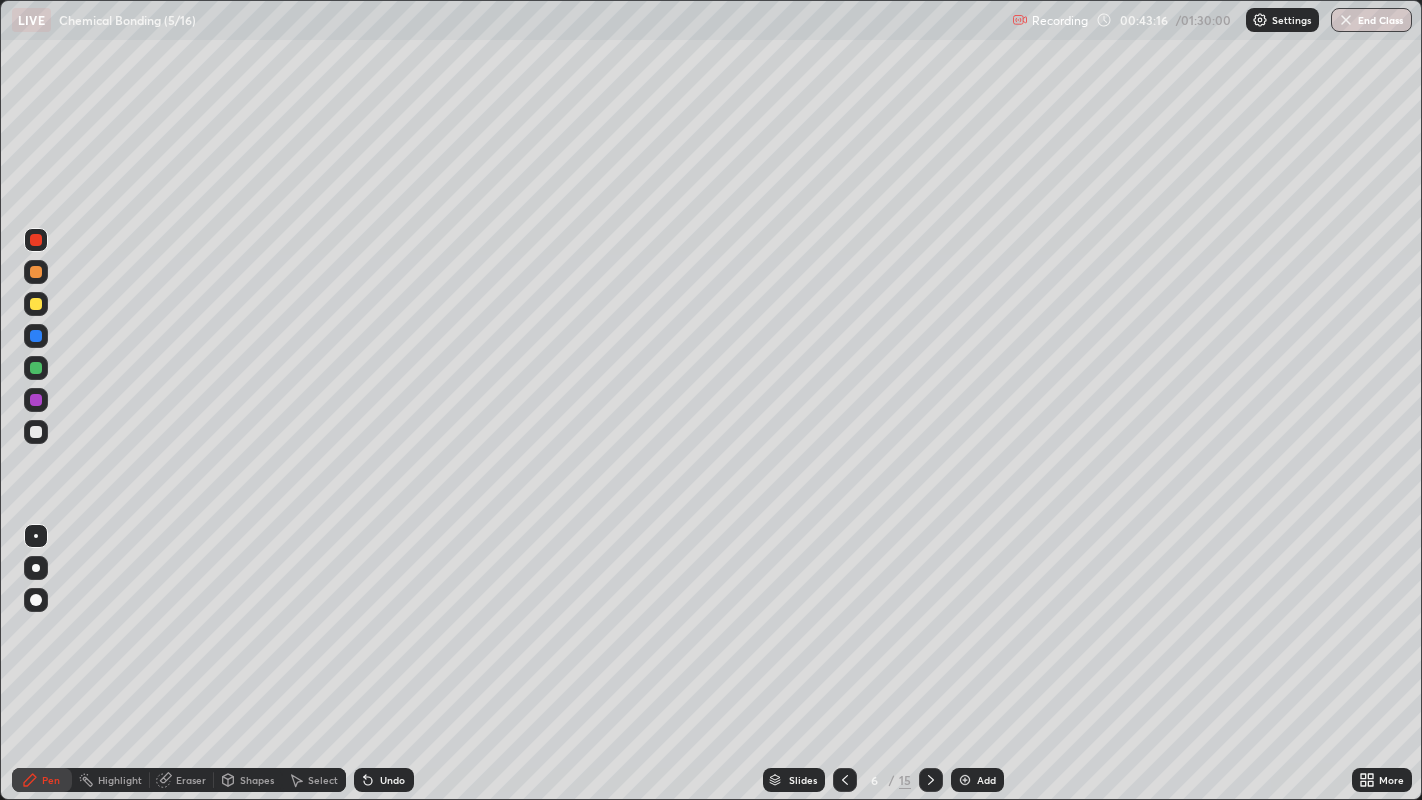 click at bounding box center (36, 432) 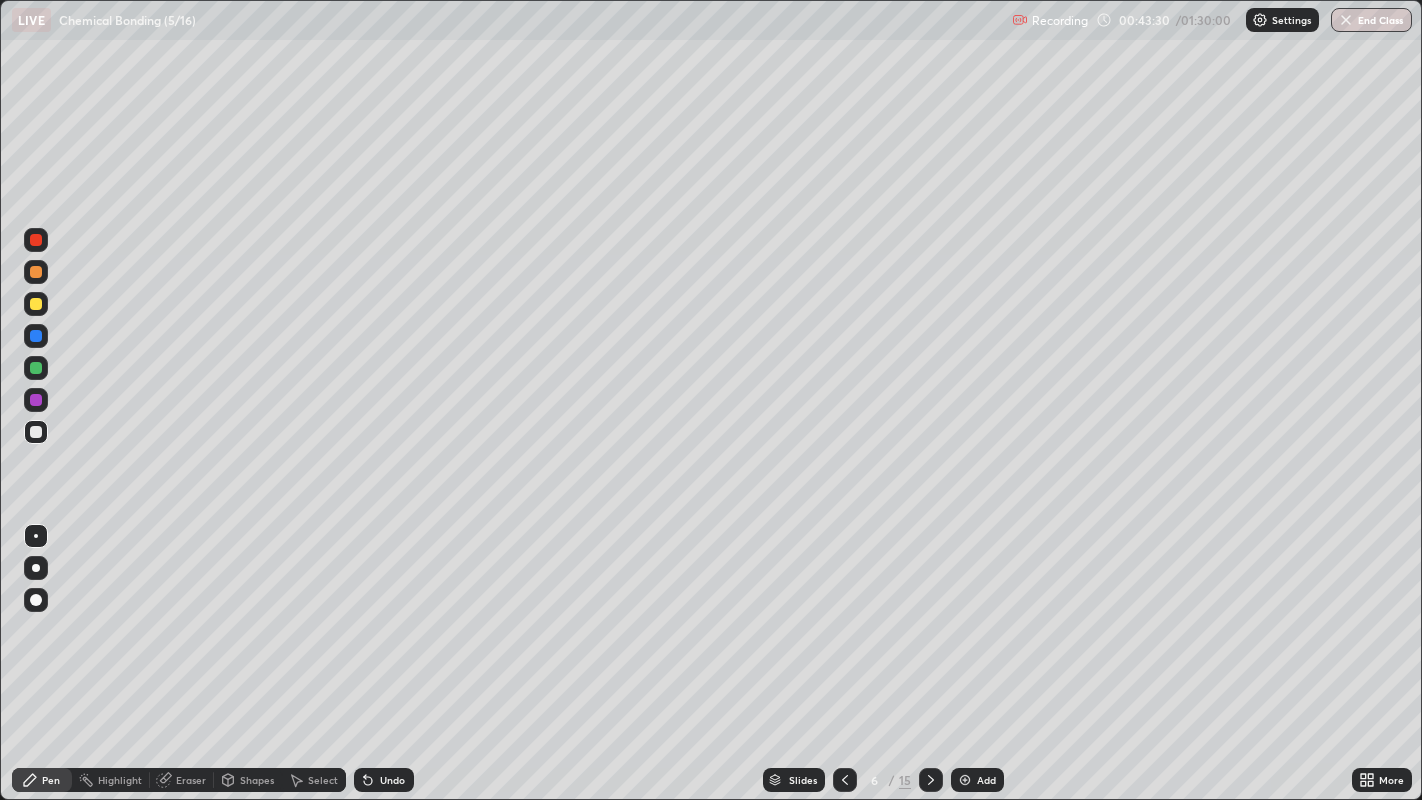 click 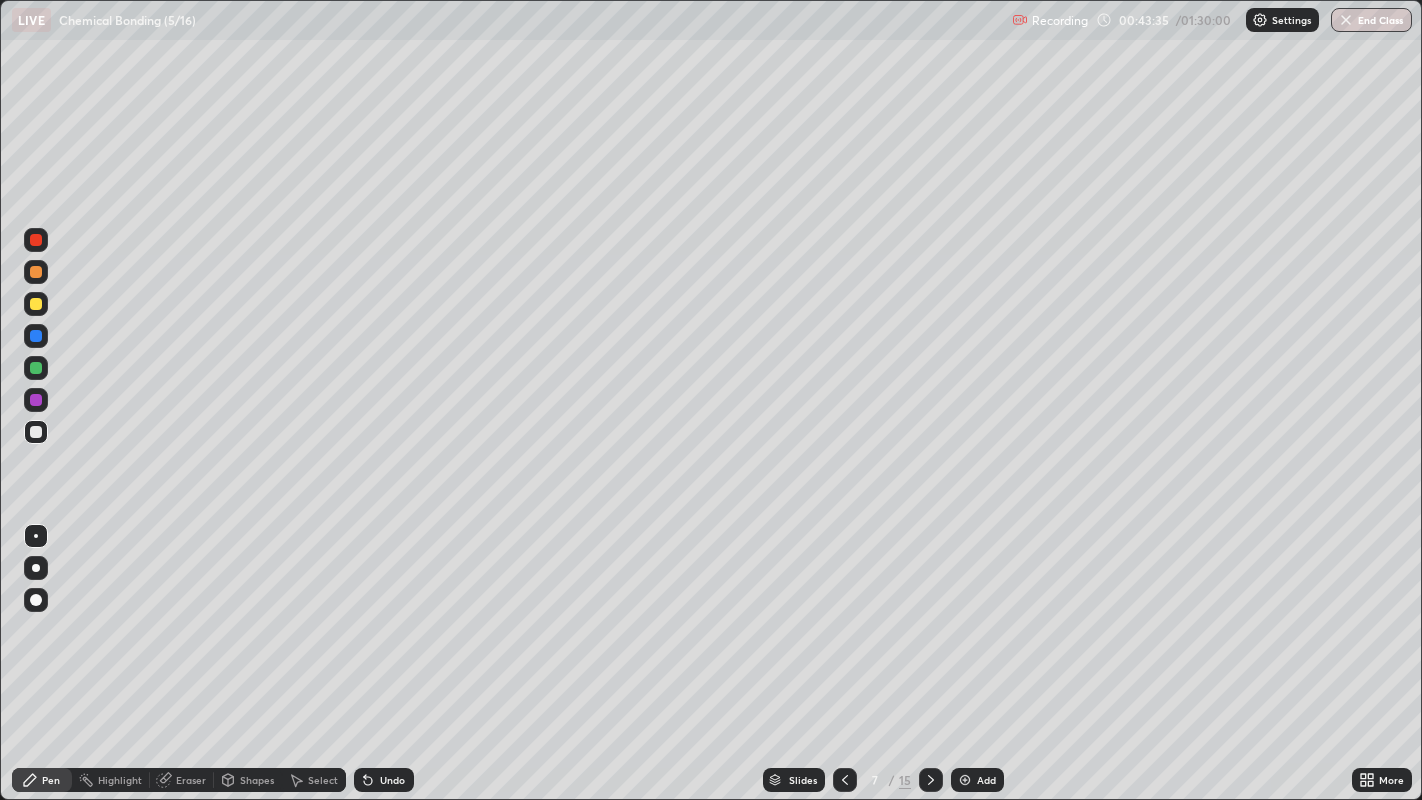 click 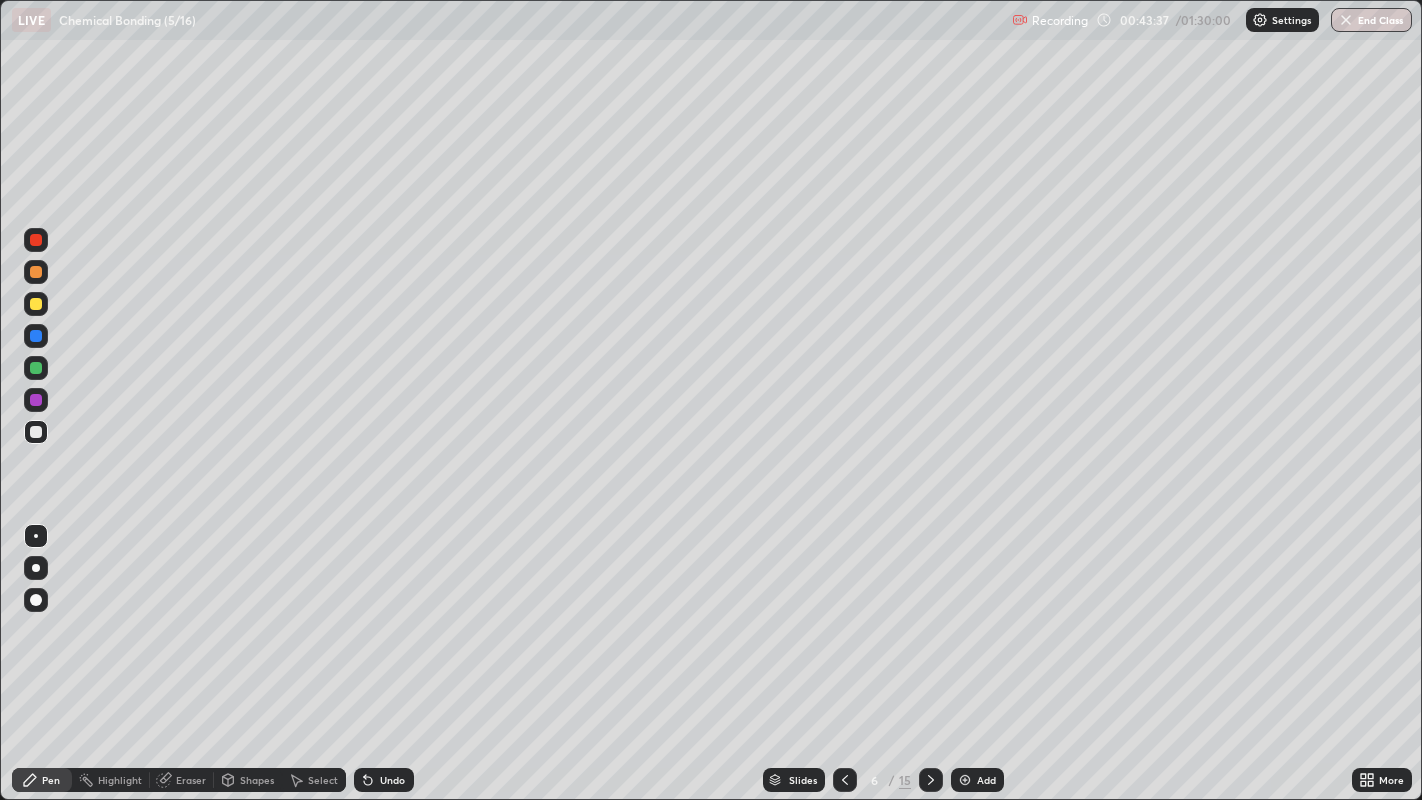 click 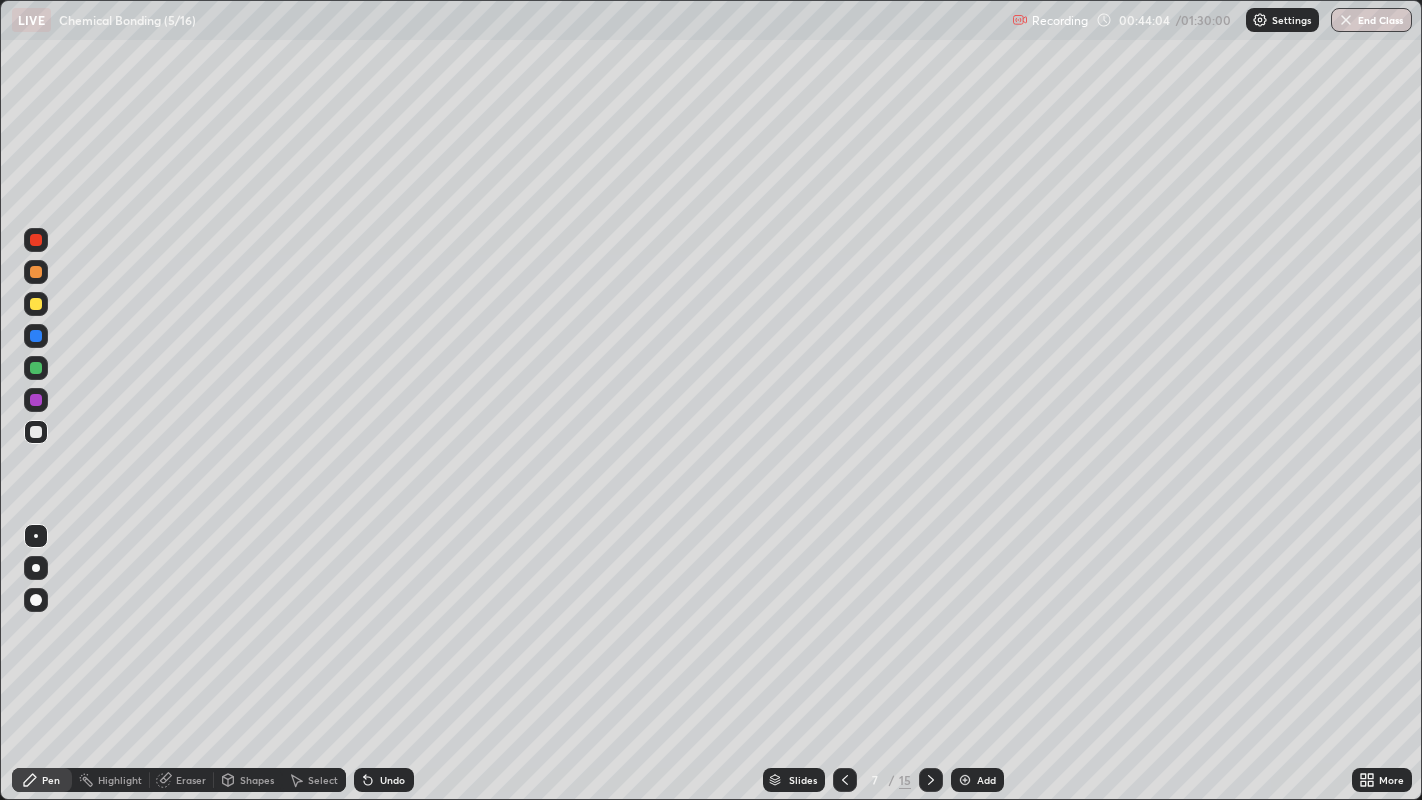 click on "Undo" at bounding box center (384, 780) 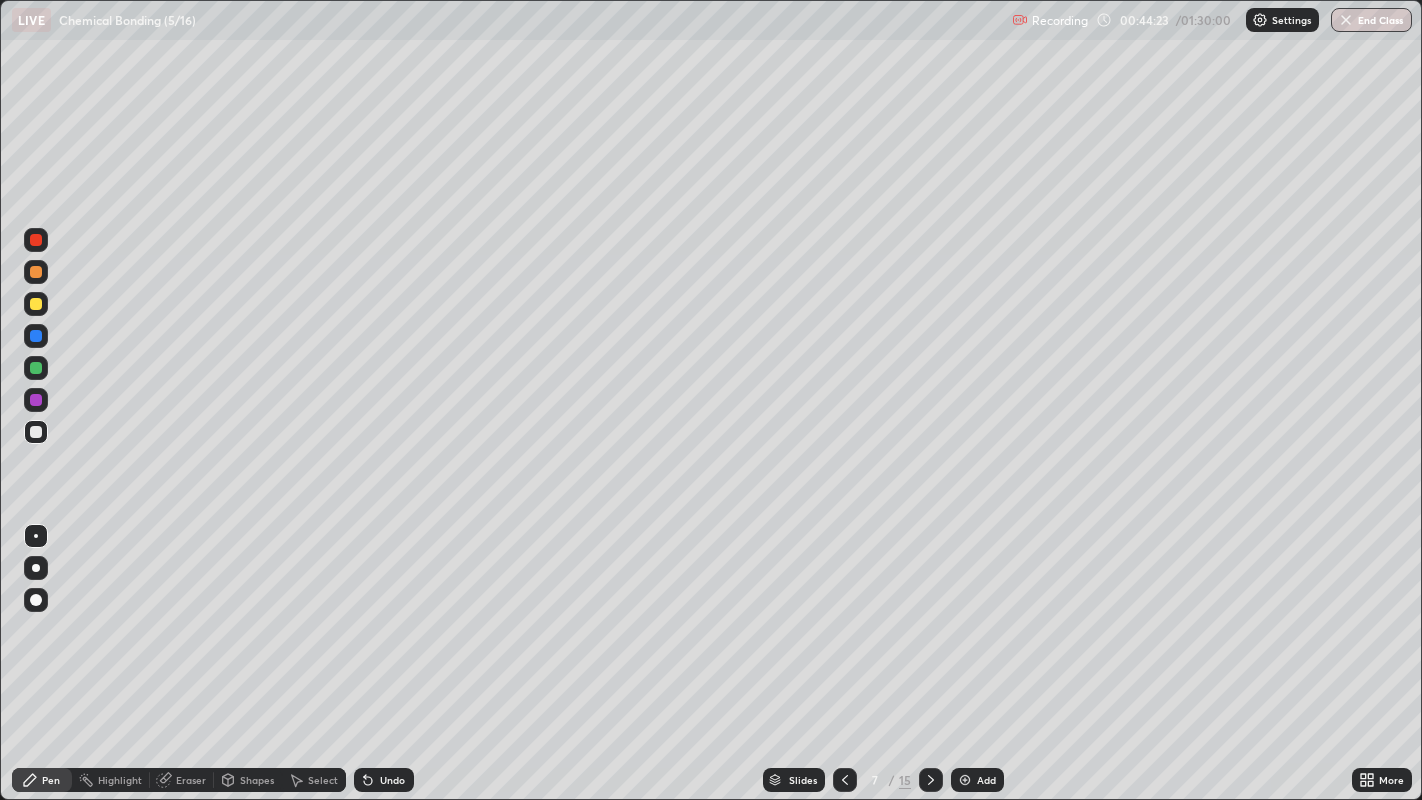 click on "Undo" at bounding box center (392, 780) 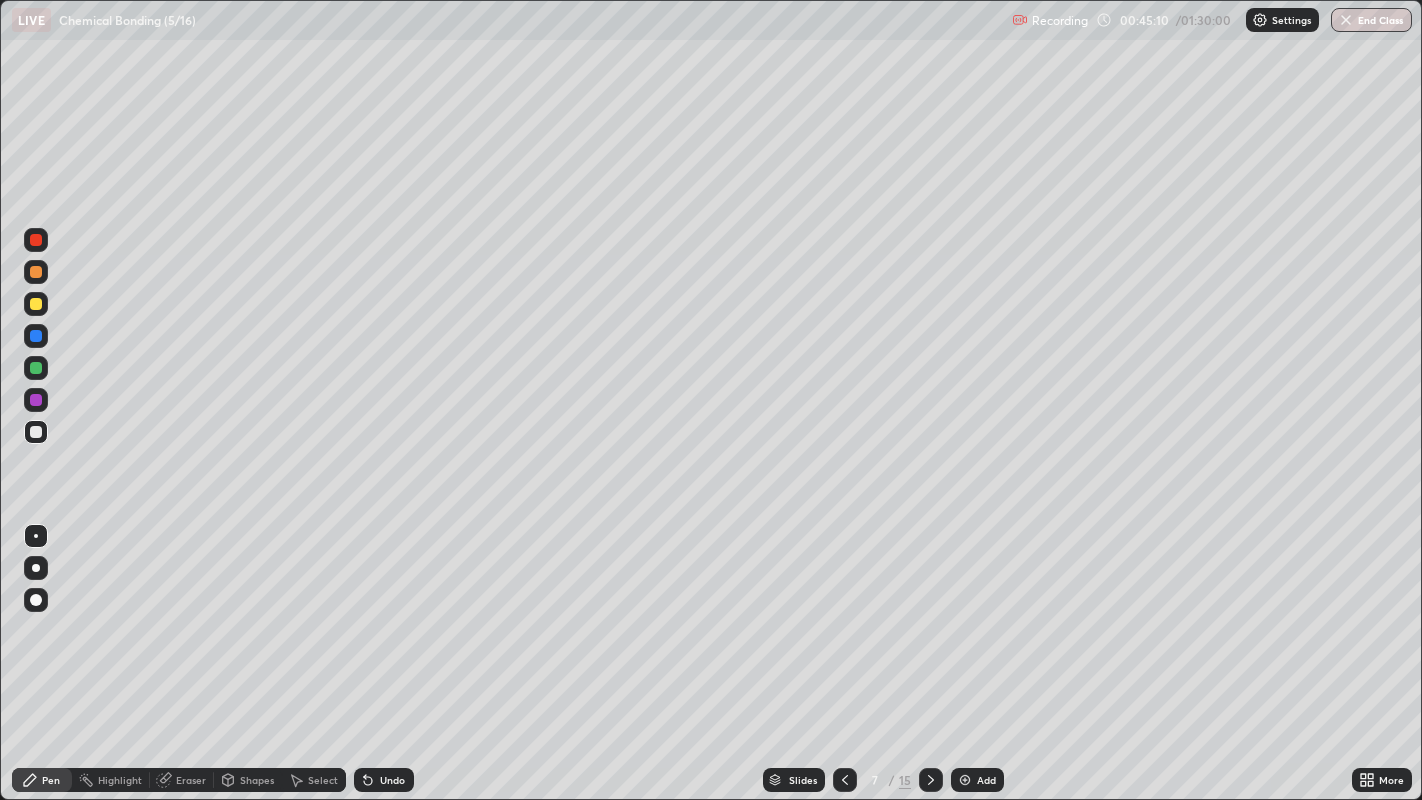 click at bounding box center [36, 336] 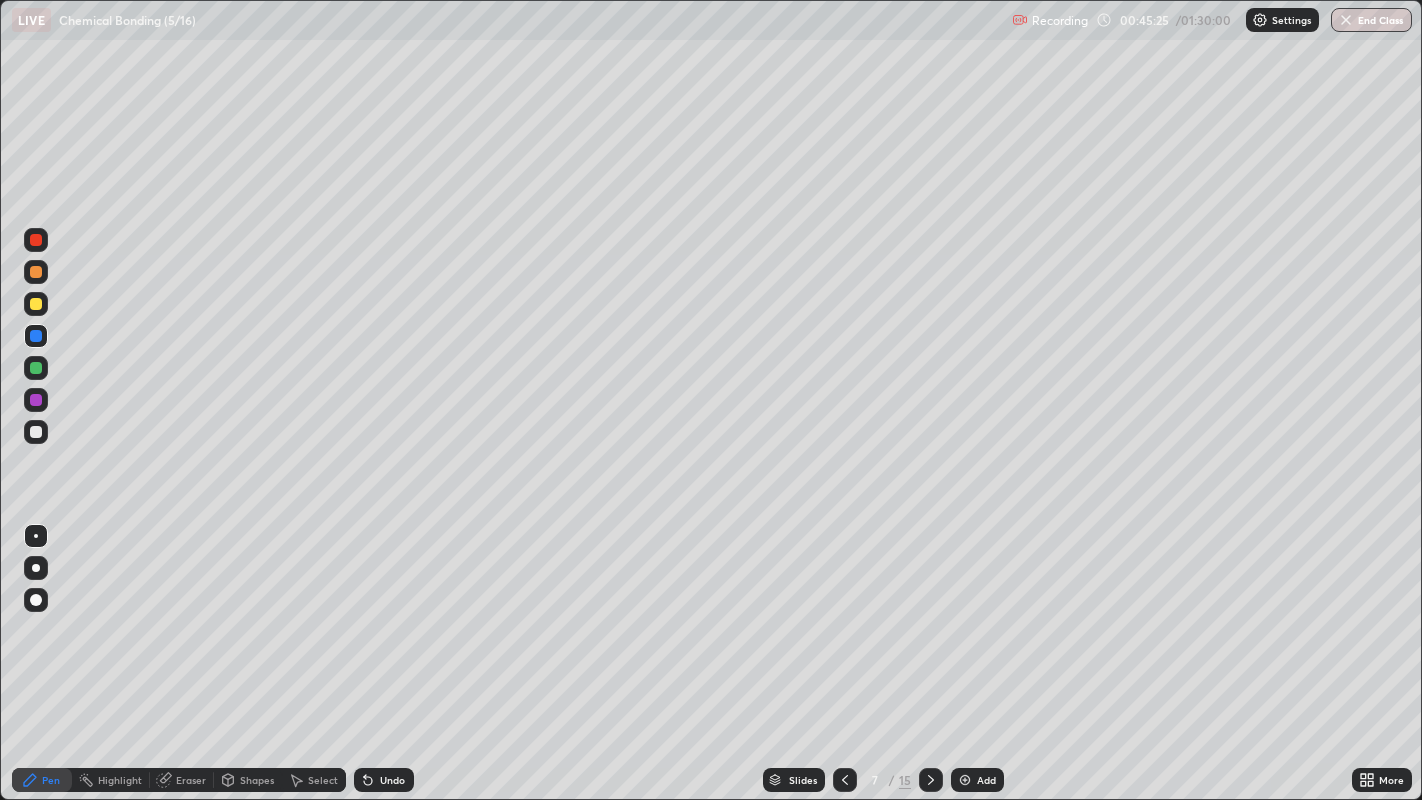click at bounding box center [36, 336] 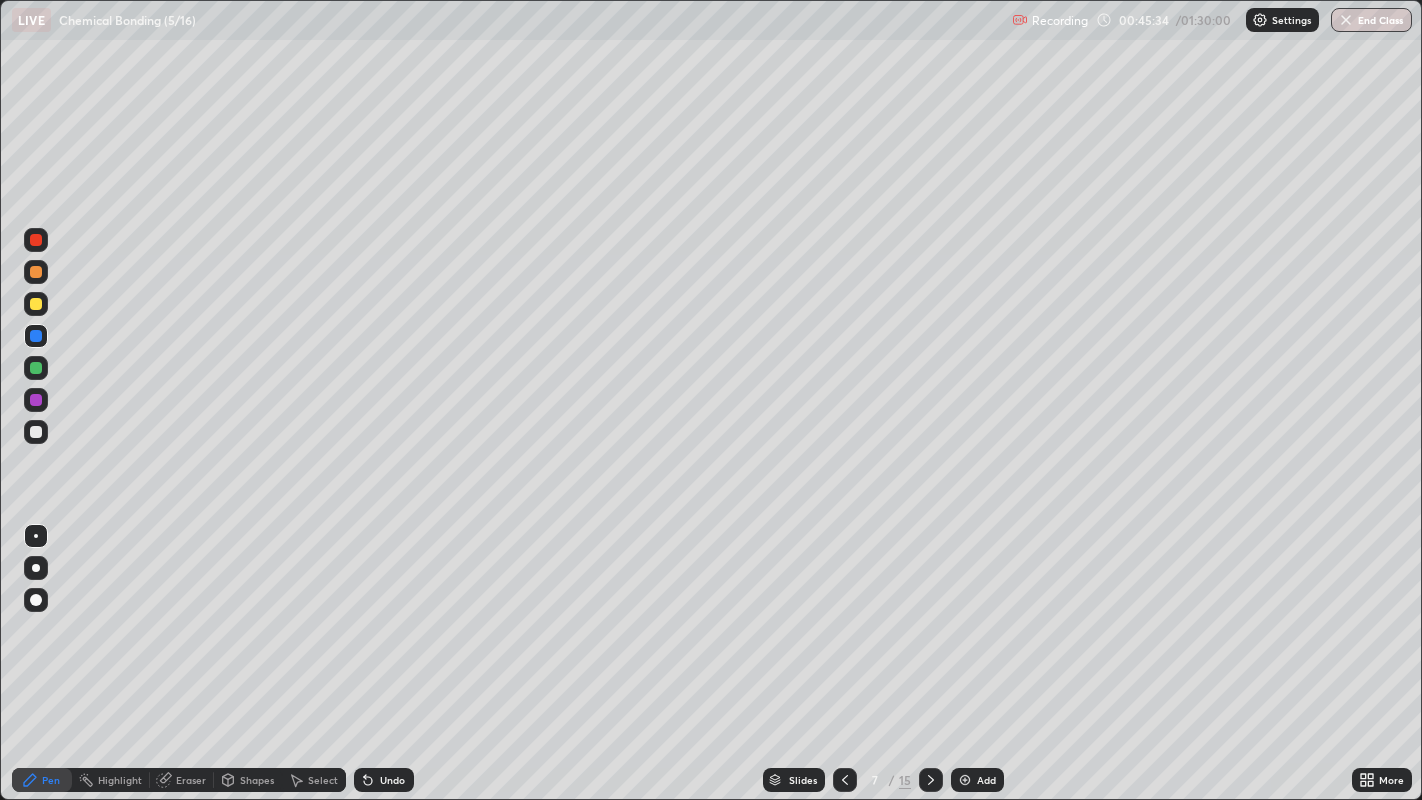 click on "Undo" at bounding box center (392, 780) 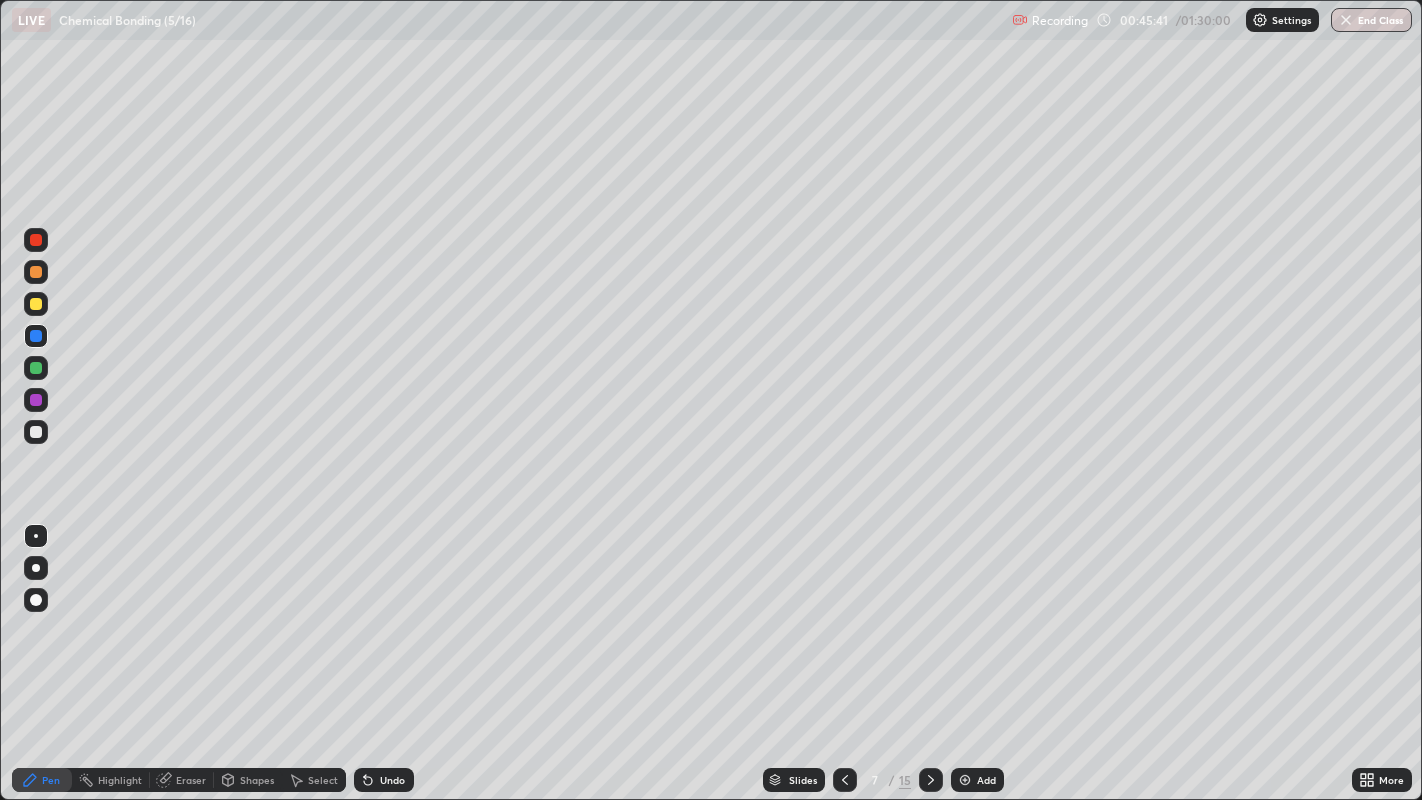 click at bounding box center (36, 304) 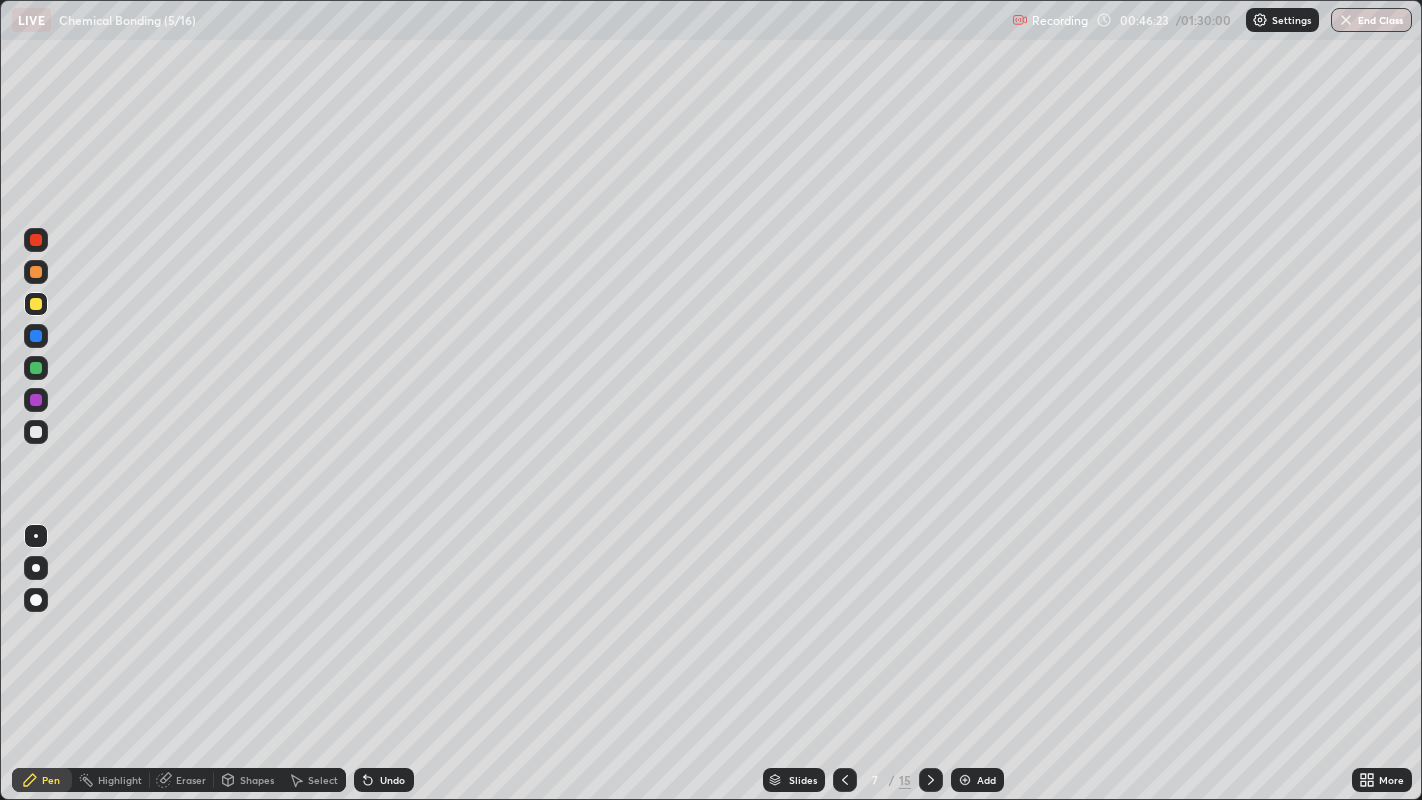 click at bounding box center (36, 432) 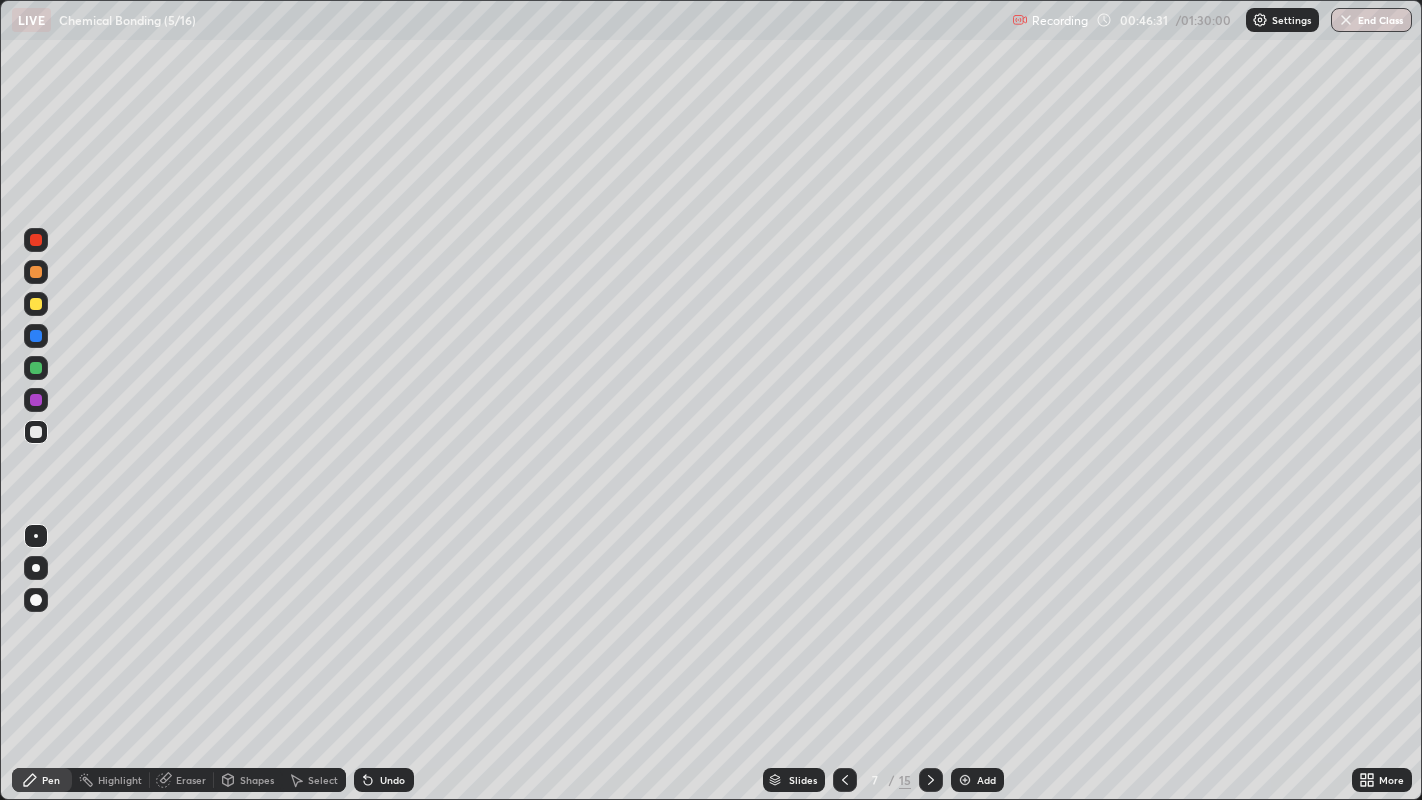 click at bounding box center [36, 240] 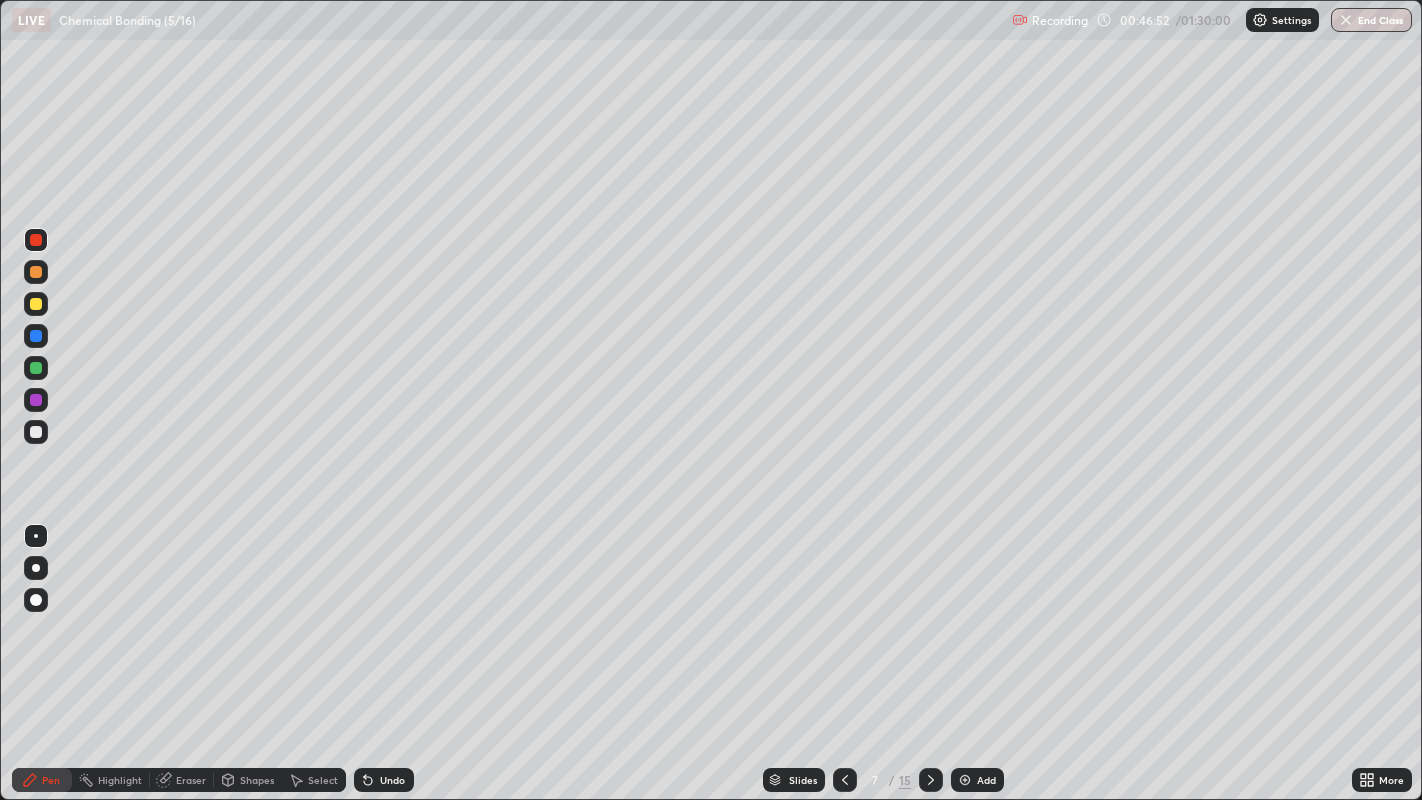 click at bounding box center (36, 304) 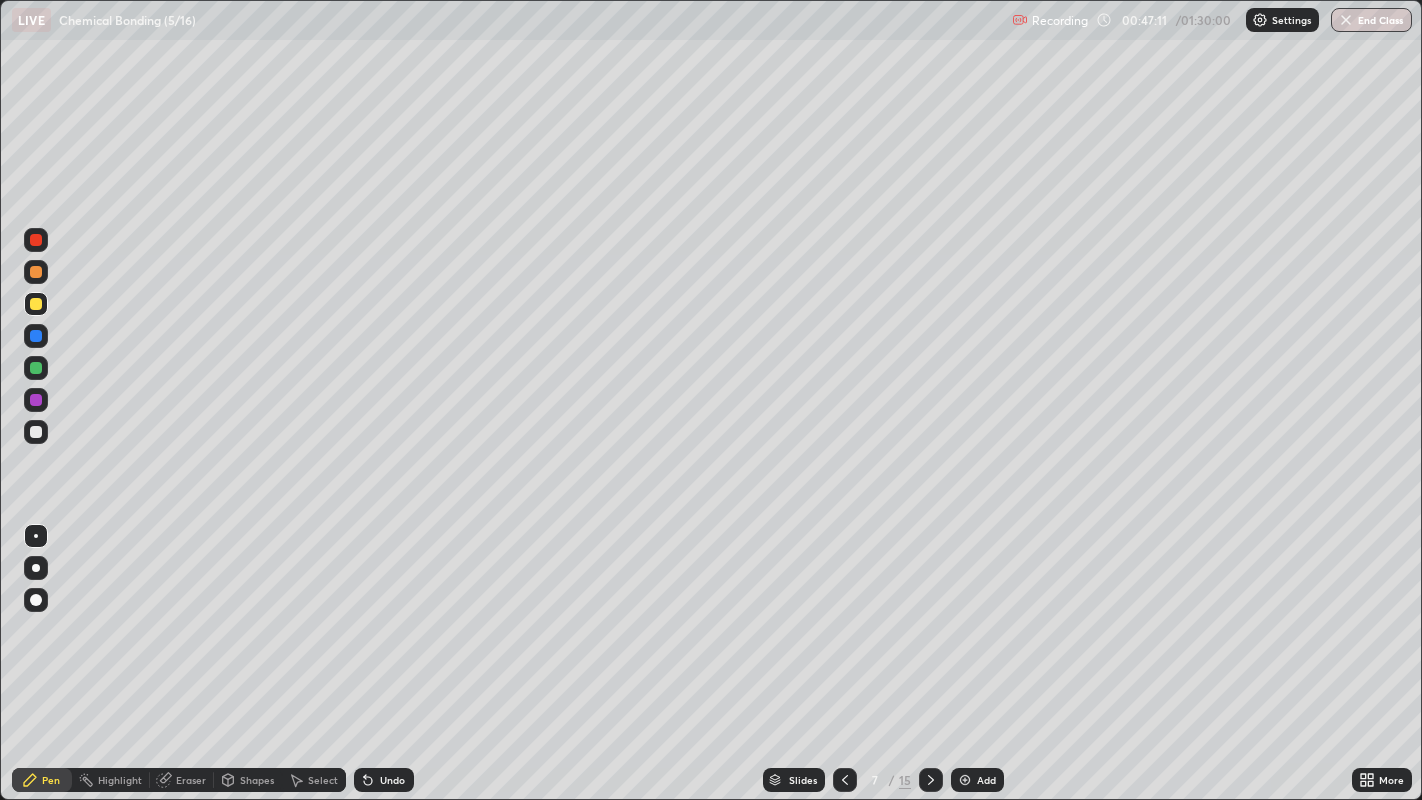 click at bounding box center (36, 432) 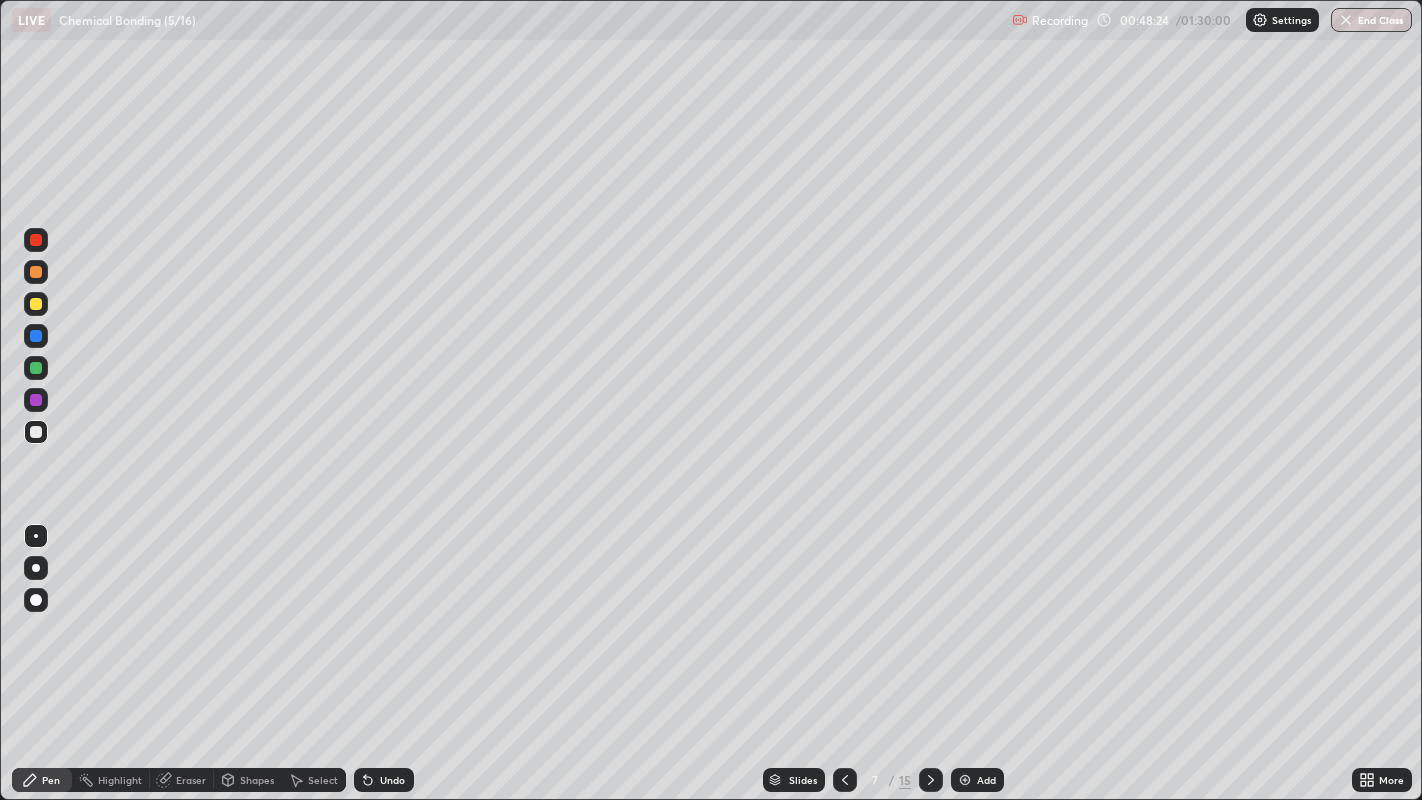 click at bounding box center (36, 432) 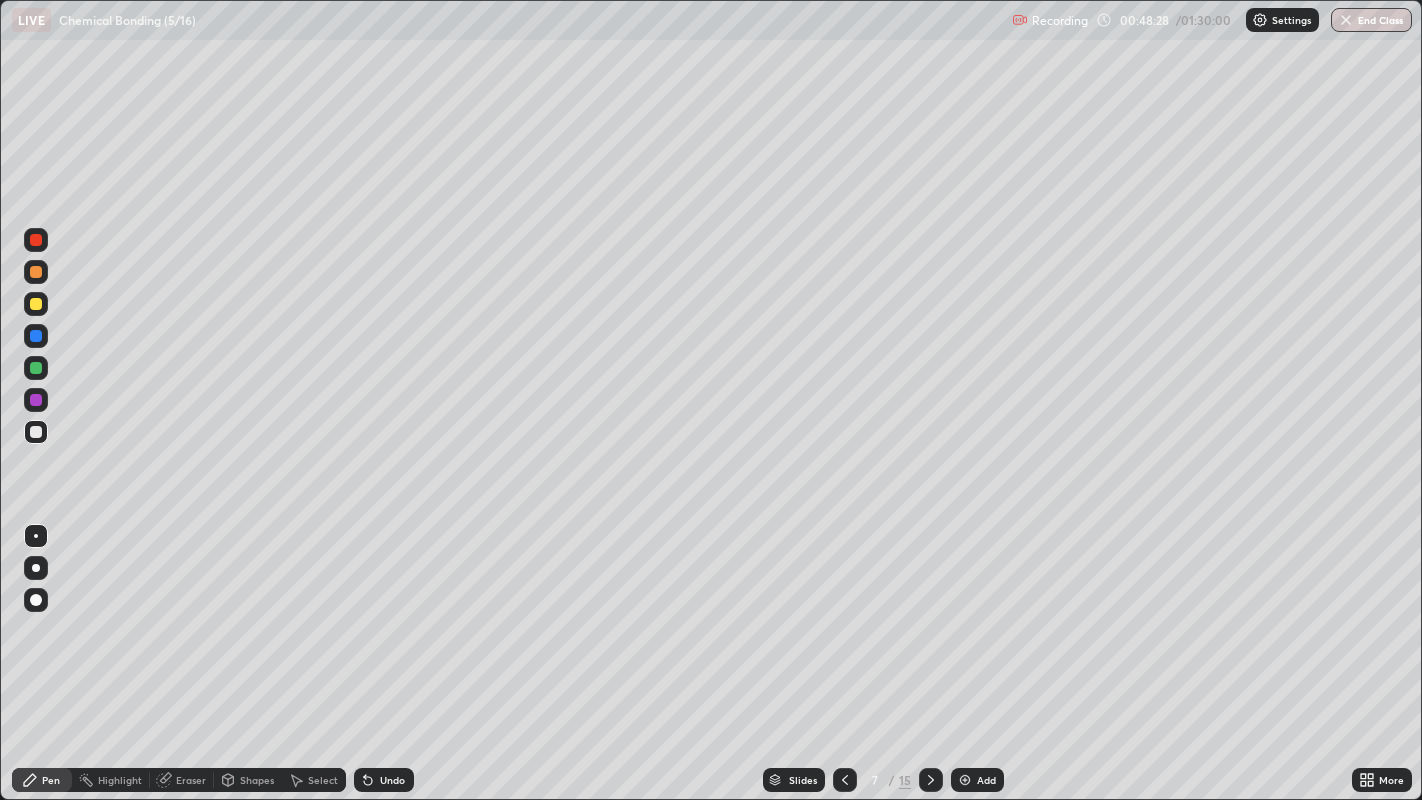 click 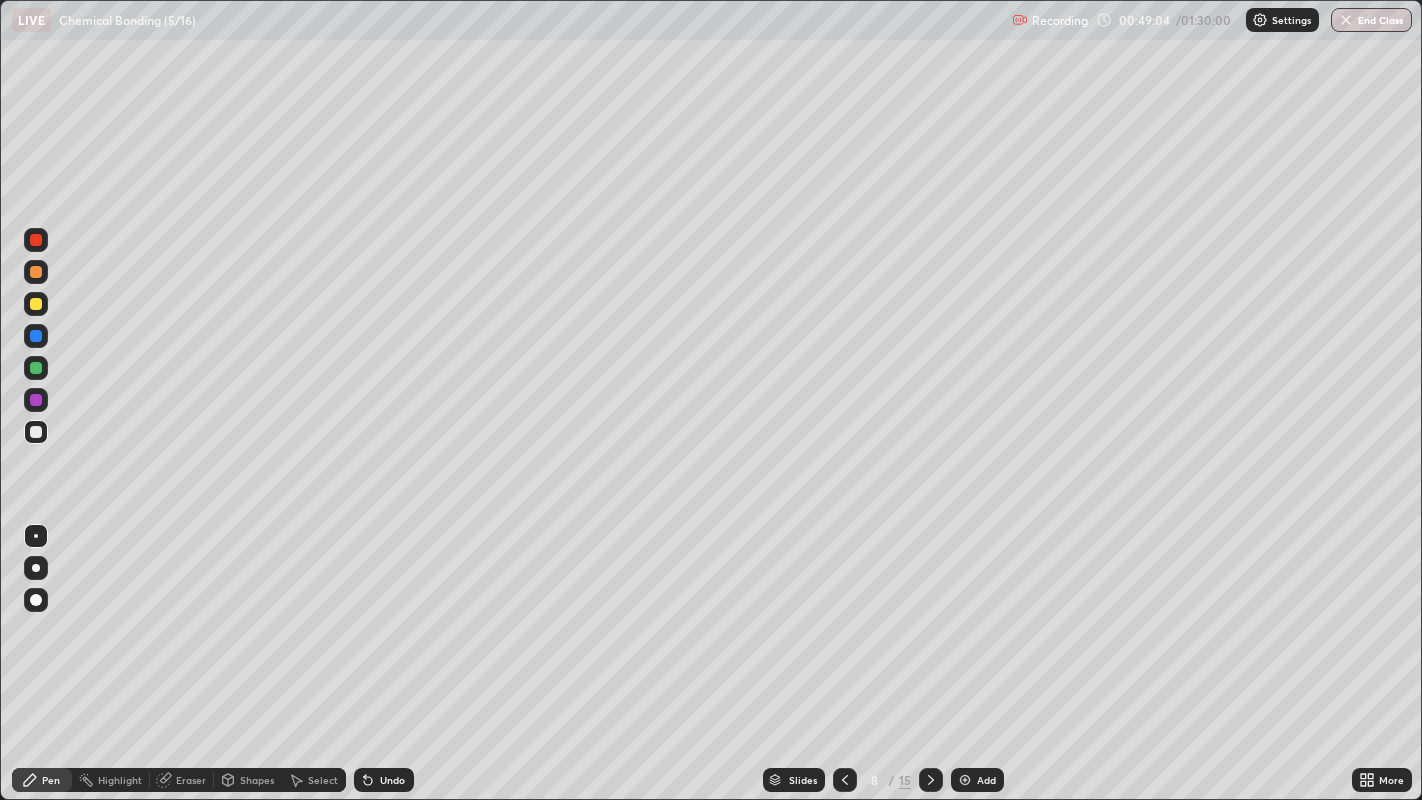 click on "Undo" at bounding box center (392, 780) 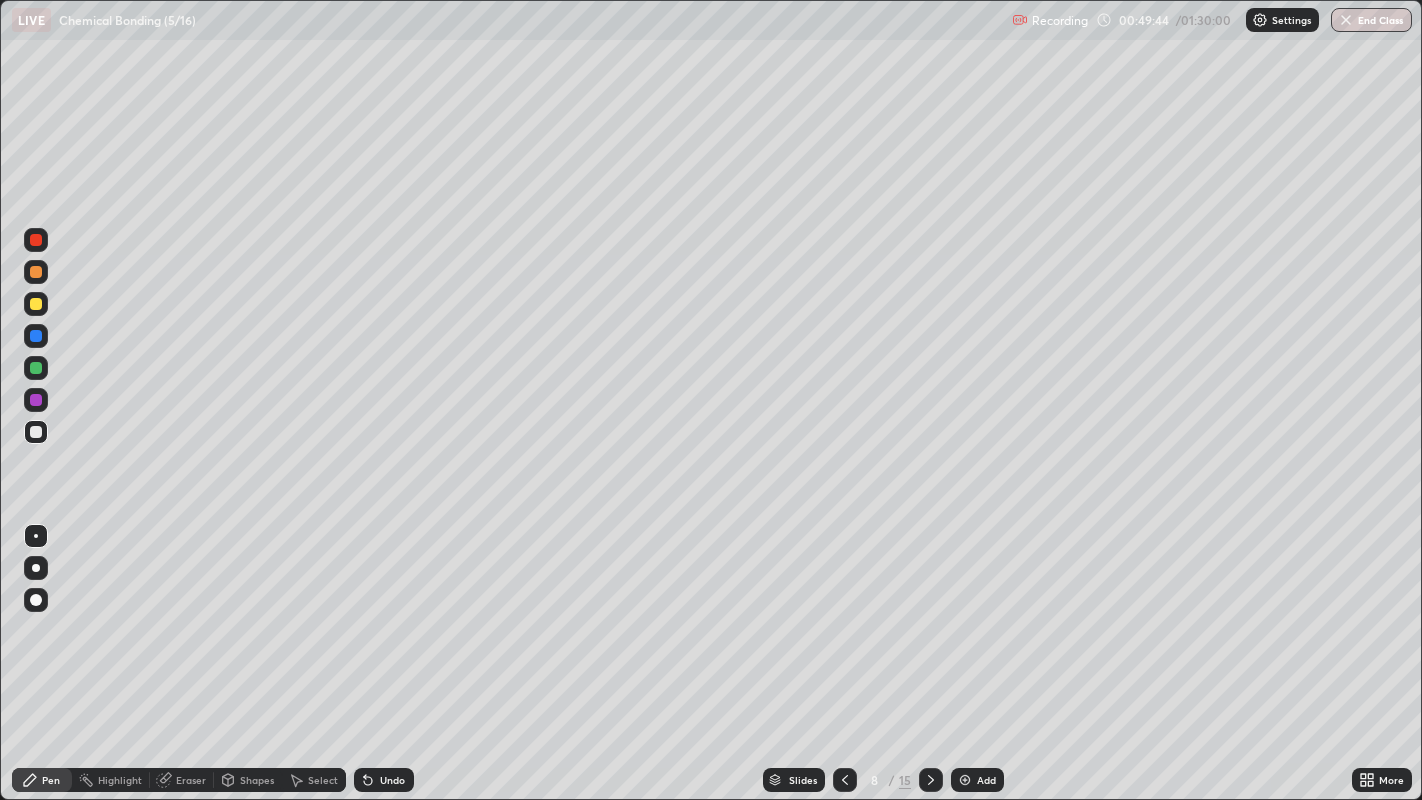 click at bounding box center (36, 400) 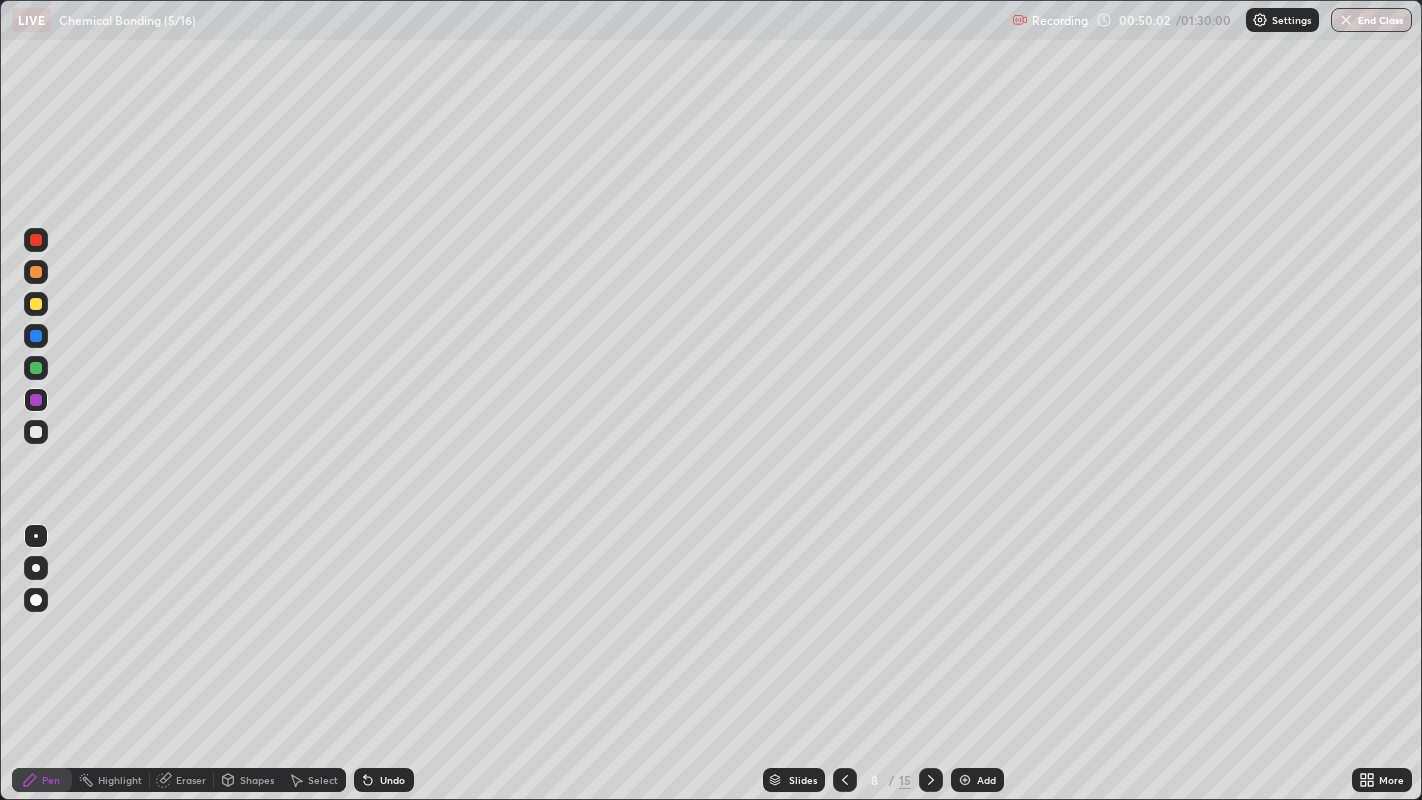 click at bounding box center (36, 432) 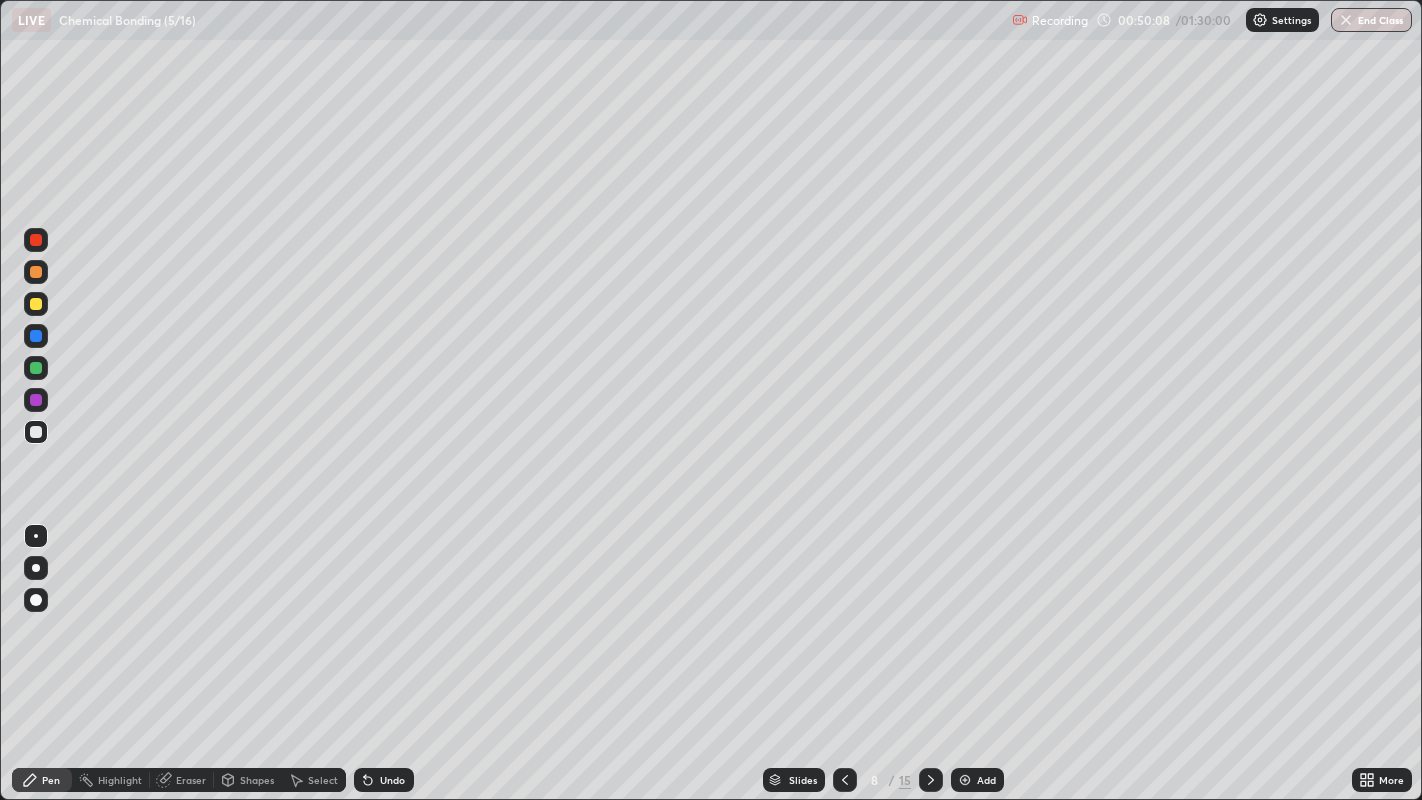 click at bounding box center [36, 400] 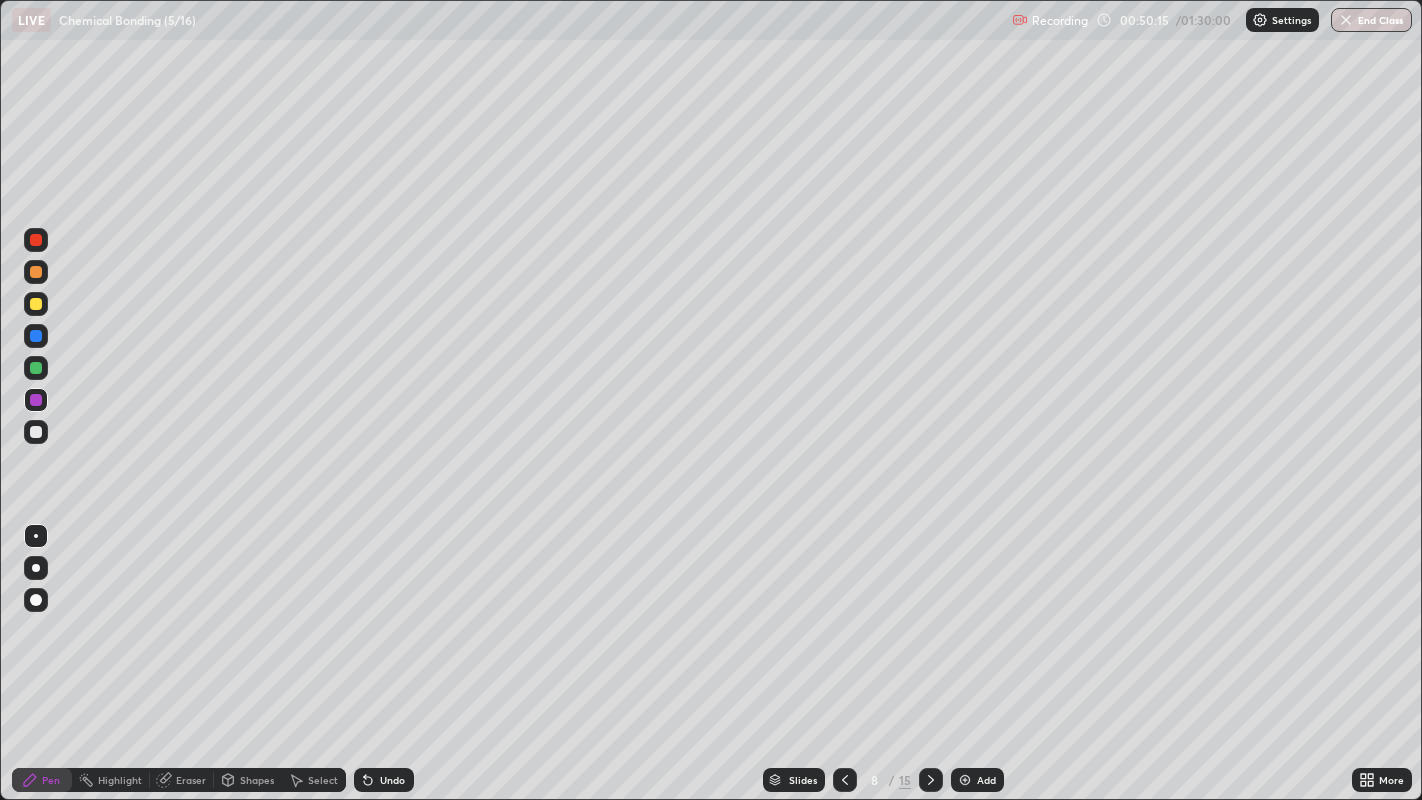 click at bounding box center [36, 336] 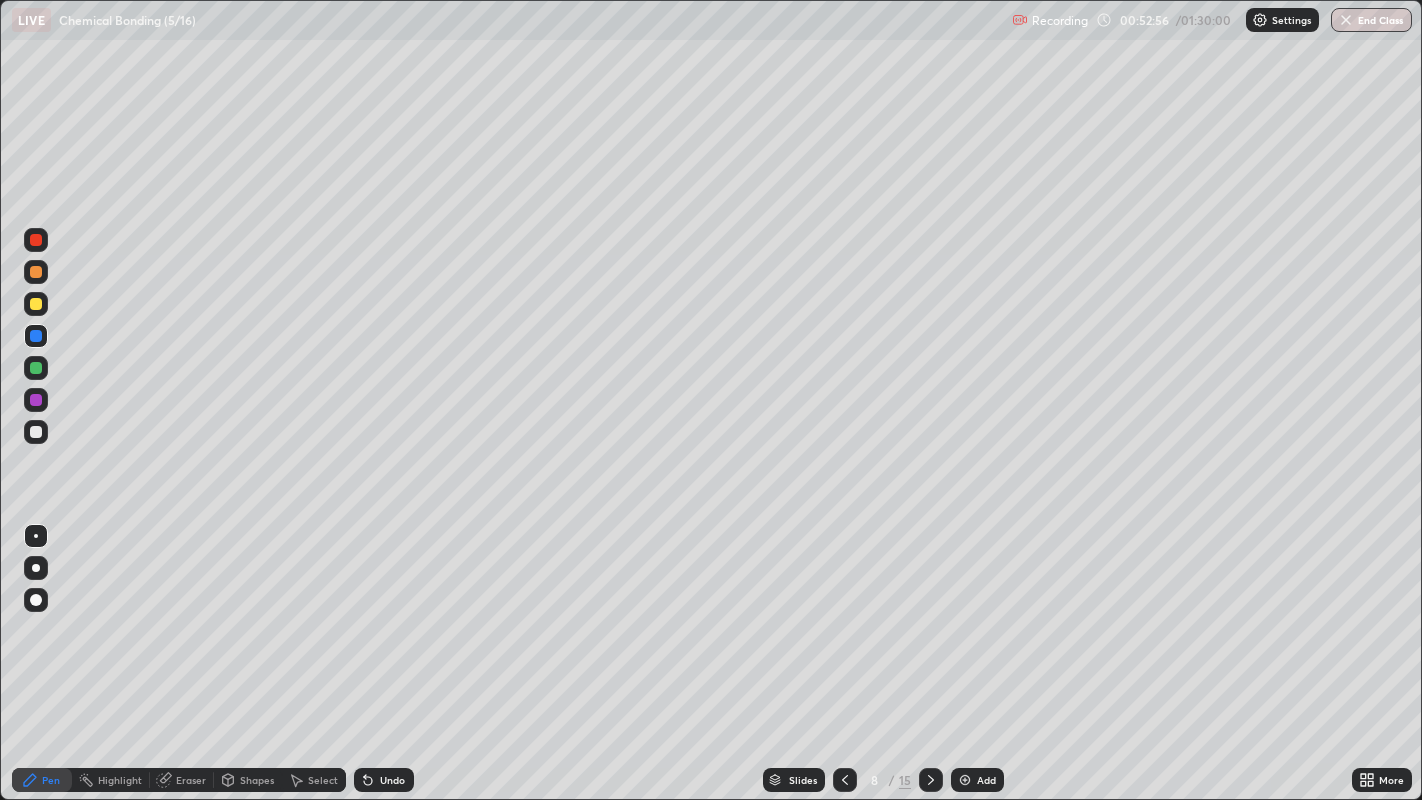 click 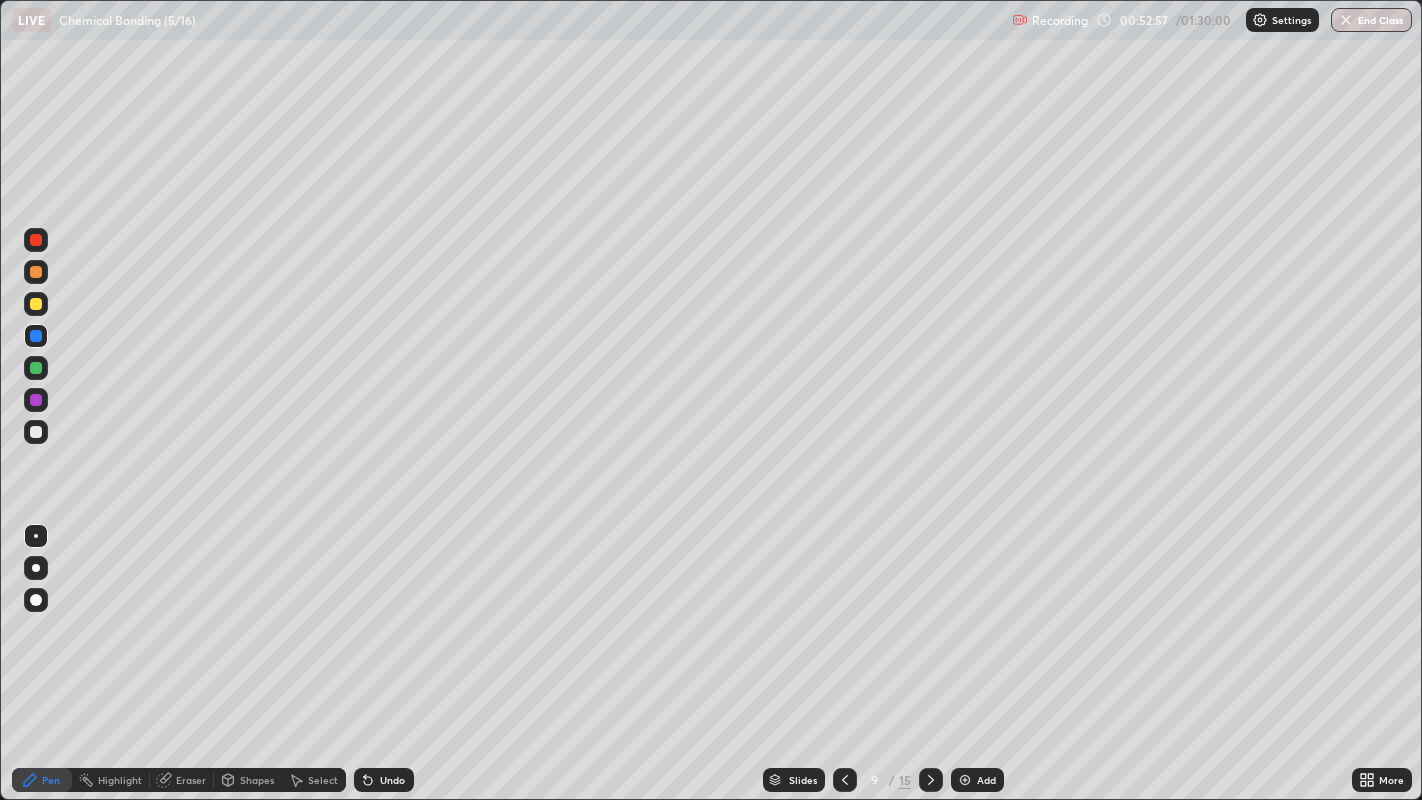 click at bounding box center [36, 432] 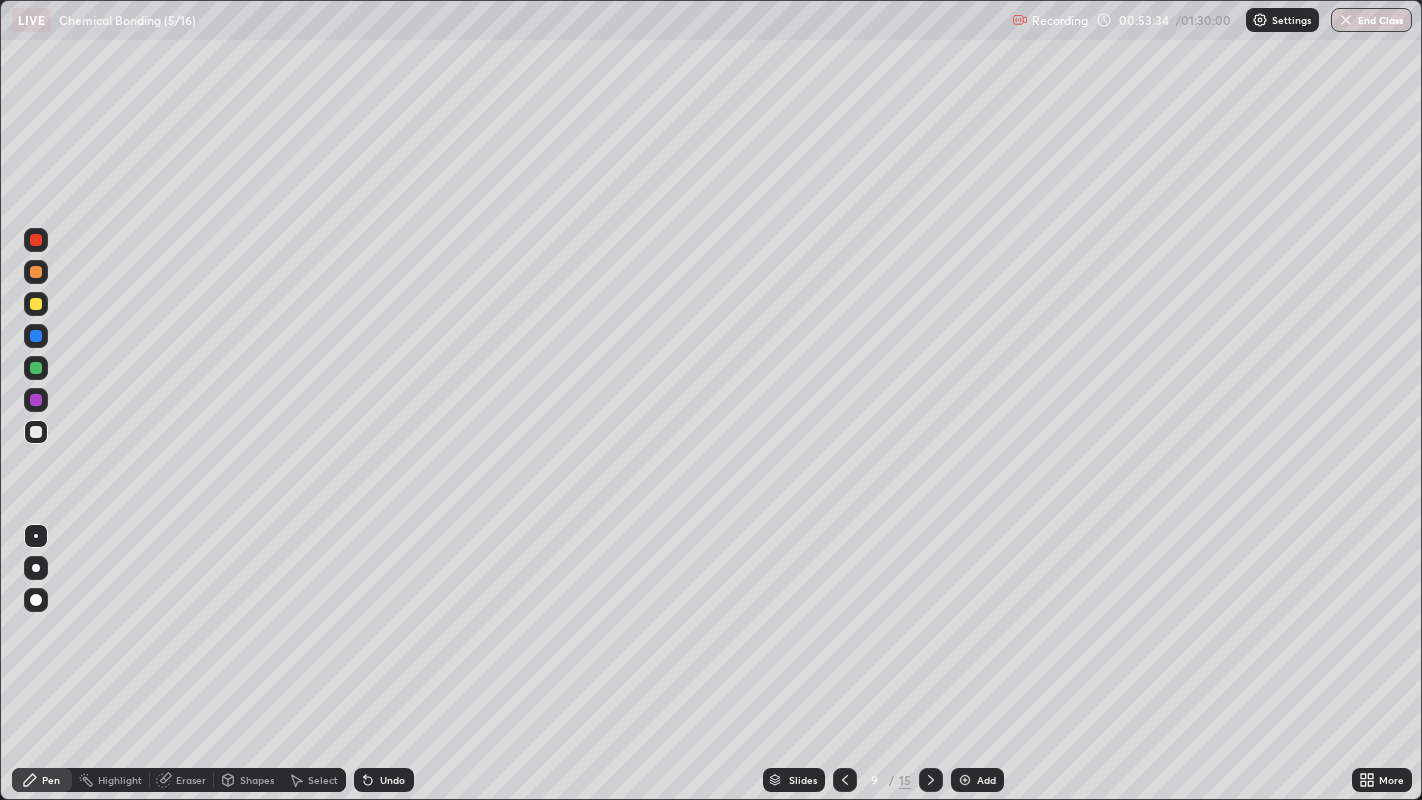 click on "Undo" at bounding box center [392, 780] 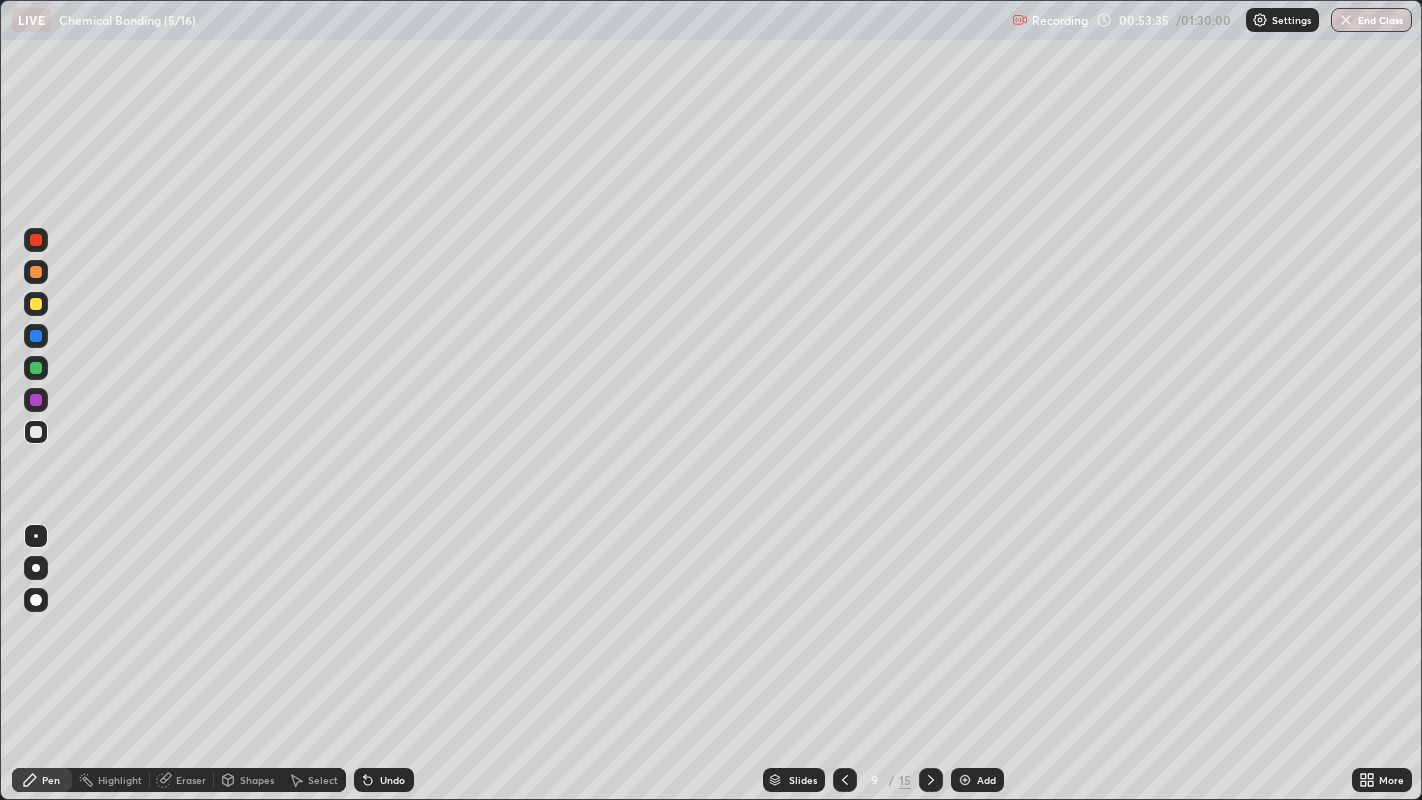 click on "Undo" at bounding box center [384, 780] 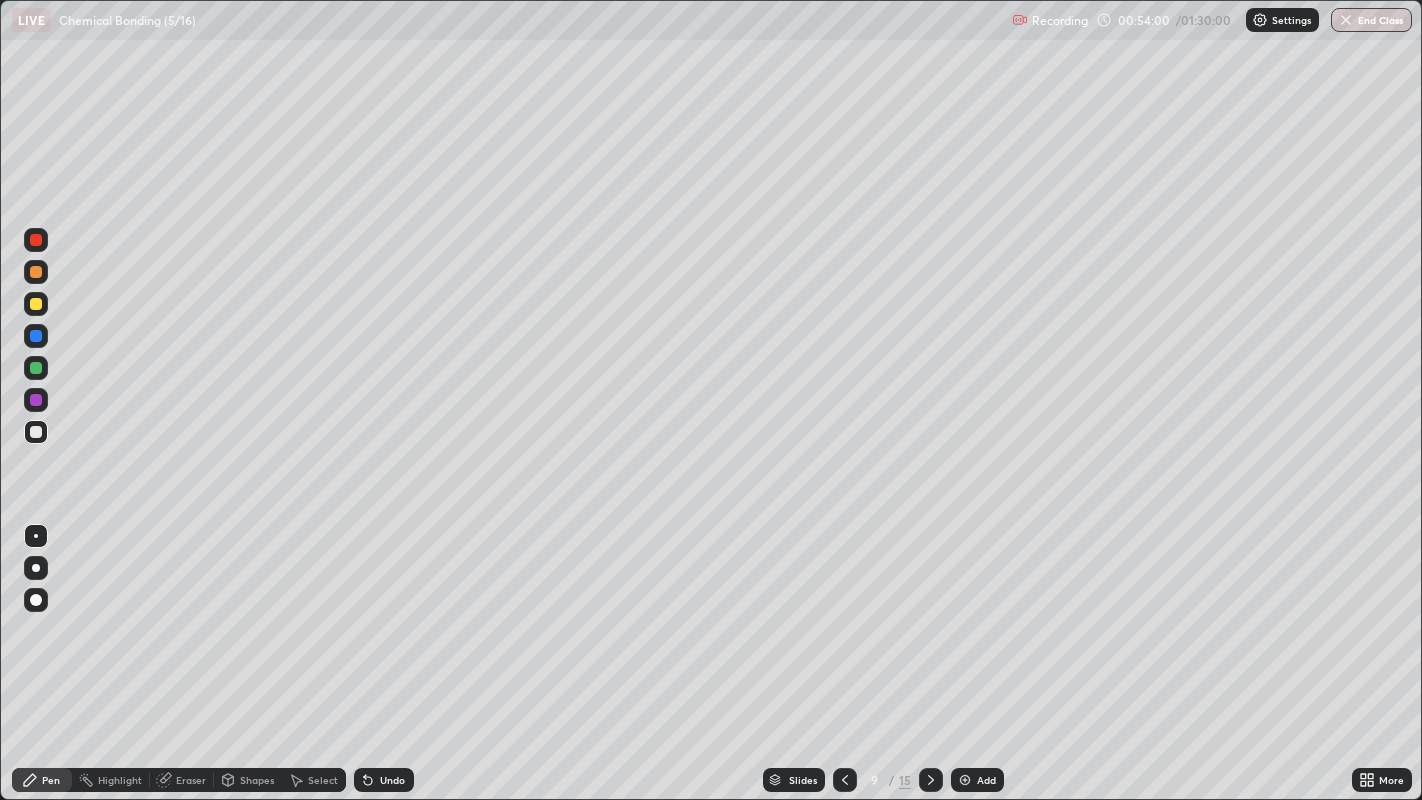 click at bounding box center [36, 336] 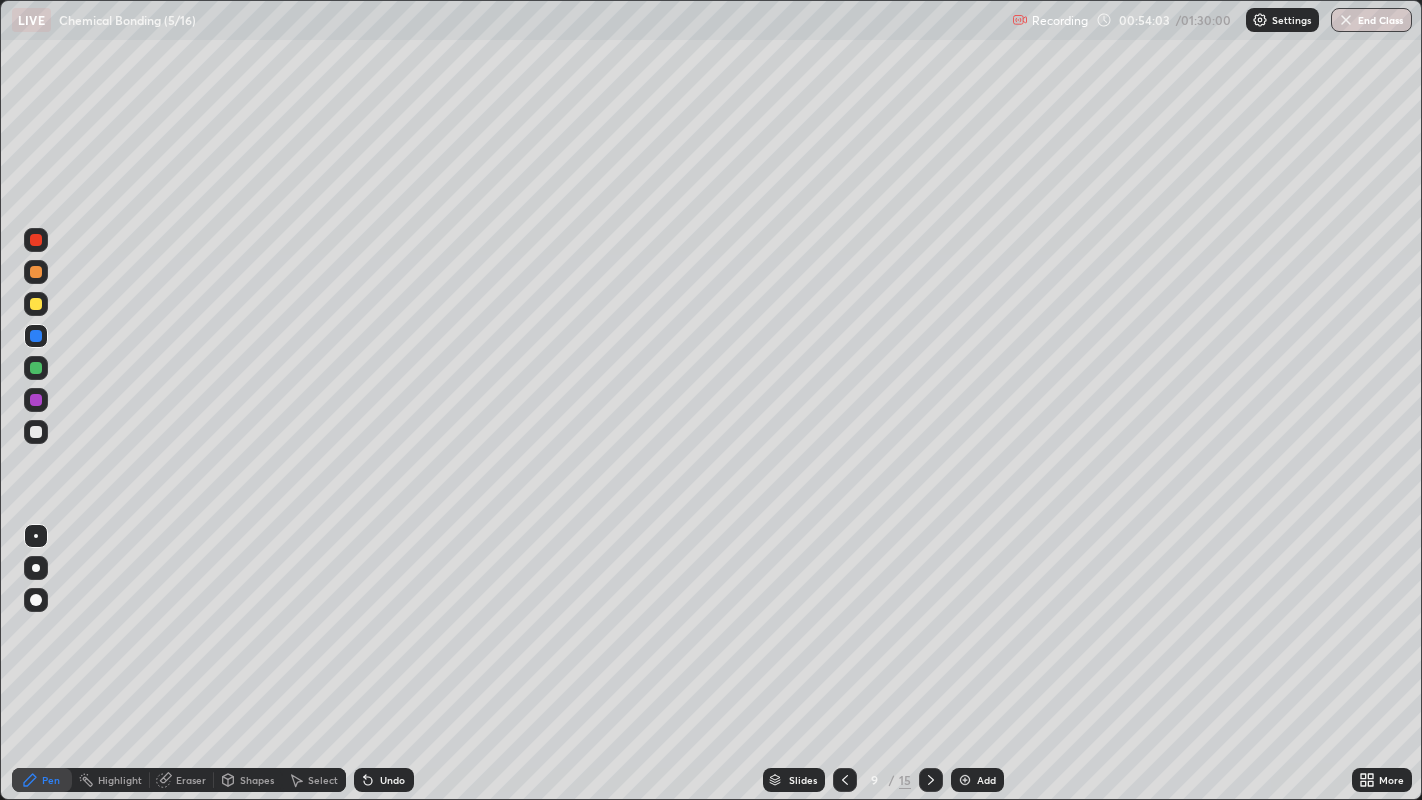 click at bounding box center (36, 432) 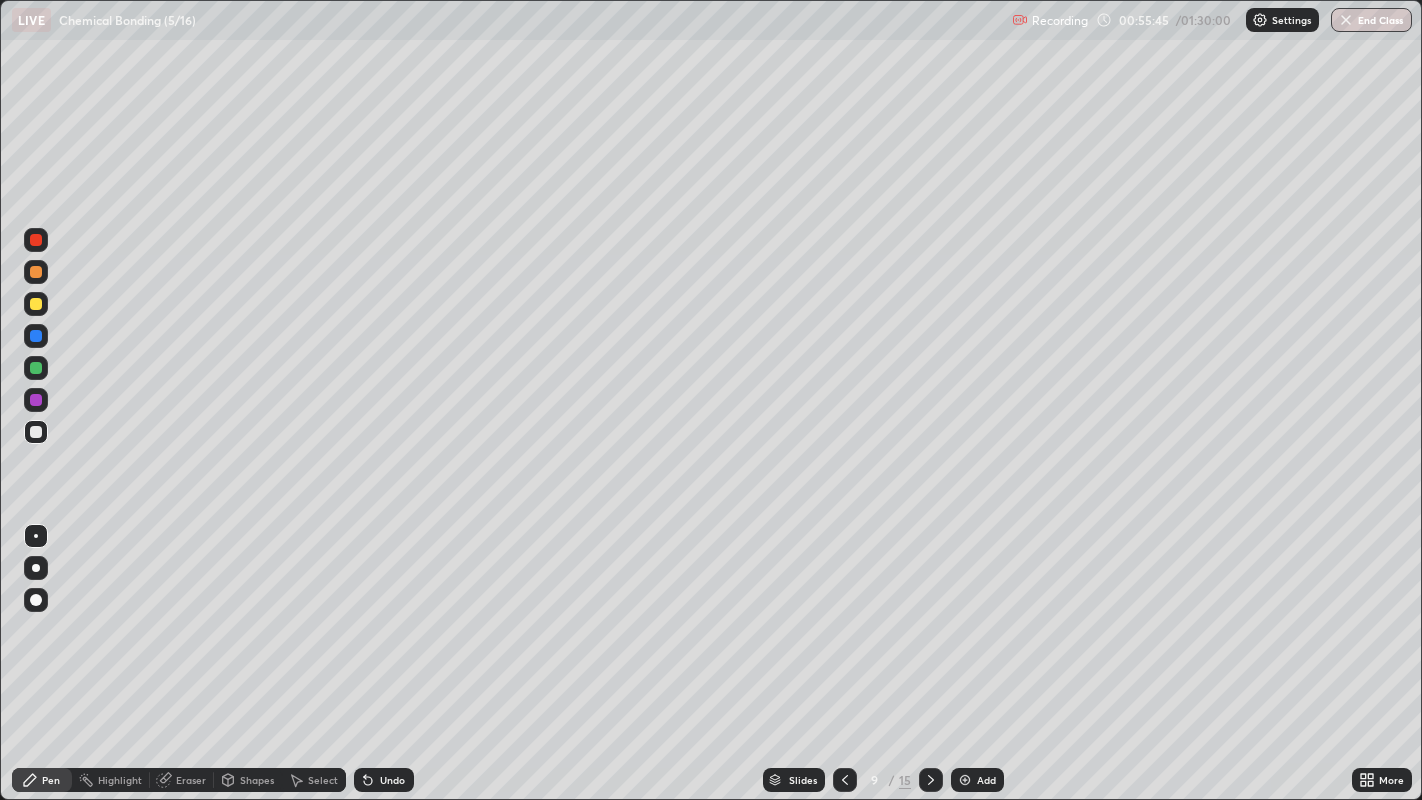 click on "Undo" at bounding box center (392, 780) 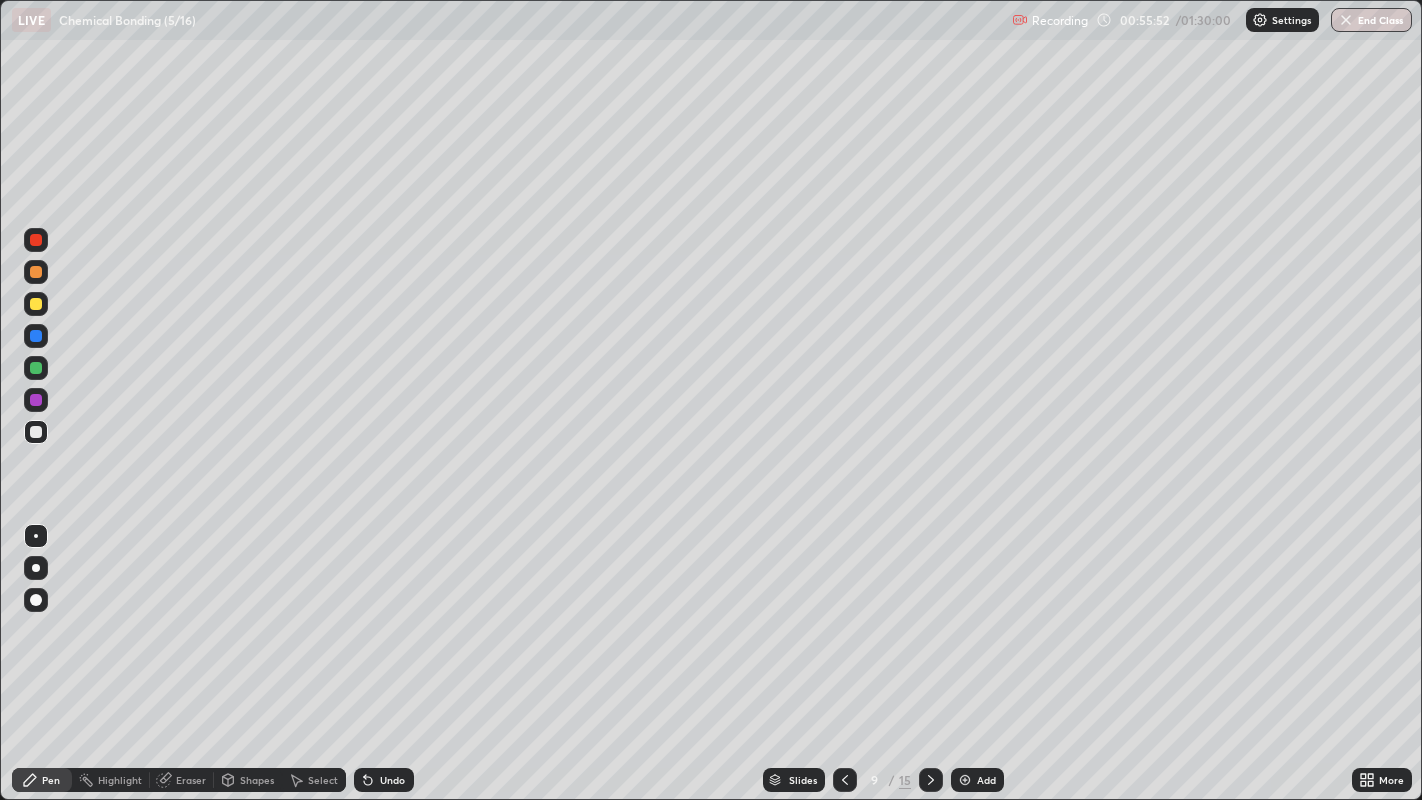 click on "Undo" at bounding box center [384, 780] 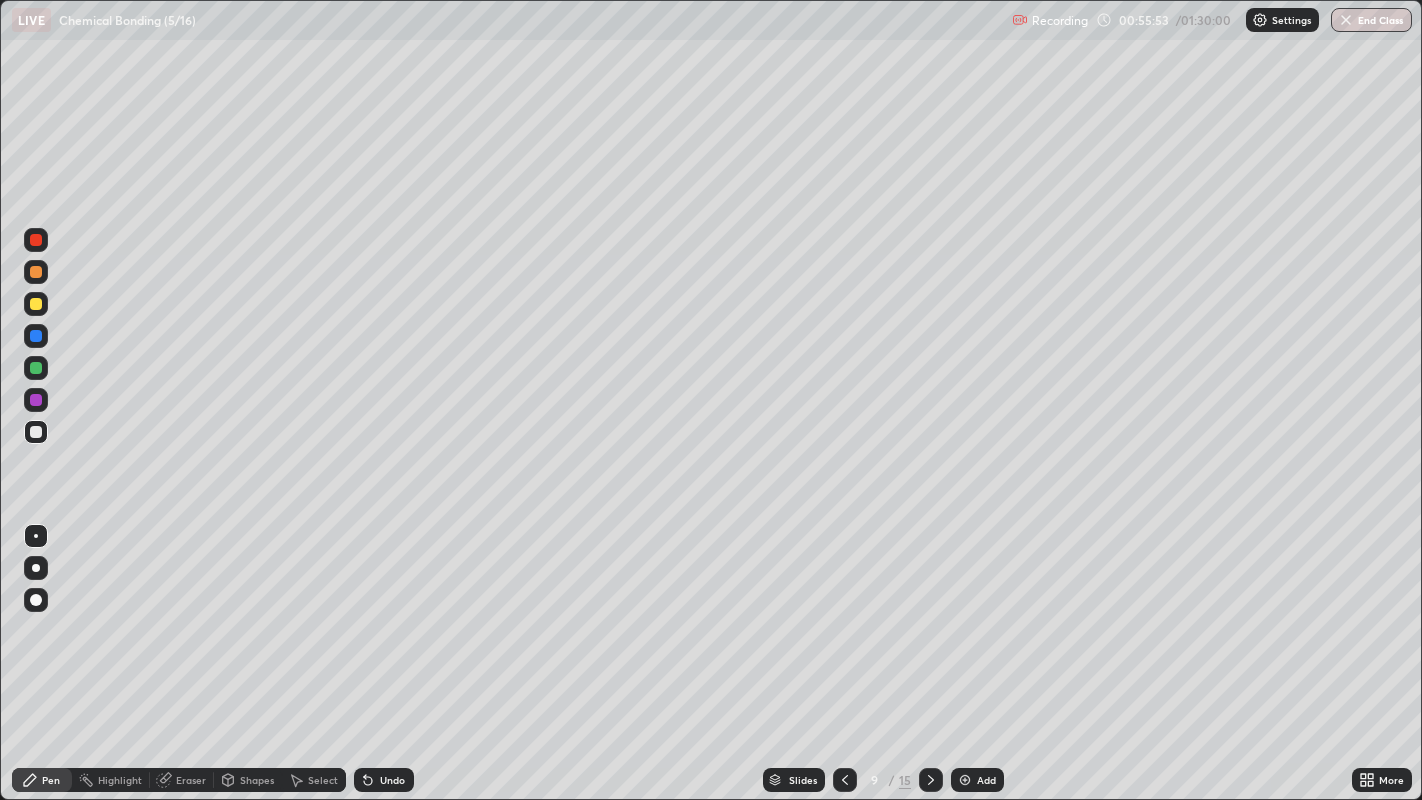 click on "Undo" at bounding box center [384, 780] 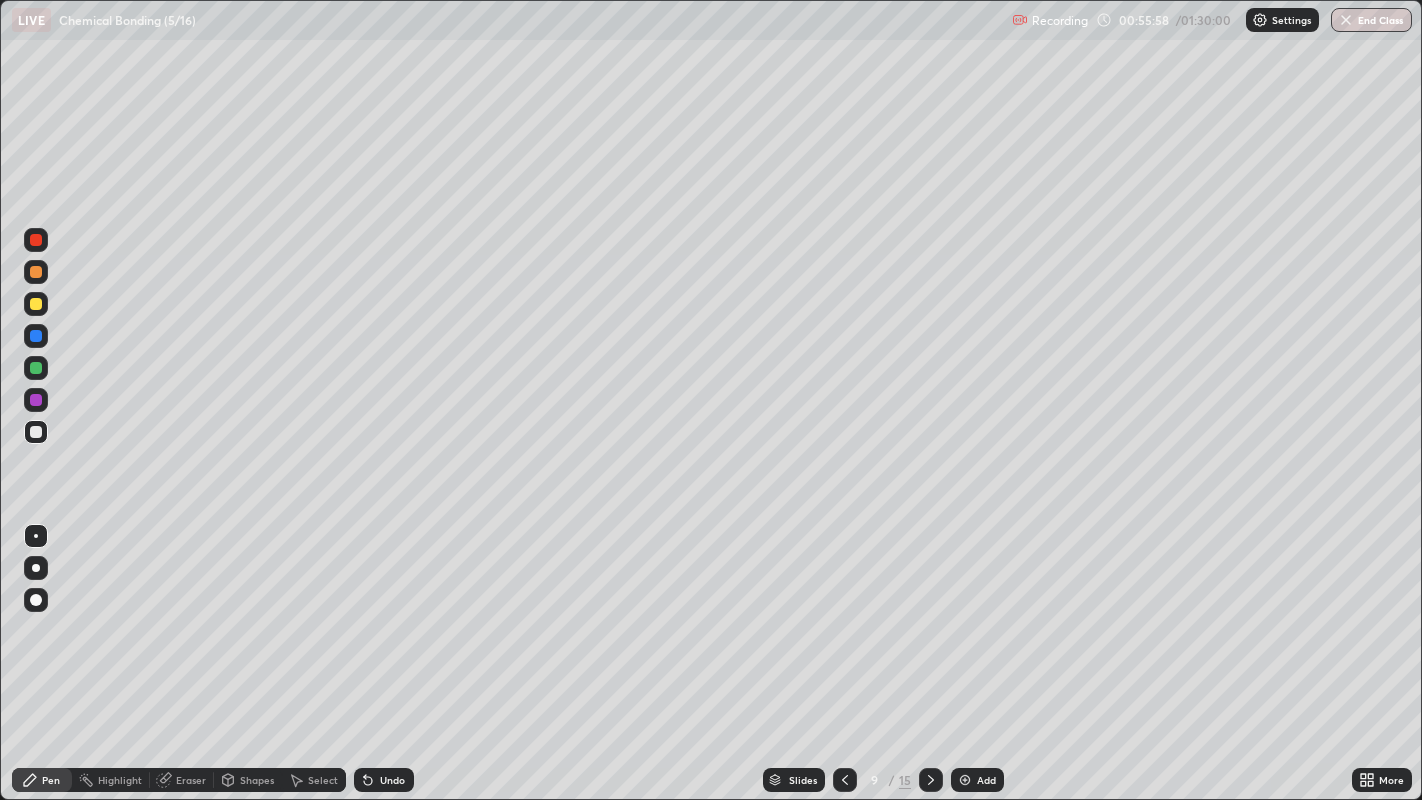 click 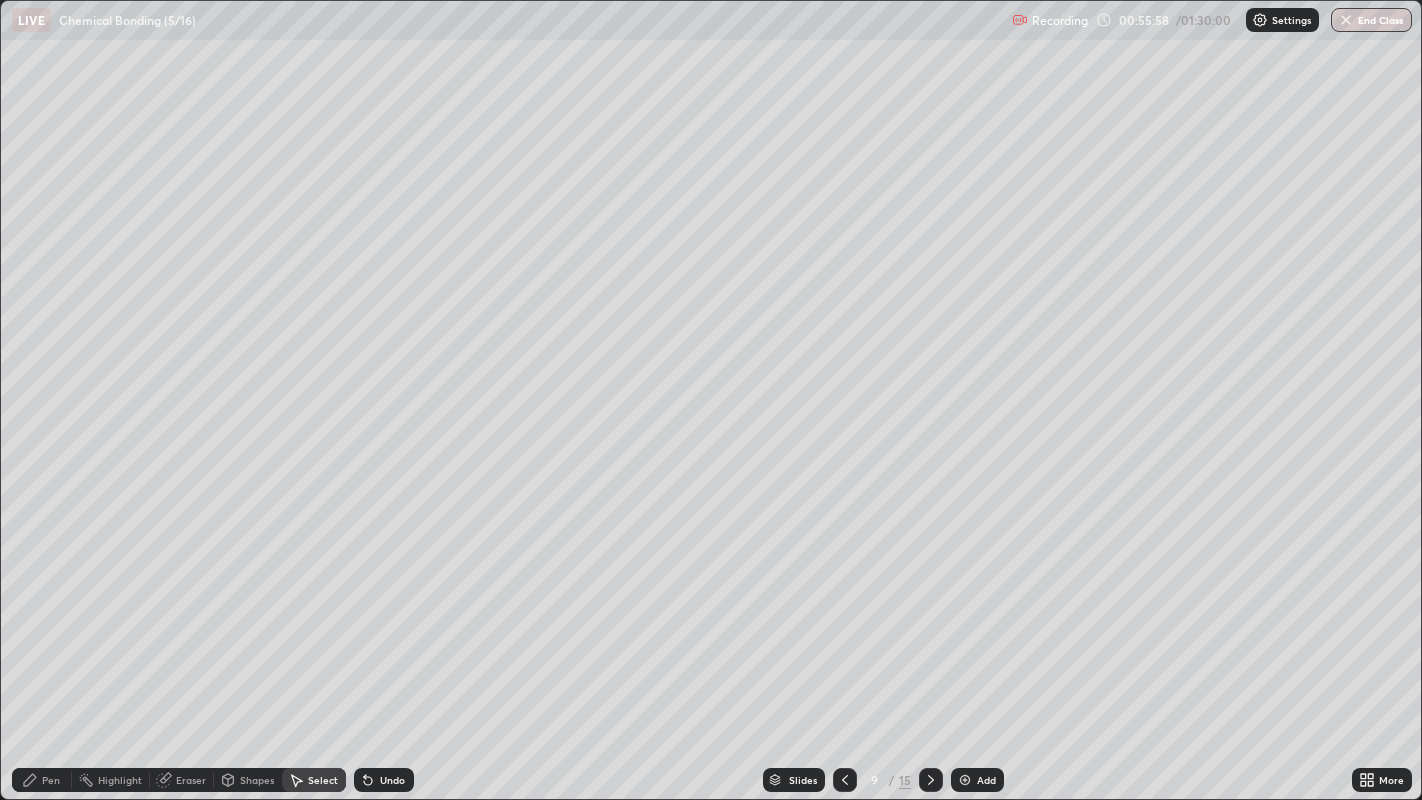click 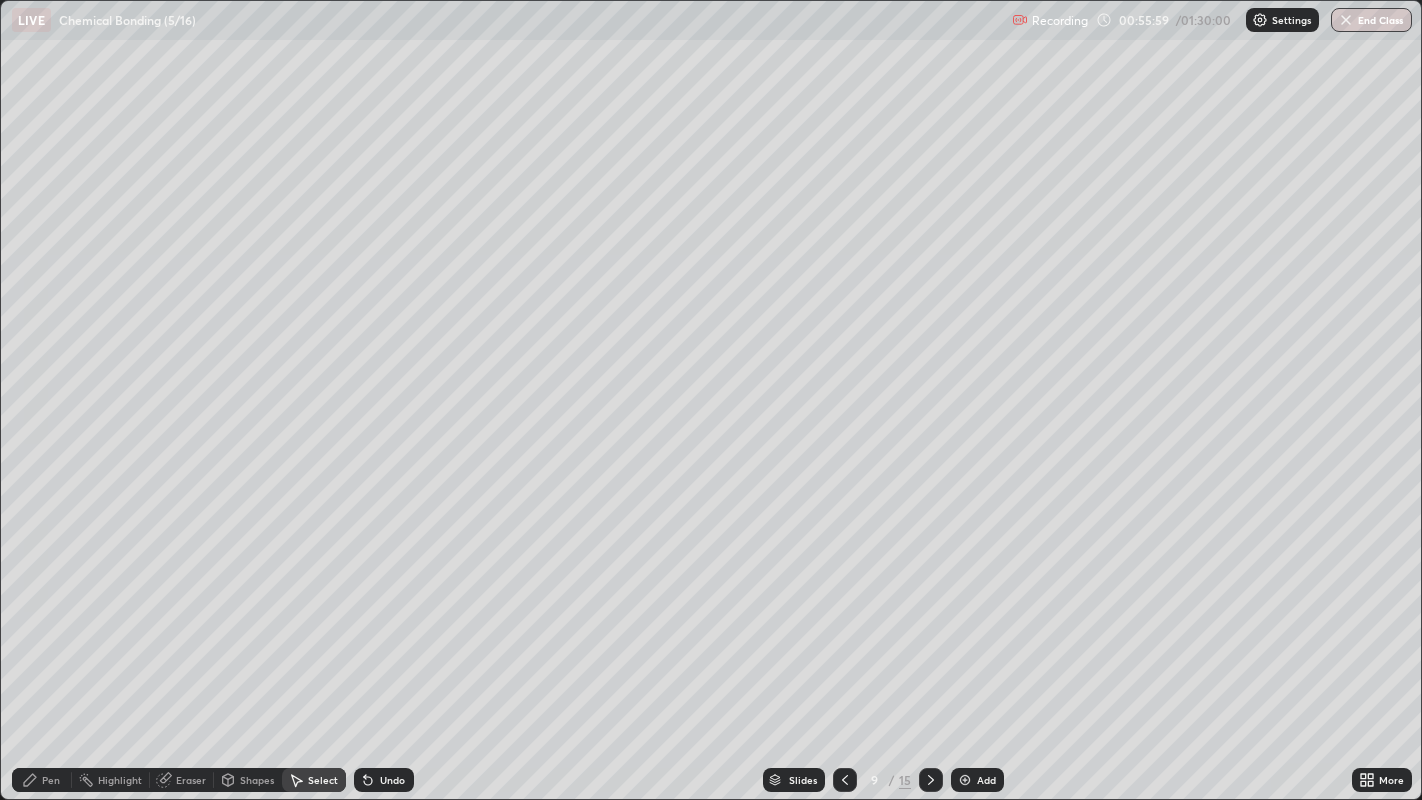 click on "Undo" at bounding box center [384, 780] 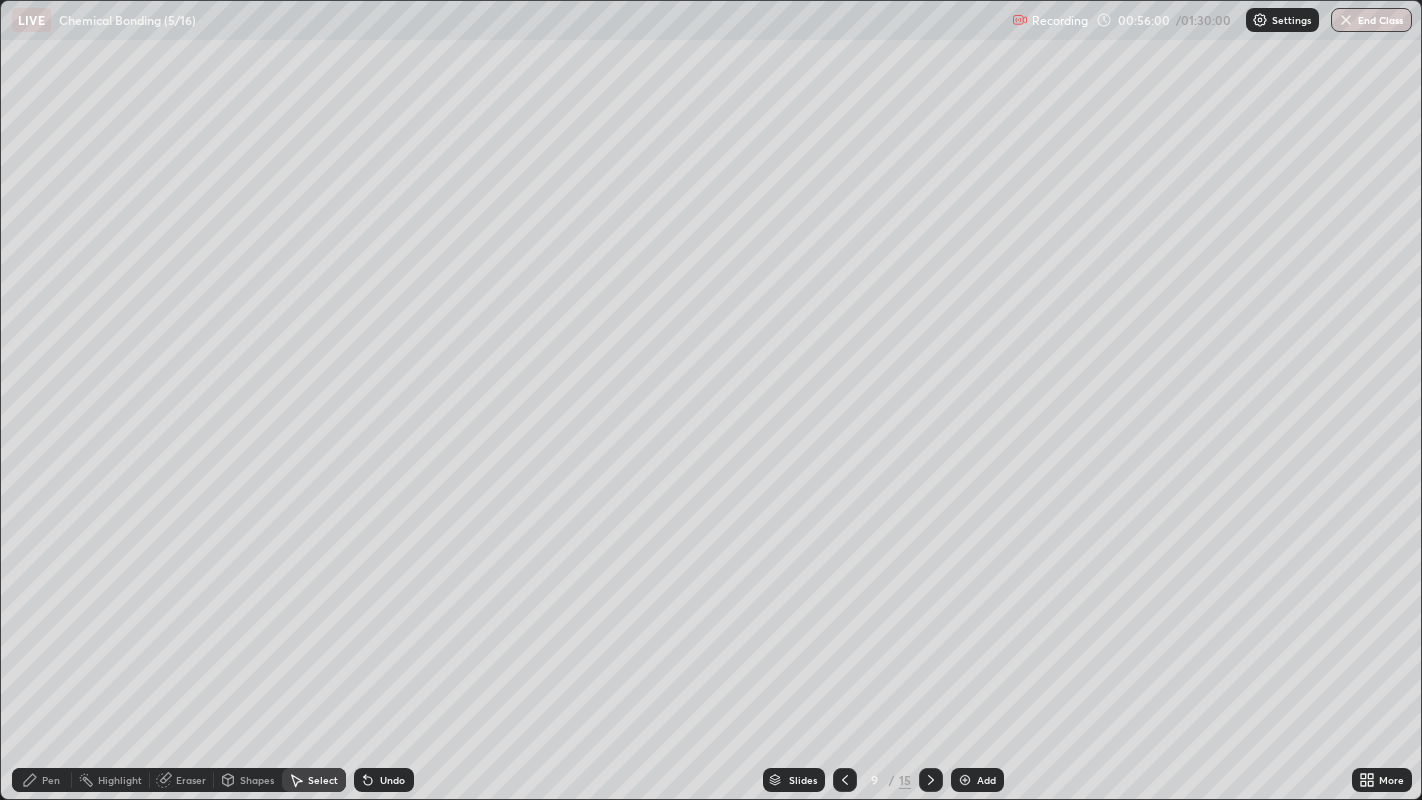 click 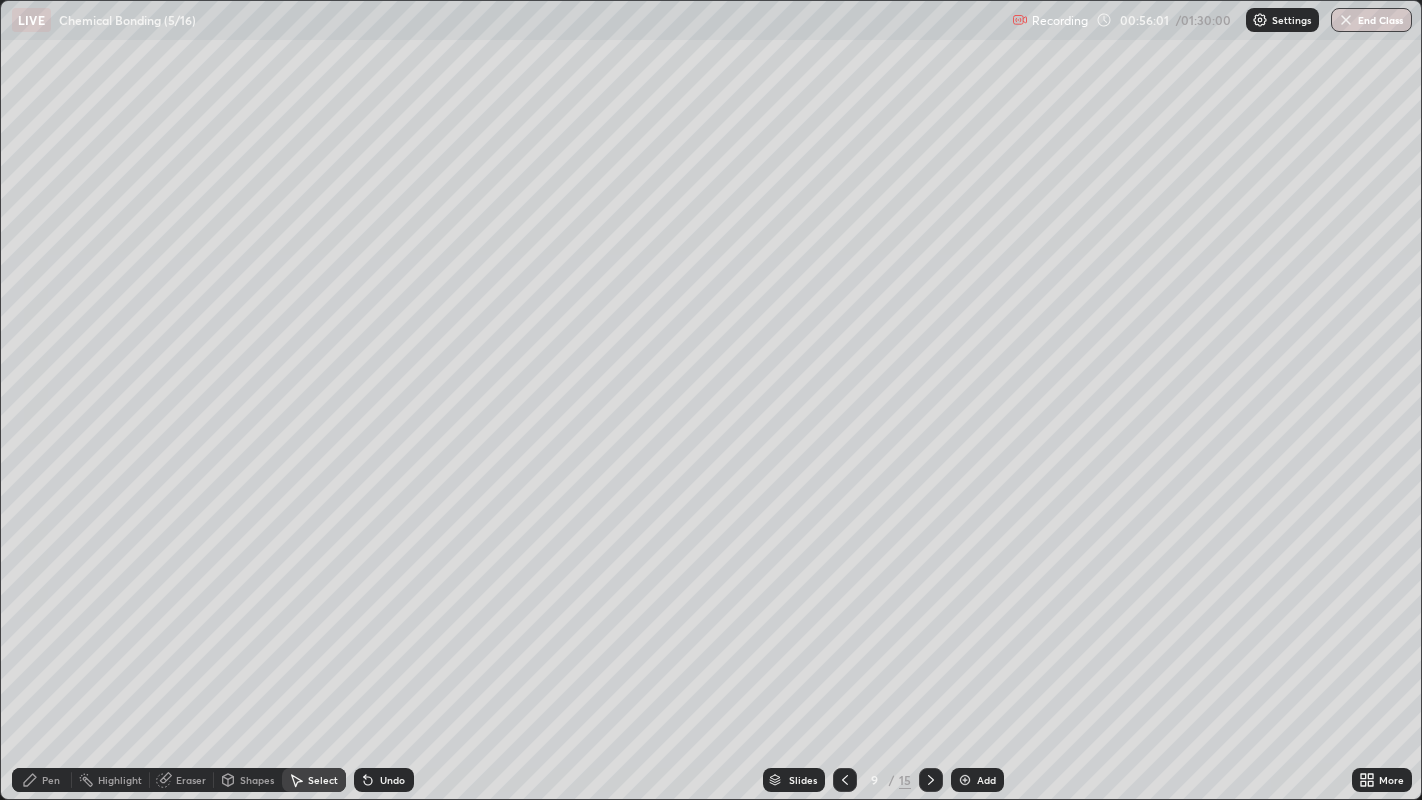 click on "Undo" at bounding box center (384, 780) 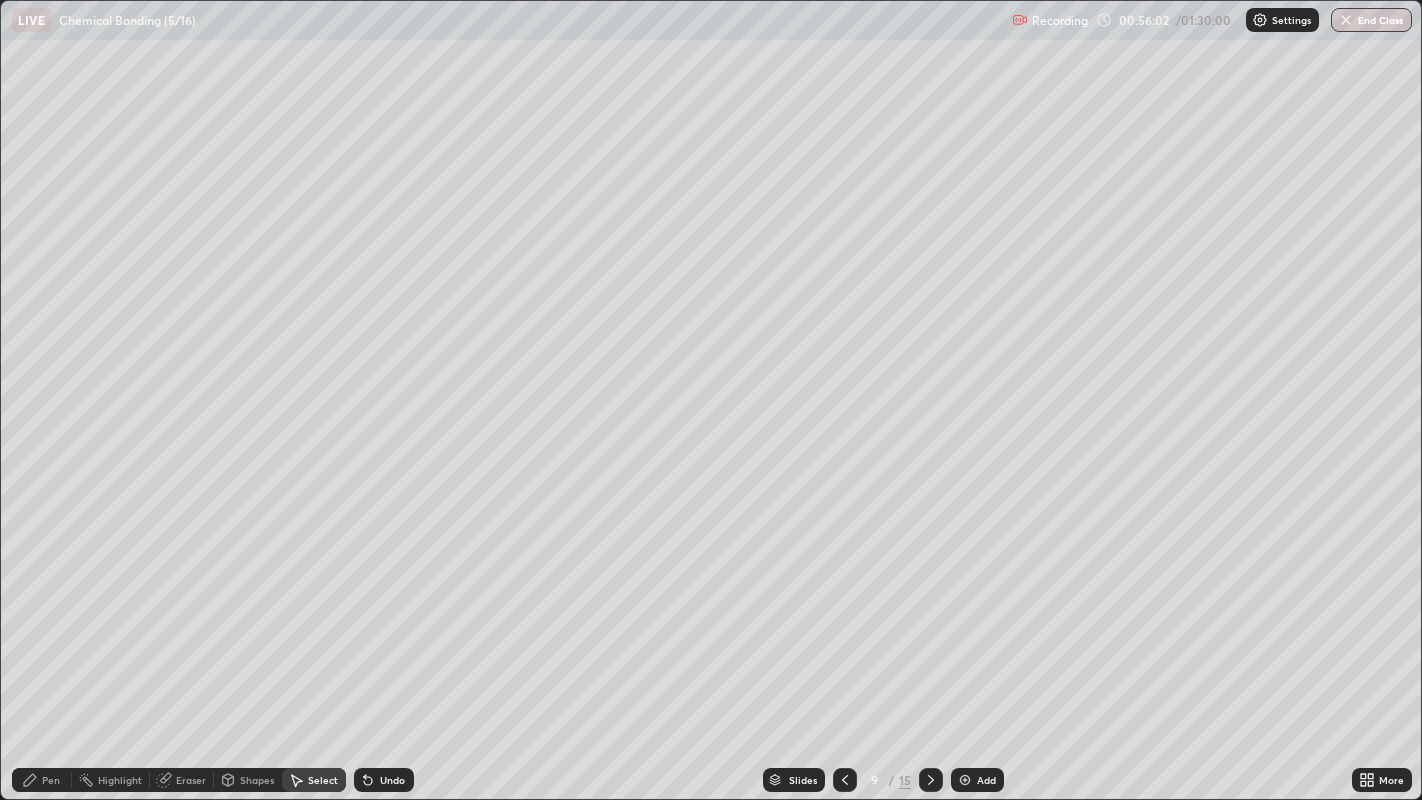 click 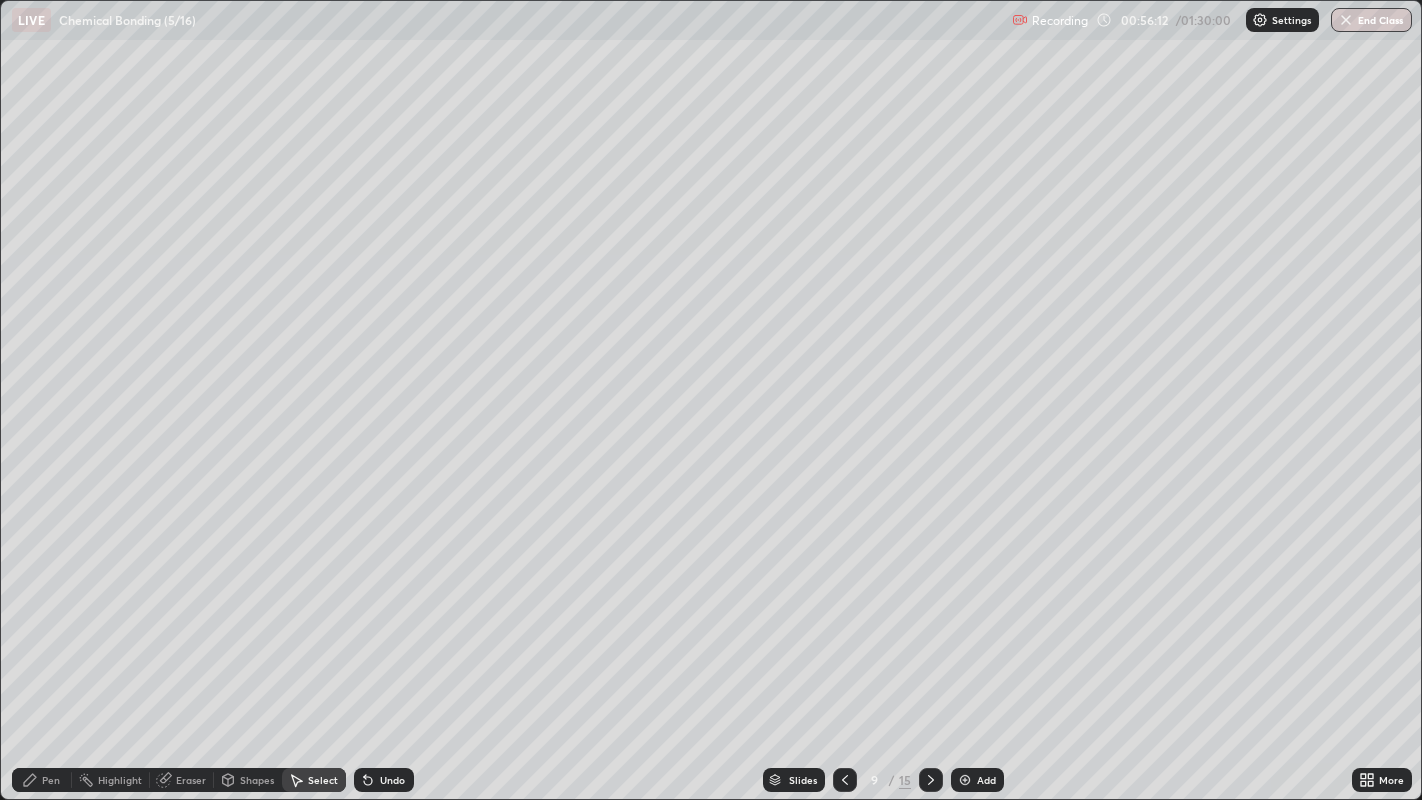 click on "Pen" at bounding box center (42, 780) 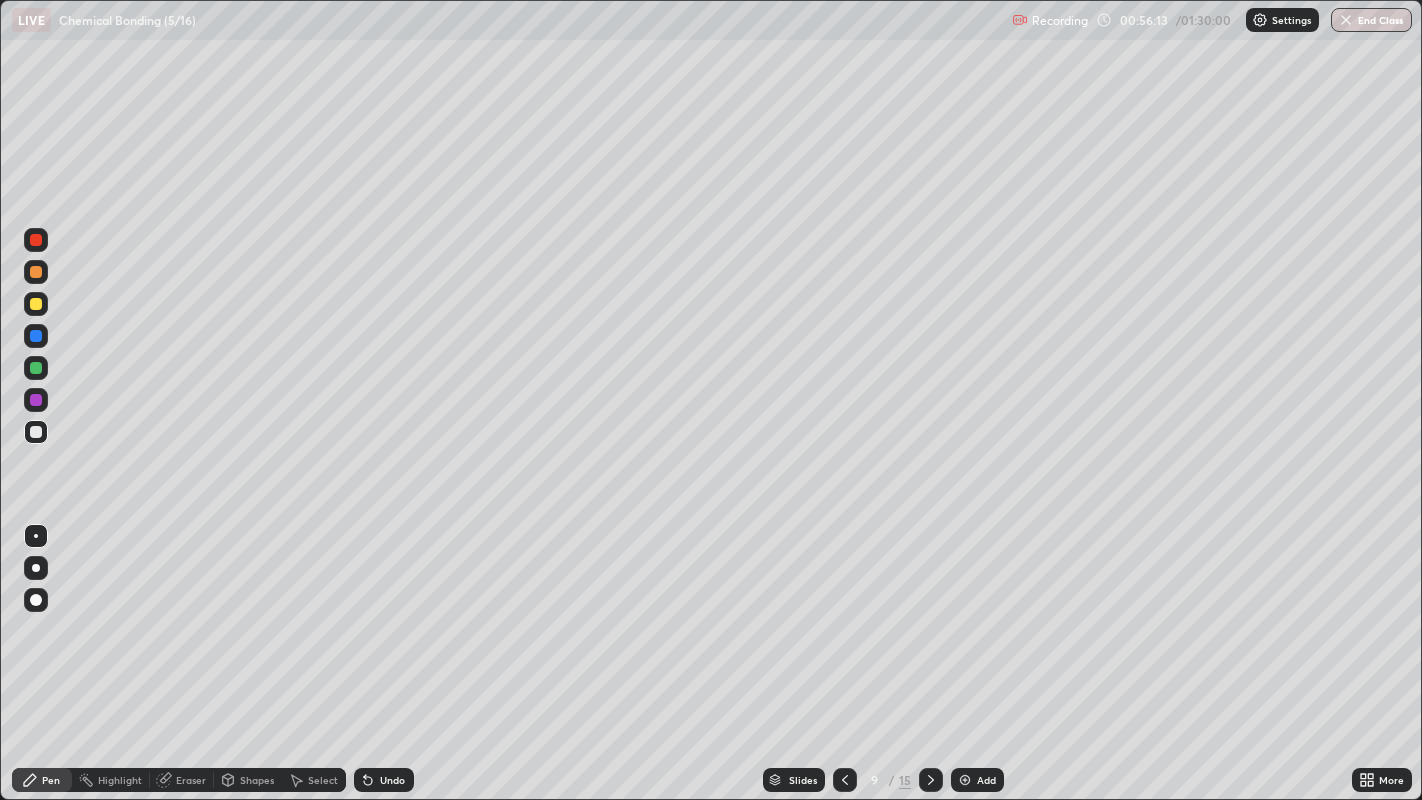click at bounding box center [36, 336] 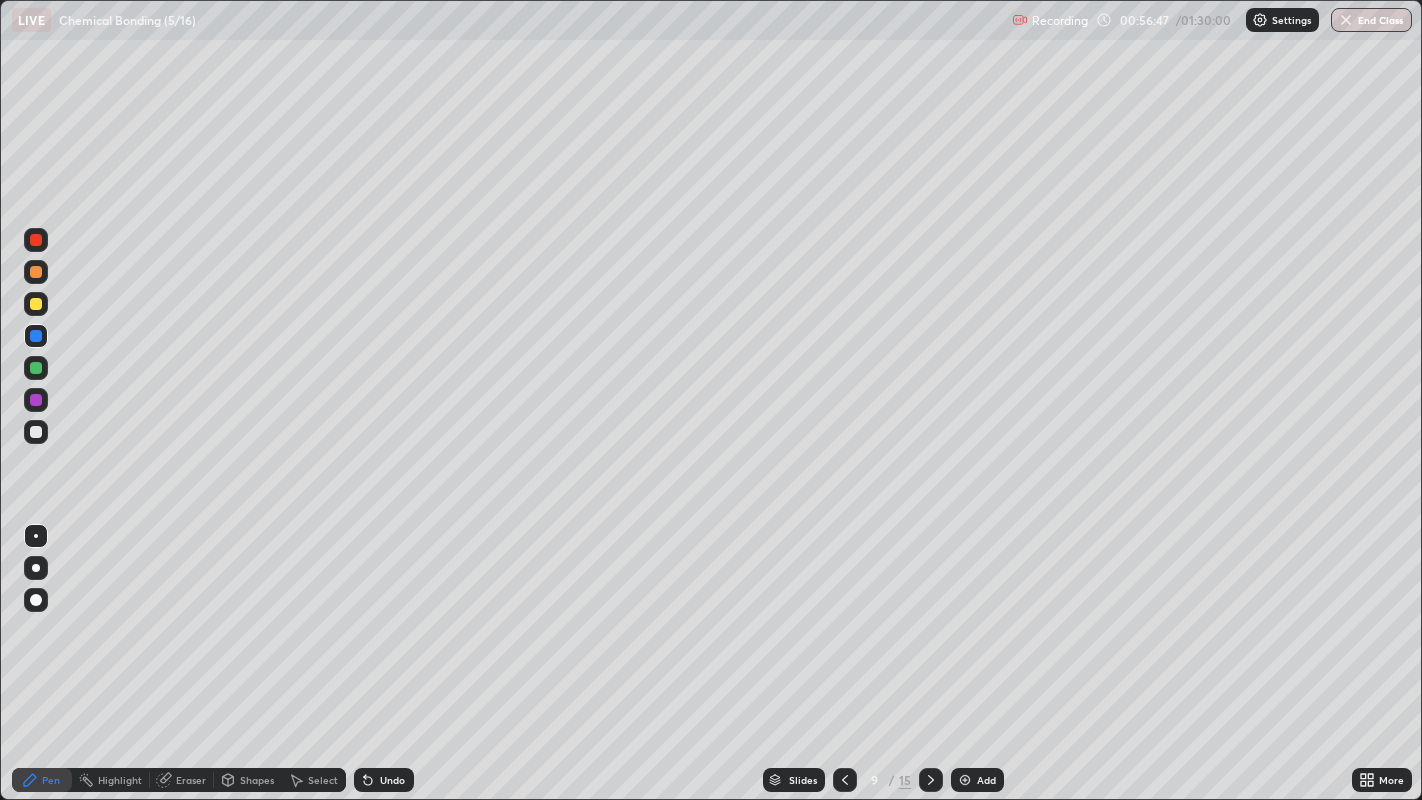 click at bounding box center [36, 432] 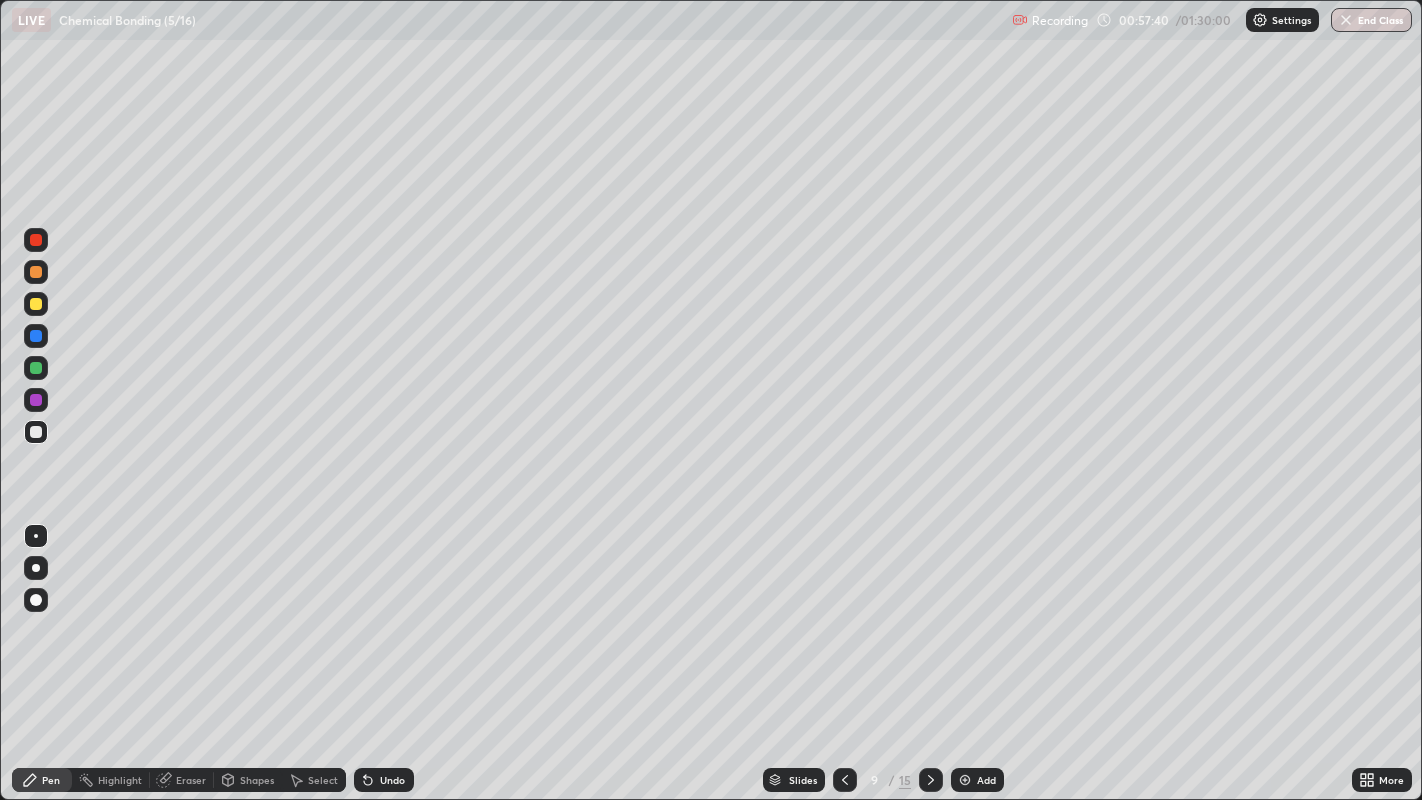click at bounding box center [36, 432] 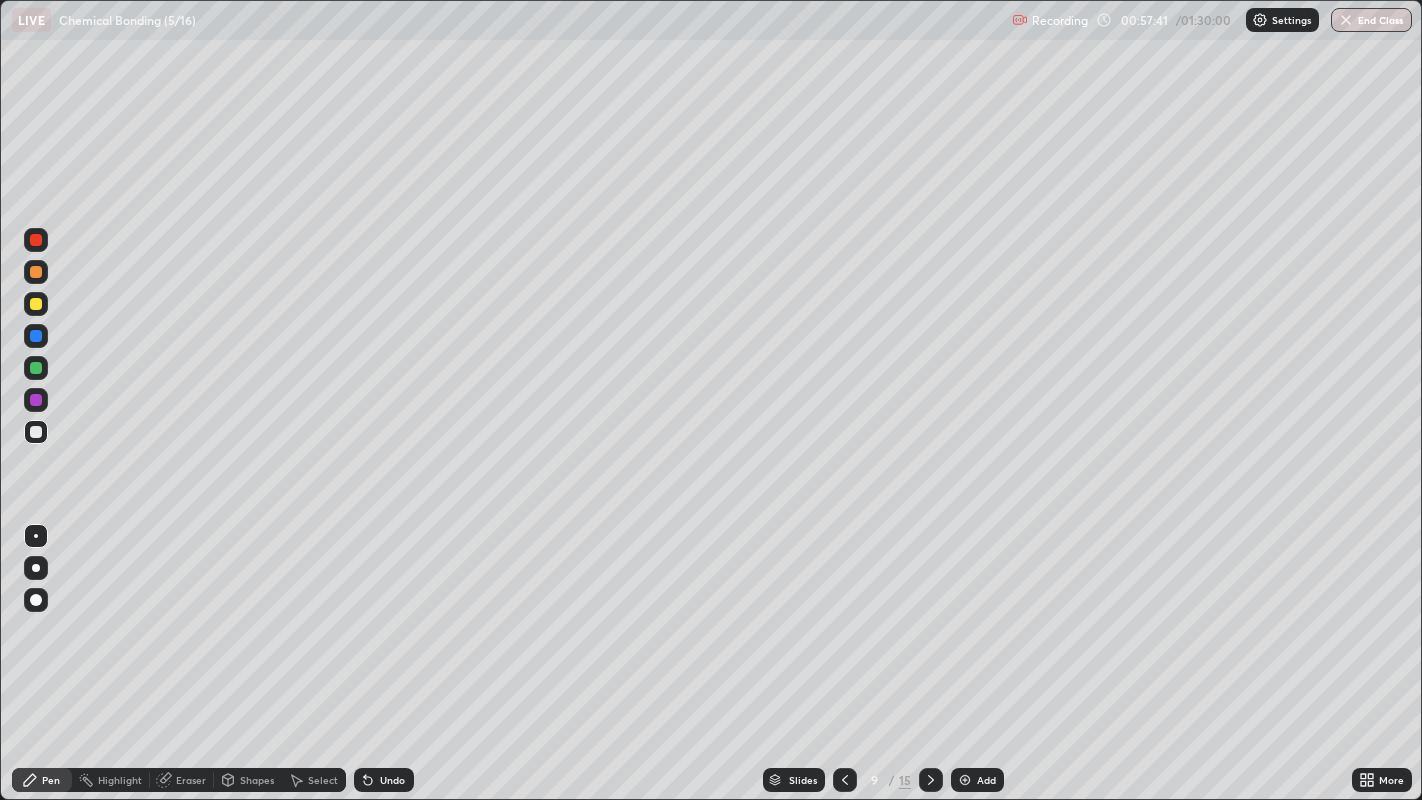 click at bounding box center (36, 432) 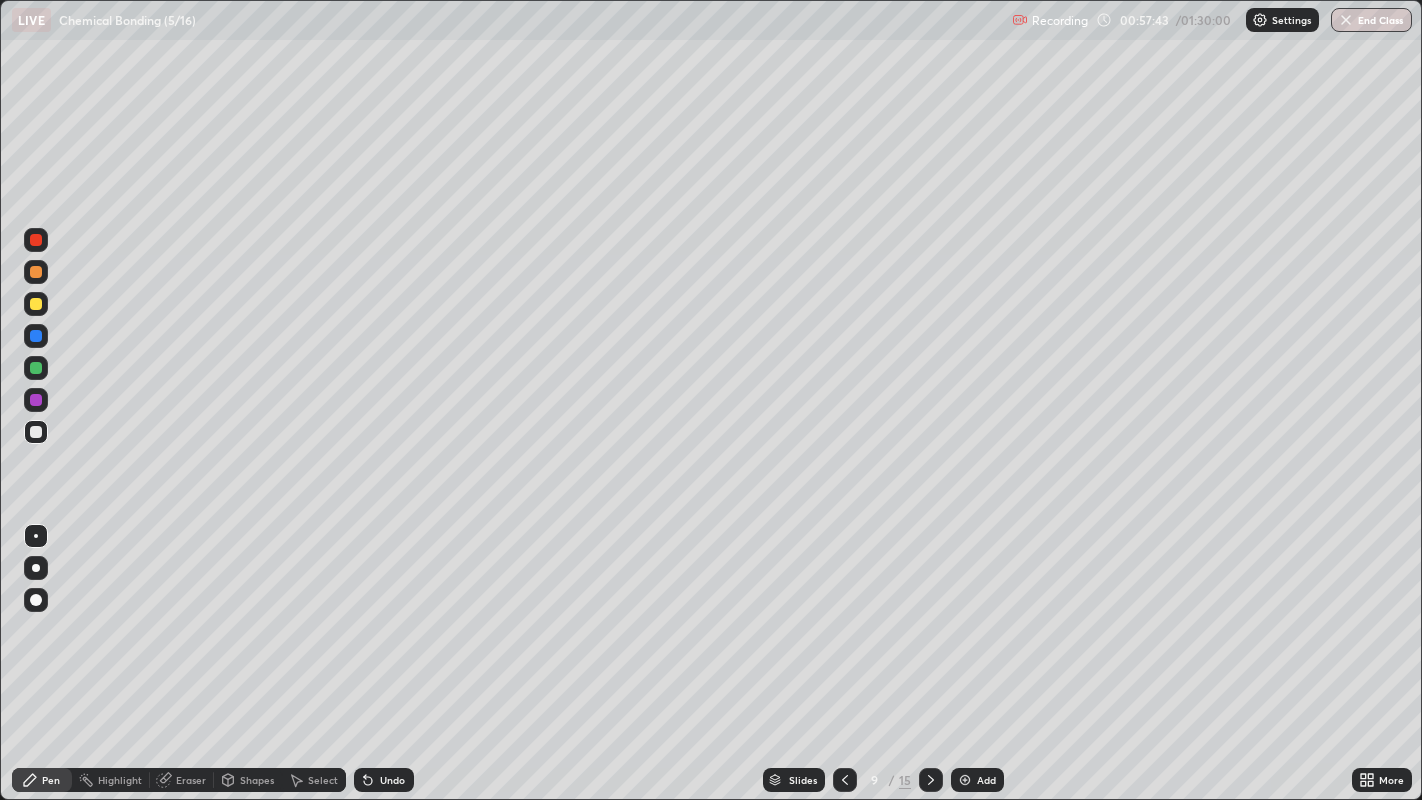 click 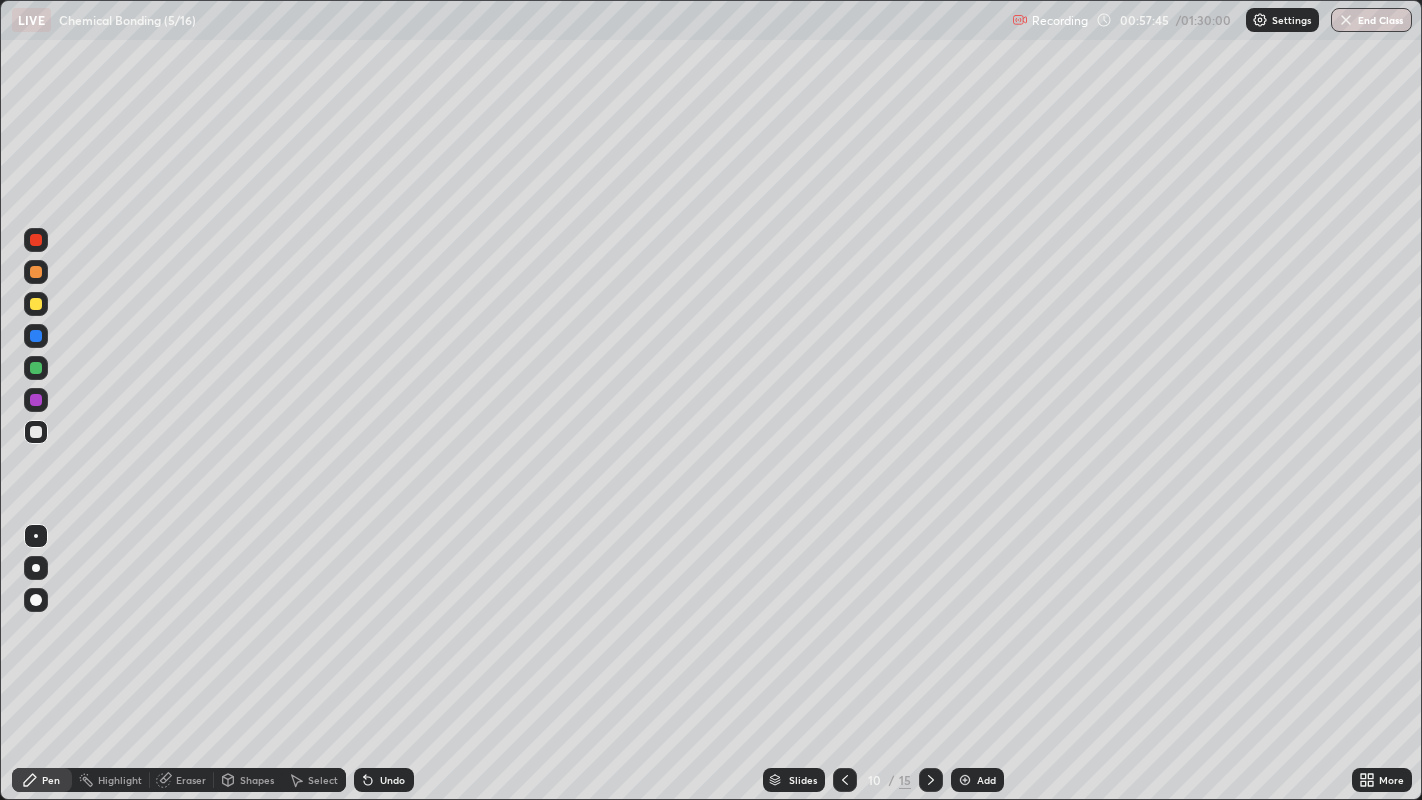 click at bounding box center [36, 568] 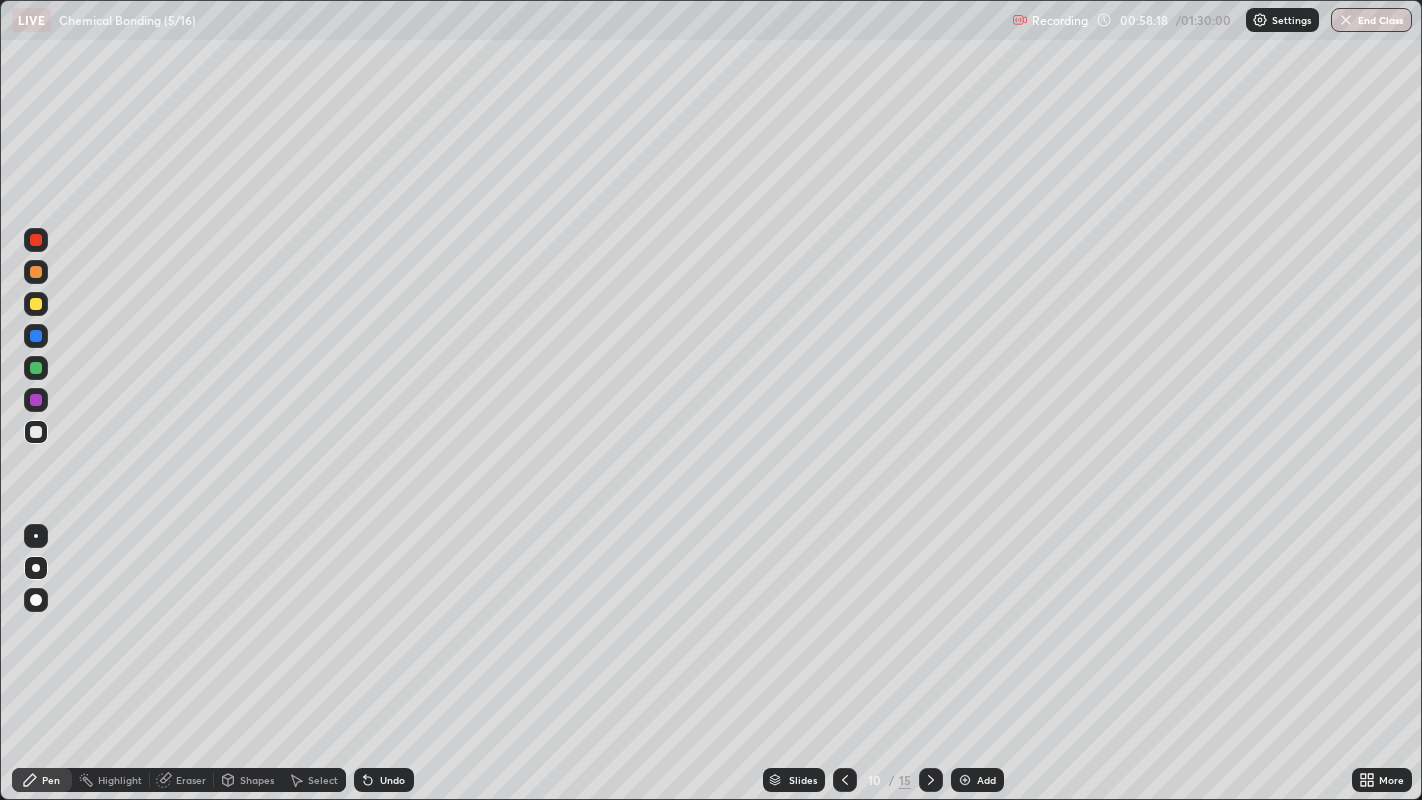 click 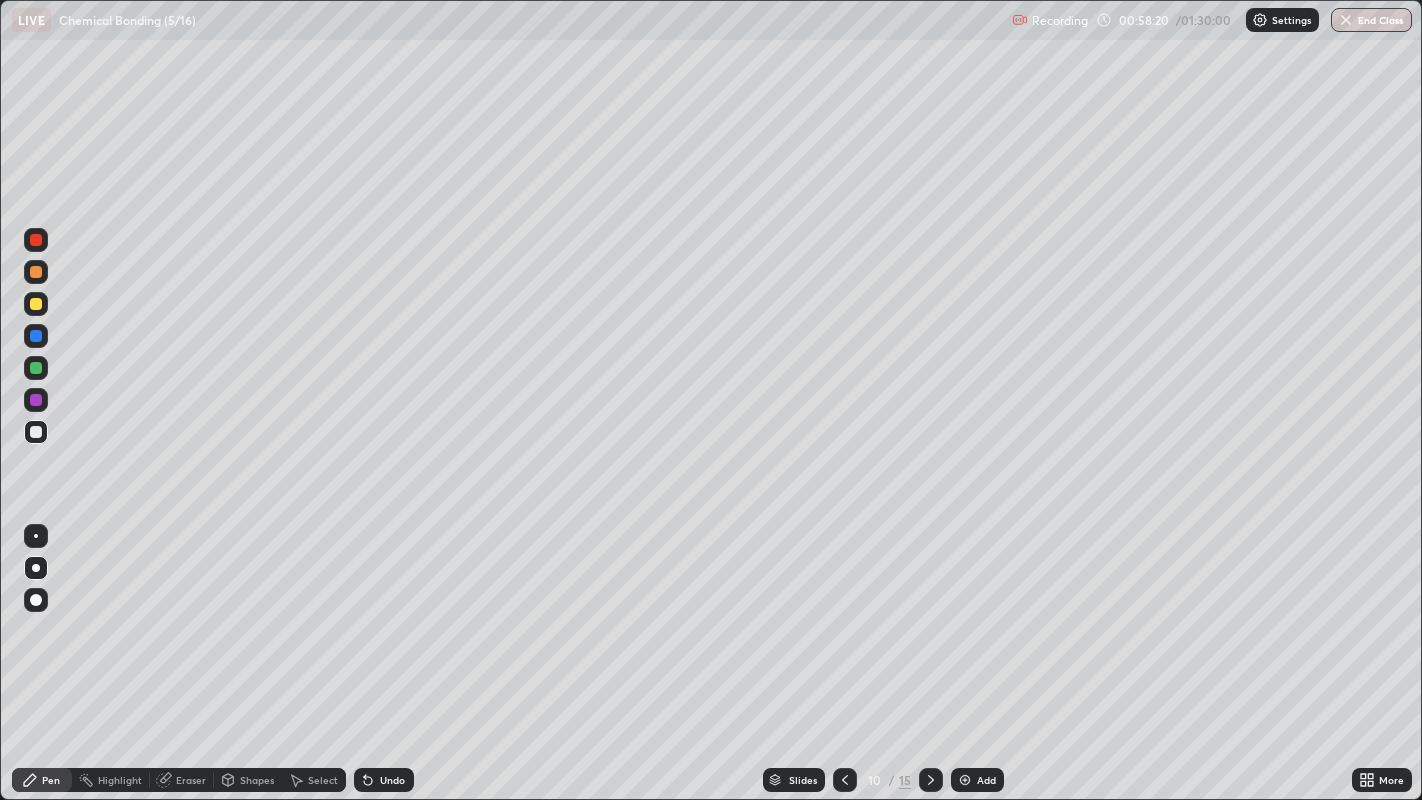 click on "Undo" at bounding box center [392, 780] 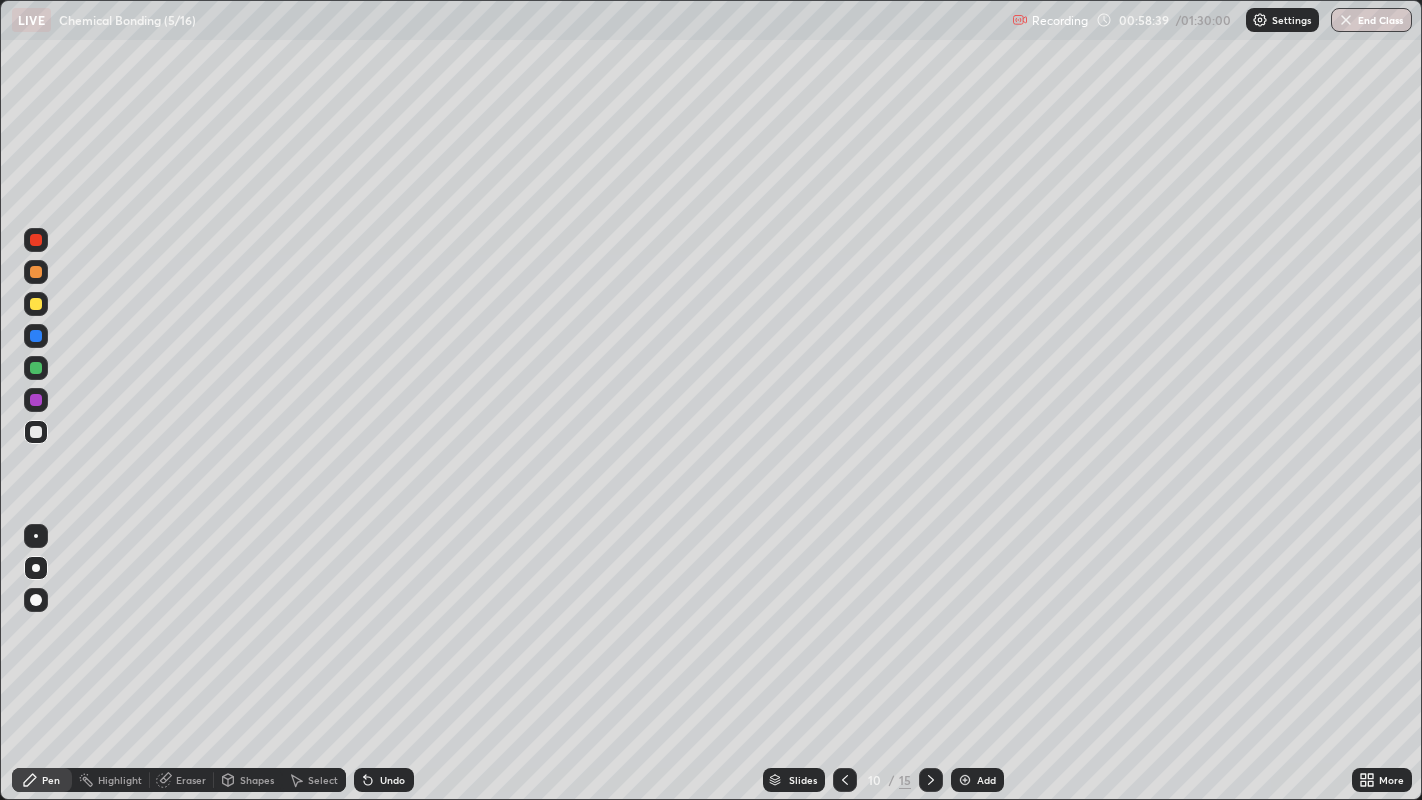 click at bounding box center [36, 336] 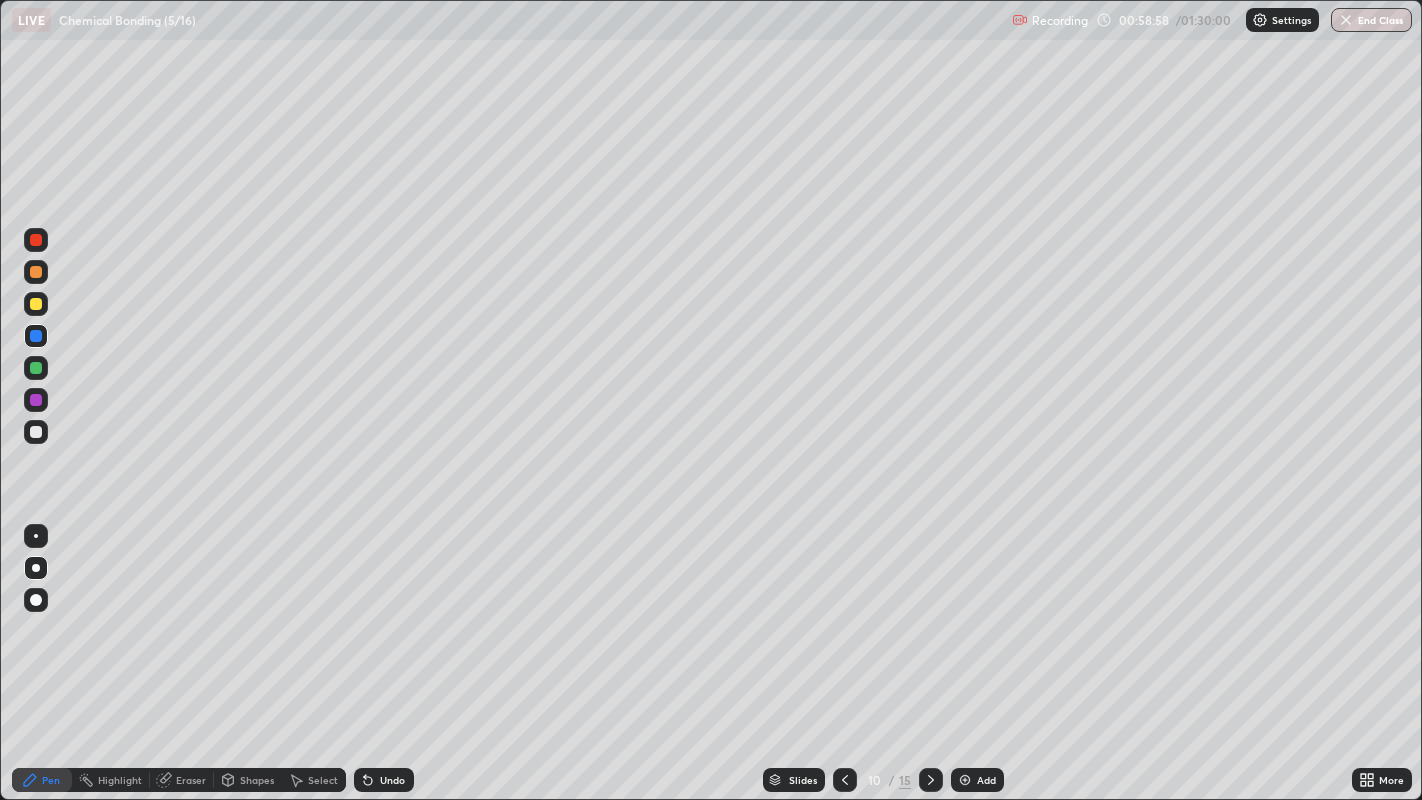 click on "Undo" at bounding box center (392, 780) 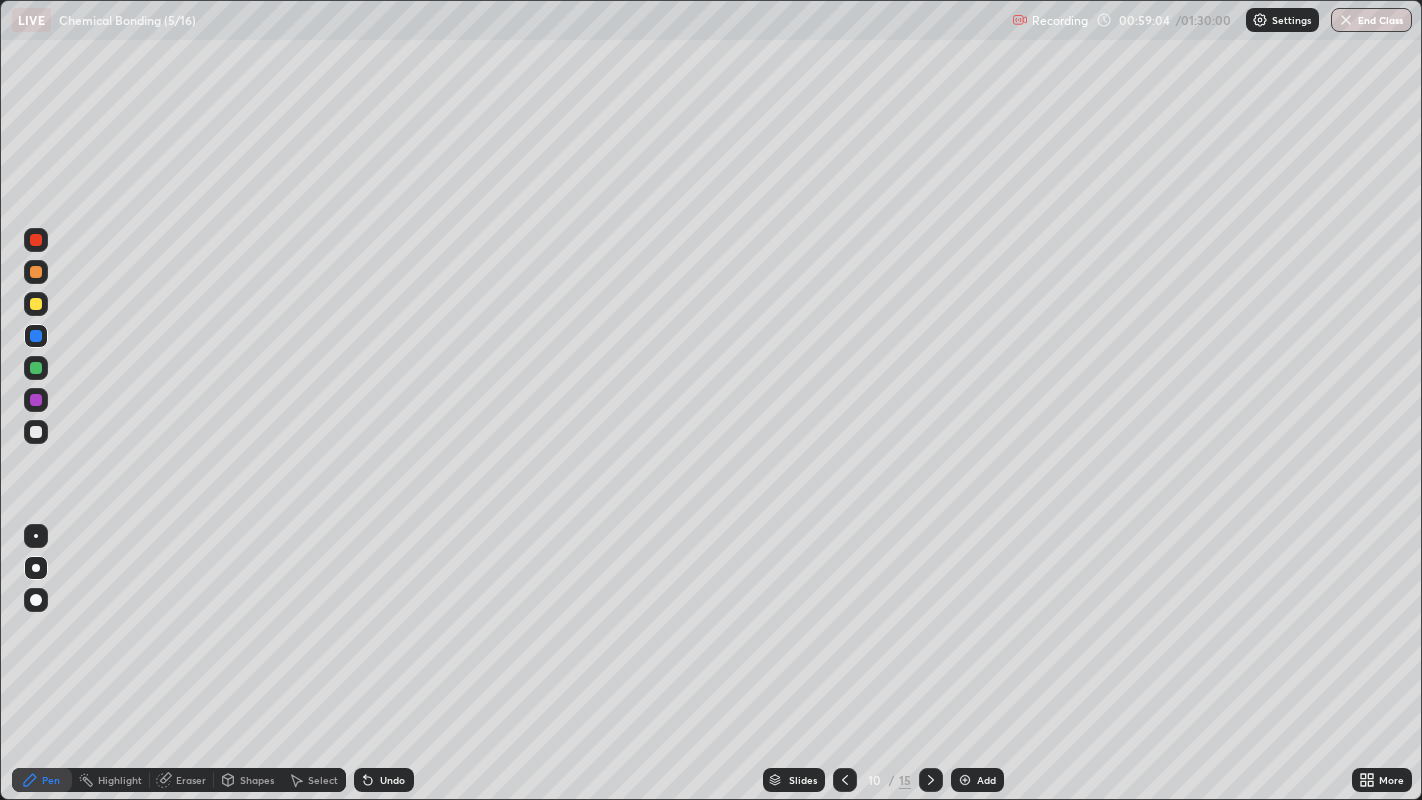 click at bounding box center (36, 432) 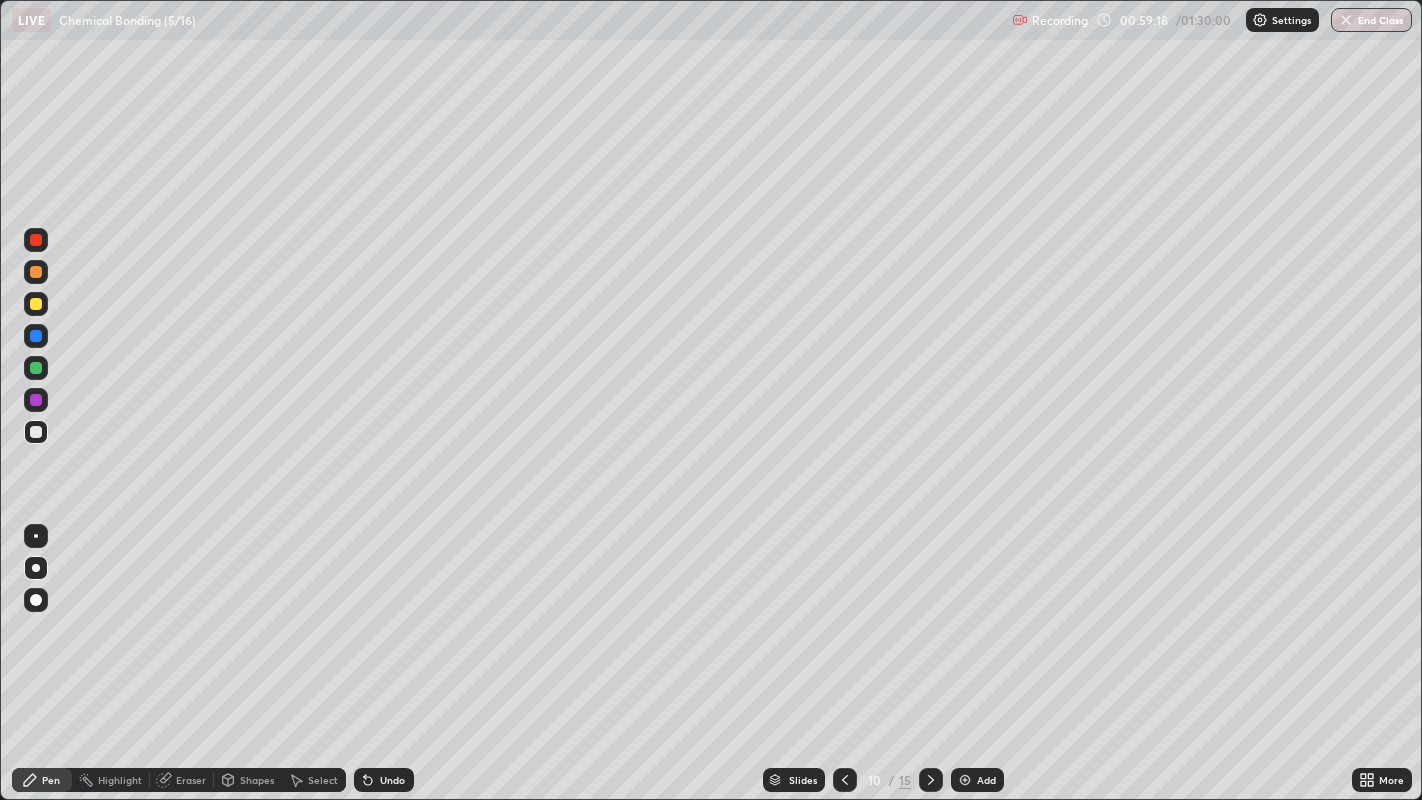 click 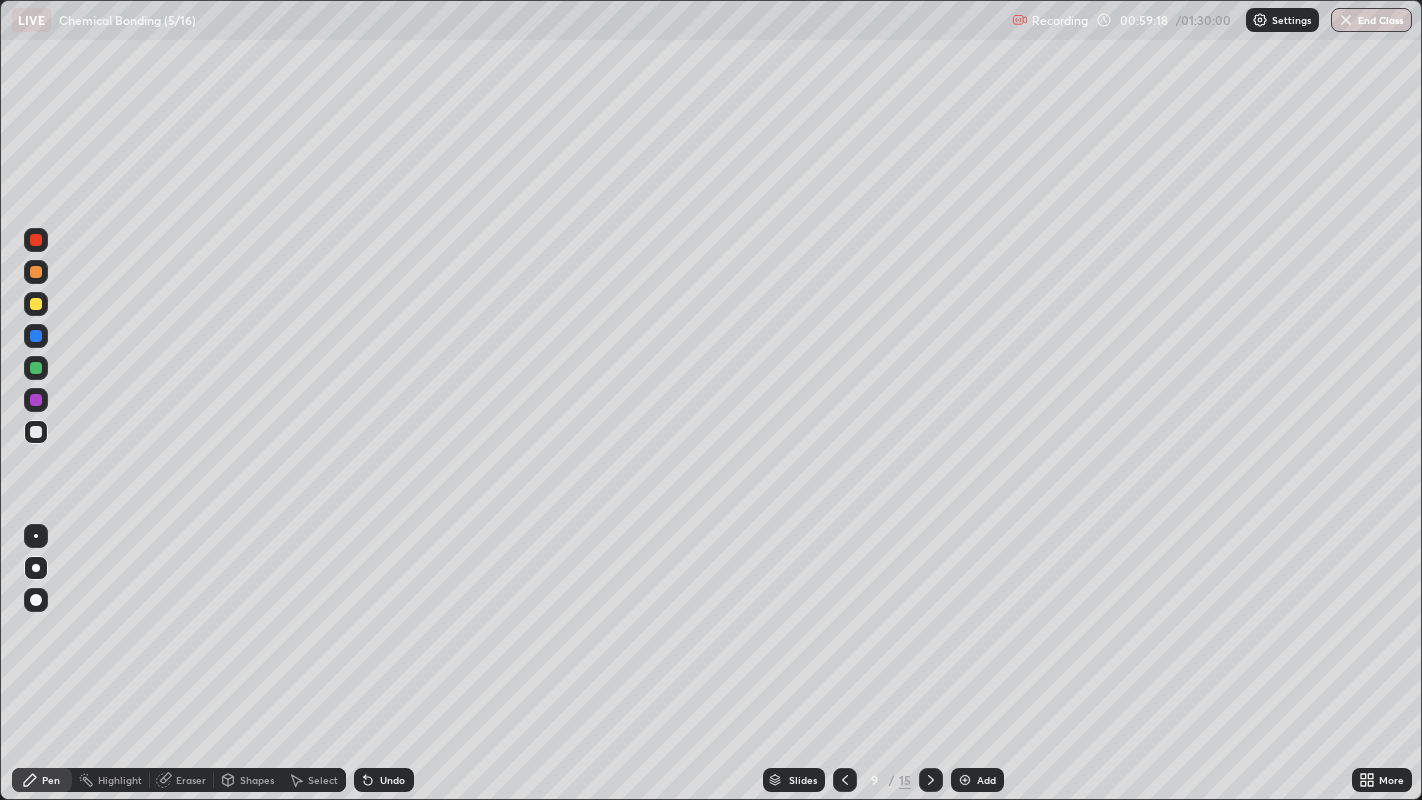 click 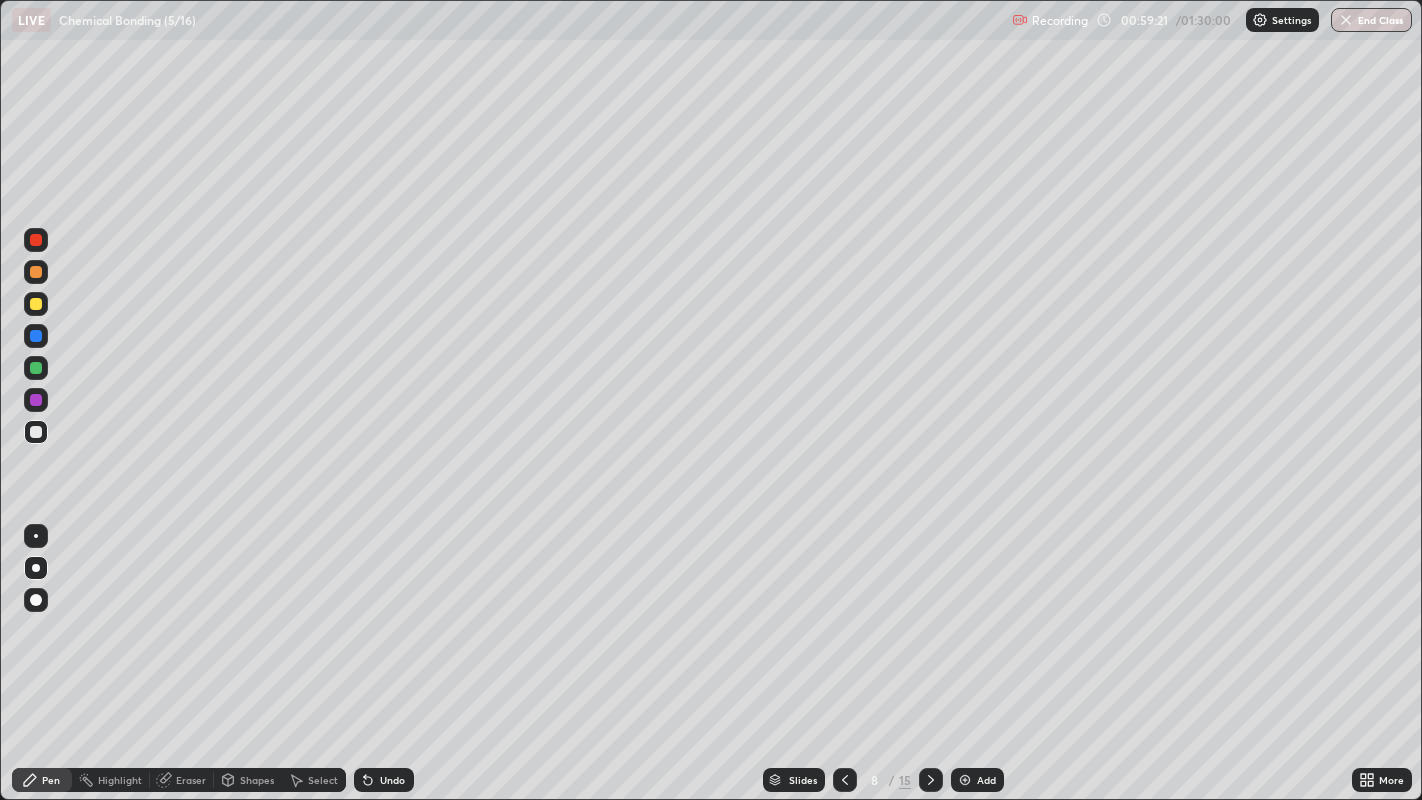 click 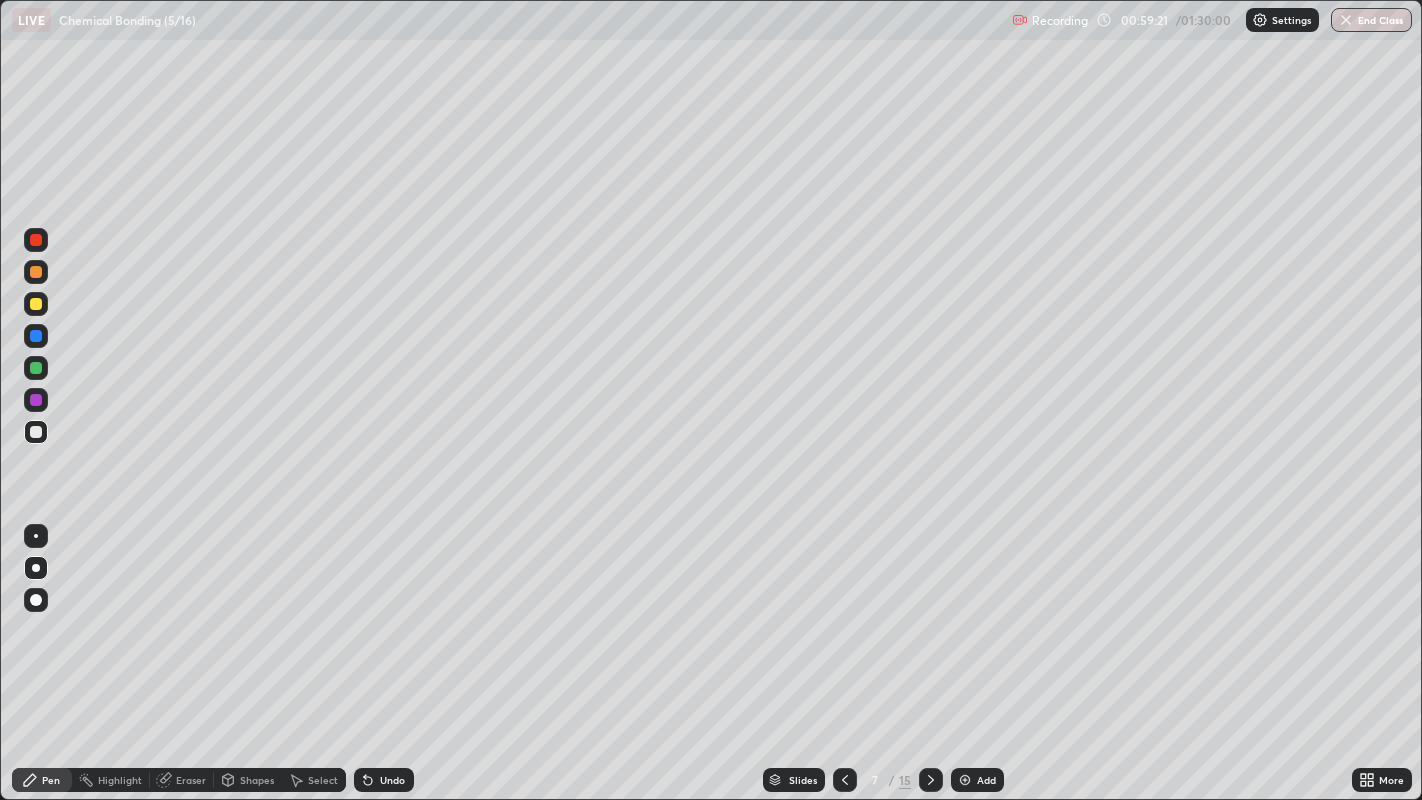 click 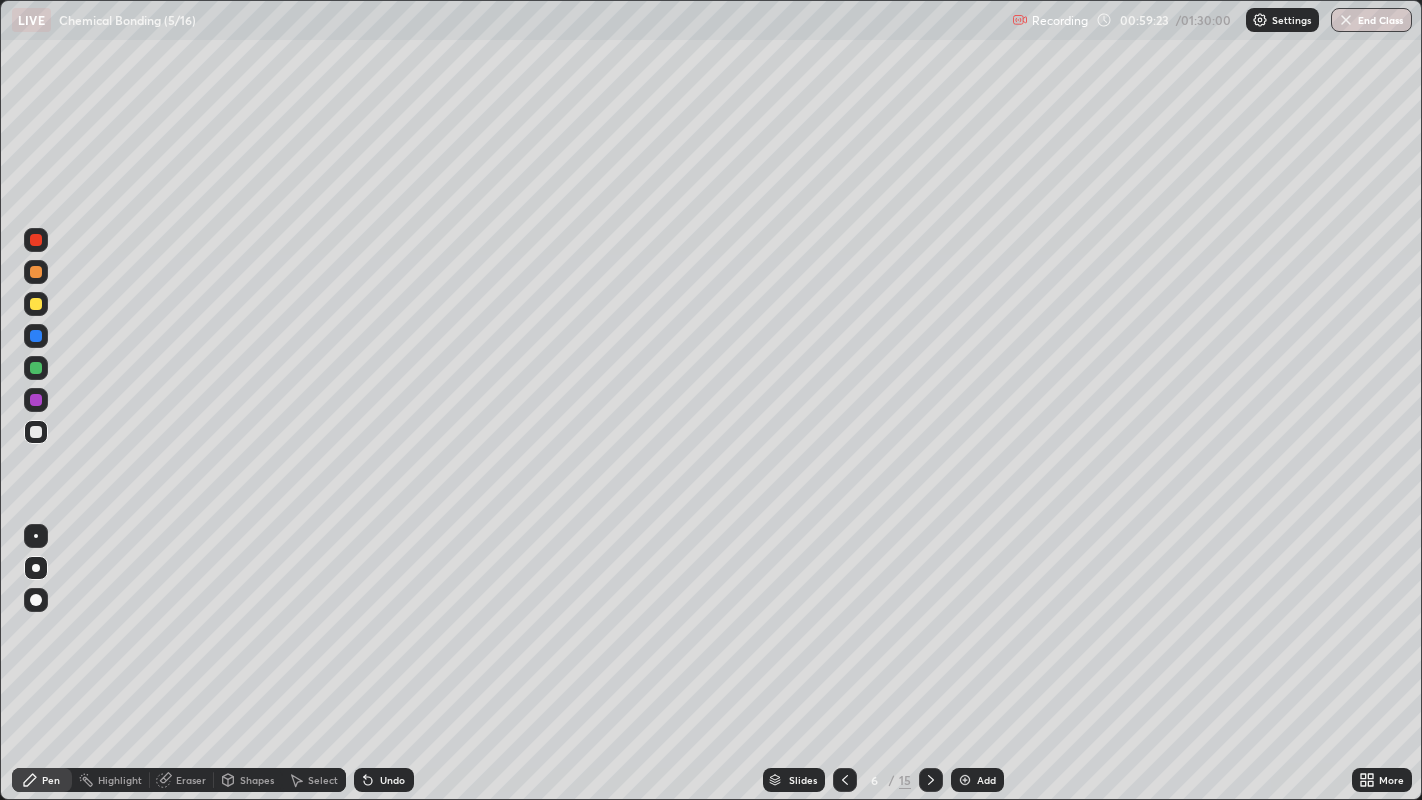 click 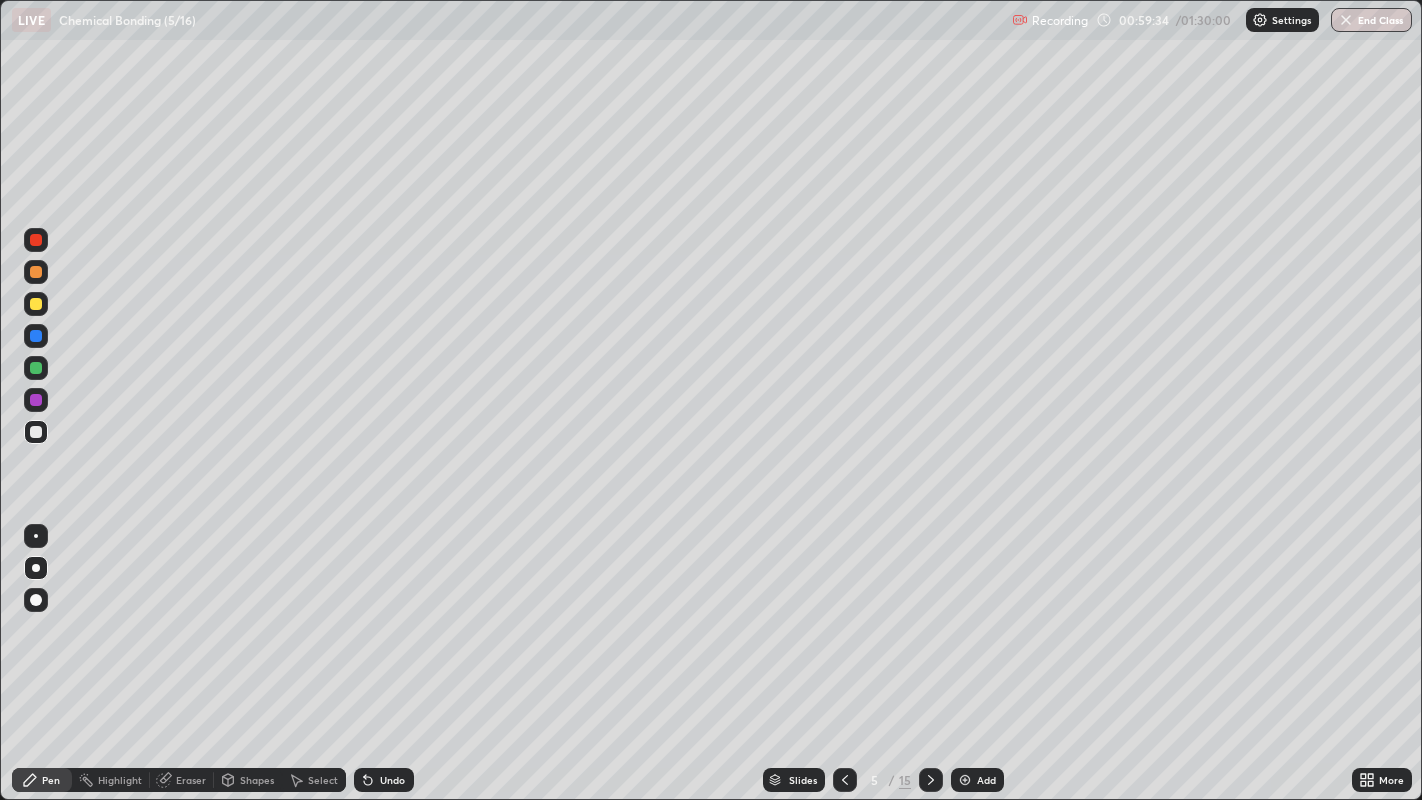 click on "Undo" at bounding box center (384, 780) 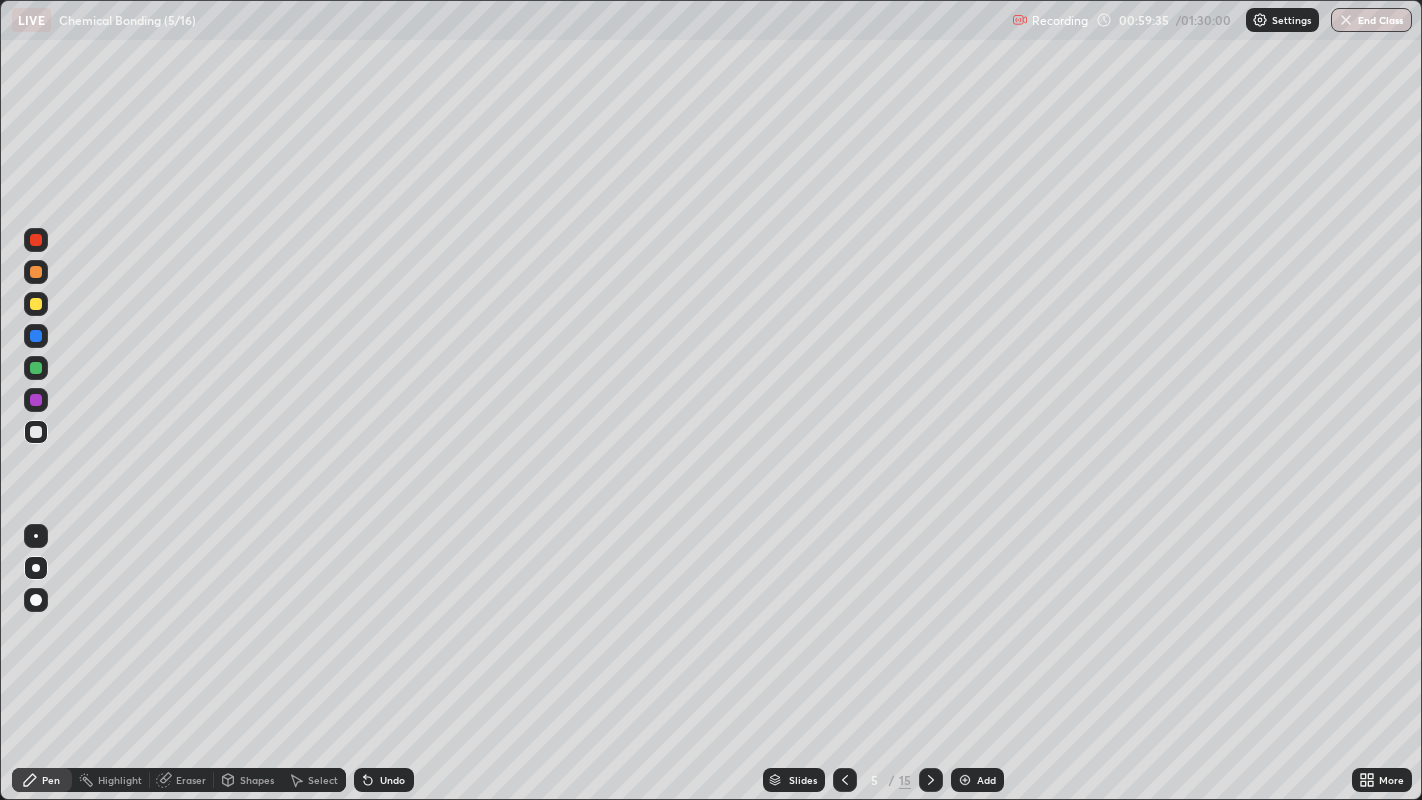 click on "Undo" at bounding box center (392, 780) 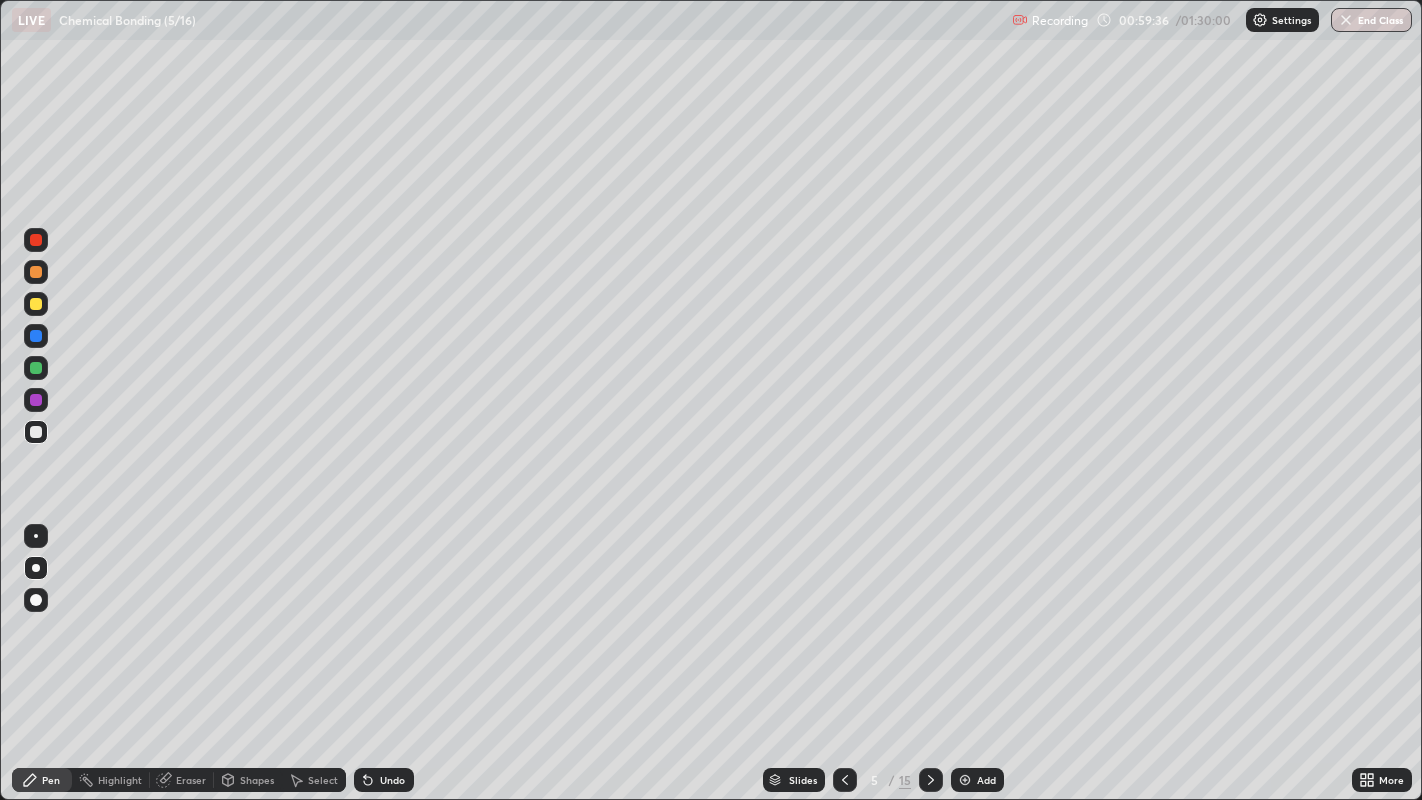 click 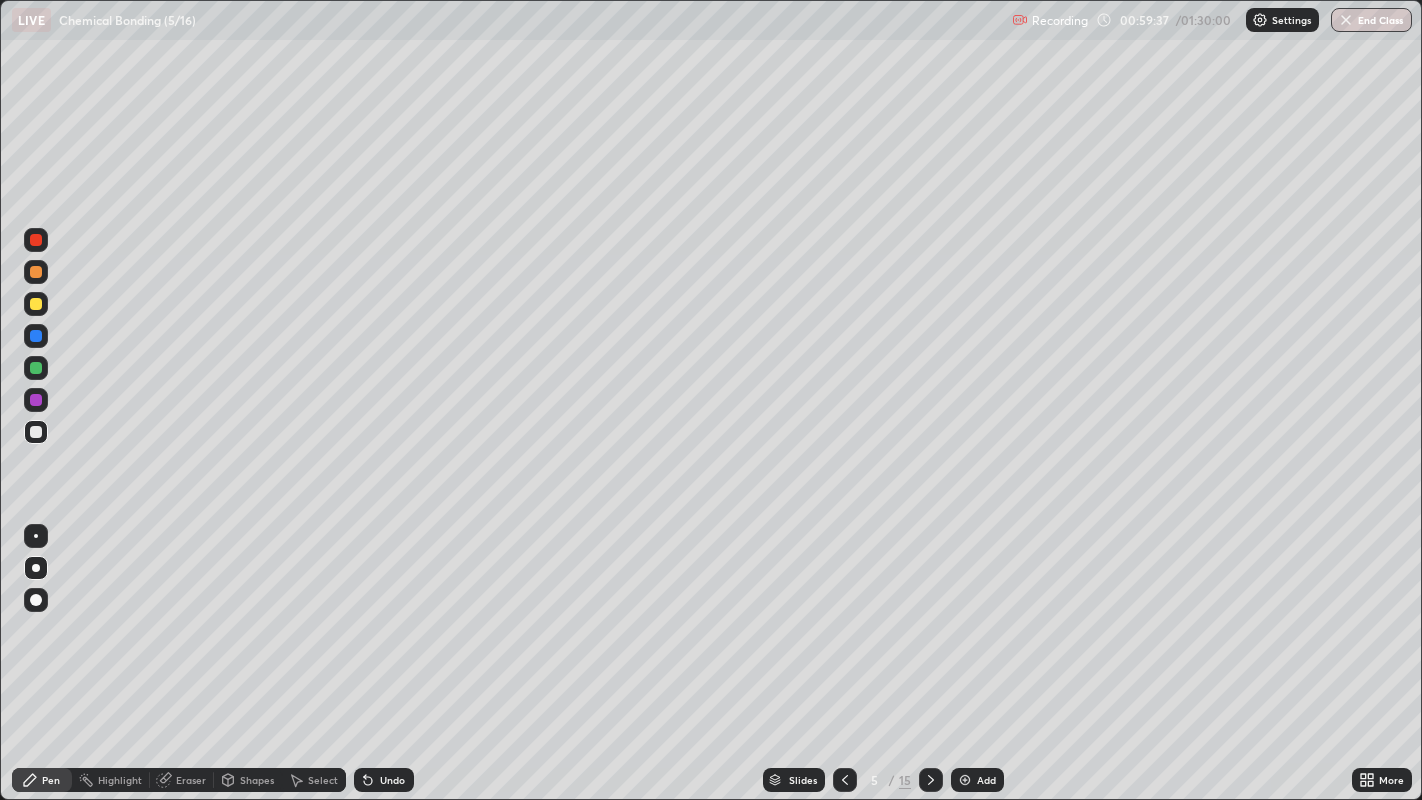 click at bounding box center (931, 780) 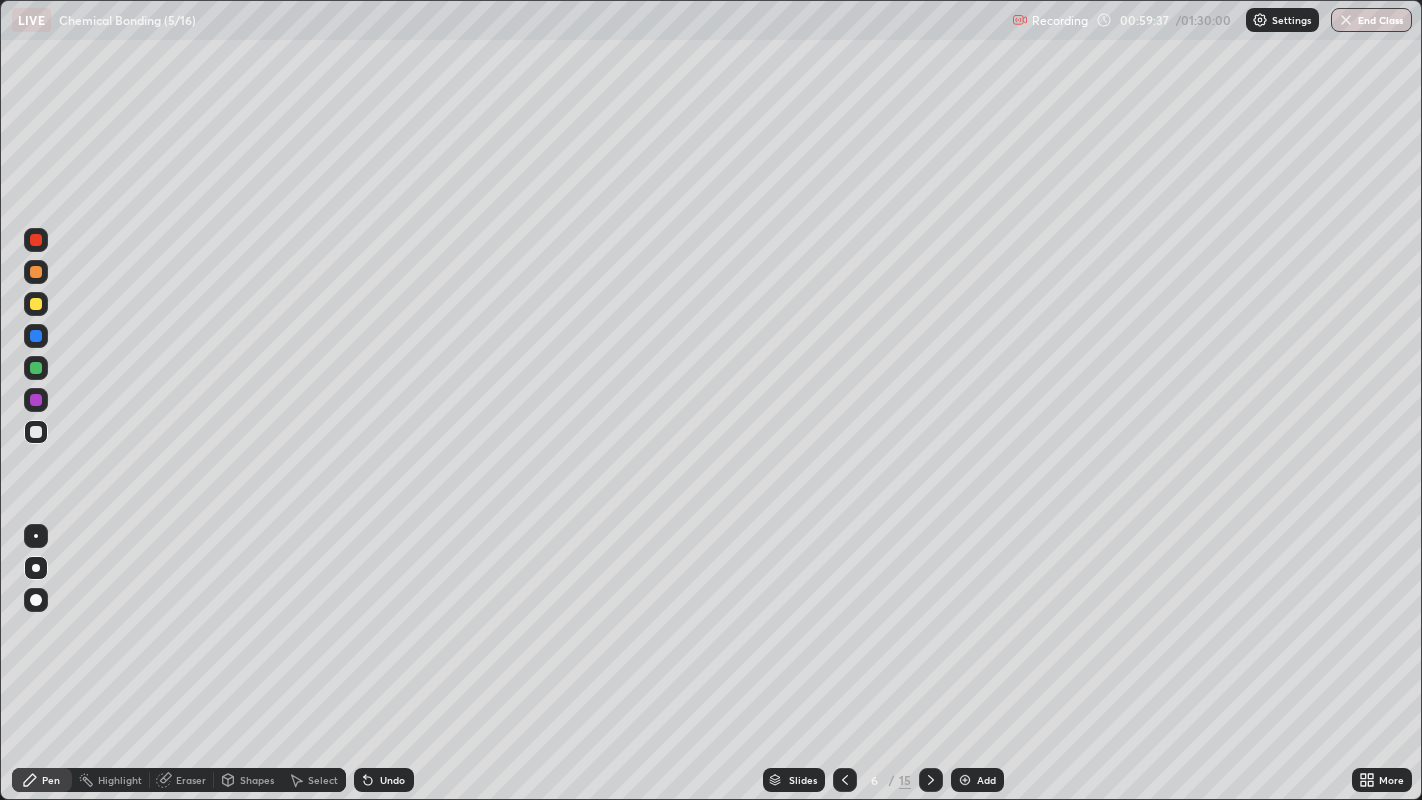 click 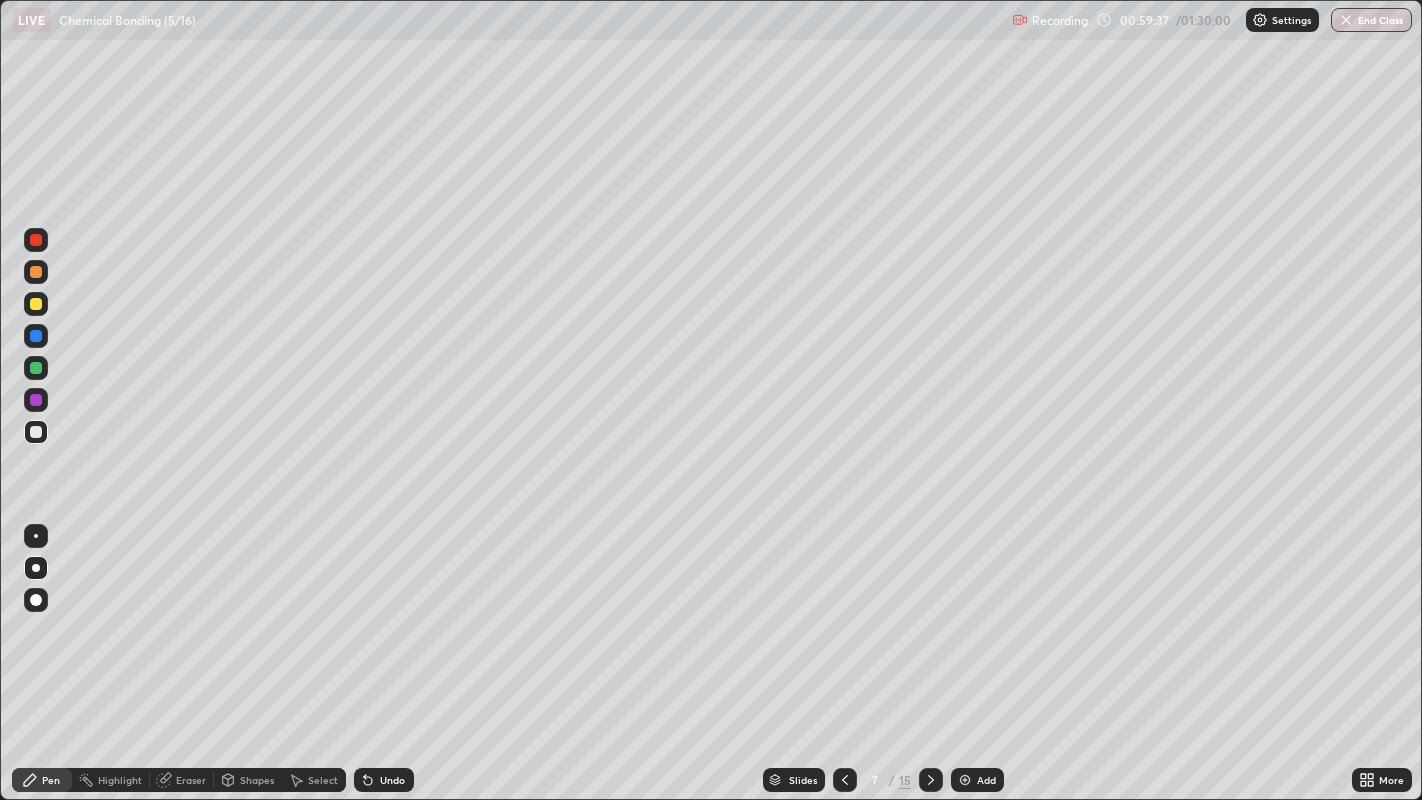 click 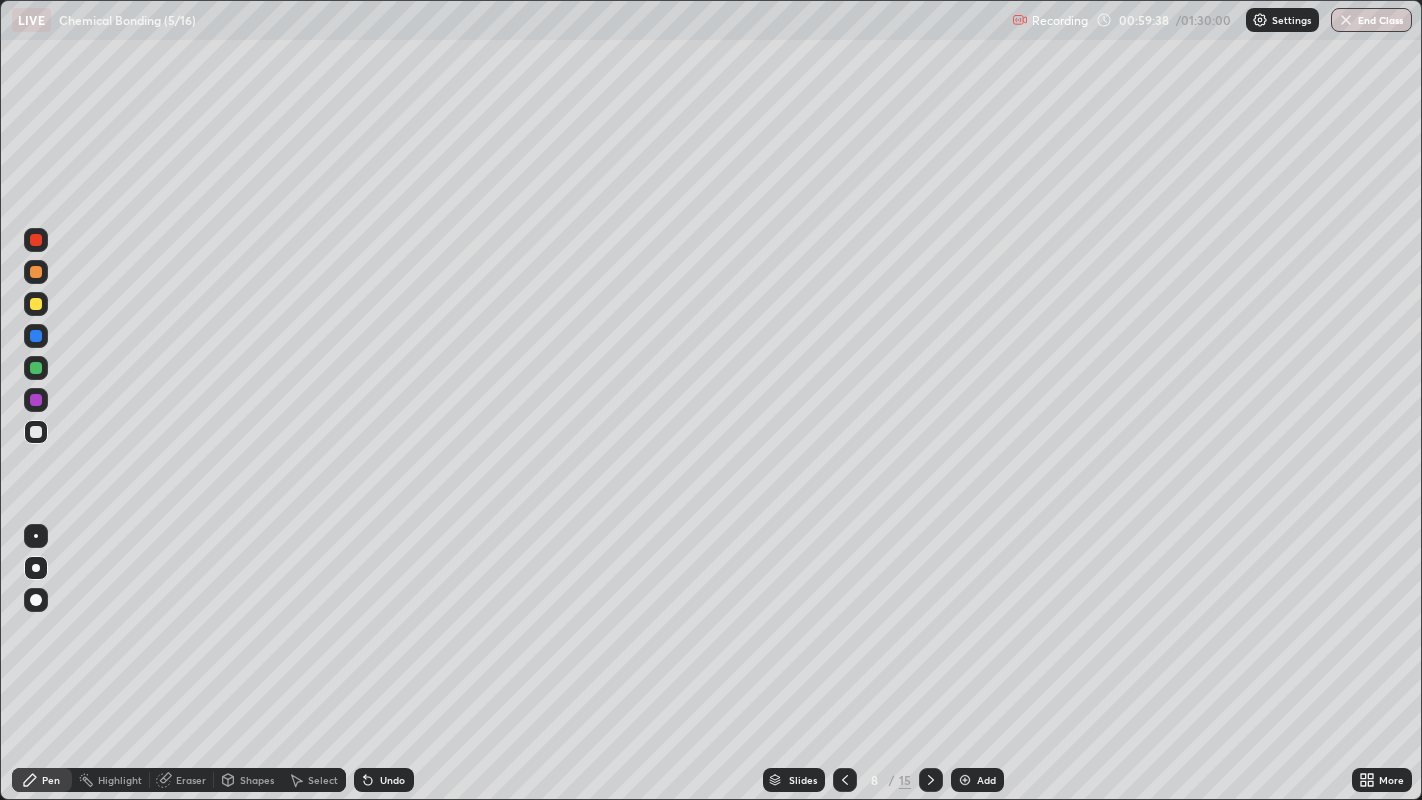 click 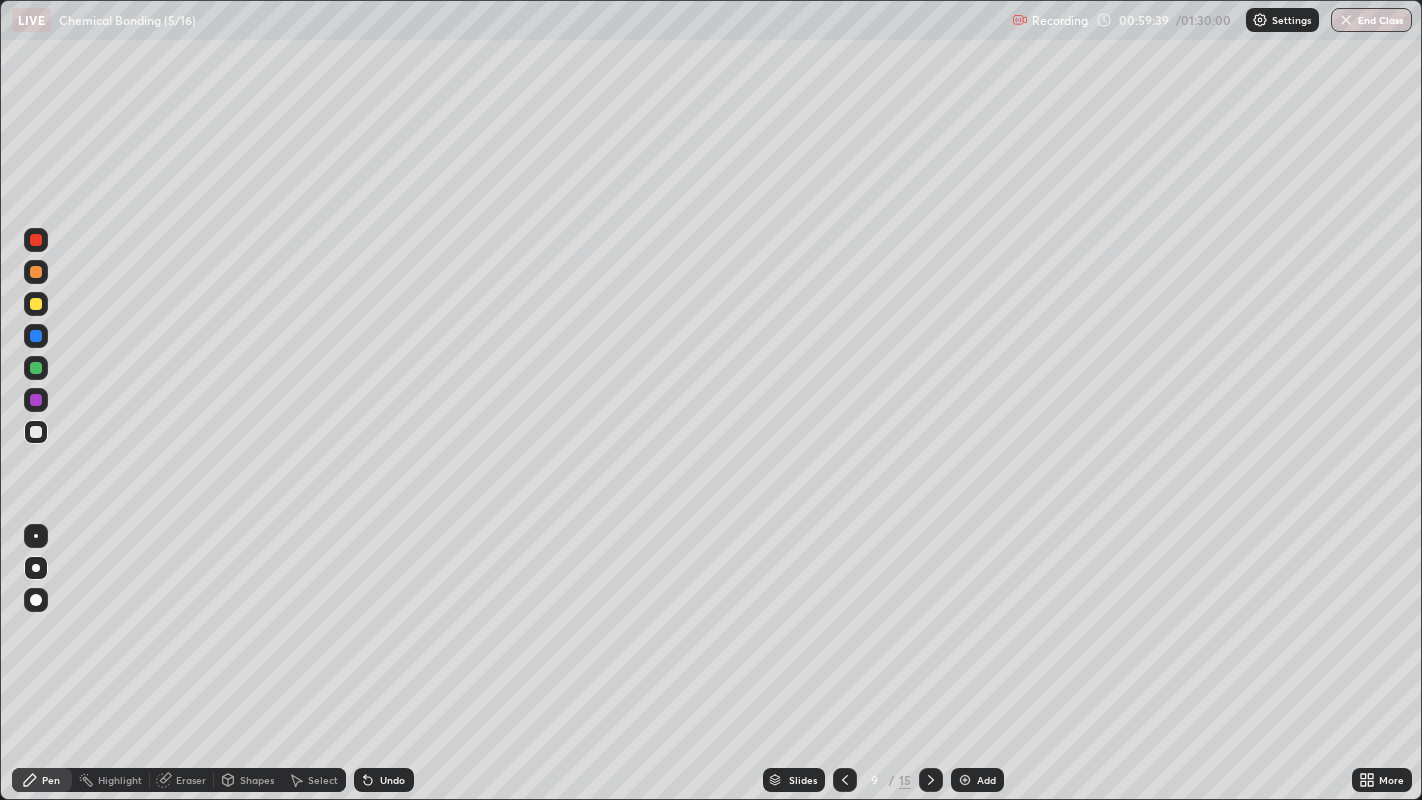 click 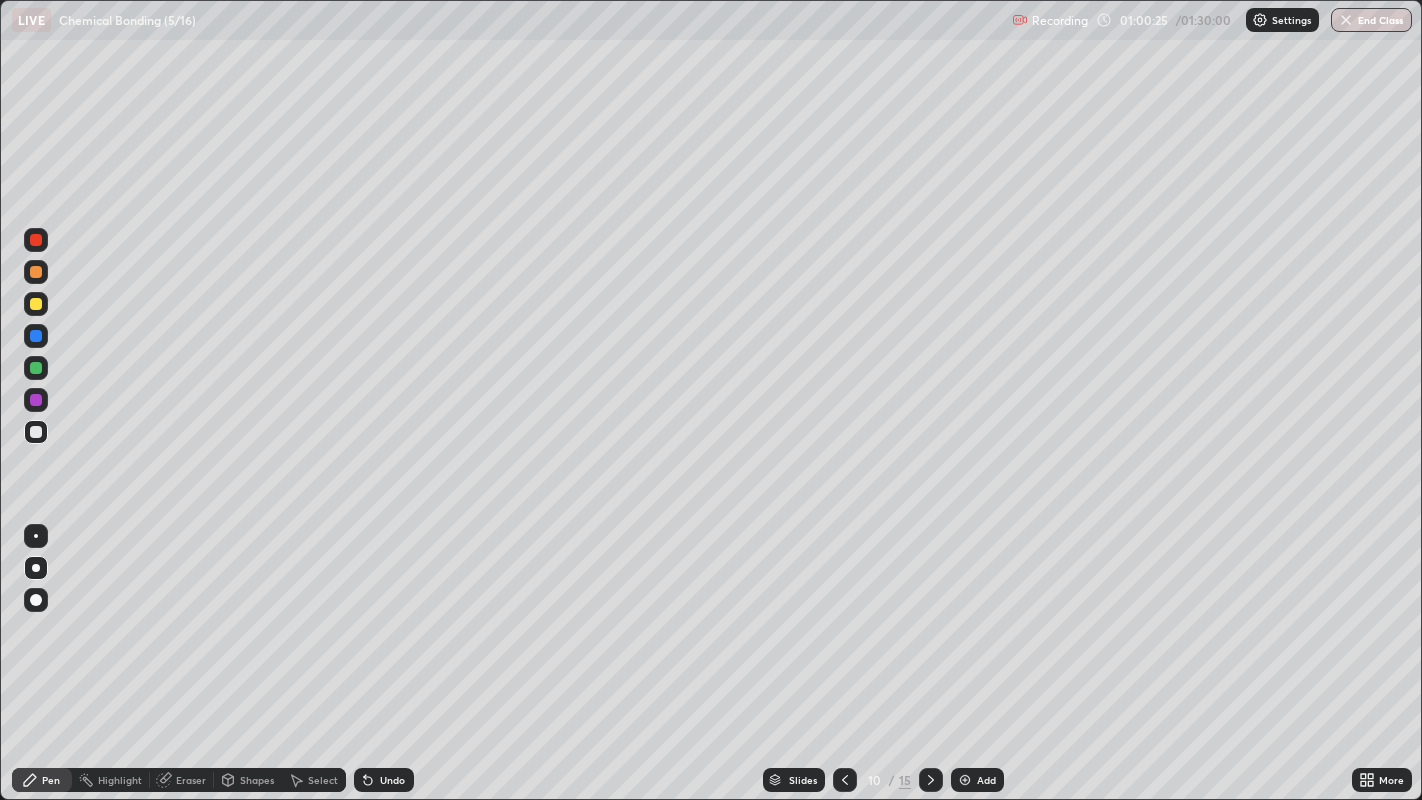 click at bounding box center [36, 432] 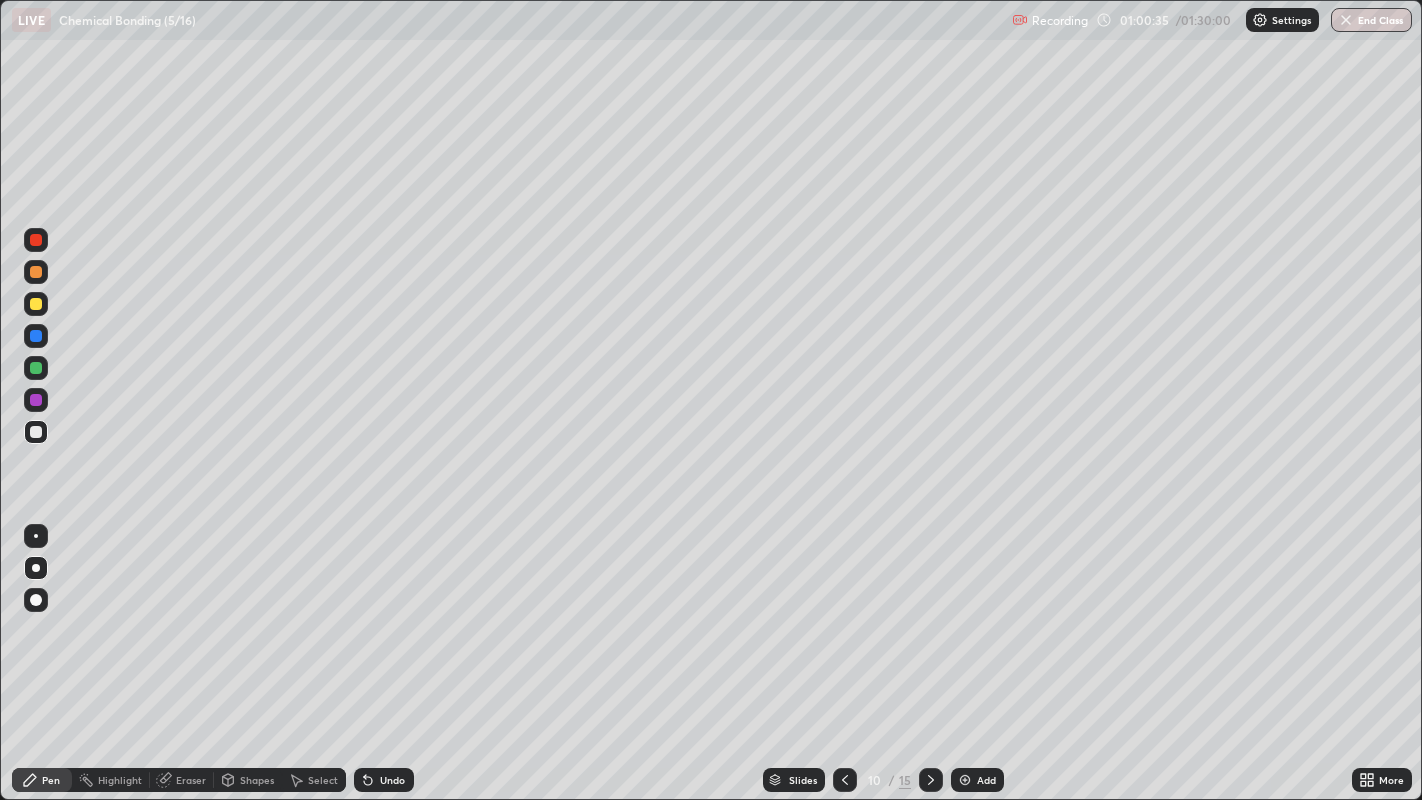 click on "Undo" at bounding box center [384, 780] 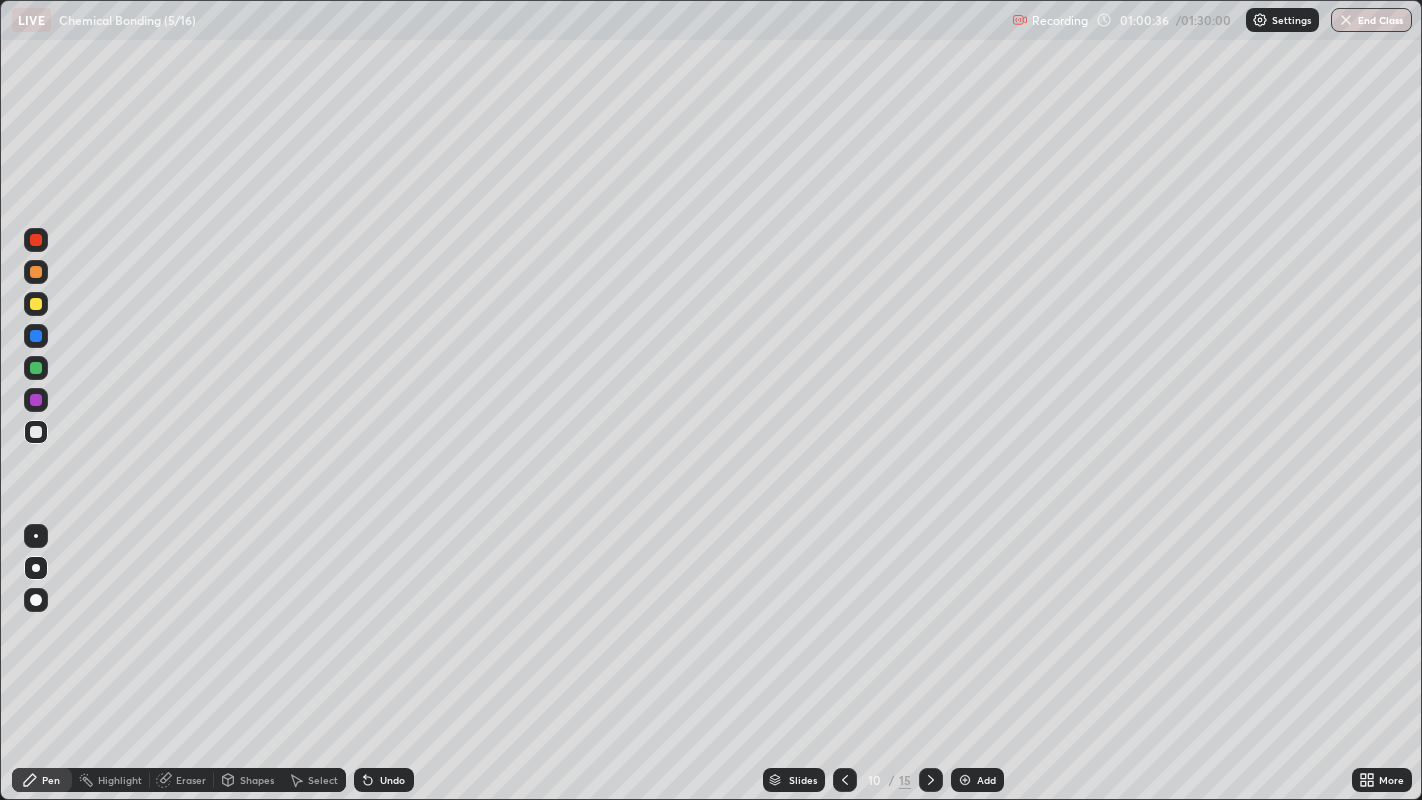 click on "Undo" at bounding box center [392, 780] 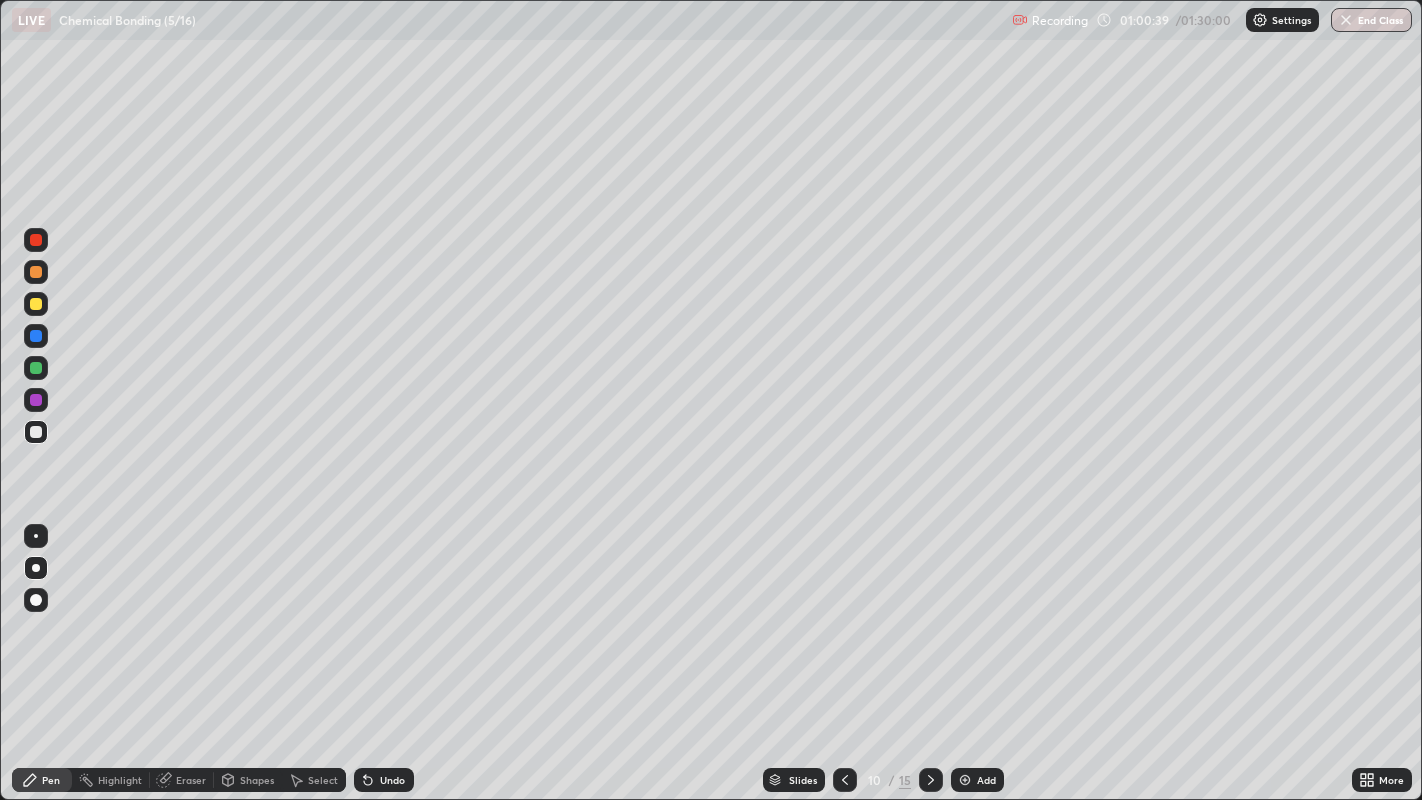 click on "Undo" at bounding box center (392, 780) 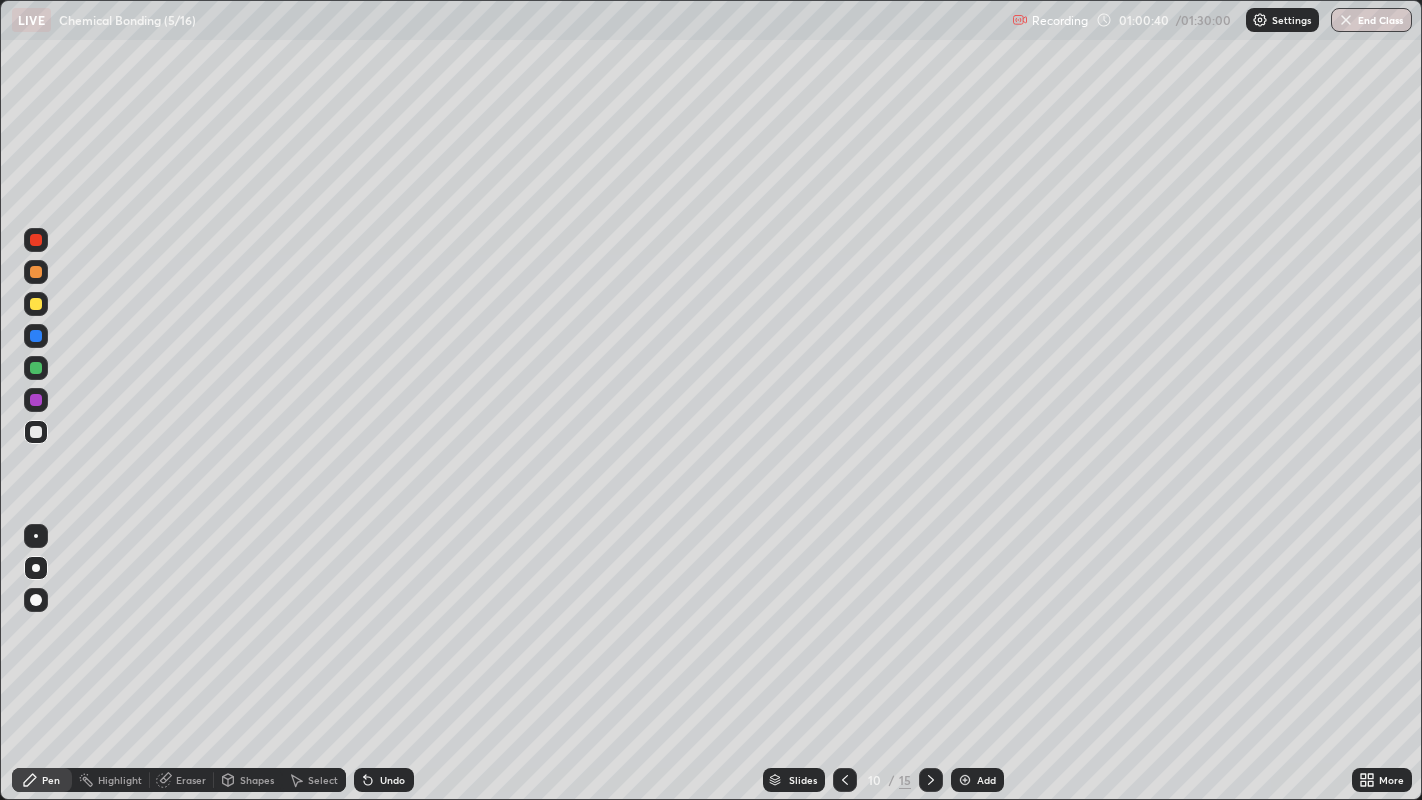 click on "Undo" at bounding box center (384, 780) 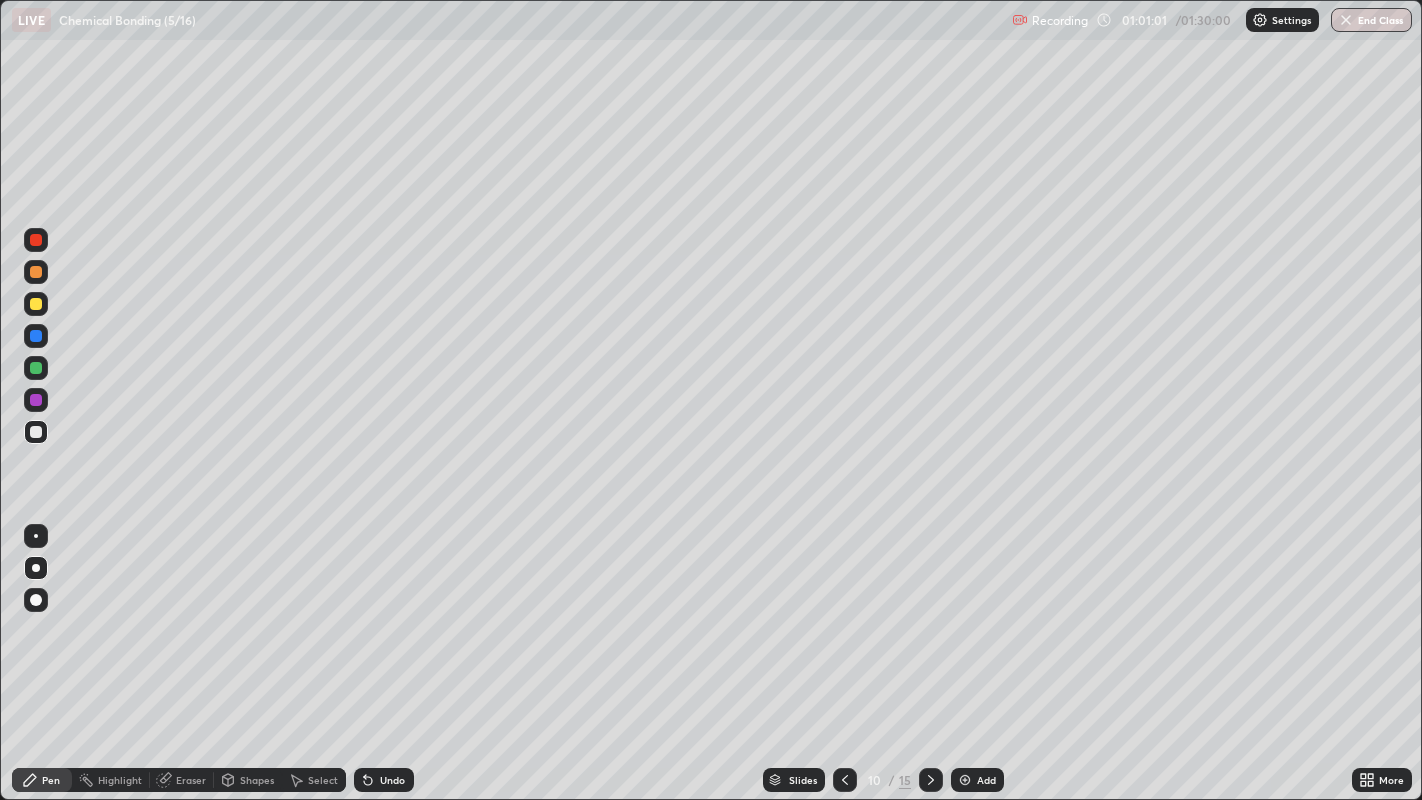 click on "Undo" at bounding box center [384, 780] 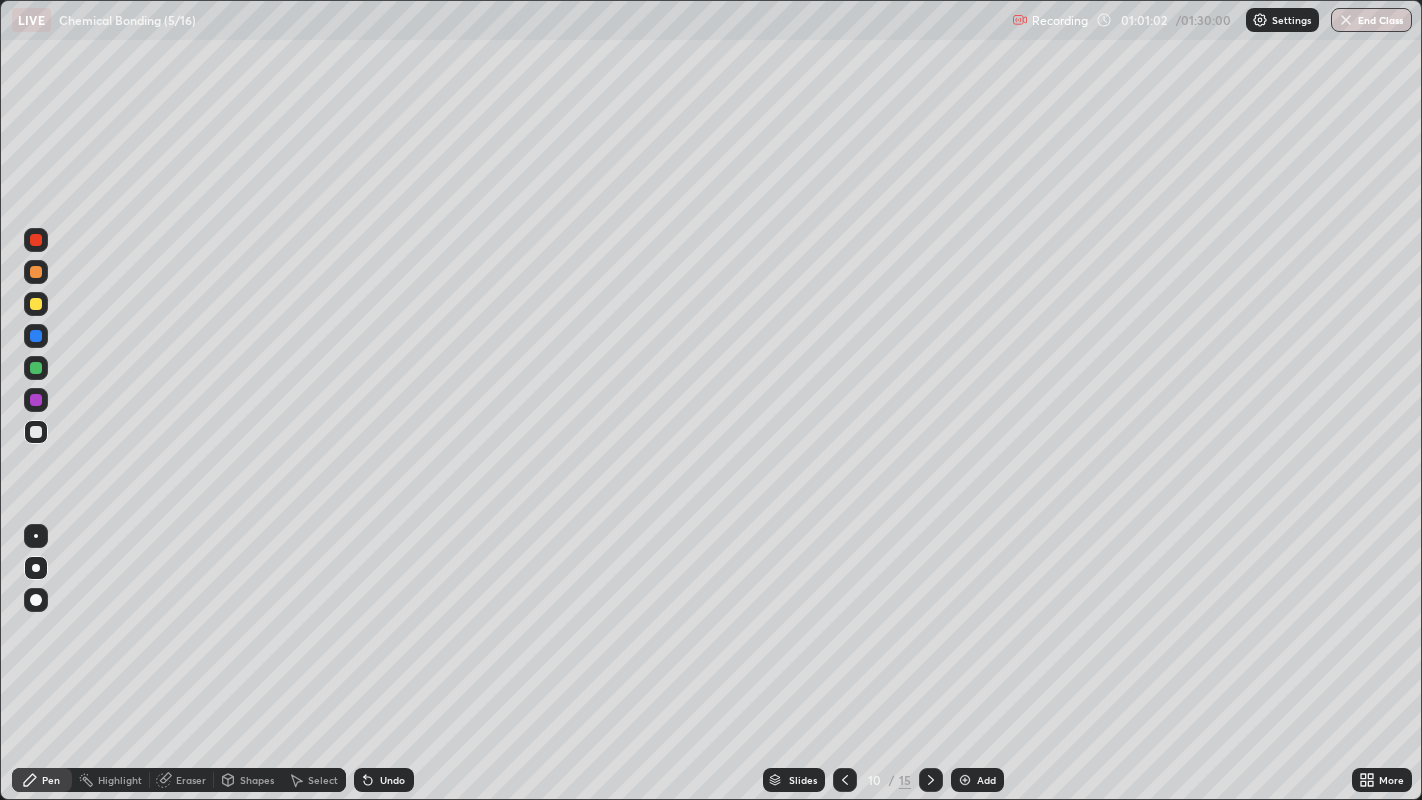 click on "Undo" at bounding box center (384, 780) 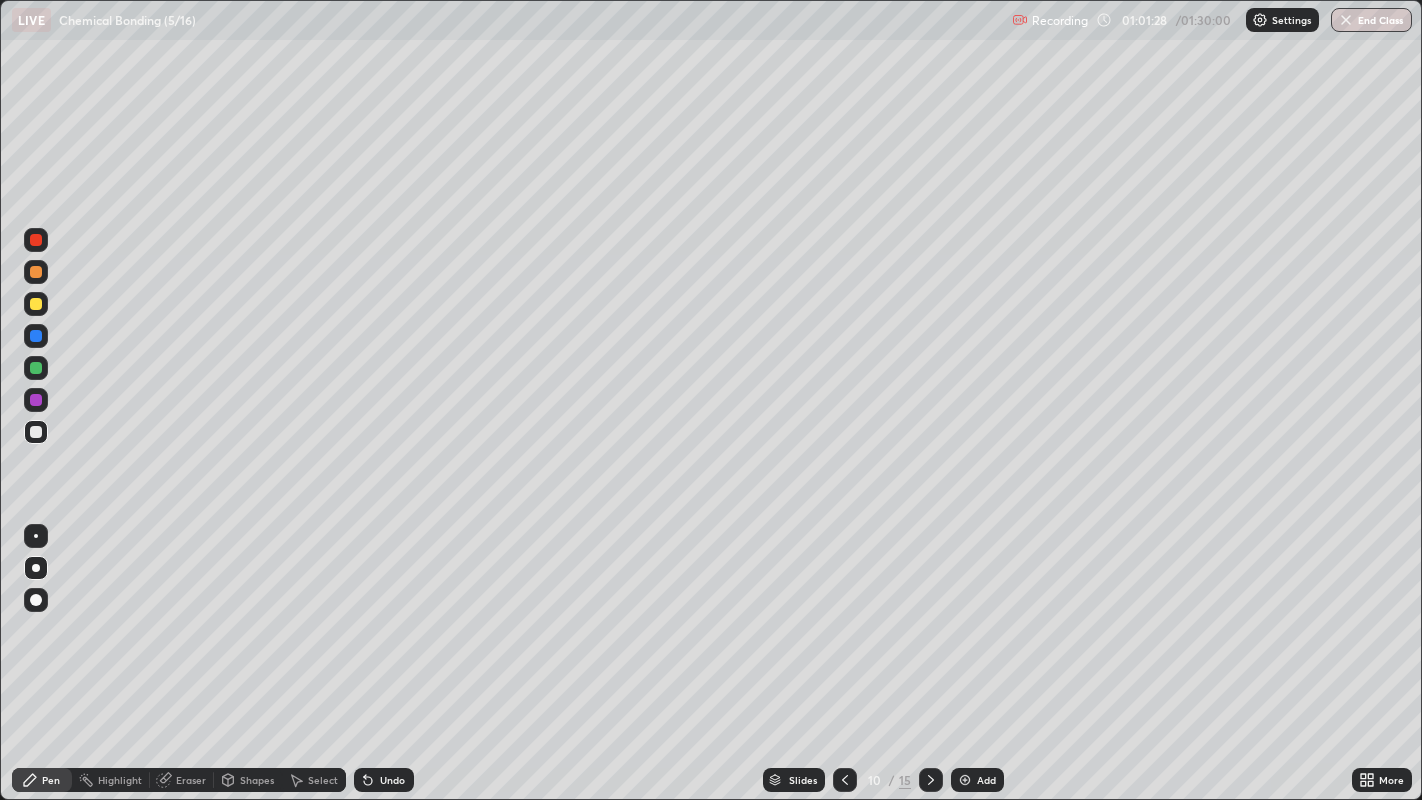 click at bounding box center [36, 336] 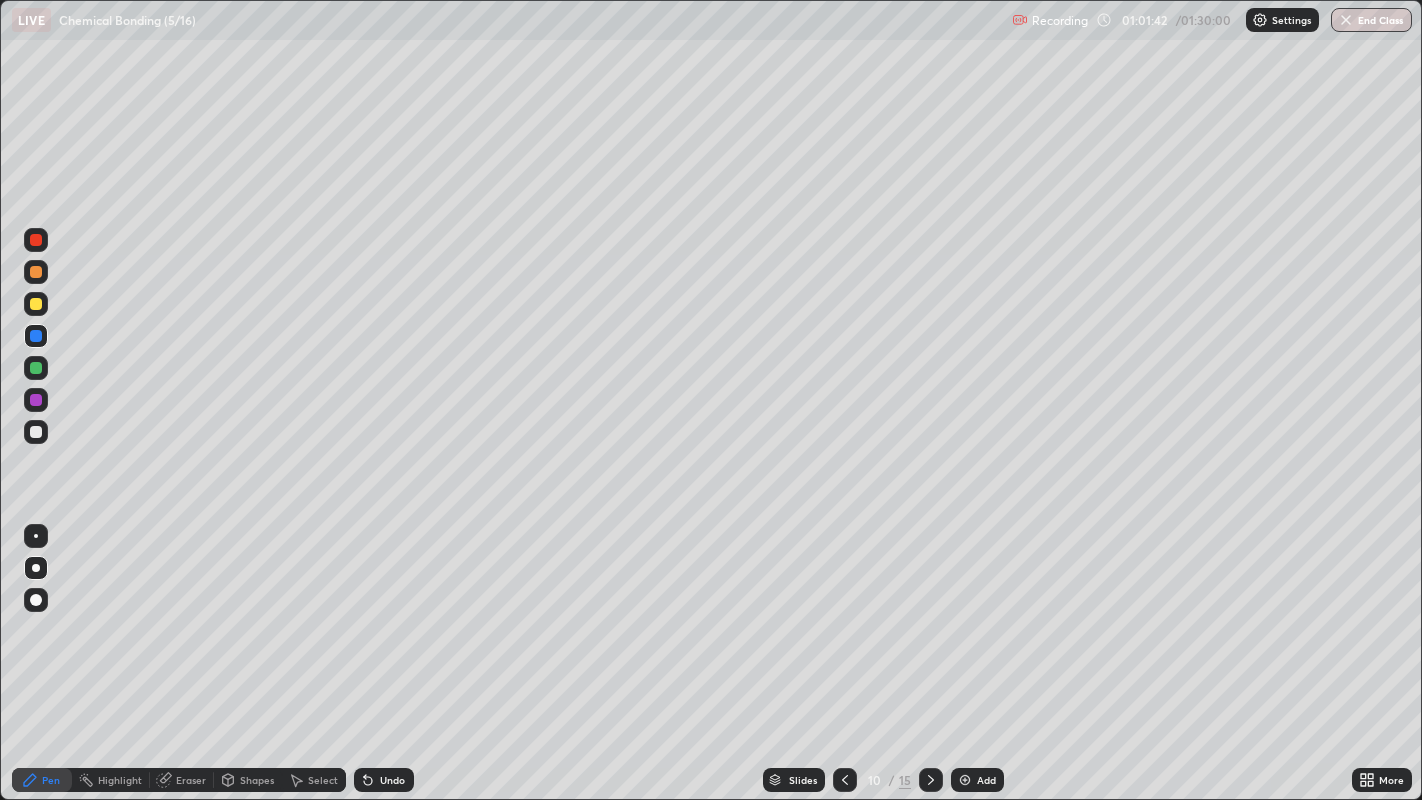 click at bounding box center [36, 432] 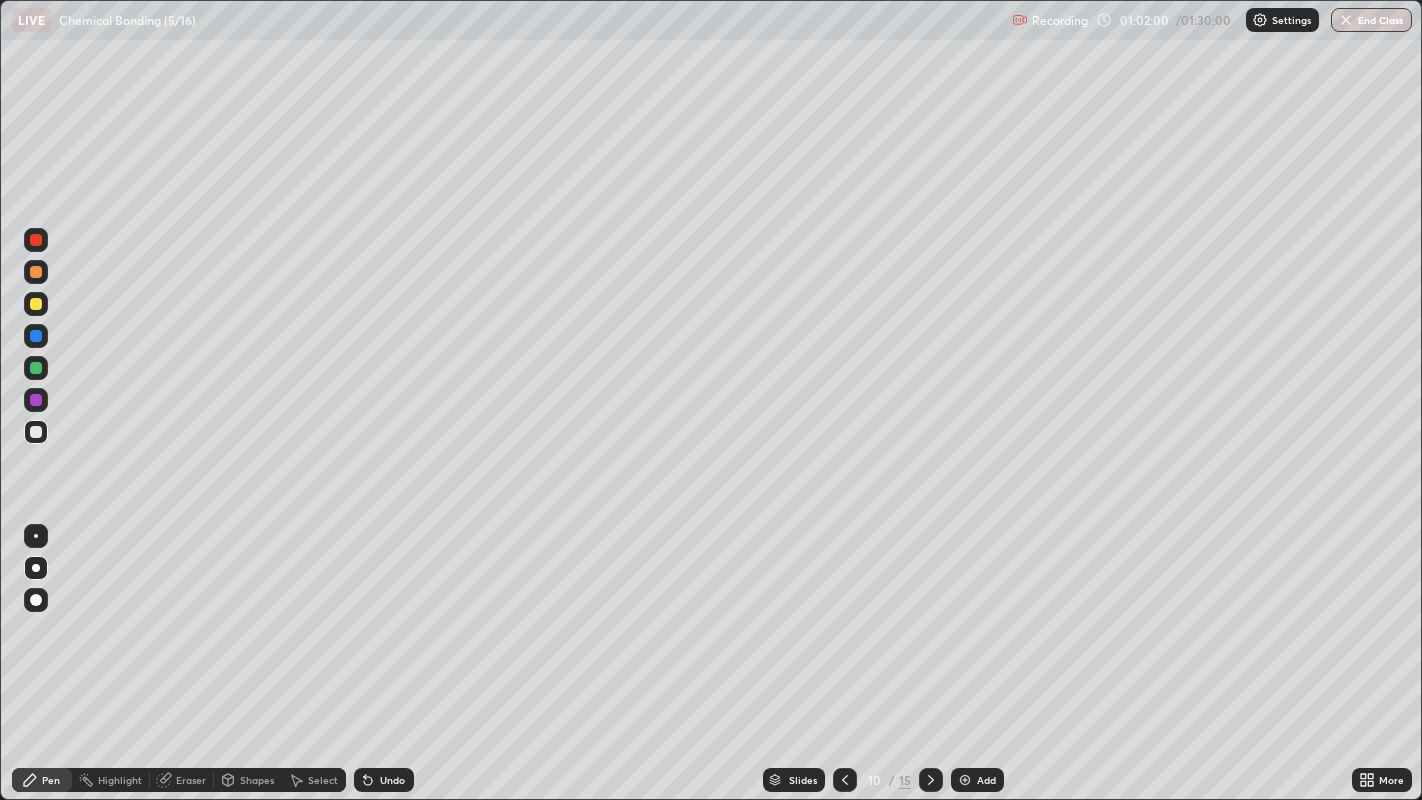 click on "Undo" at bounding box center (392, 780) 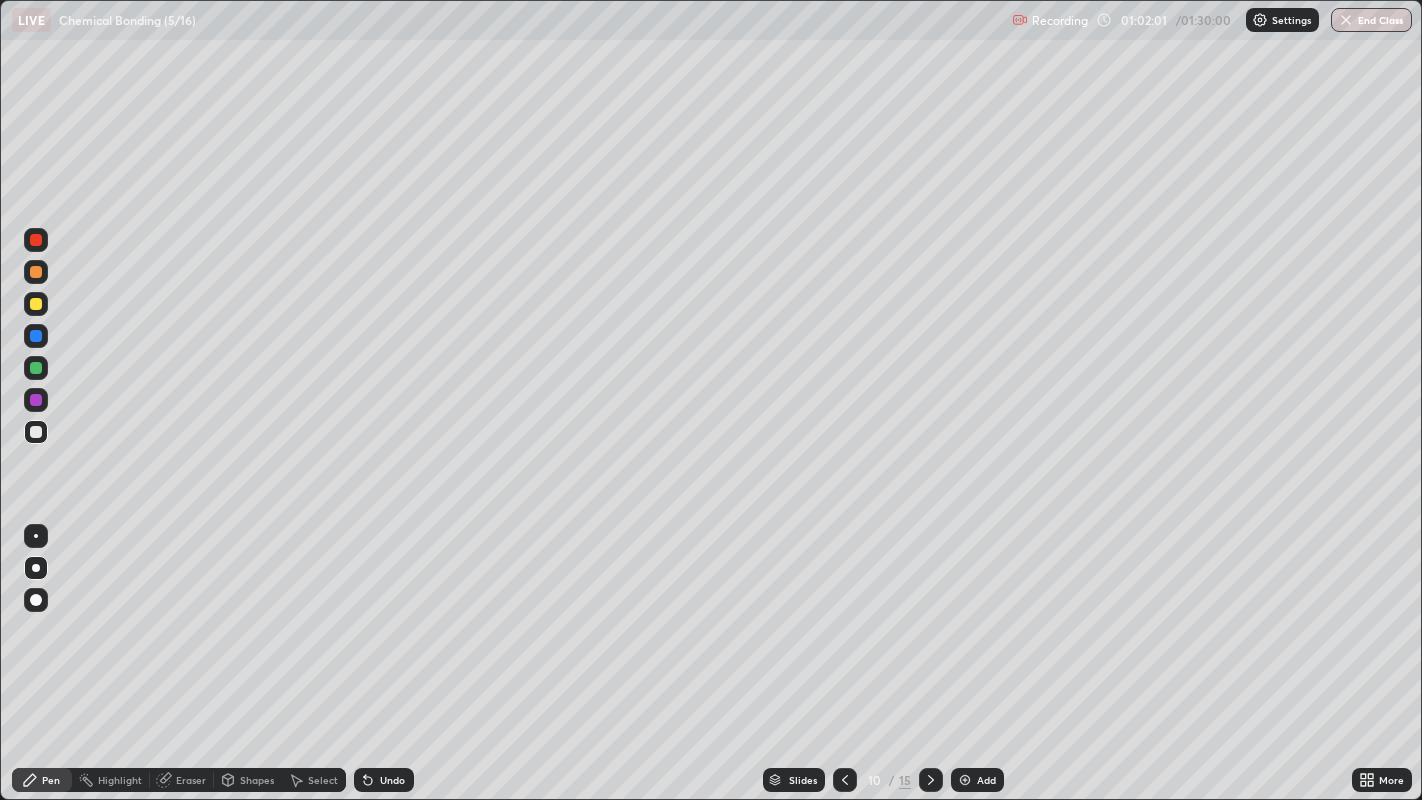 click on "Undo" at bounding box center (380, 780) 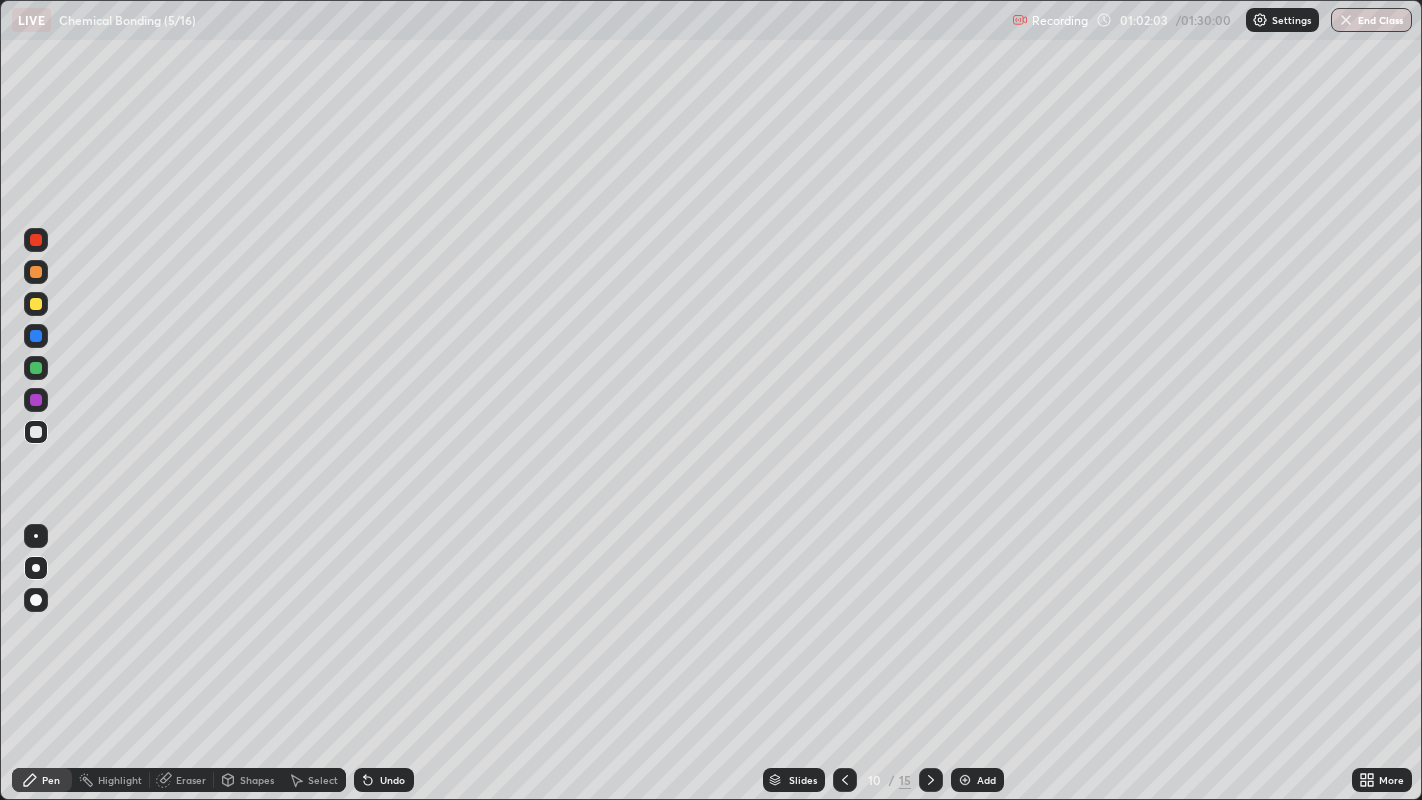 click on "Undo" at bounding box center (392, 780) 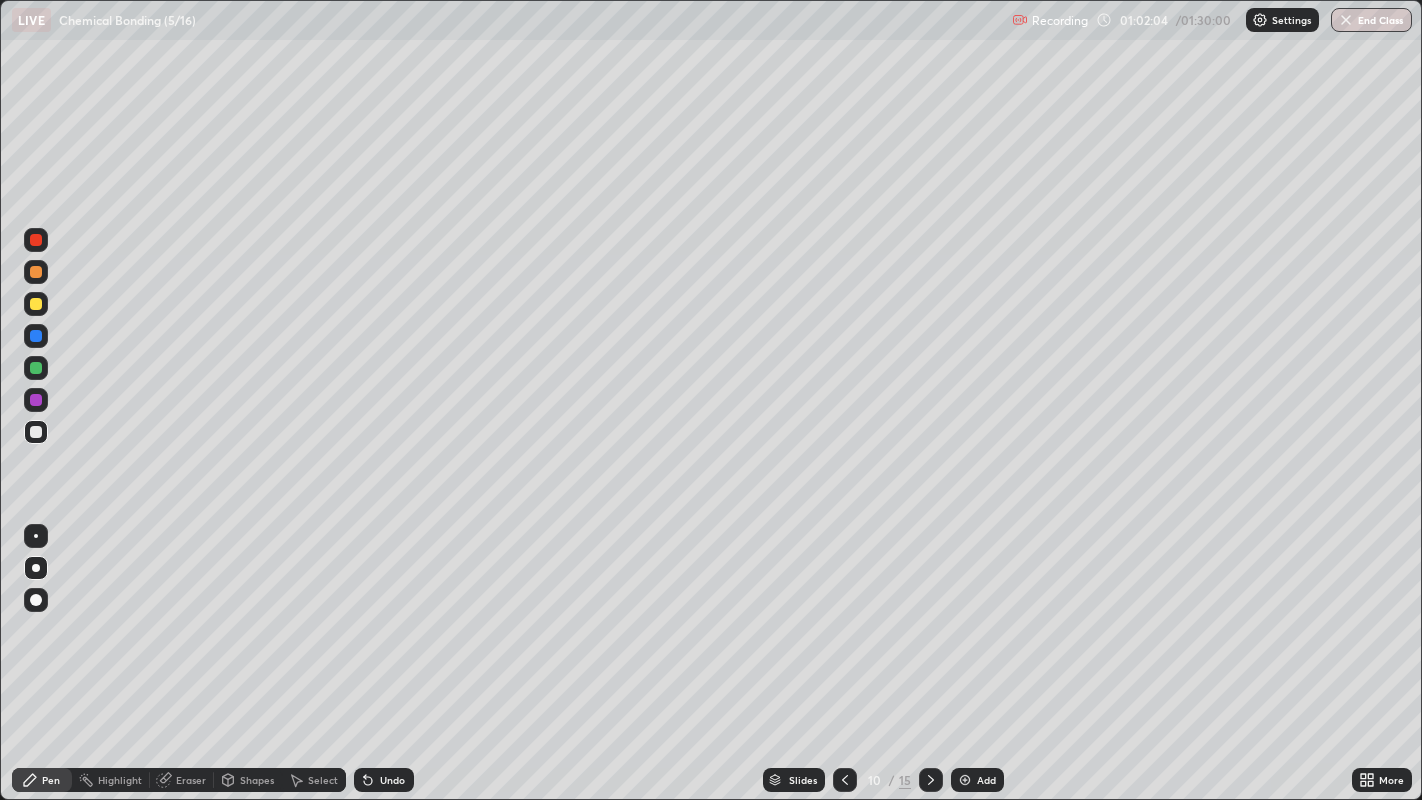 click on "Undo" at bounding box center [392, 780] 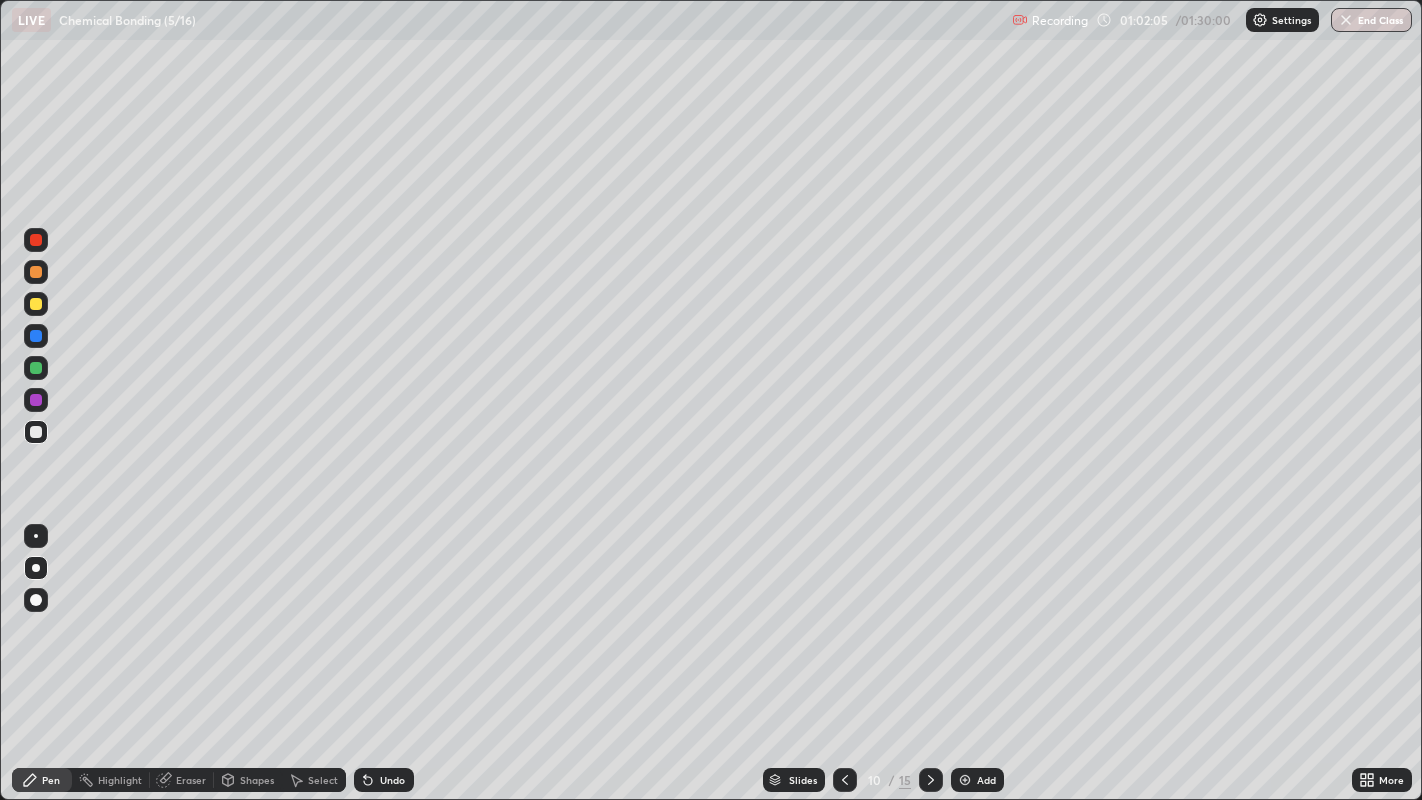 click on "Undo" at bounding box center (392, 780) 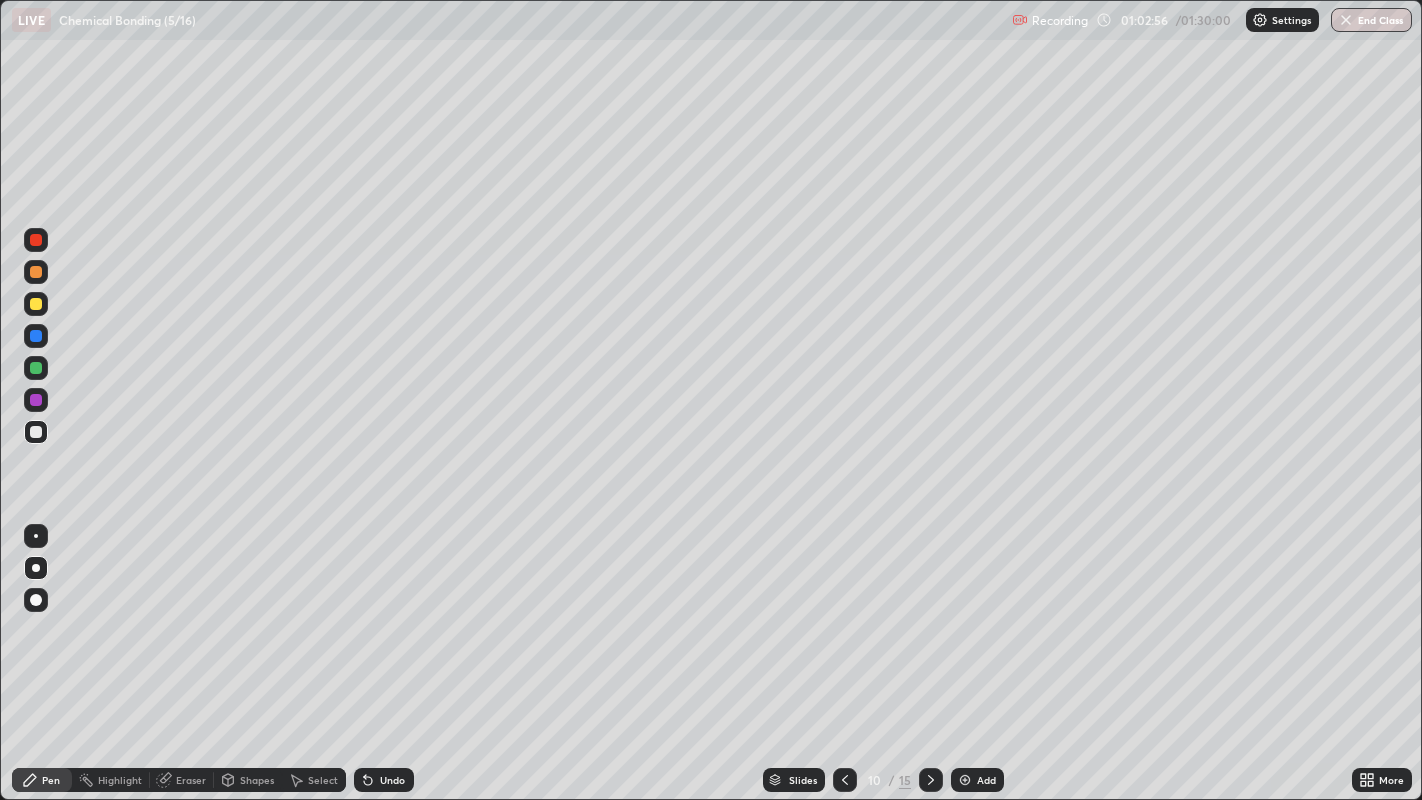 click on "Undo" at bounding box center (392, 780) 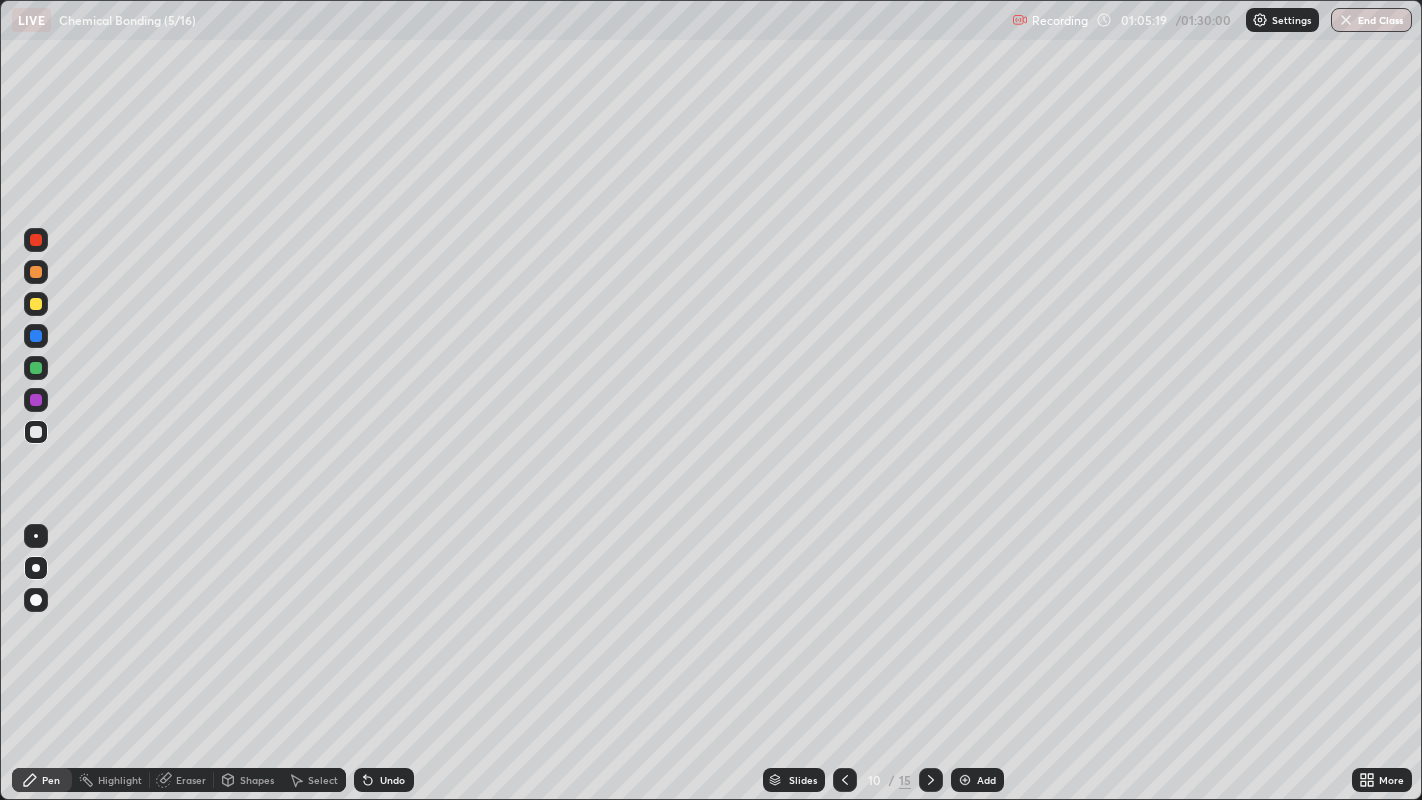 click at bounding box center (36, 336) 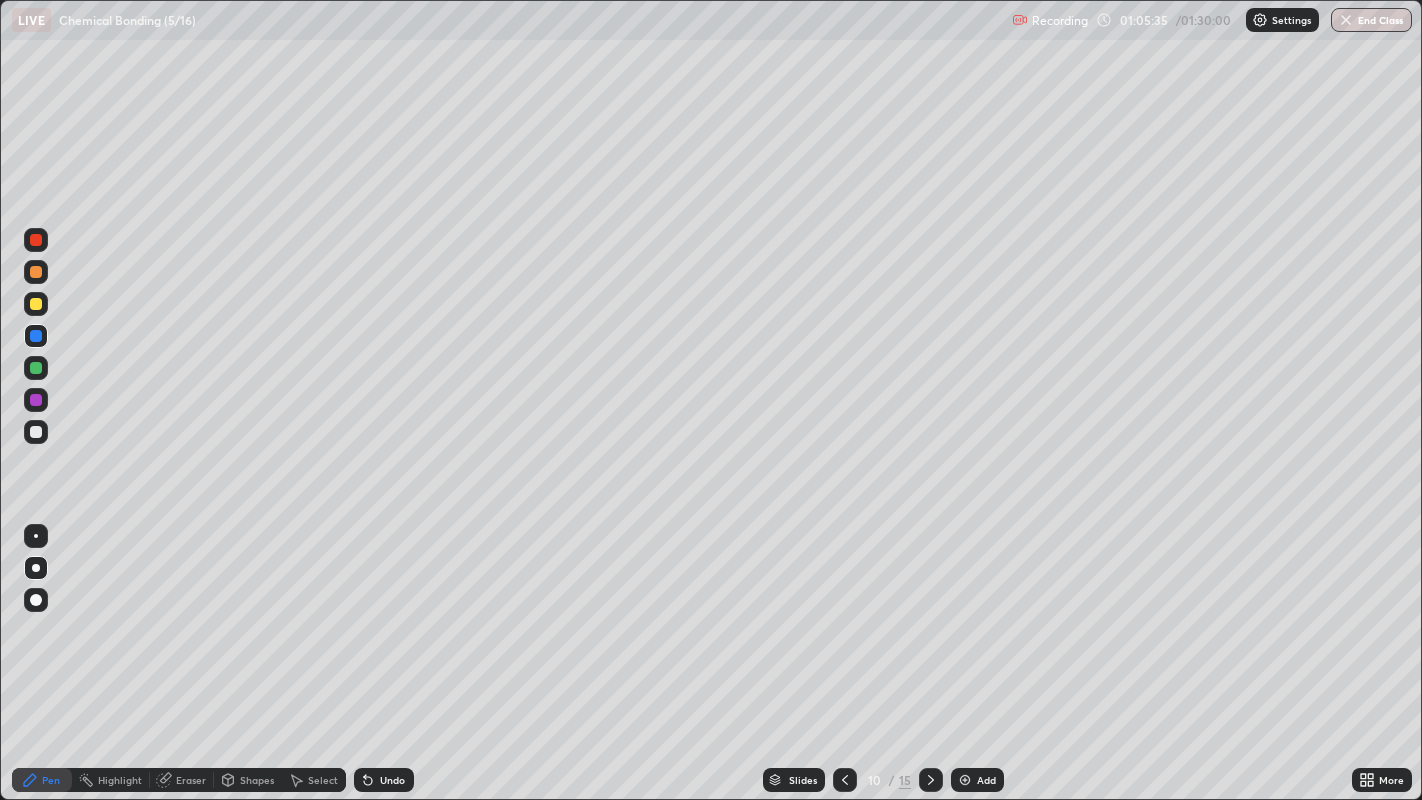 click at bounding box center [36, 304] 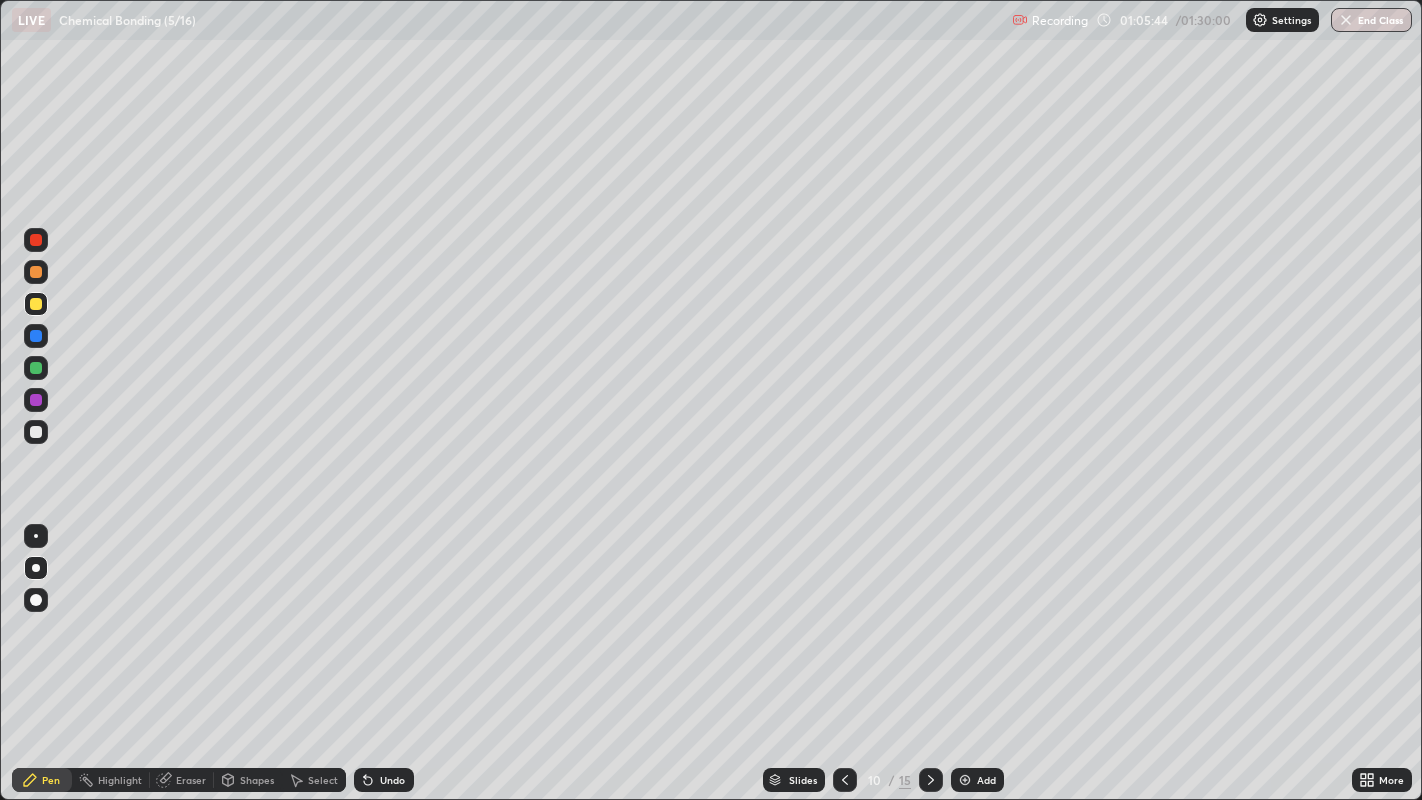 click at bounding box center (36, 432) 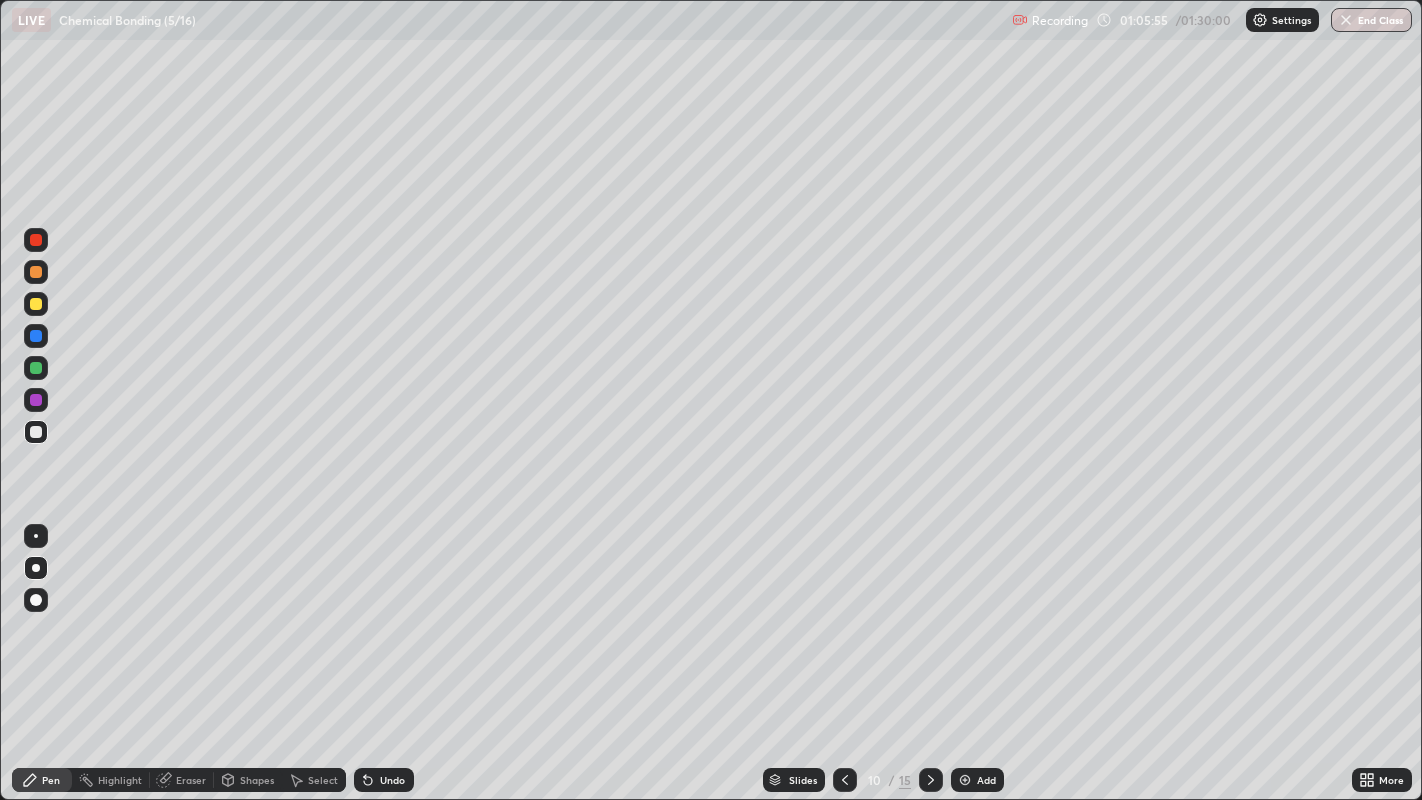 click at bounding box center [36, 432] 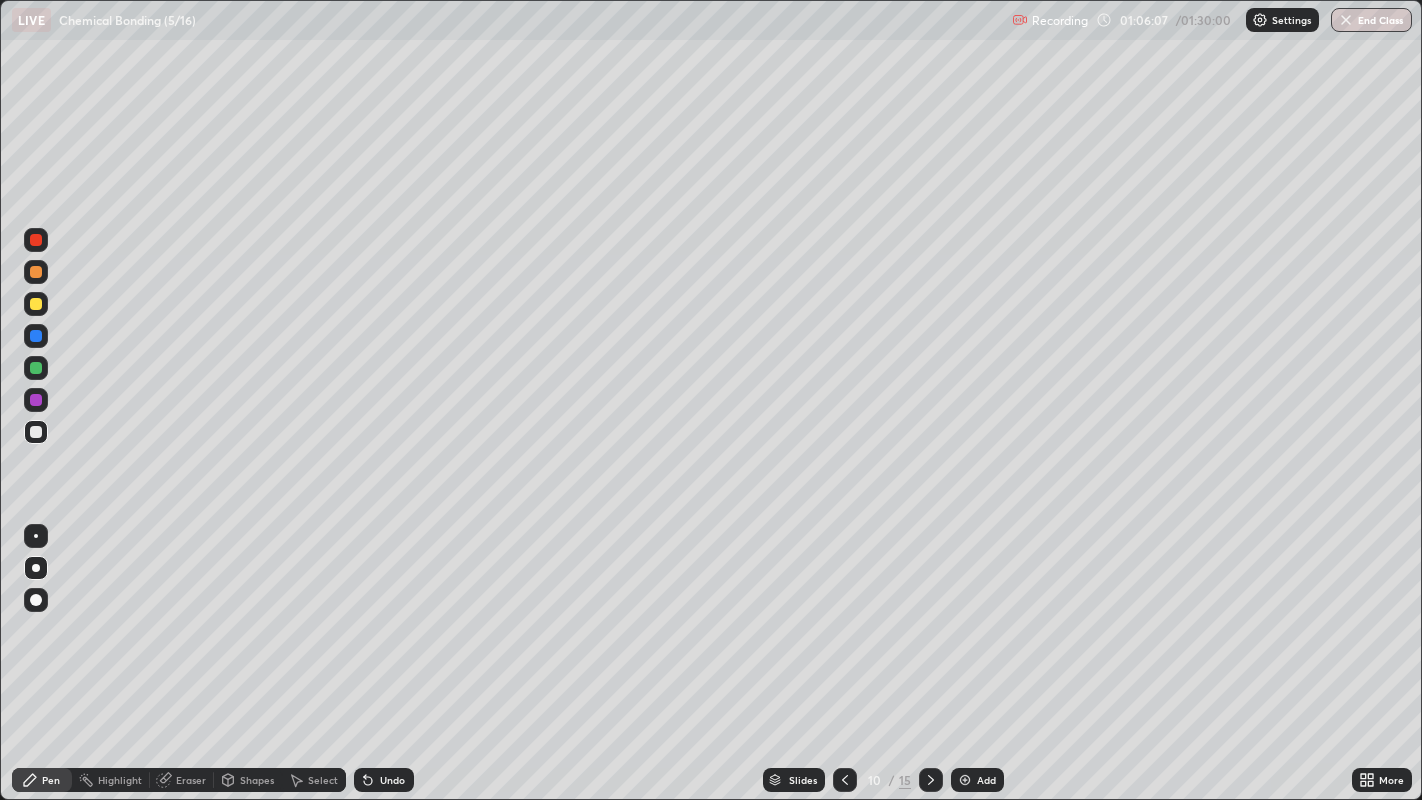 click on "Undo" at bounding box center (392, 780) 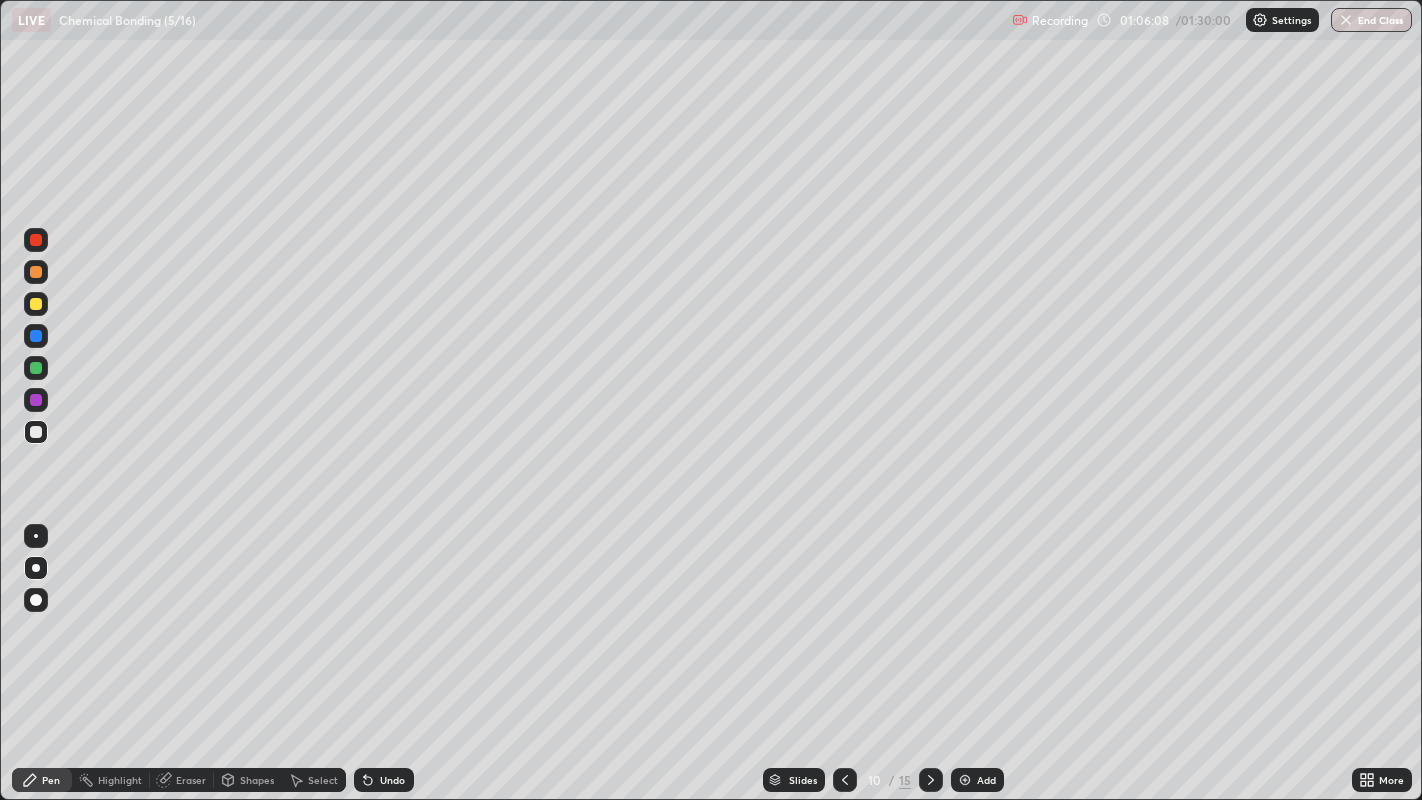 click on "Undo" at bounding box center [392, 780] 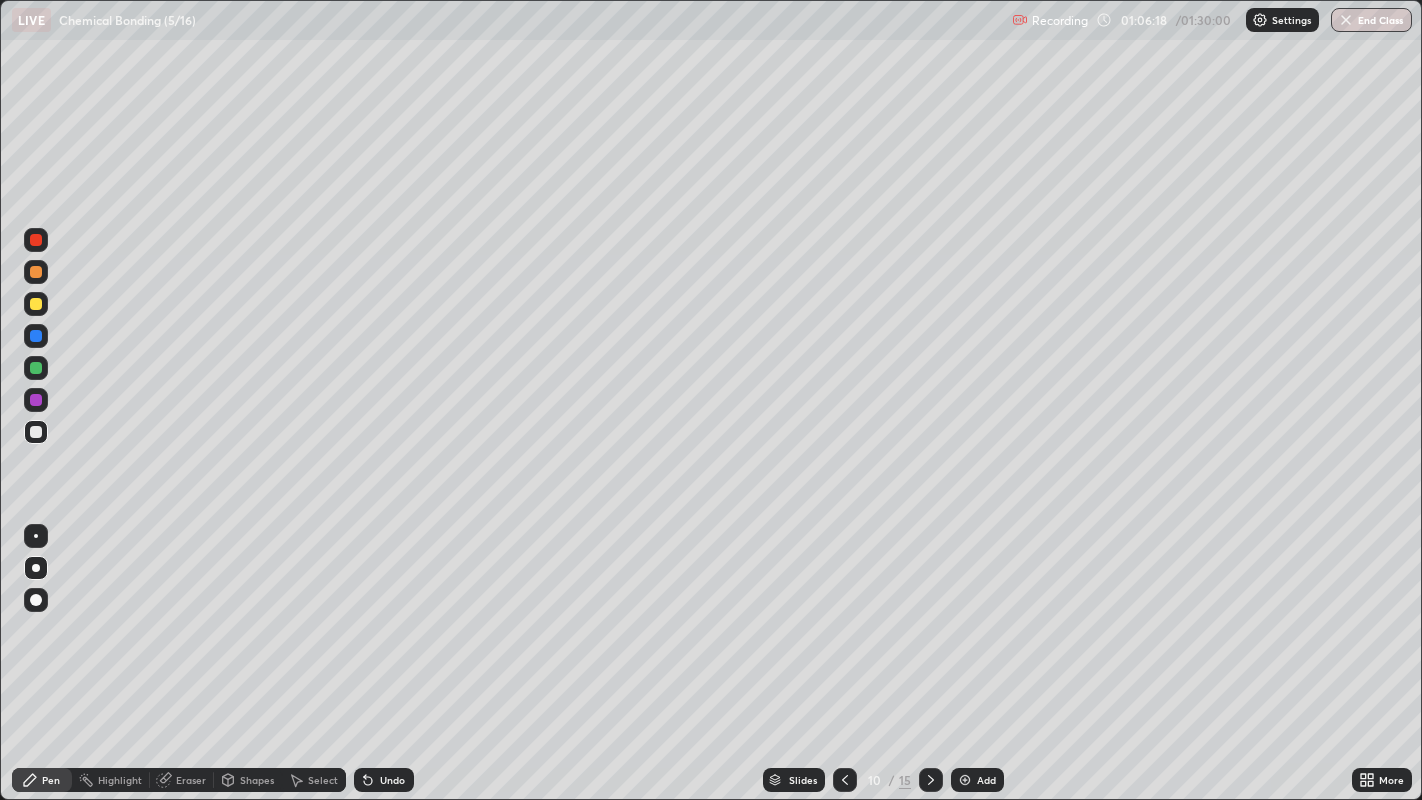 click on "Undo" at bounding box center [392, 780] 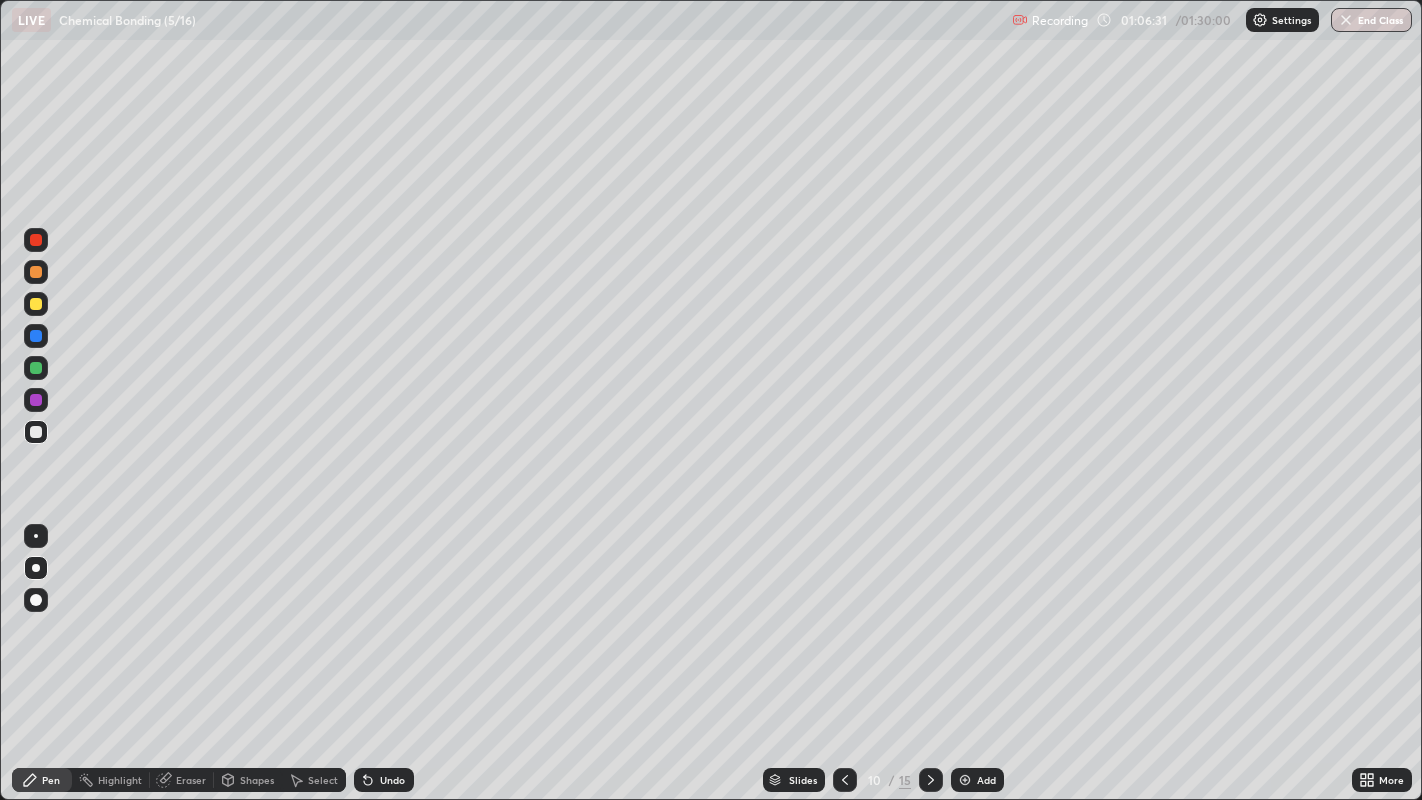 click on "Undo" at bounding box center [392, 780] 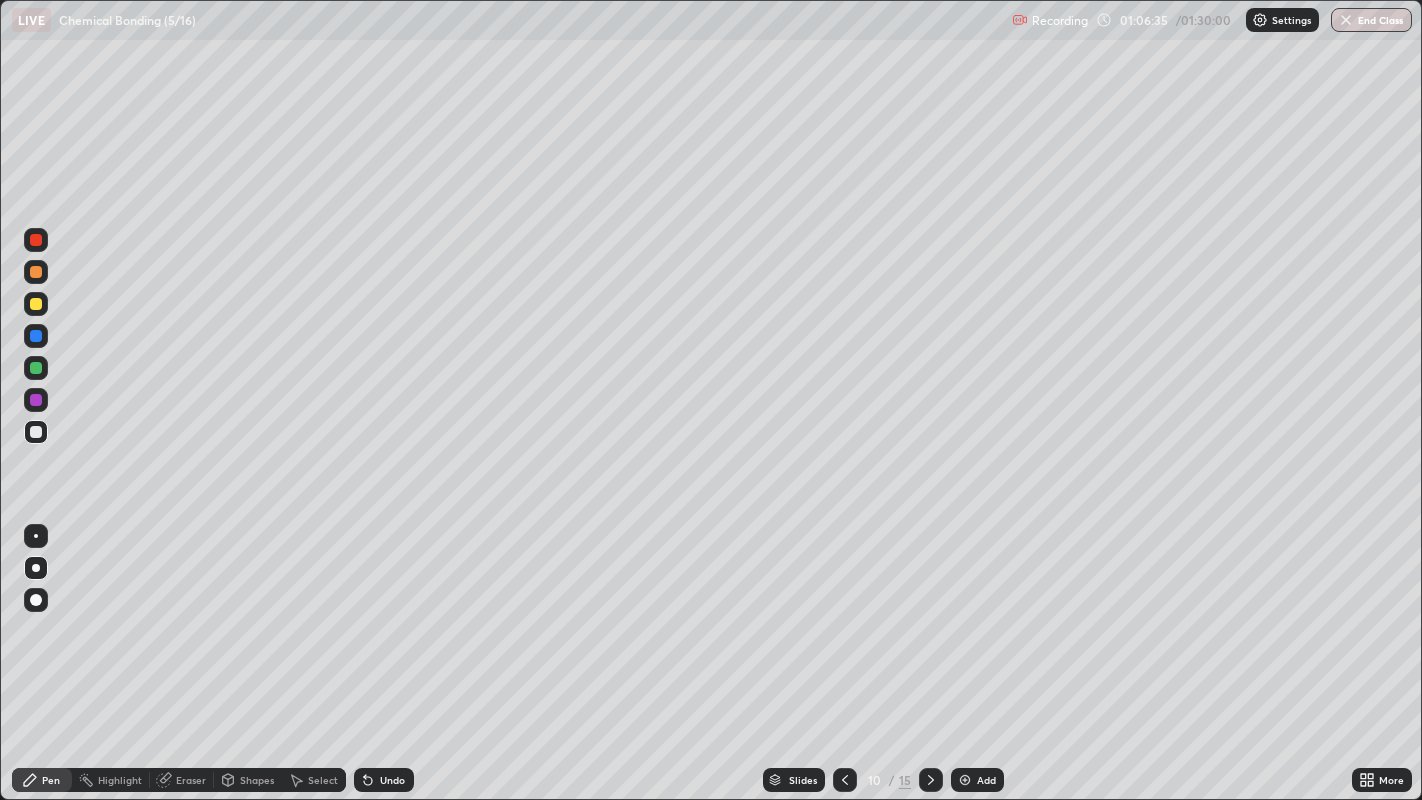 click on "Undo" at bounding box center (384, 780) 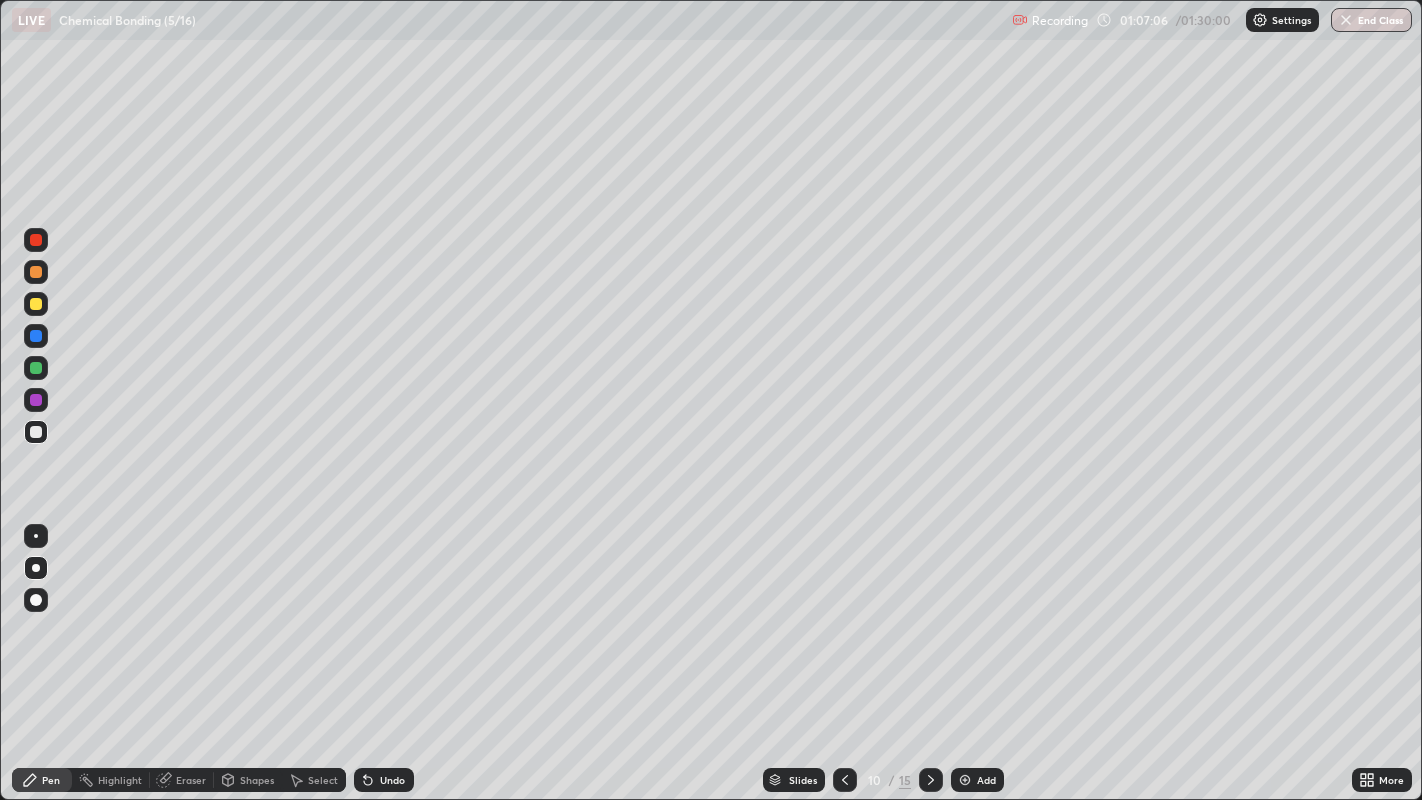 click on "Eraser" at bounding box center (191, 780) 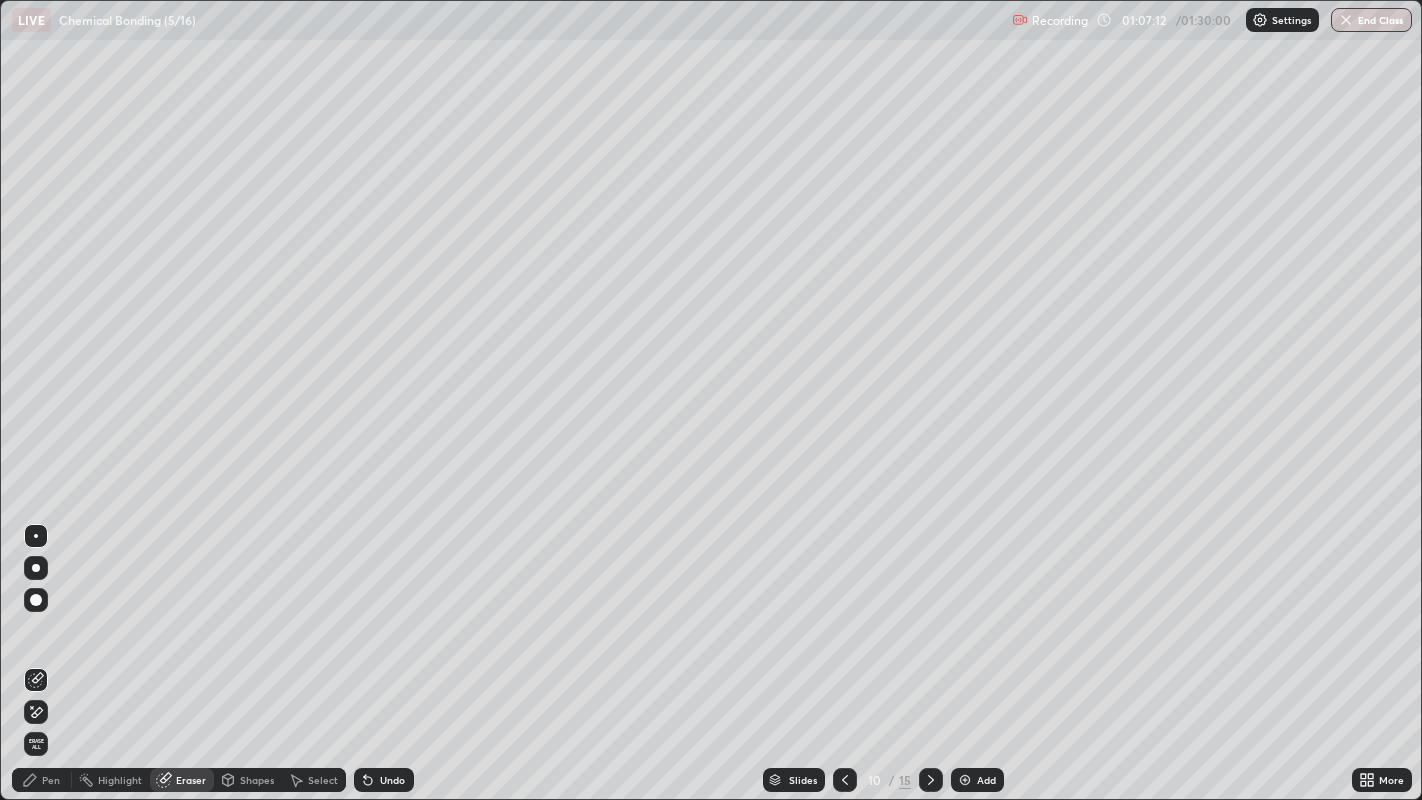 click on "Pen" at bounding box center (42, 780) 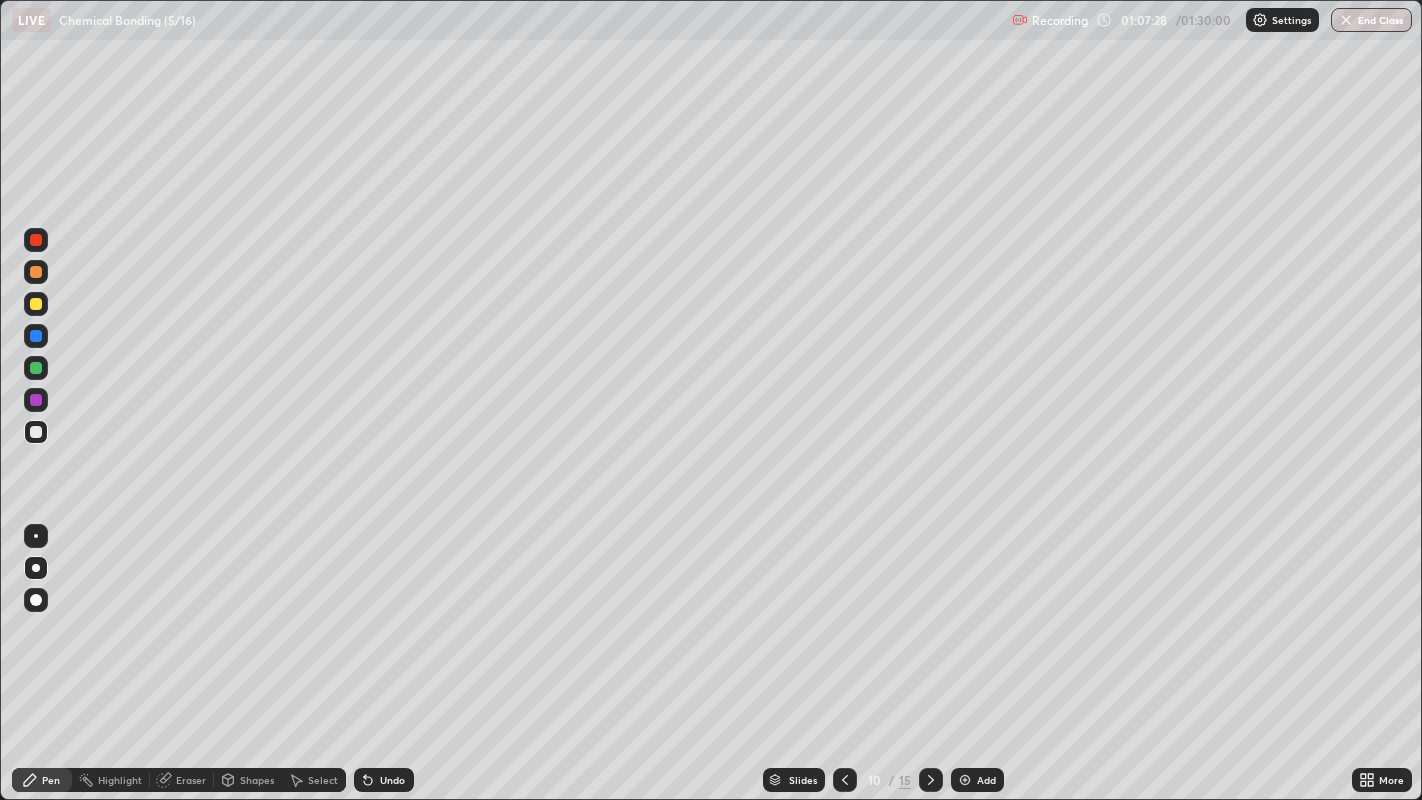 click at bounding box center (36, 336) 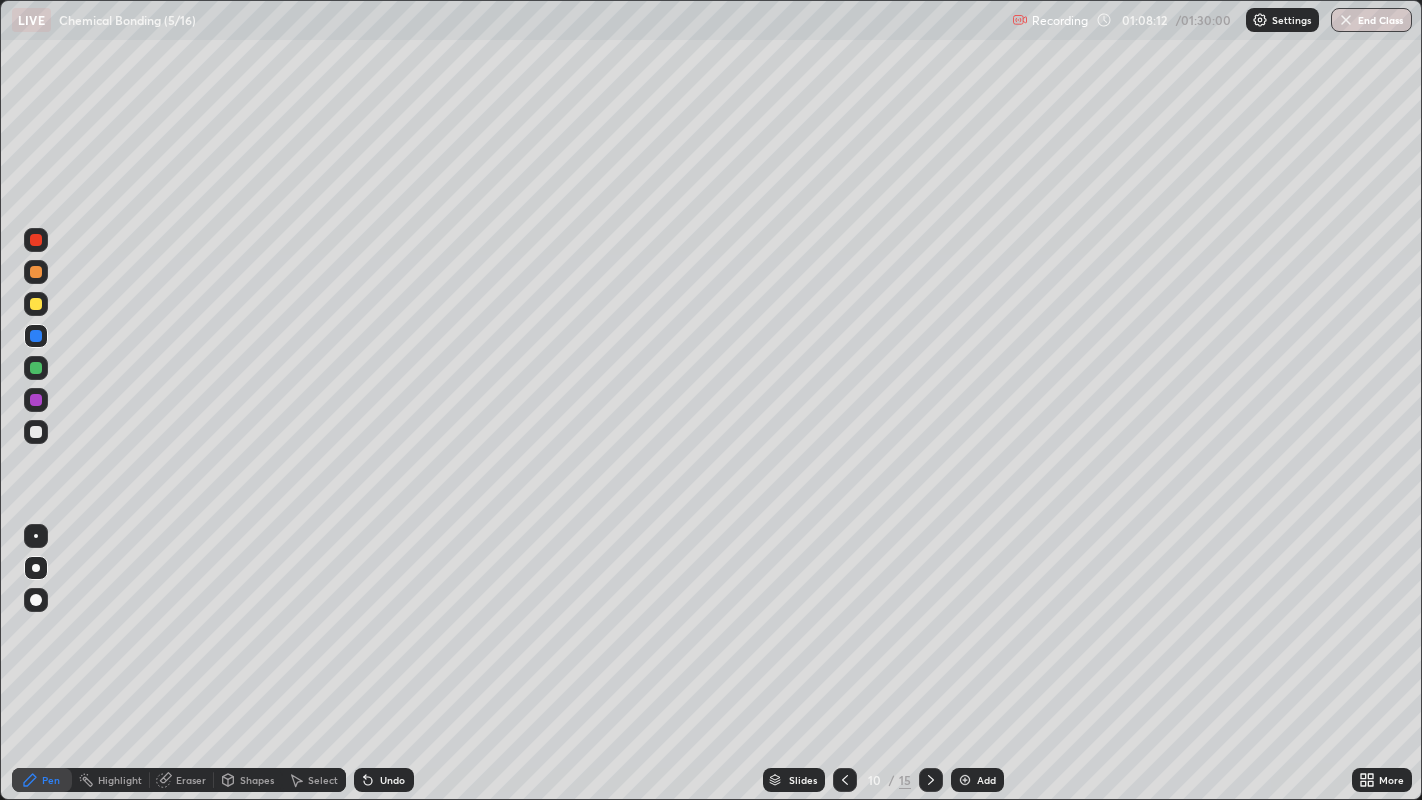 click at bounding box center (36, 336) 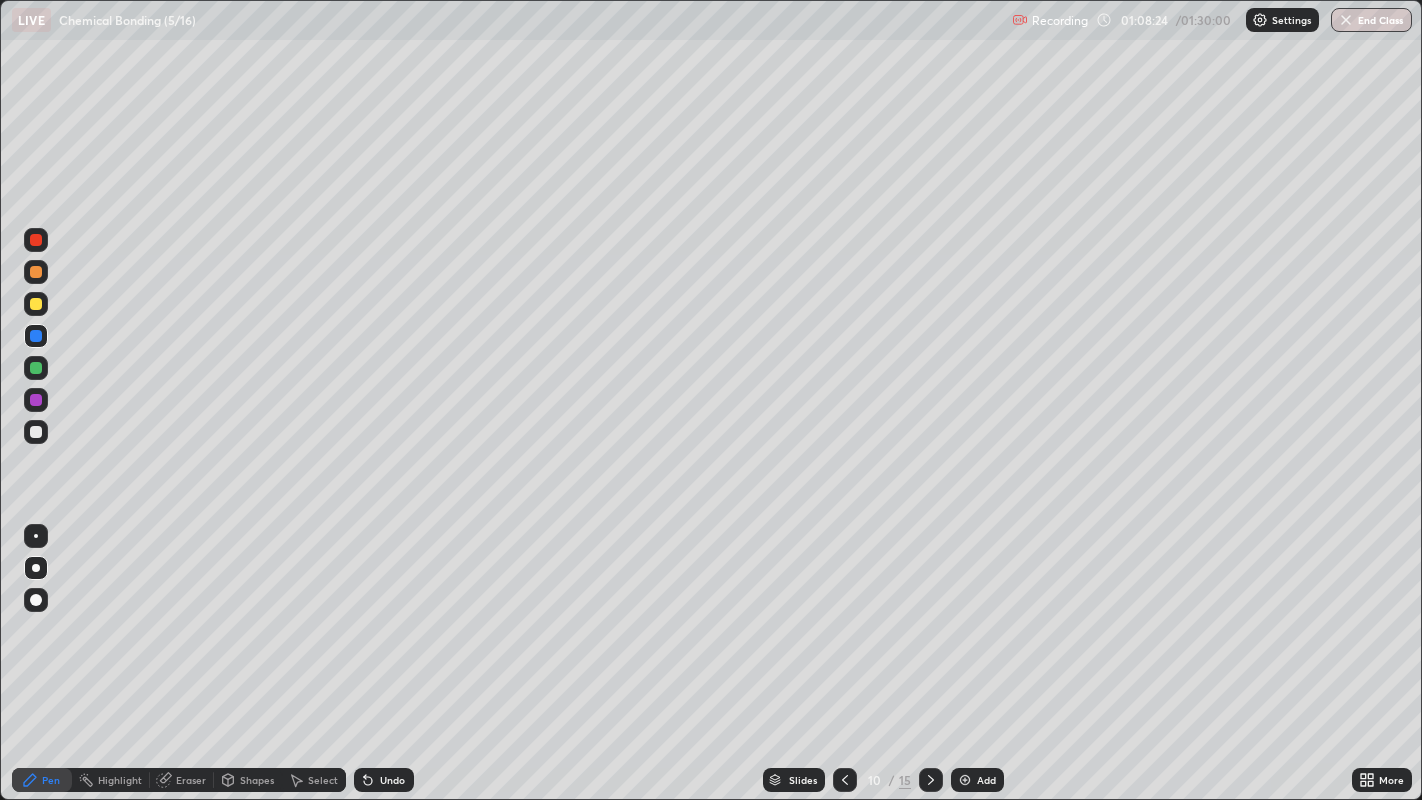 click at bounding box center [36, 432] 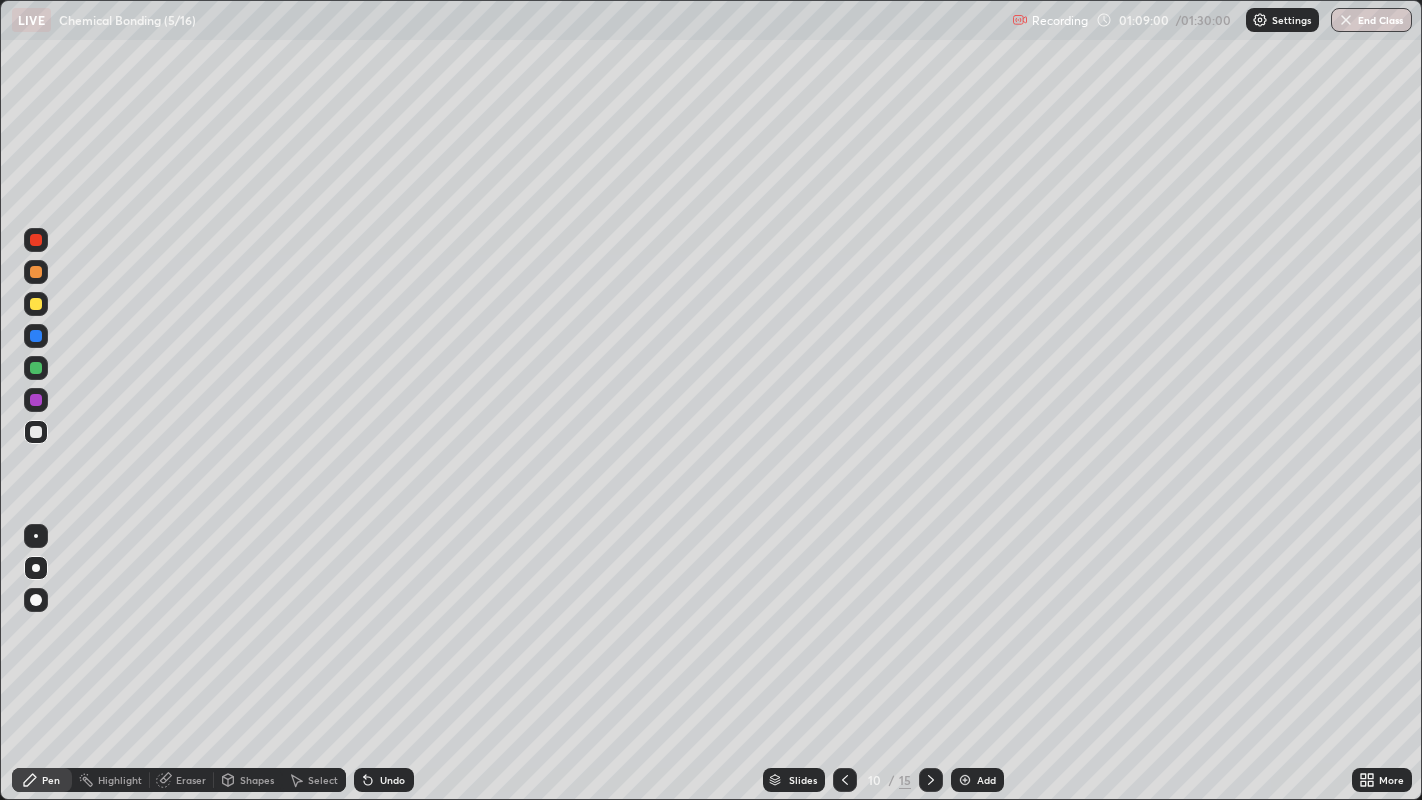 click at bounding box center (931, 780) 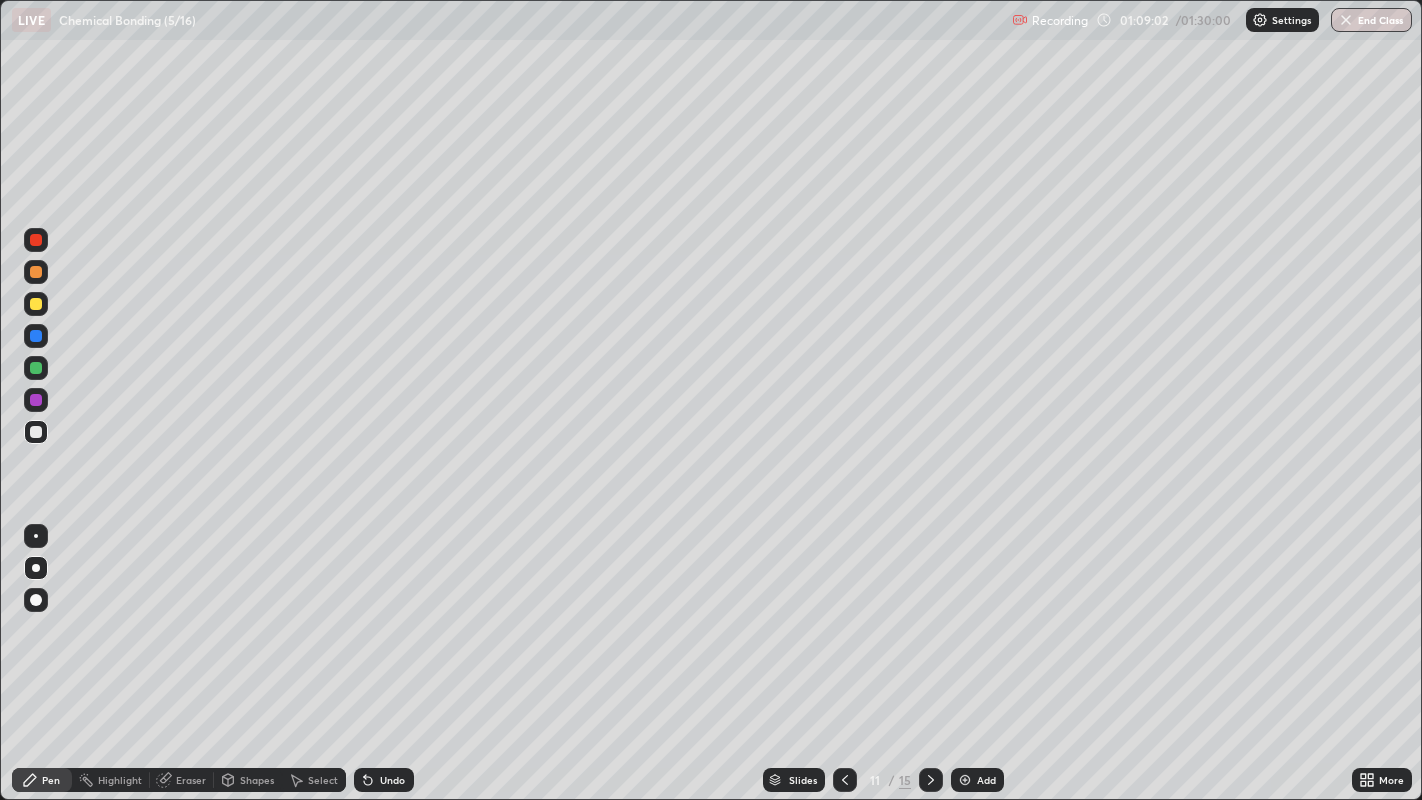 click at bounding box center (36, 432) 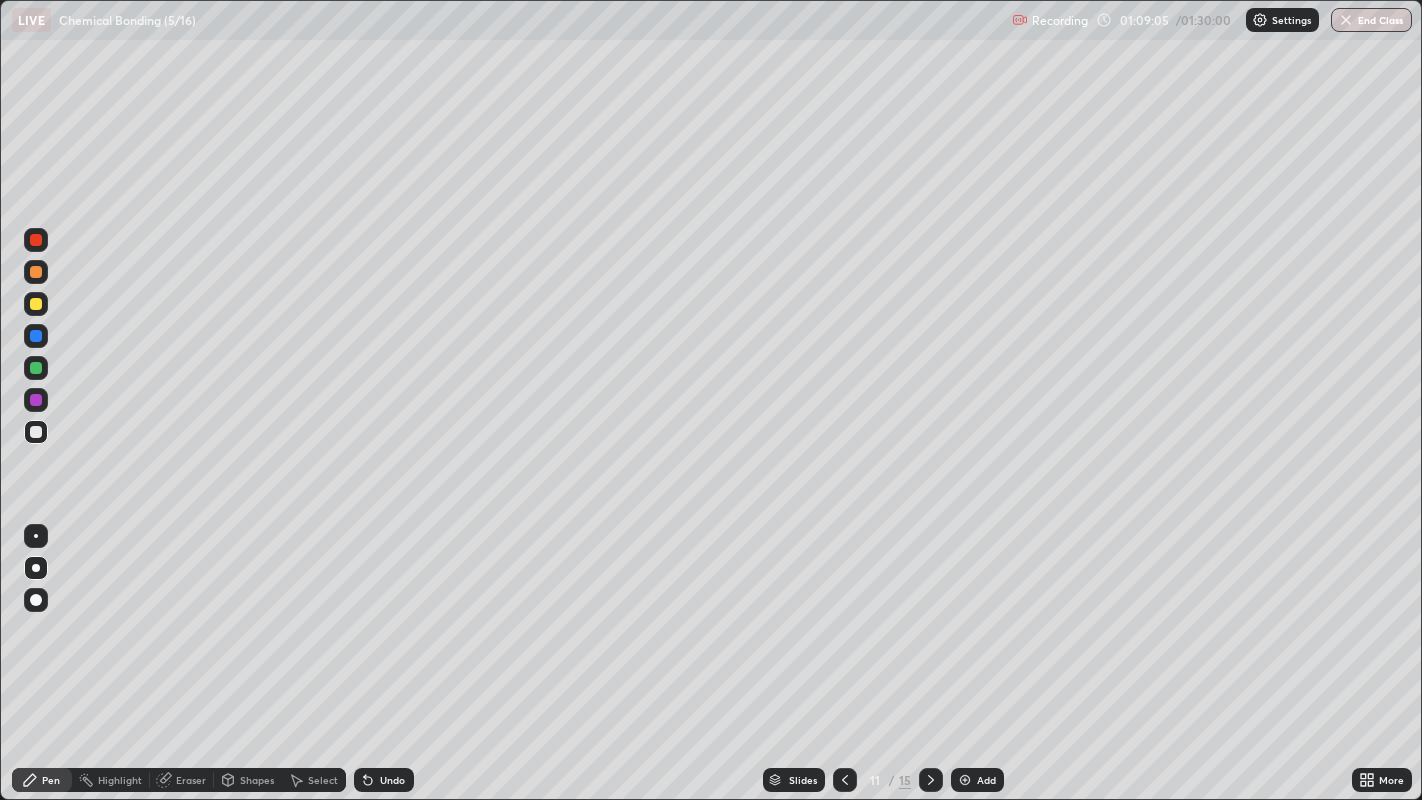 click at bounding box center (845, 780) 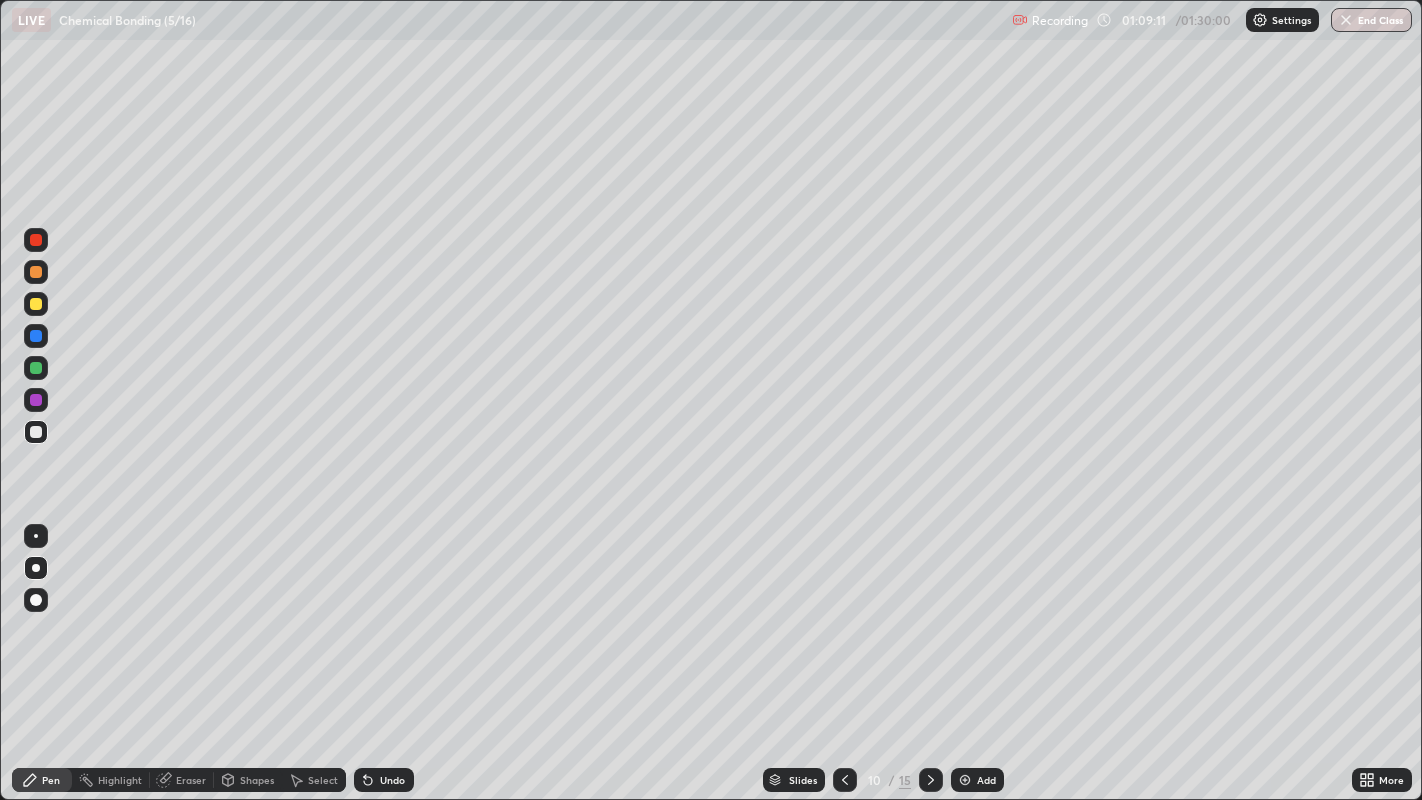 click 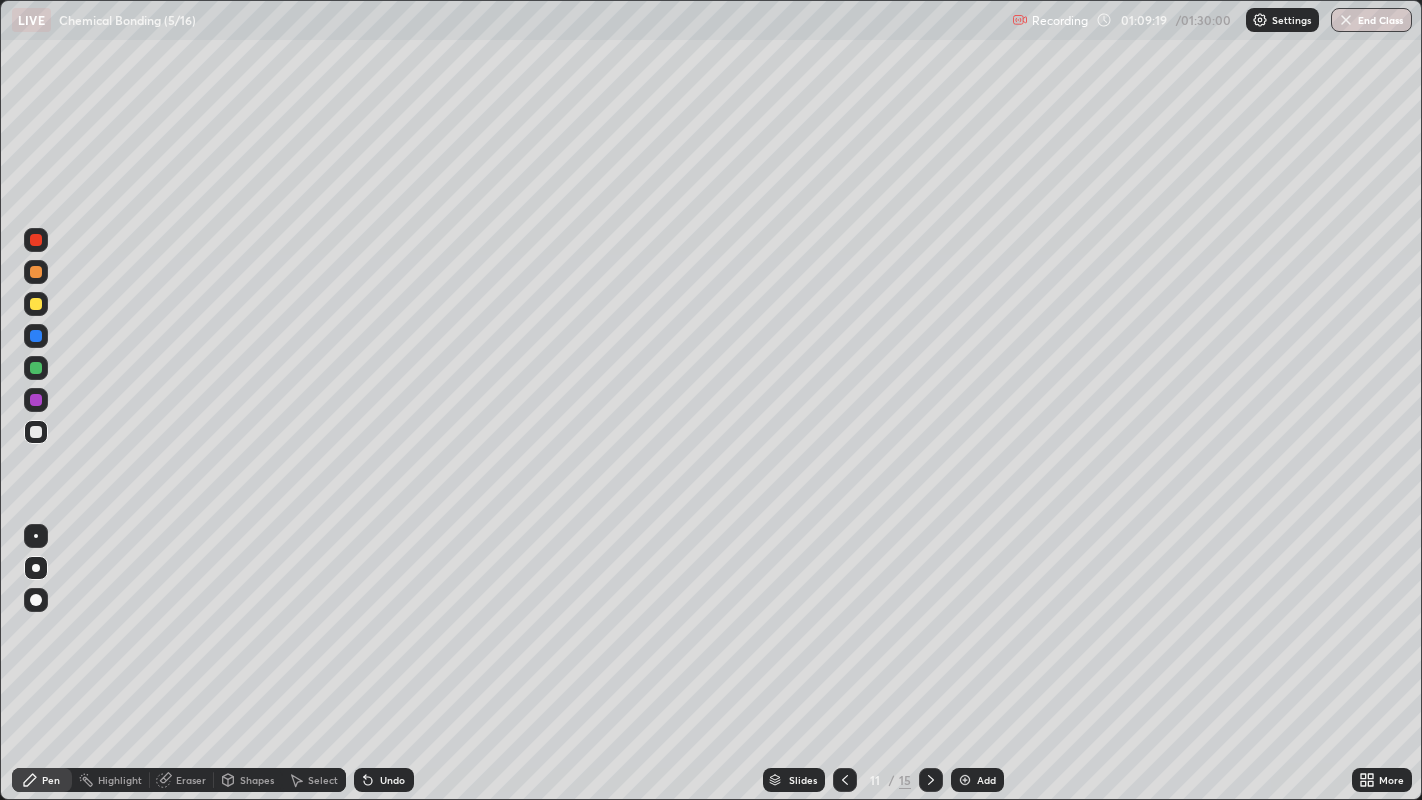 click on "Undo" at bounding box center (392, 780) 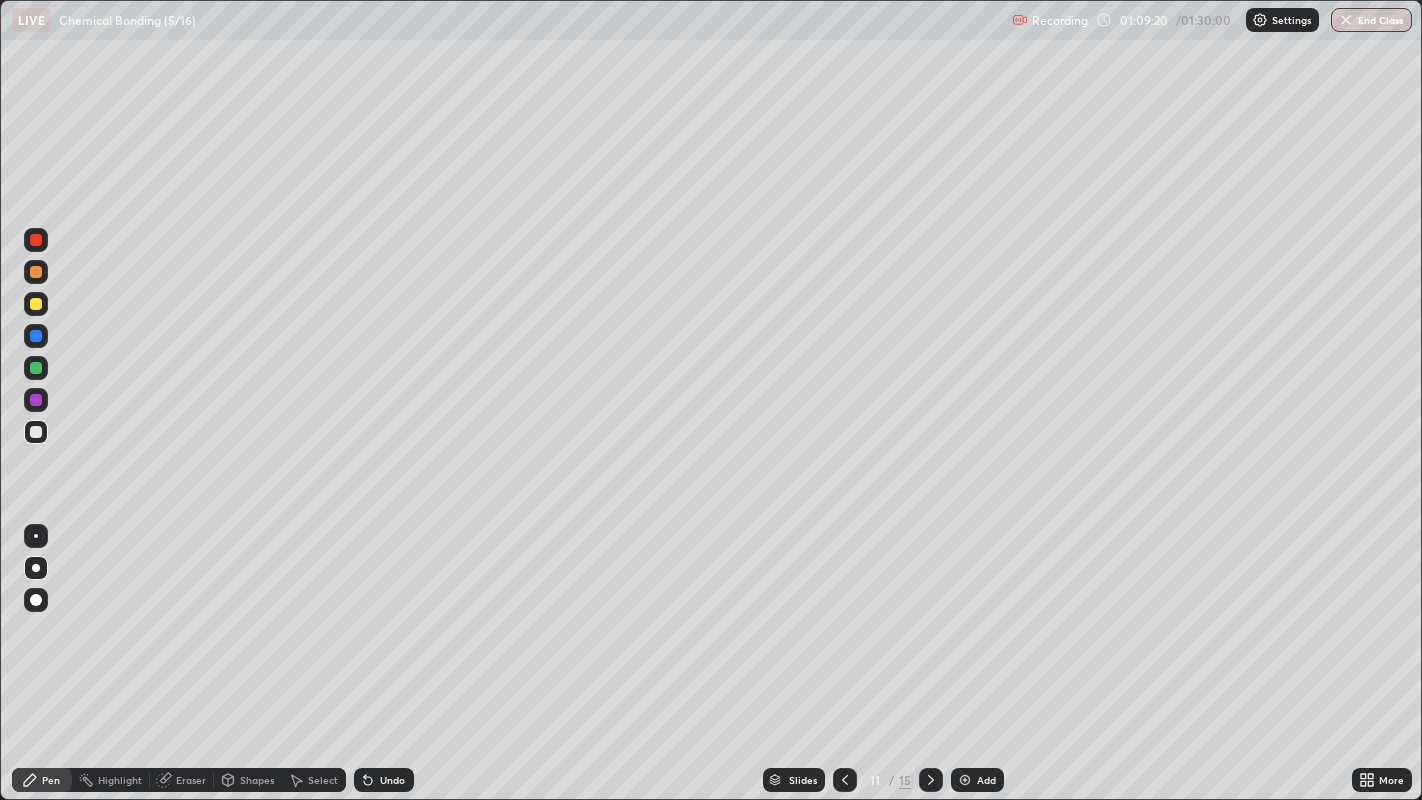 click on "Undo" at bounding box center (384, 780) 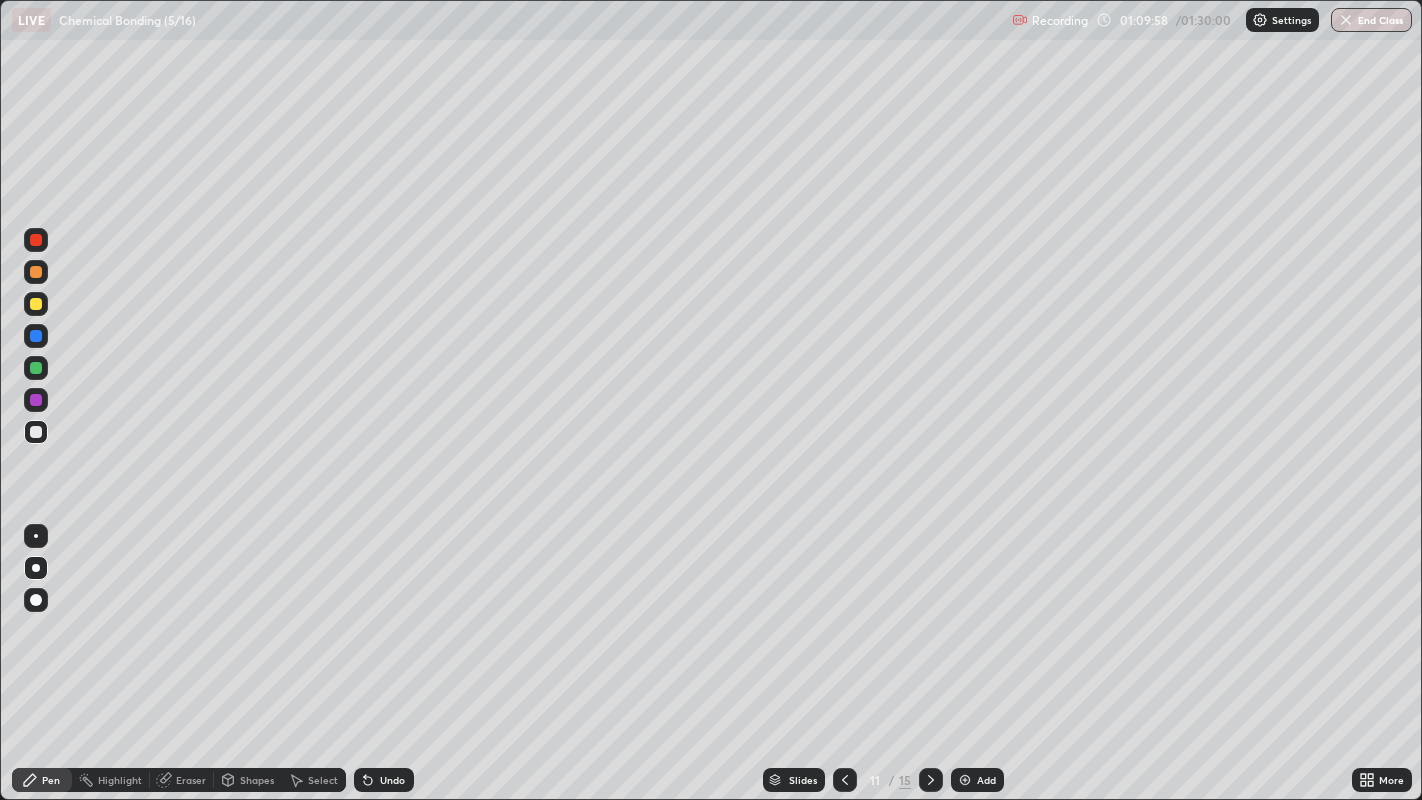 click at bounding box center (36, 432) 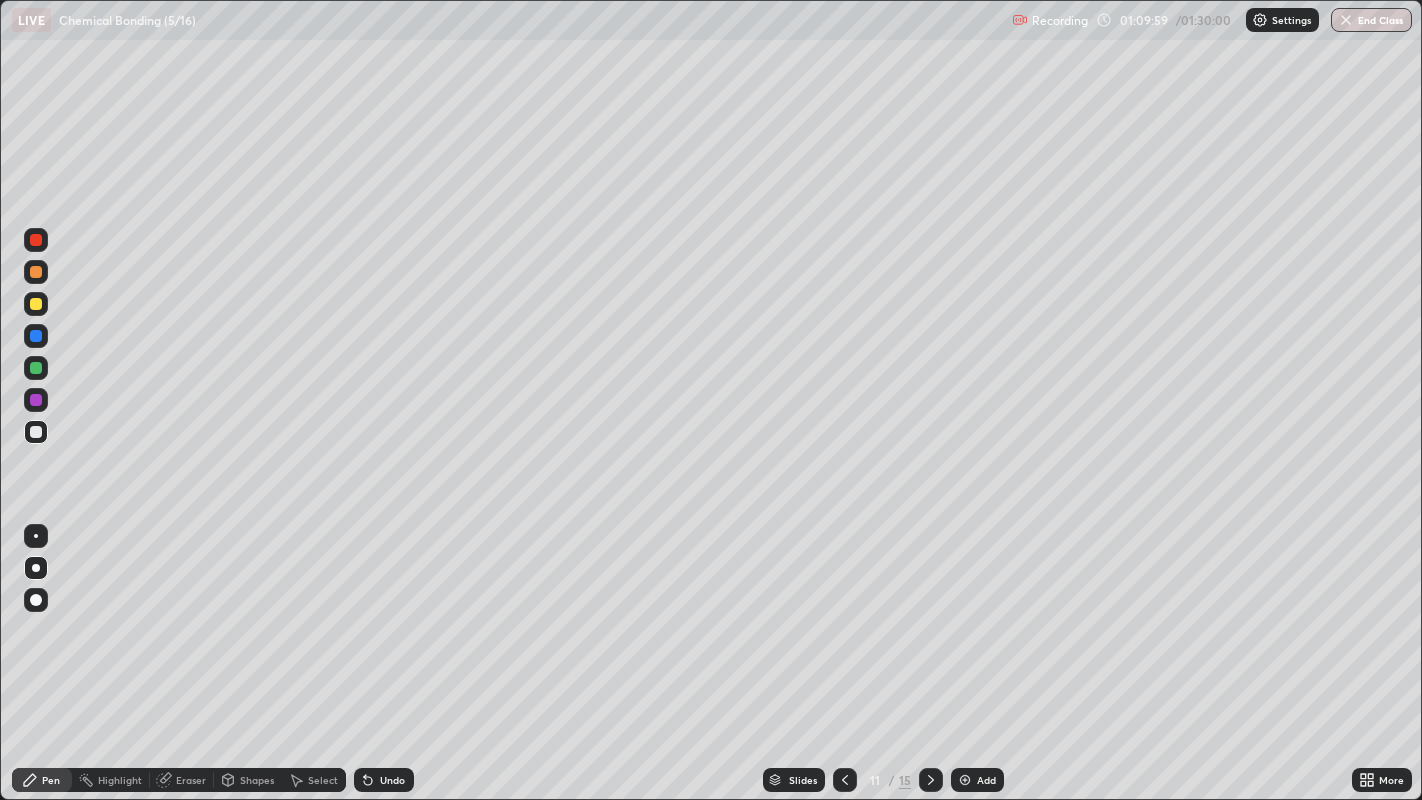 click at bounding box center (36, 336) 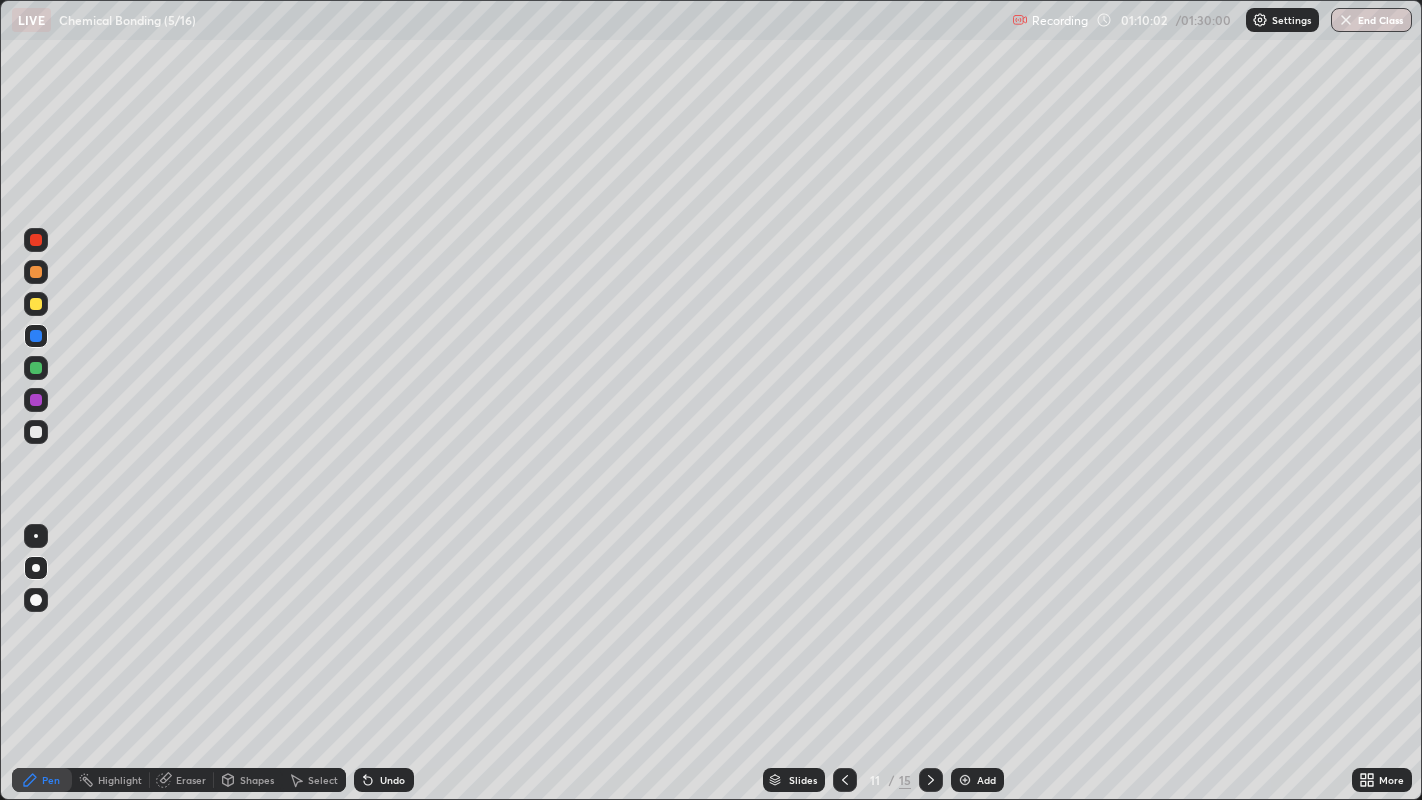click at bounding box center (36, 432) 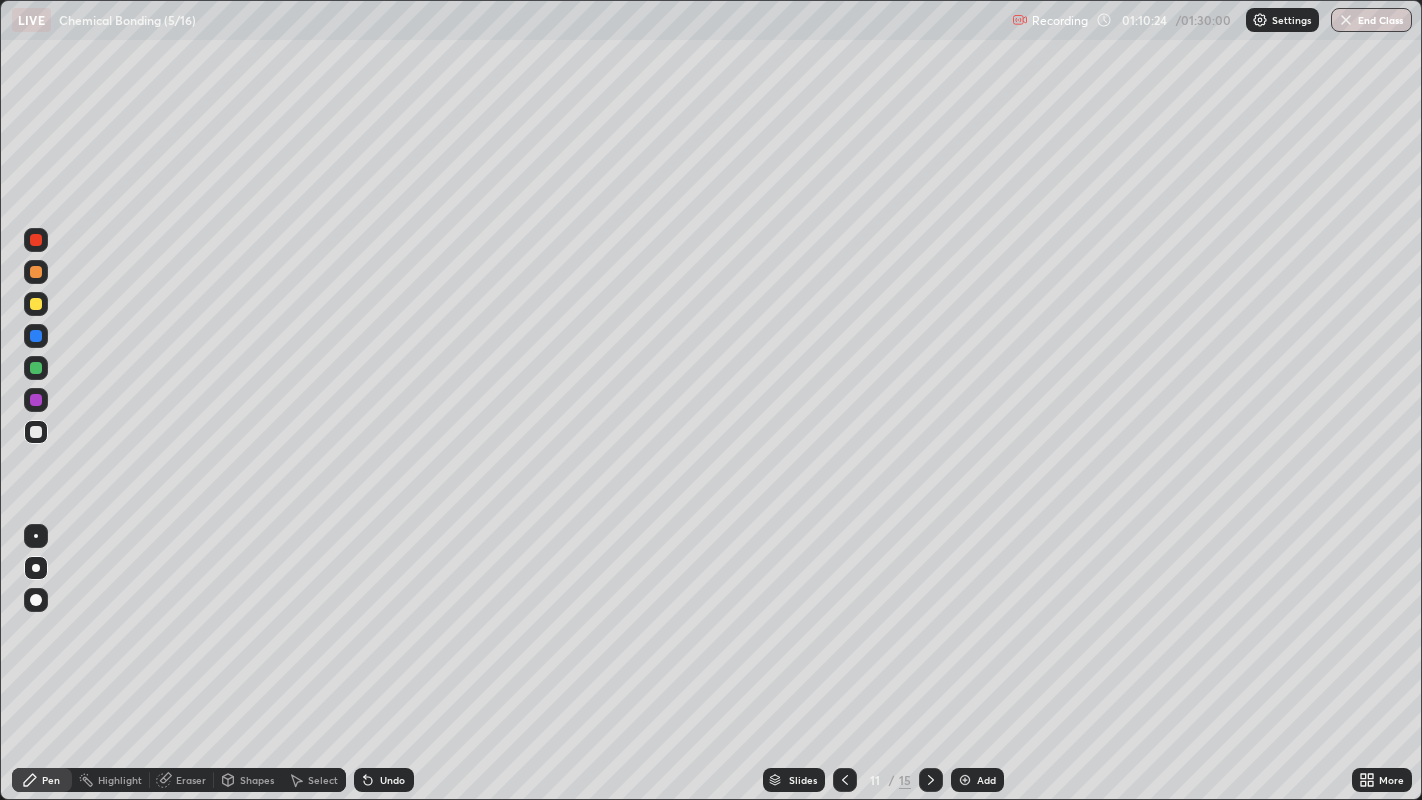 click at bounding box center (36, 432) 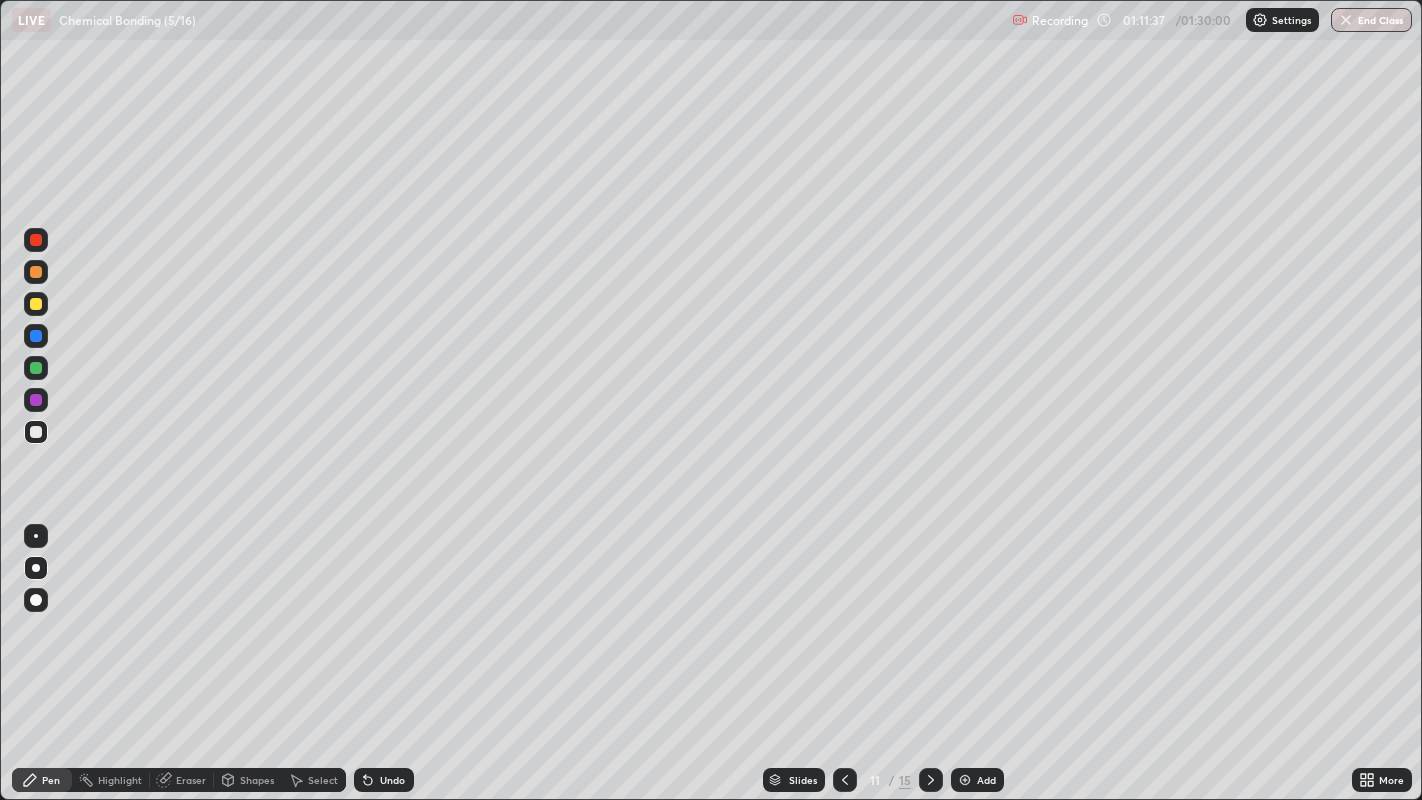 click on "Undo" at bounding box center [384, 780] 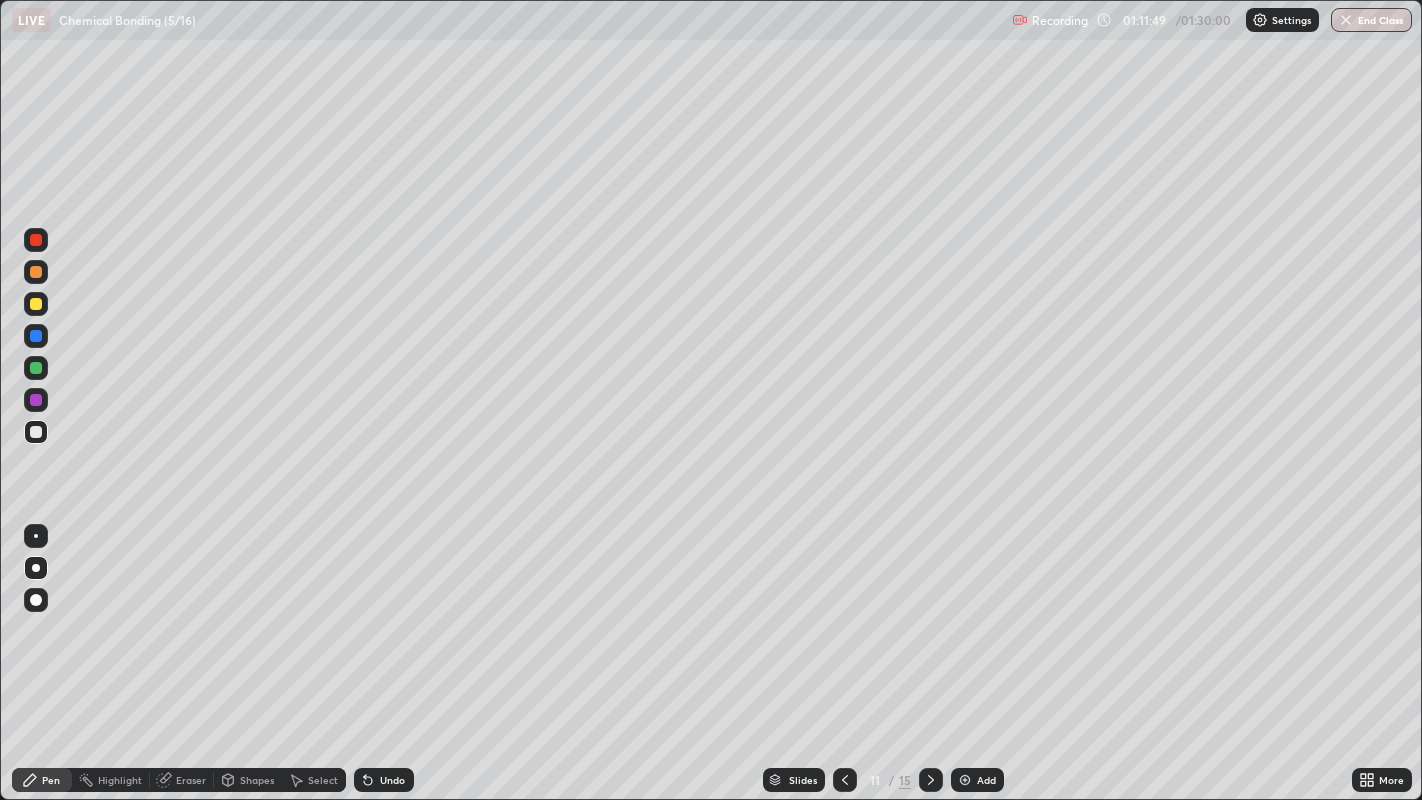 click 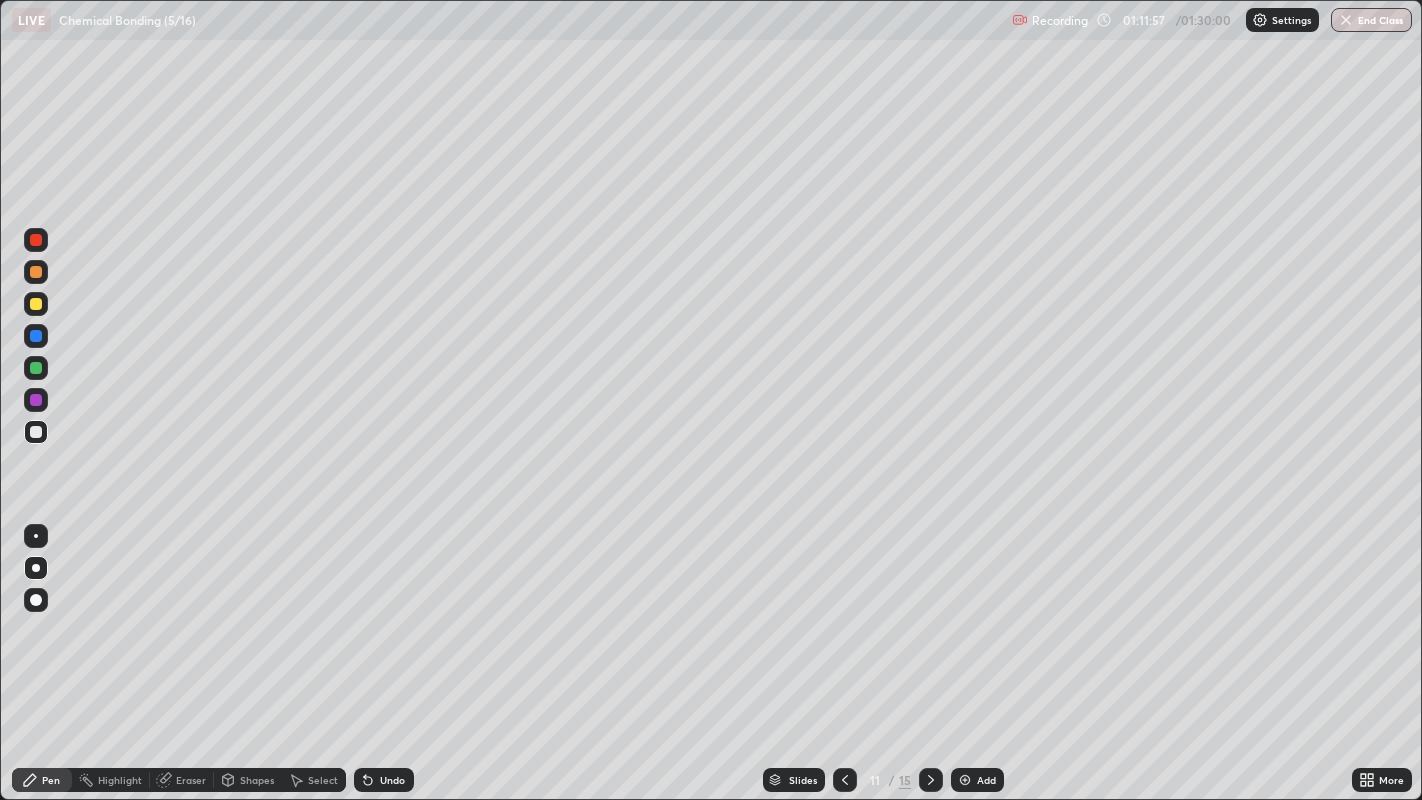 click at bounding box center [36, 336] 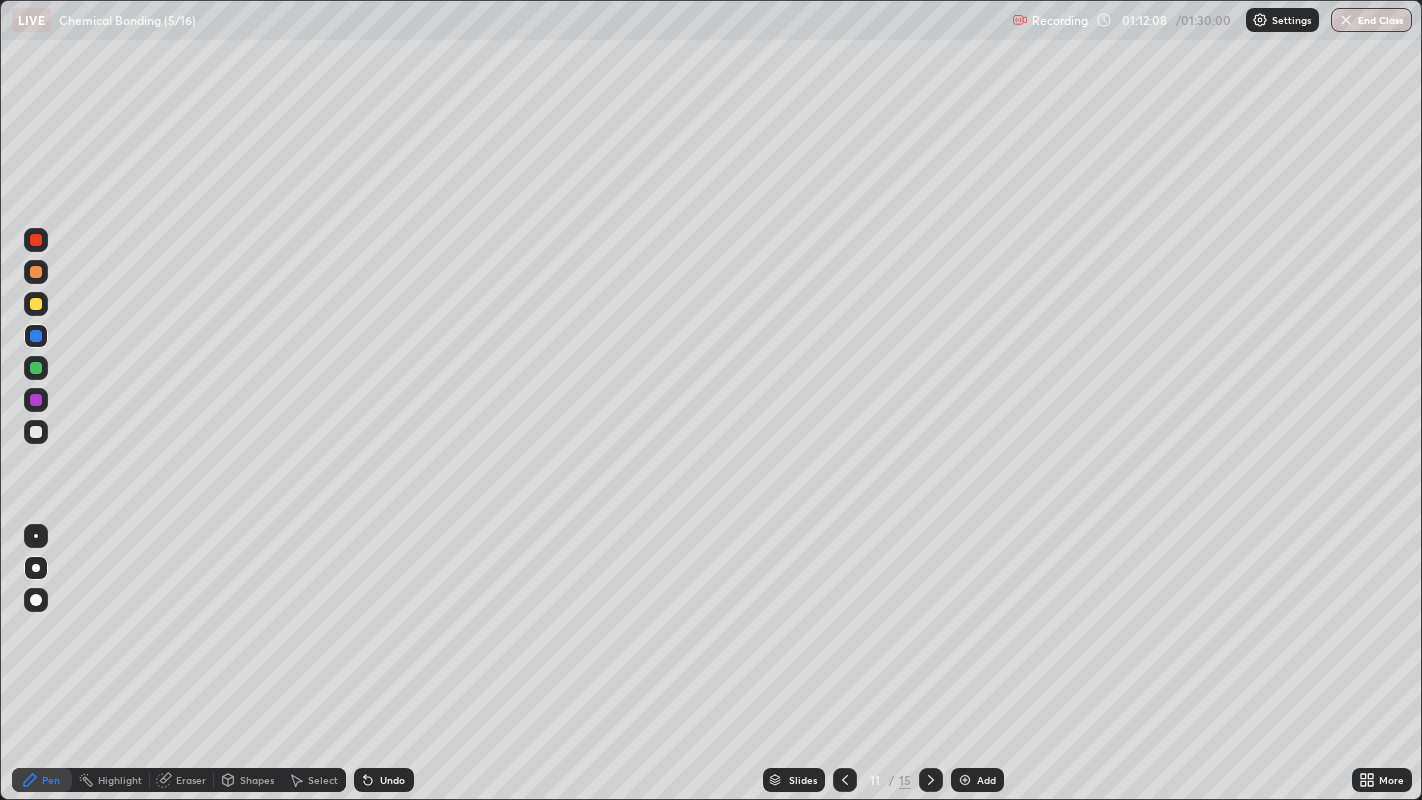 click at bounding box center [36, 432] 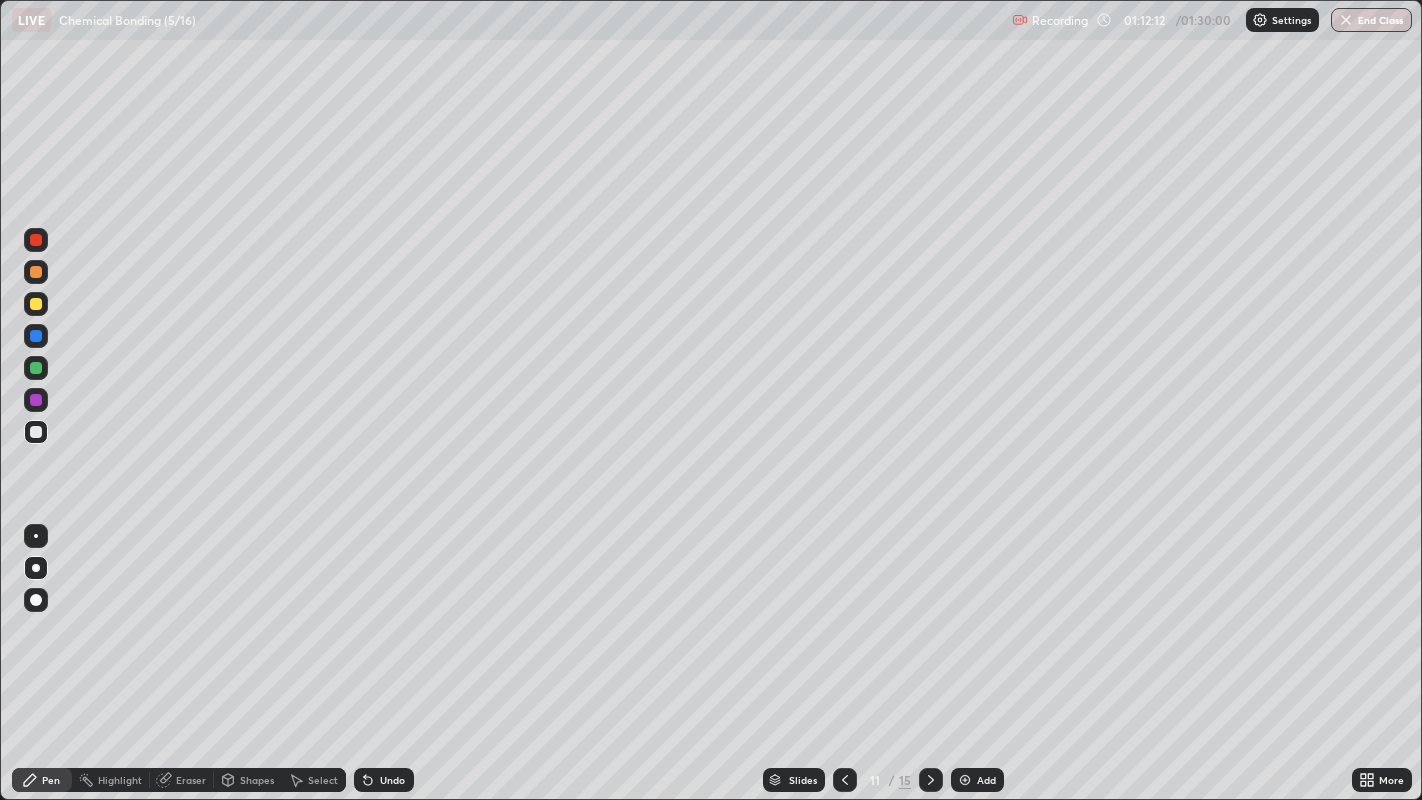 click on "Undo" at bounding box center (392, 780) 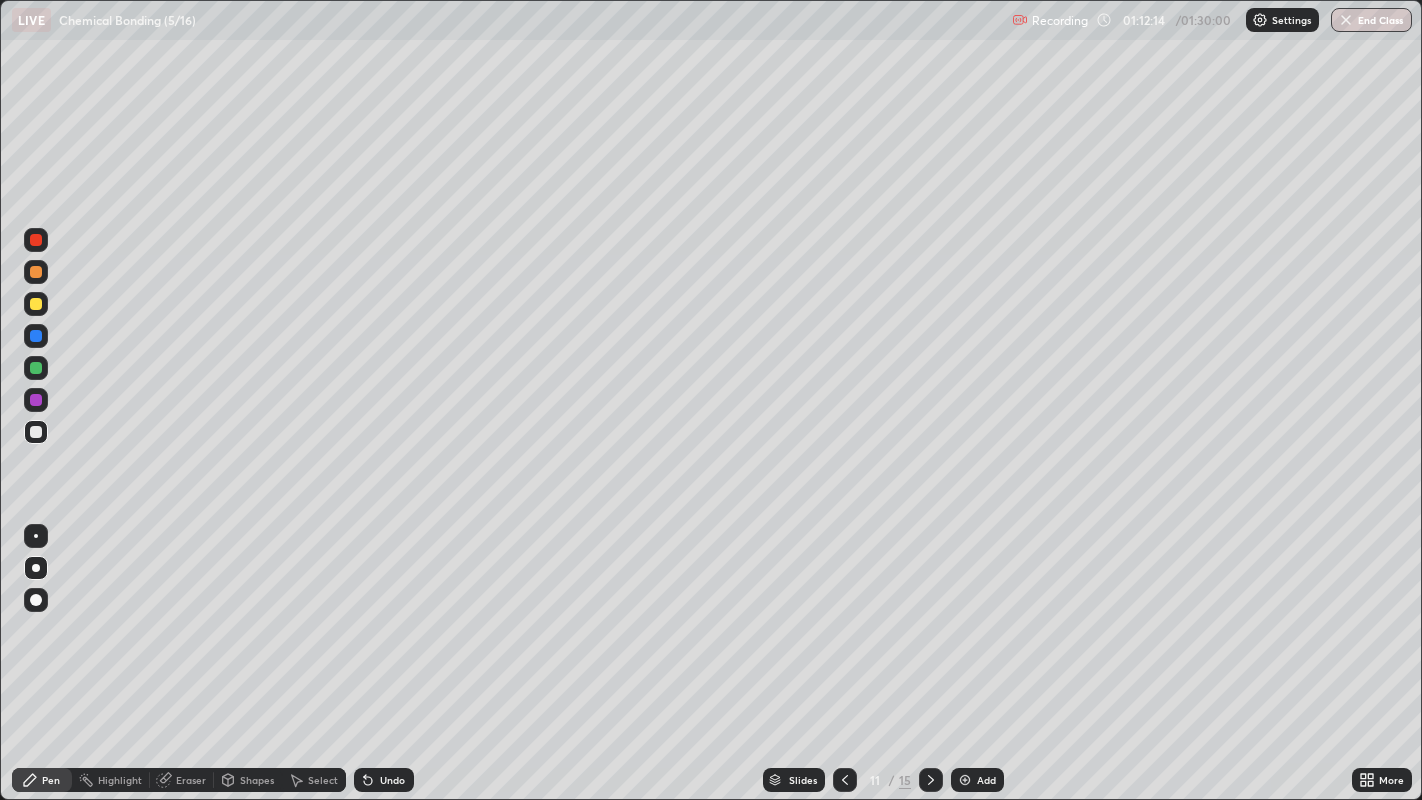click on "Undo" at bounding box center (392, 780) 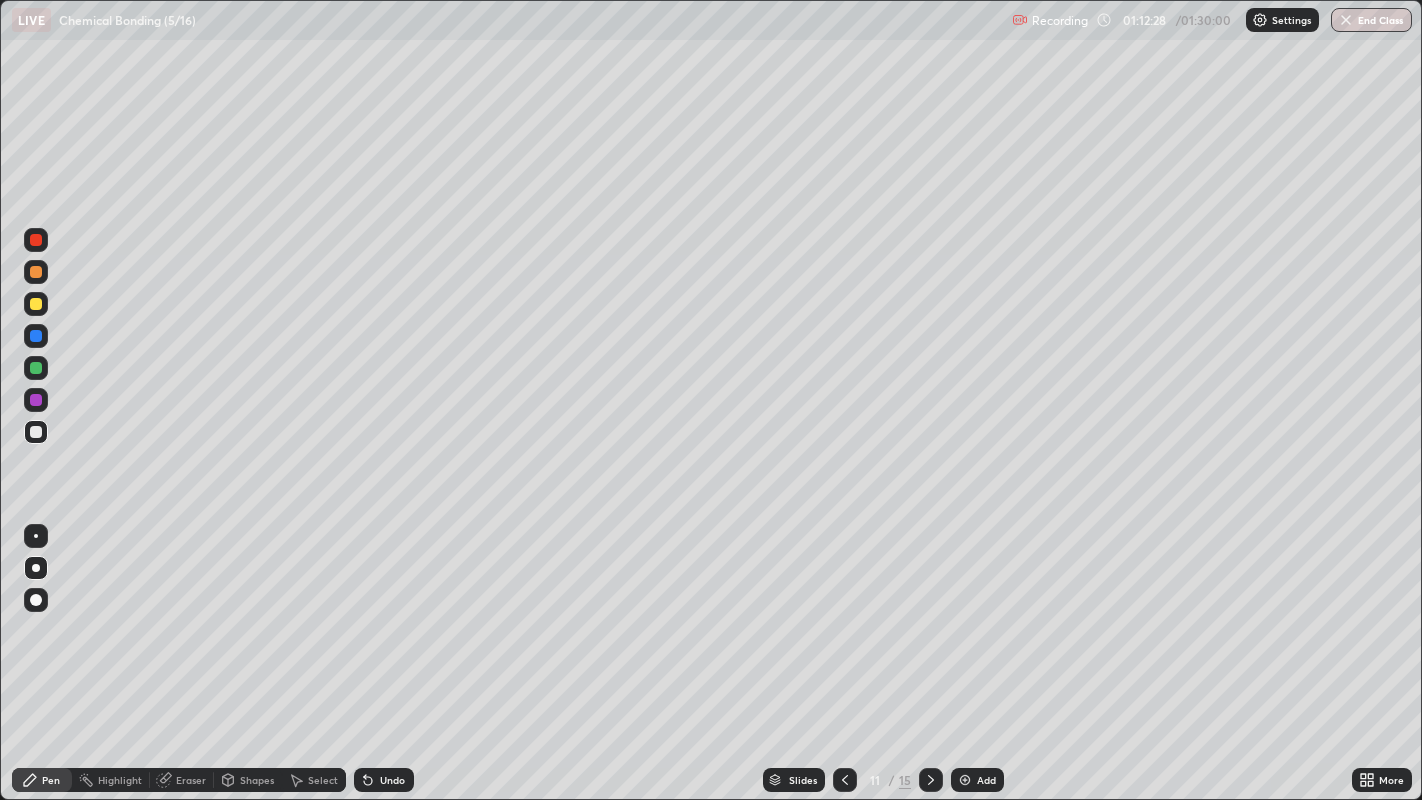 click at bounding box center (36, 240) 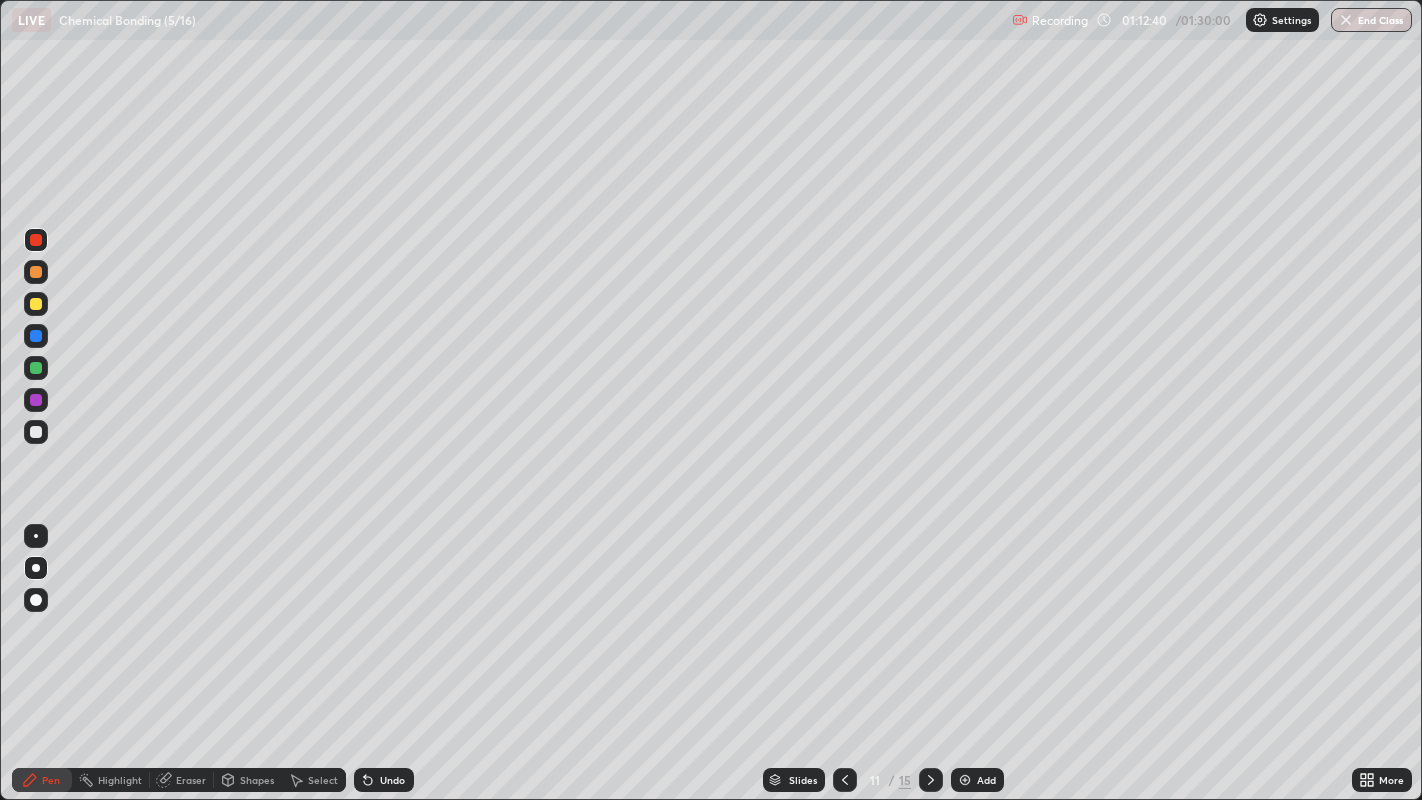 click at bounding box center (36, 432) 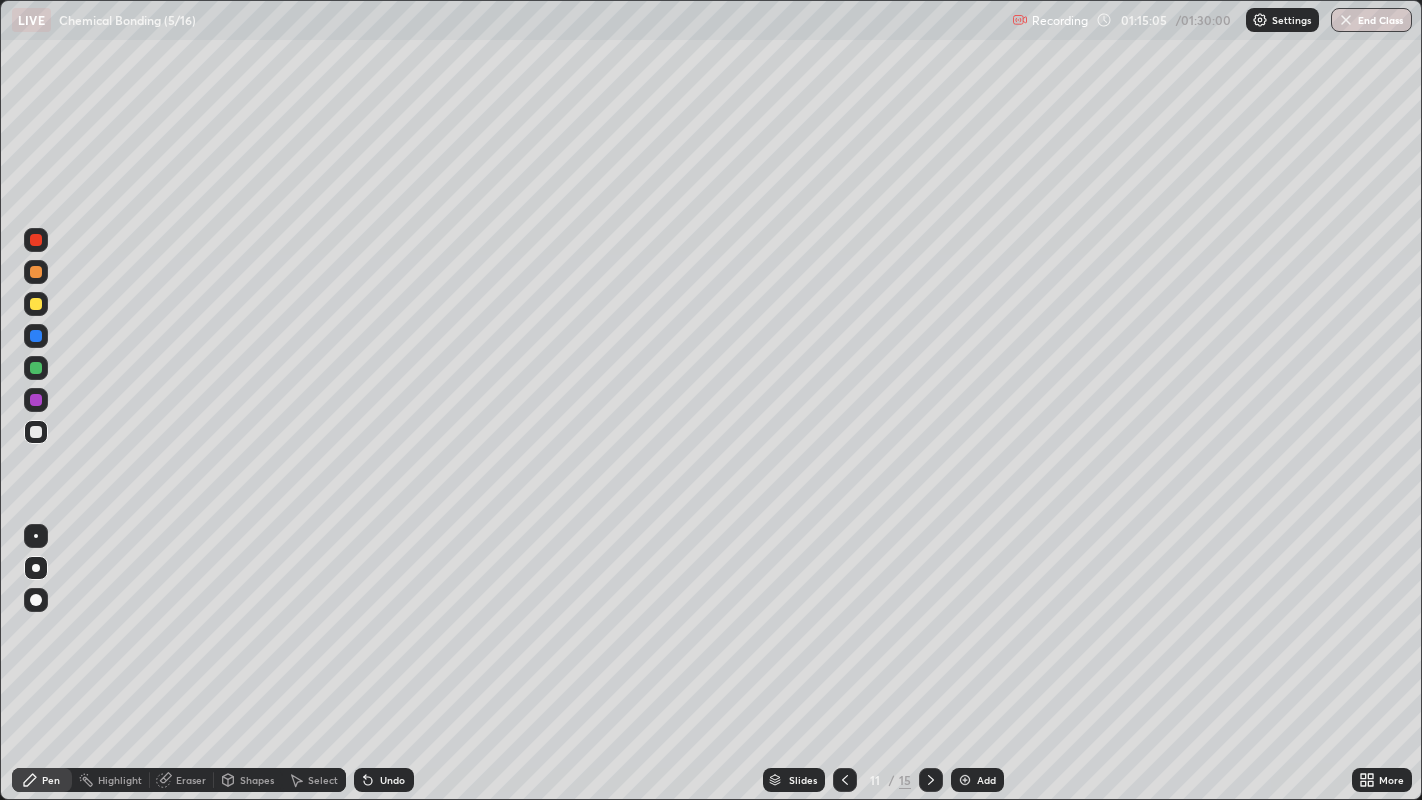 click at bounding box center (36, 432) 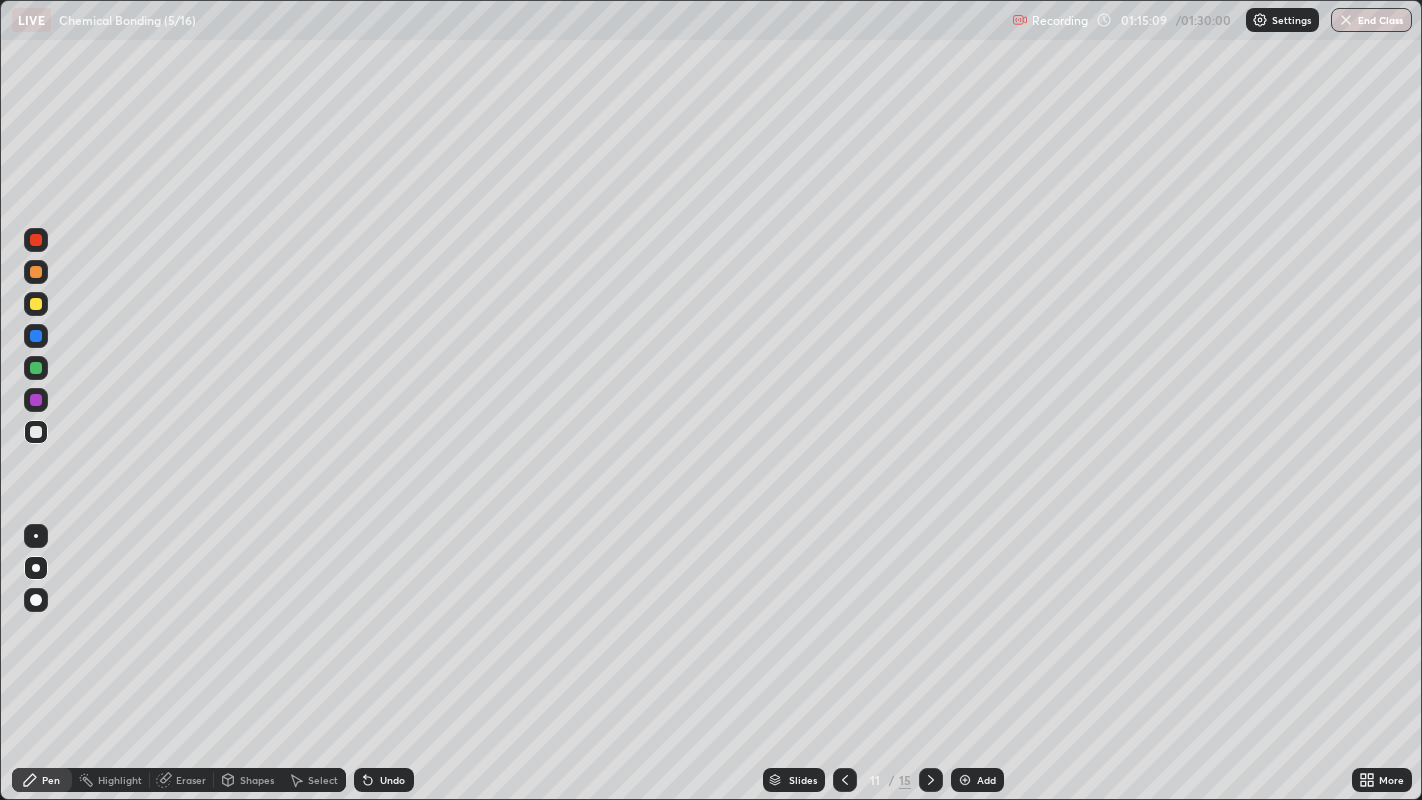 click 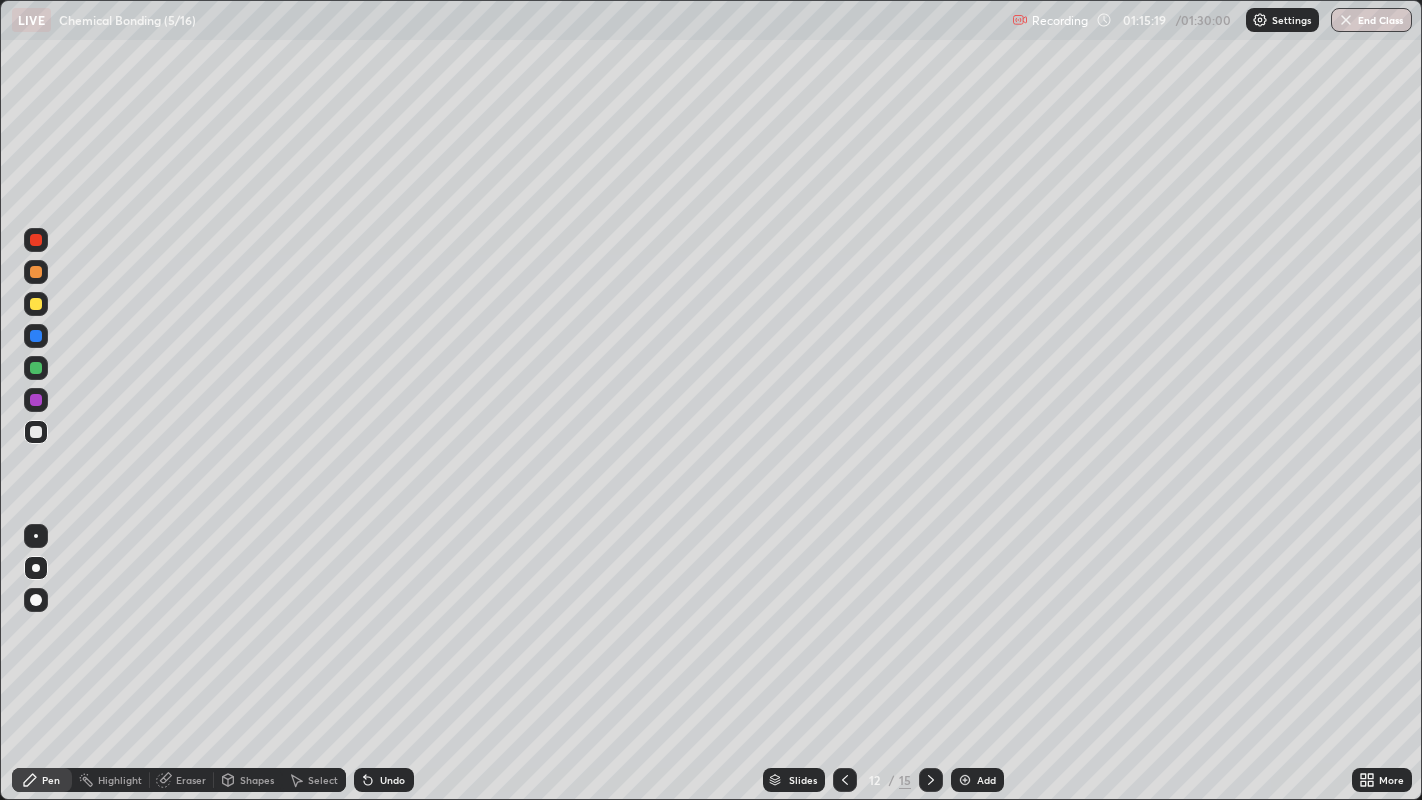 click on "Undo" at bounding box center (392, 780) 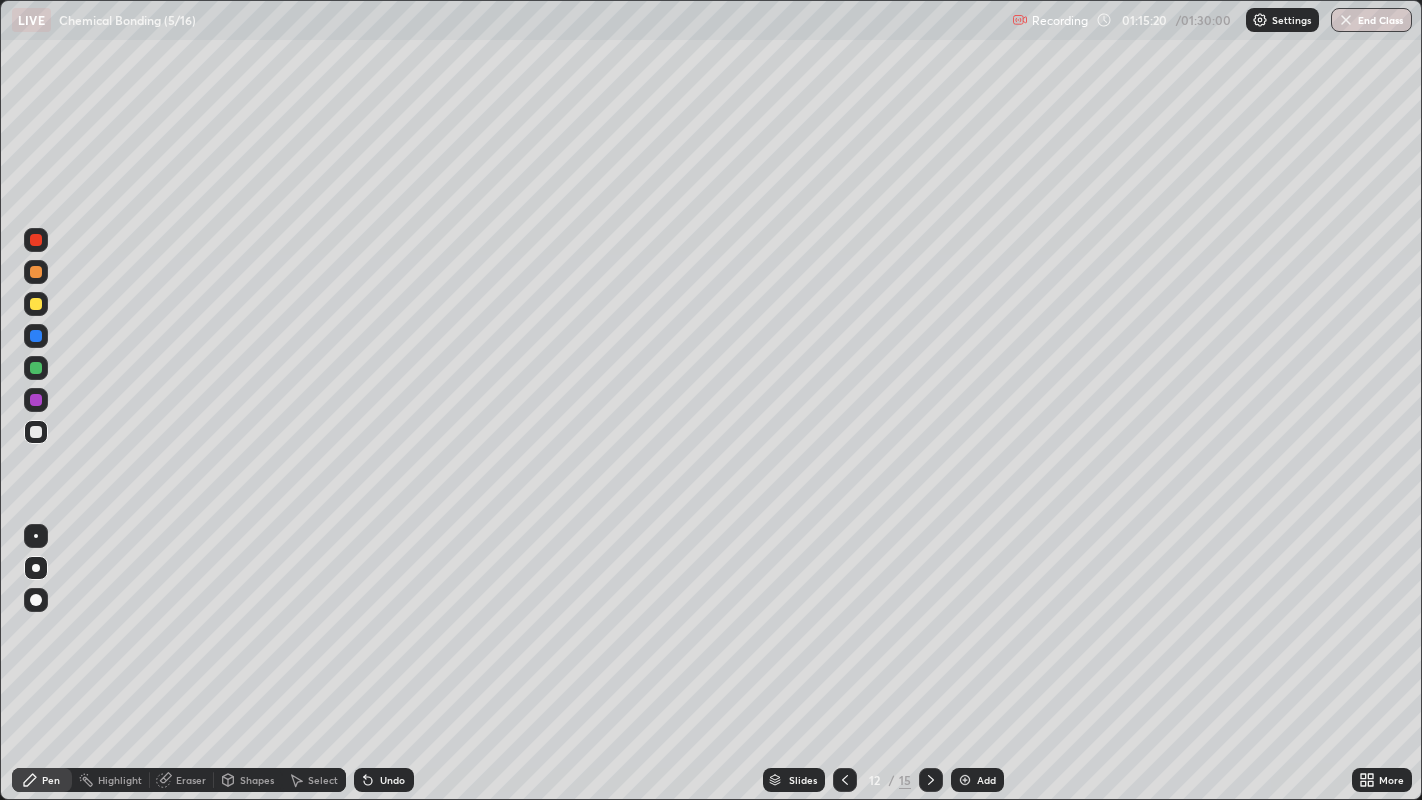 click on "Undo" at bounding box center (384, 780) 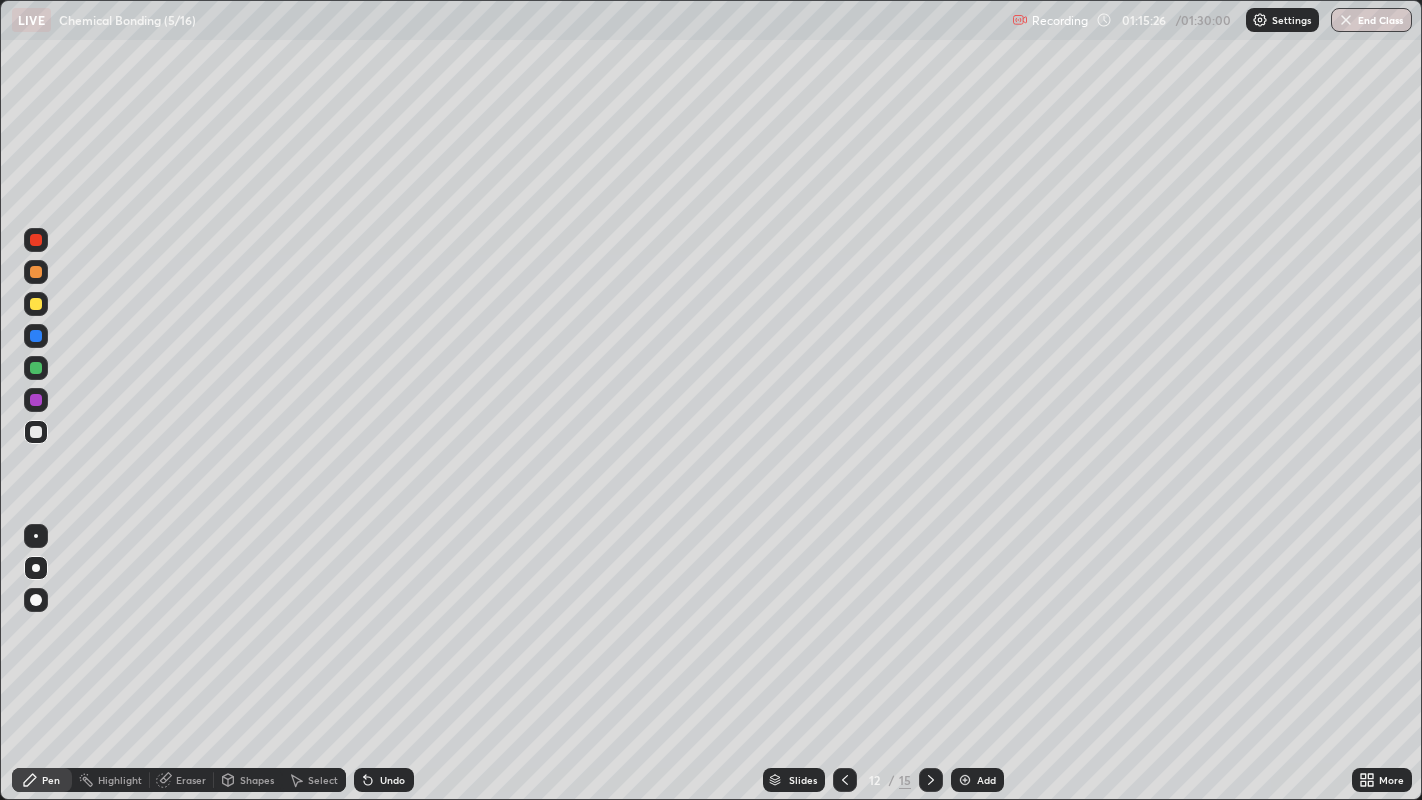 click at bounding box center [36, 272] 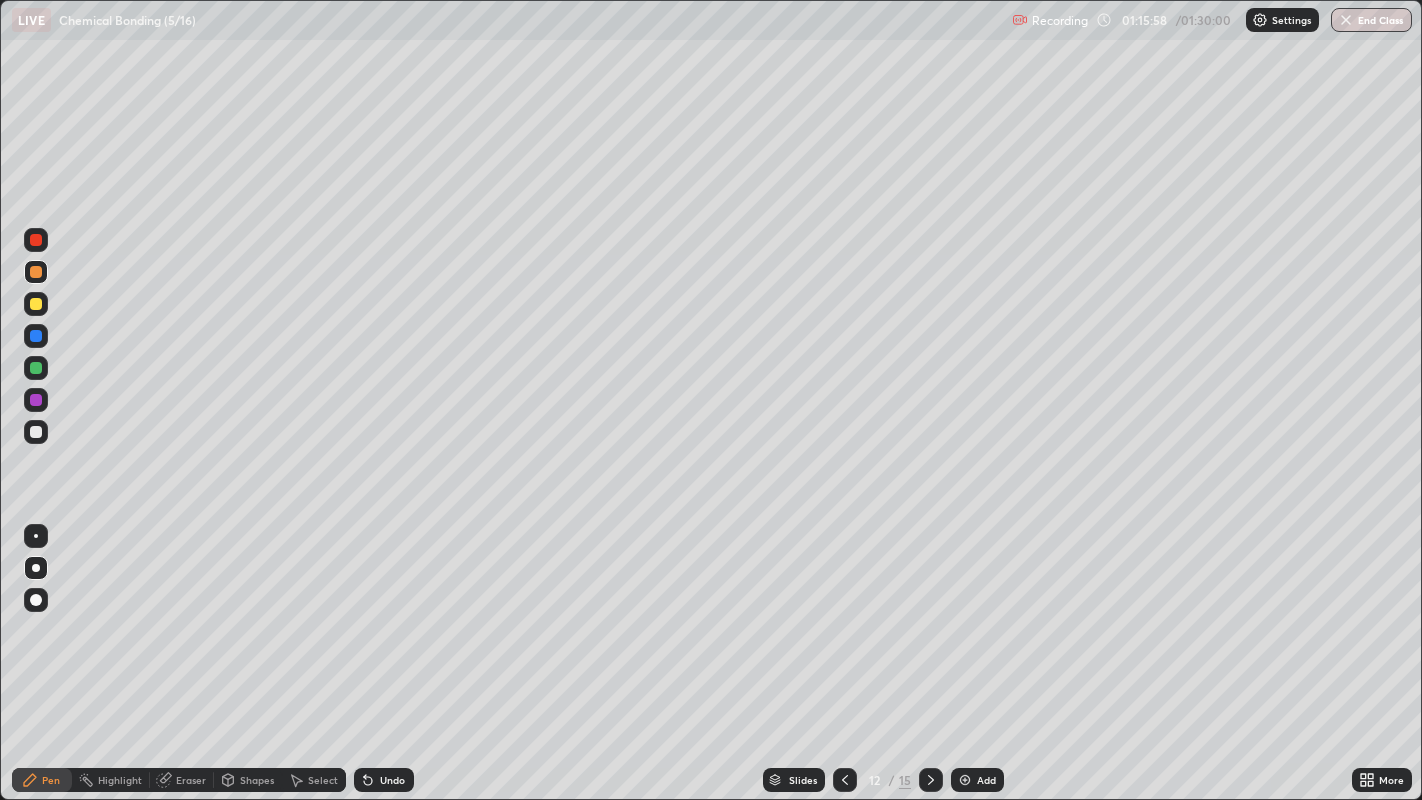 click at bounding box center (36, 432) 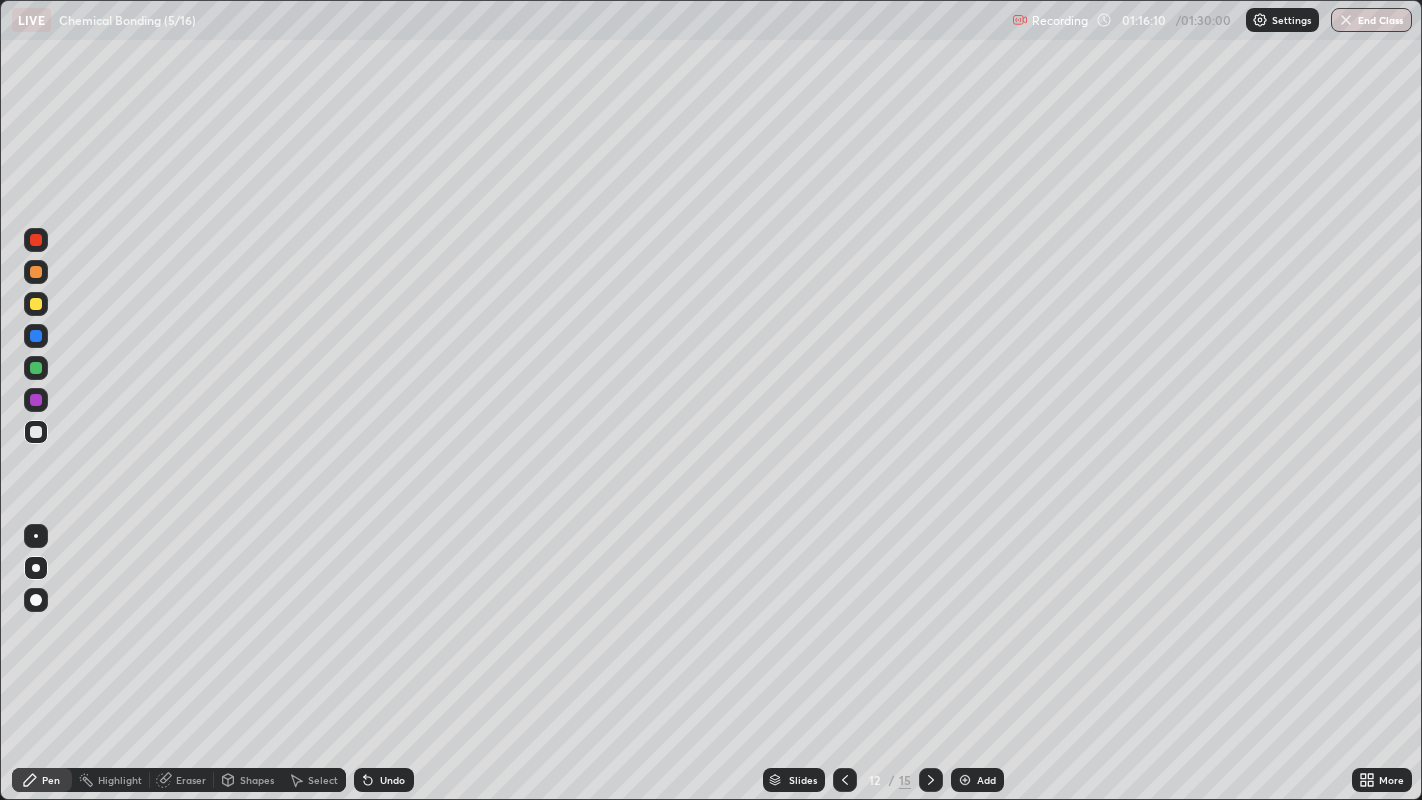 click on "Undo" at bounding box center (392, 780) 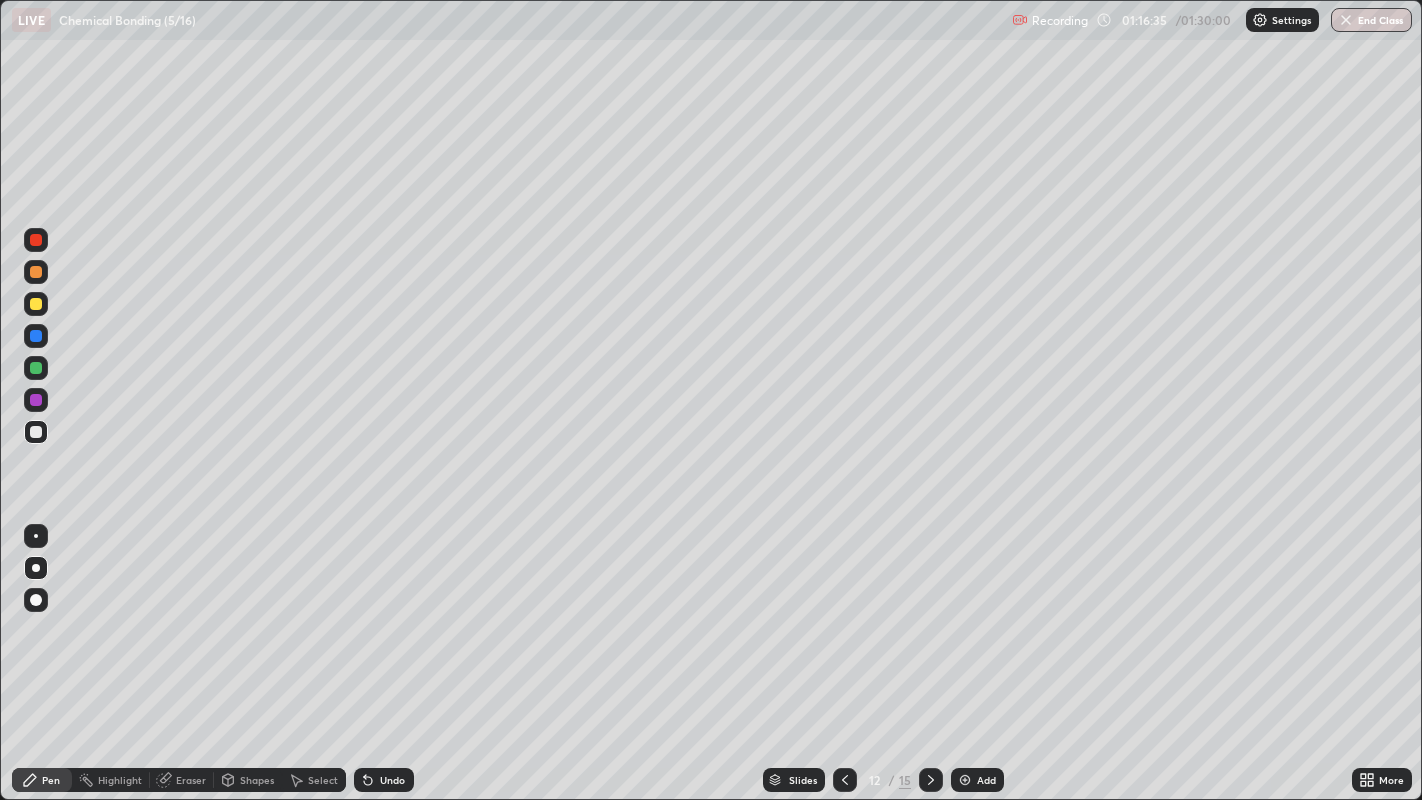 click at bounding box center (36, 272) 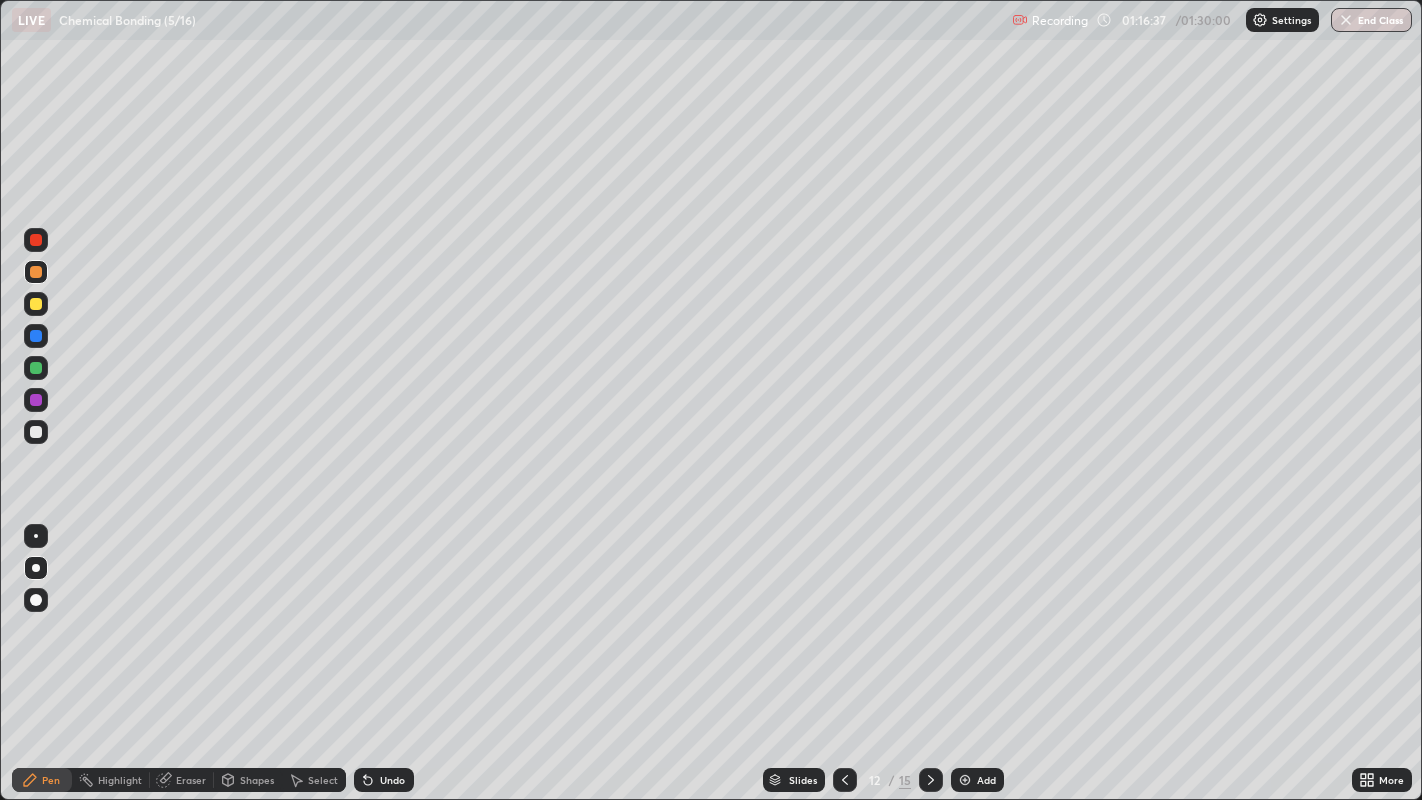 click at bounding box center (36, 400) 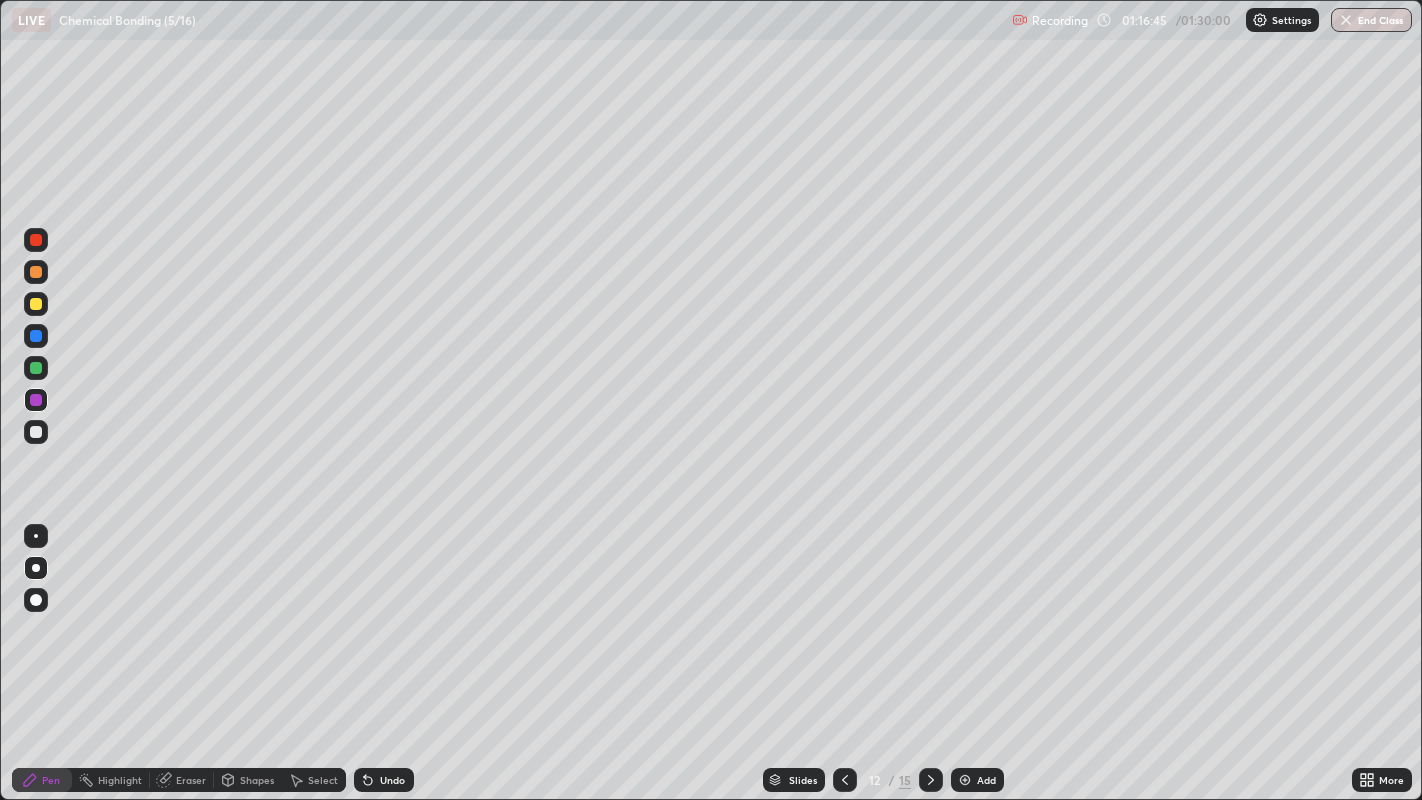 click at bounding box center [36, 432] 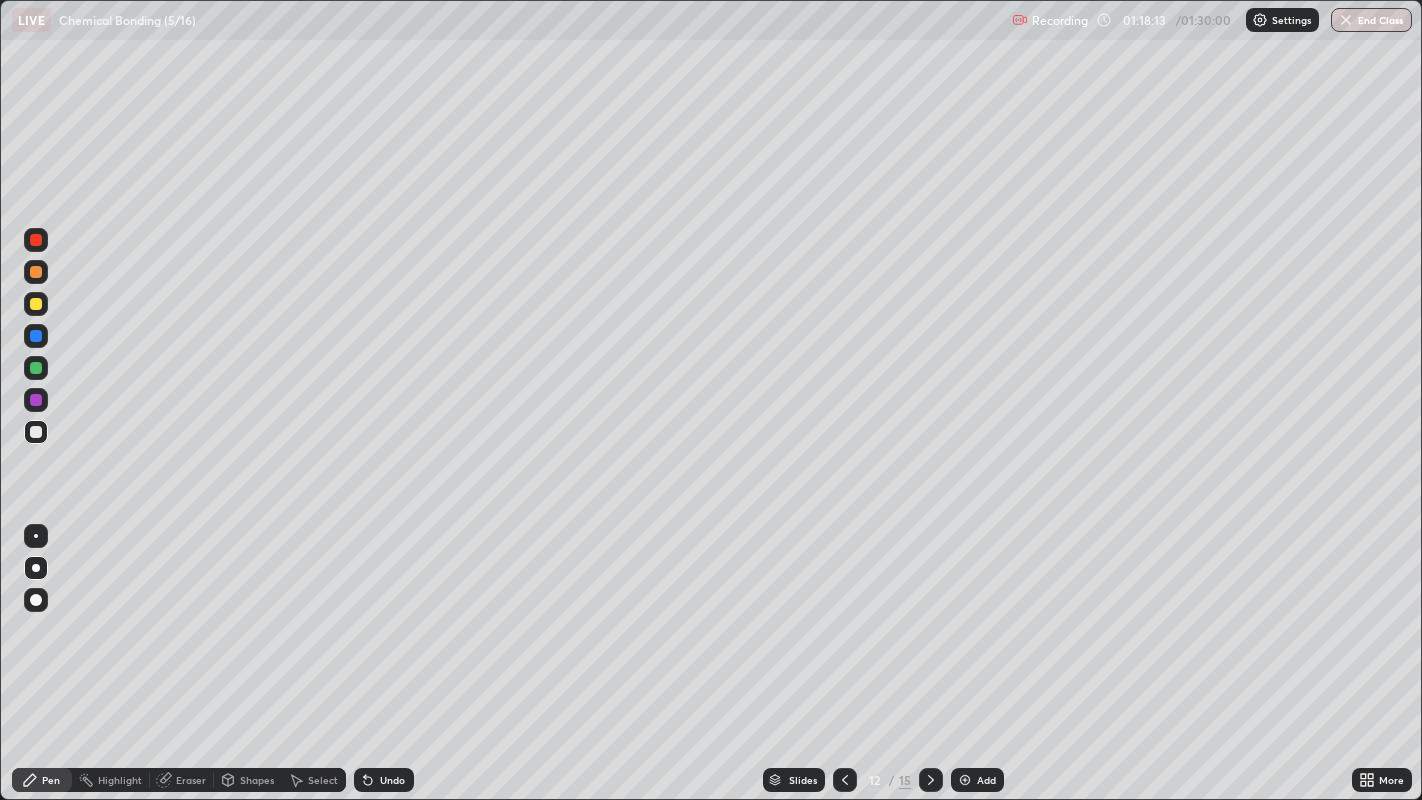 click at bounding box center [36, 432] 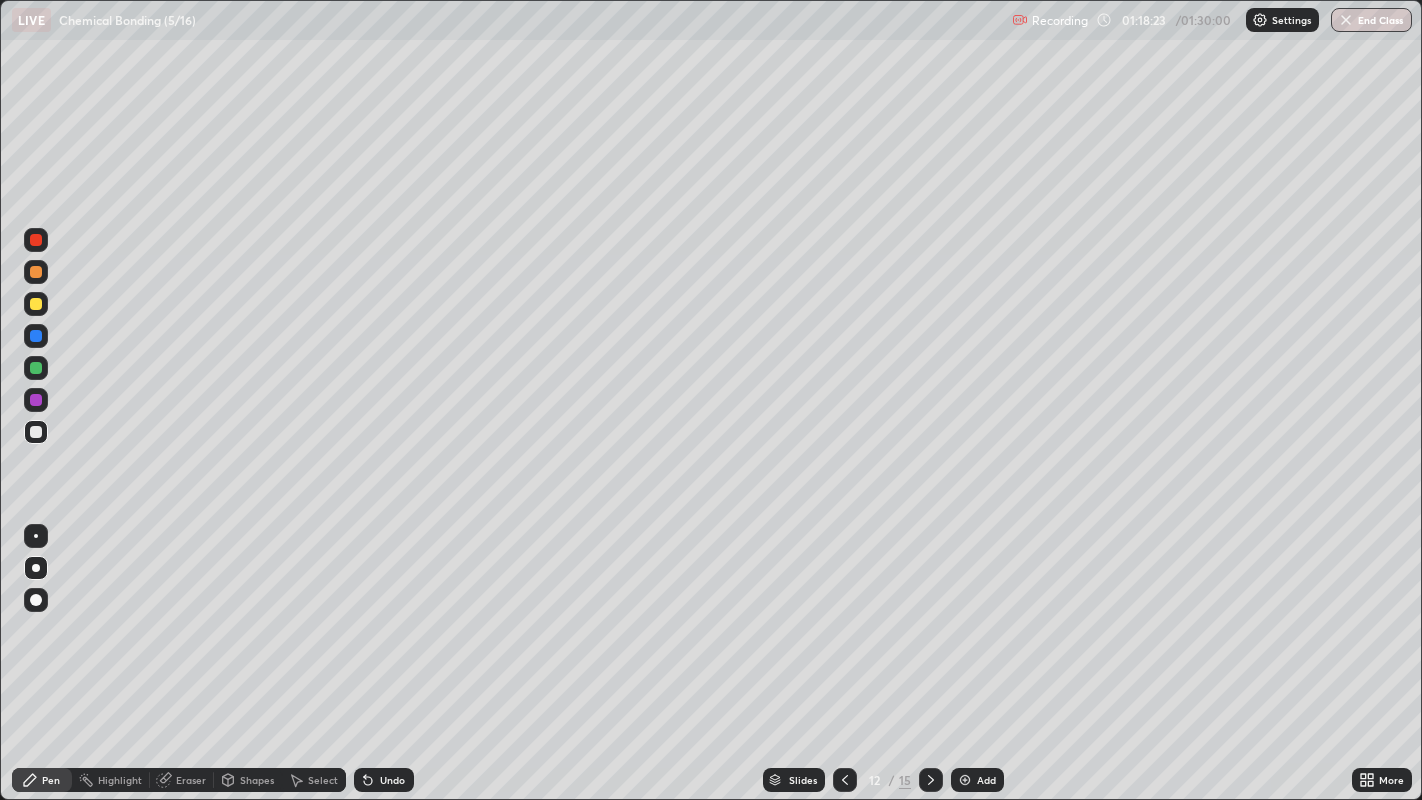 click on "Eraser" at bounding box center [191, 780] 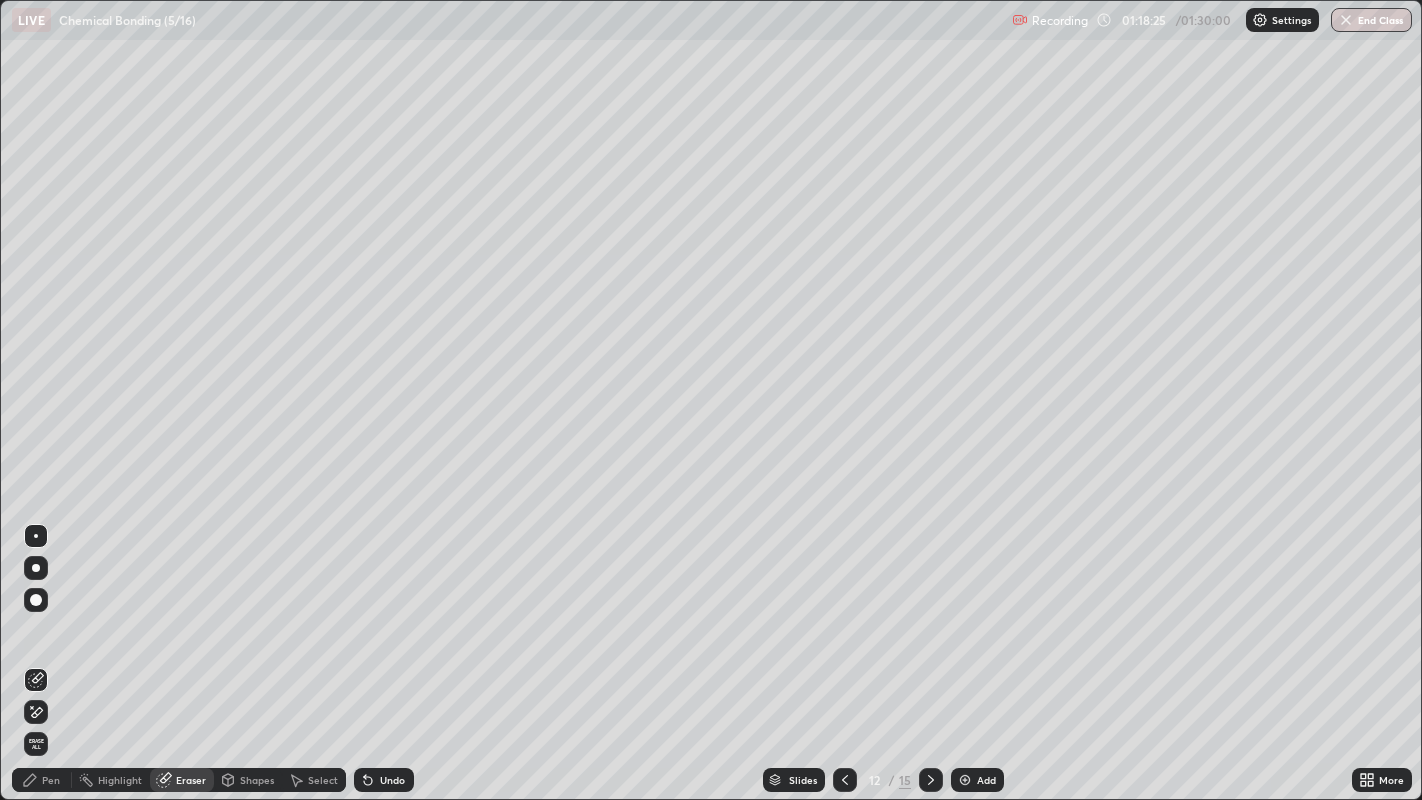 click on "Pen" at bounding box center (42, 780) 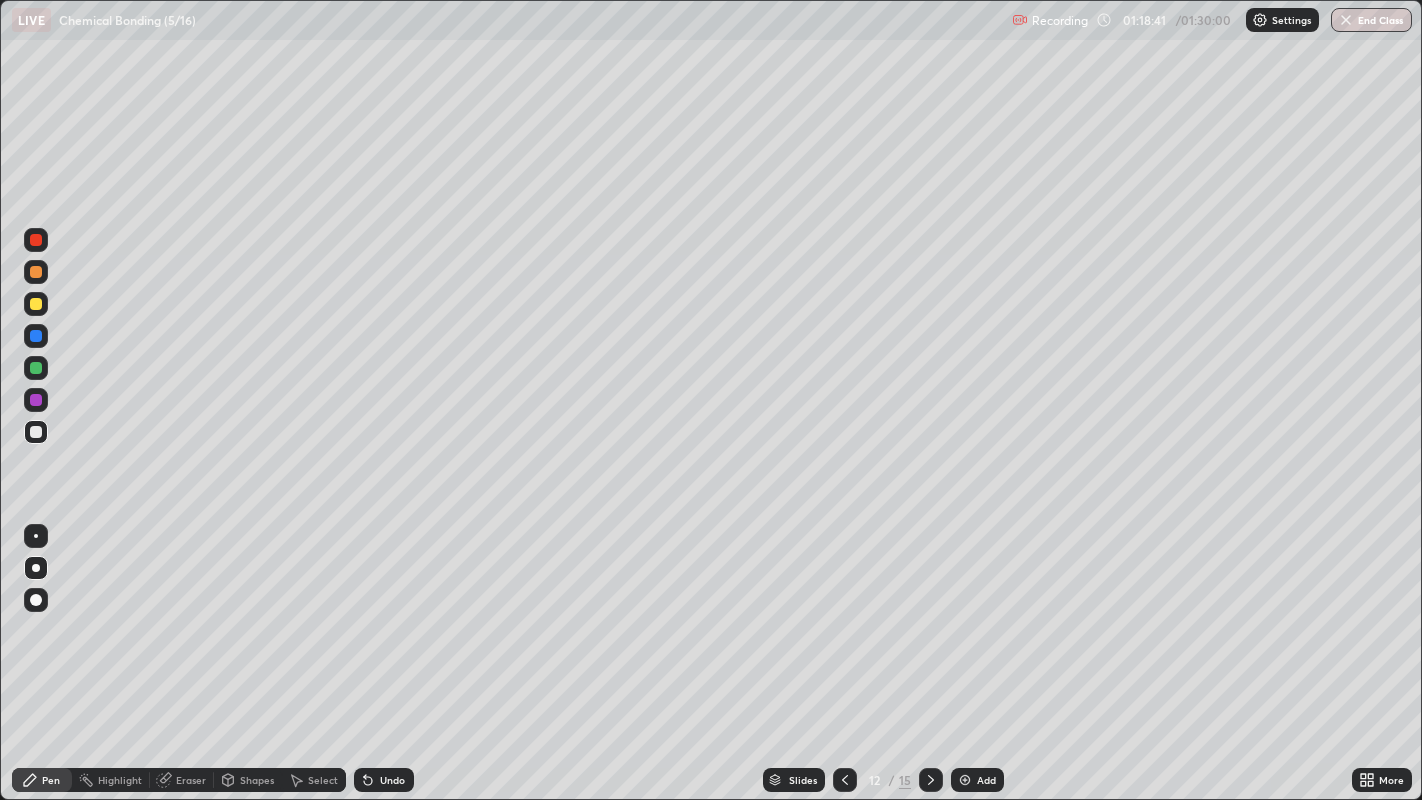 click at bounding box center (36, 432) 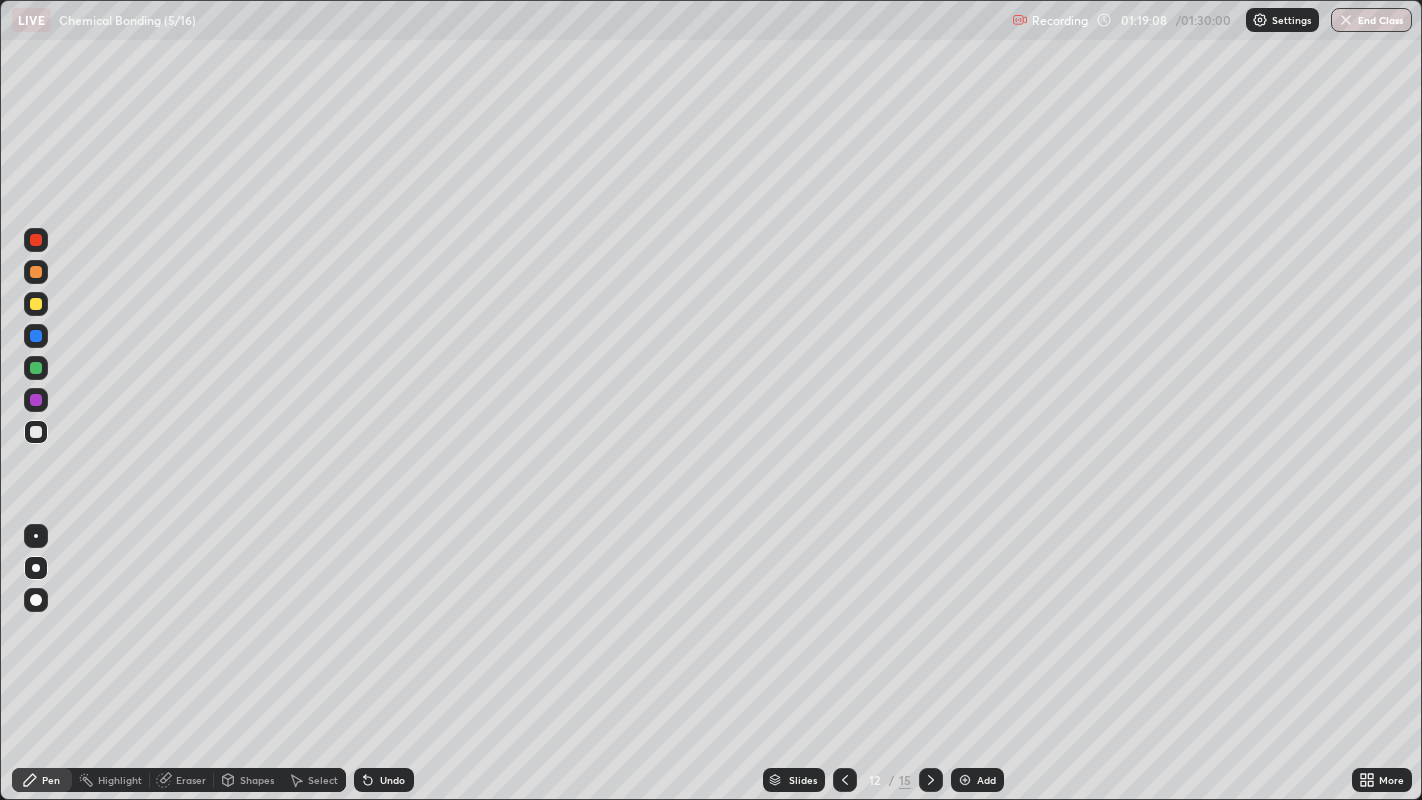 click at bounding box center [36, 304] 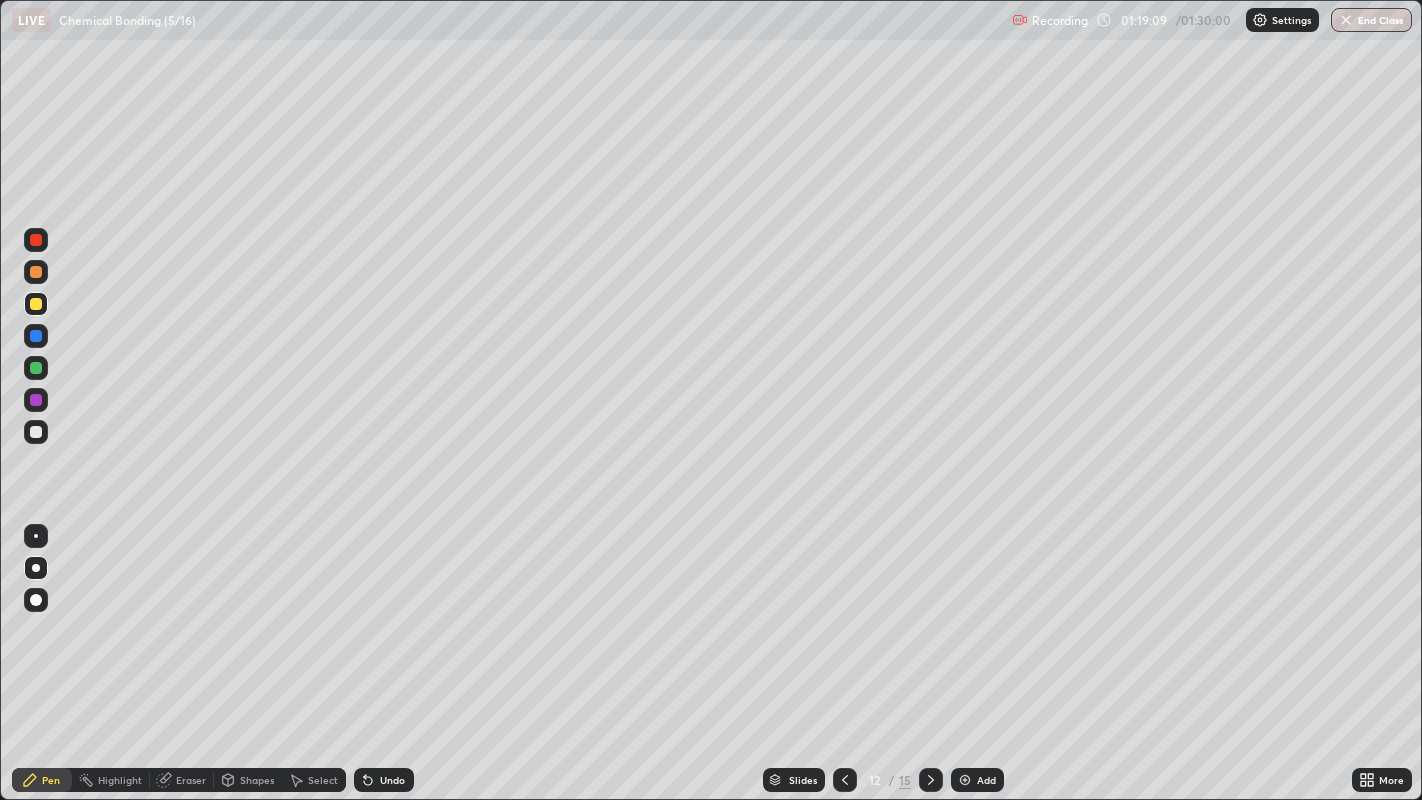 click at bounding box center [36, 432] 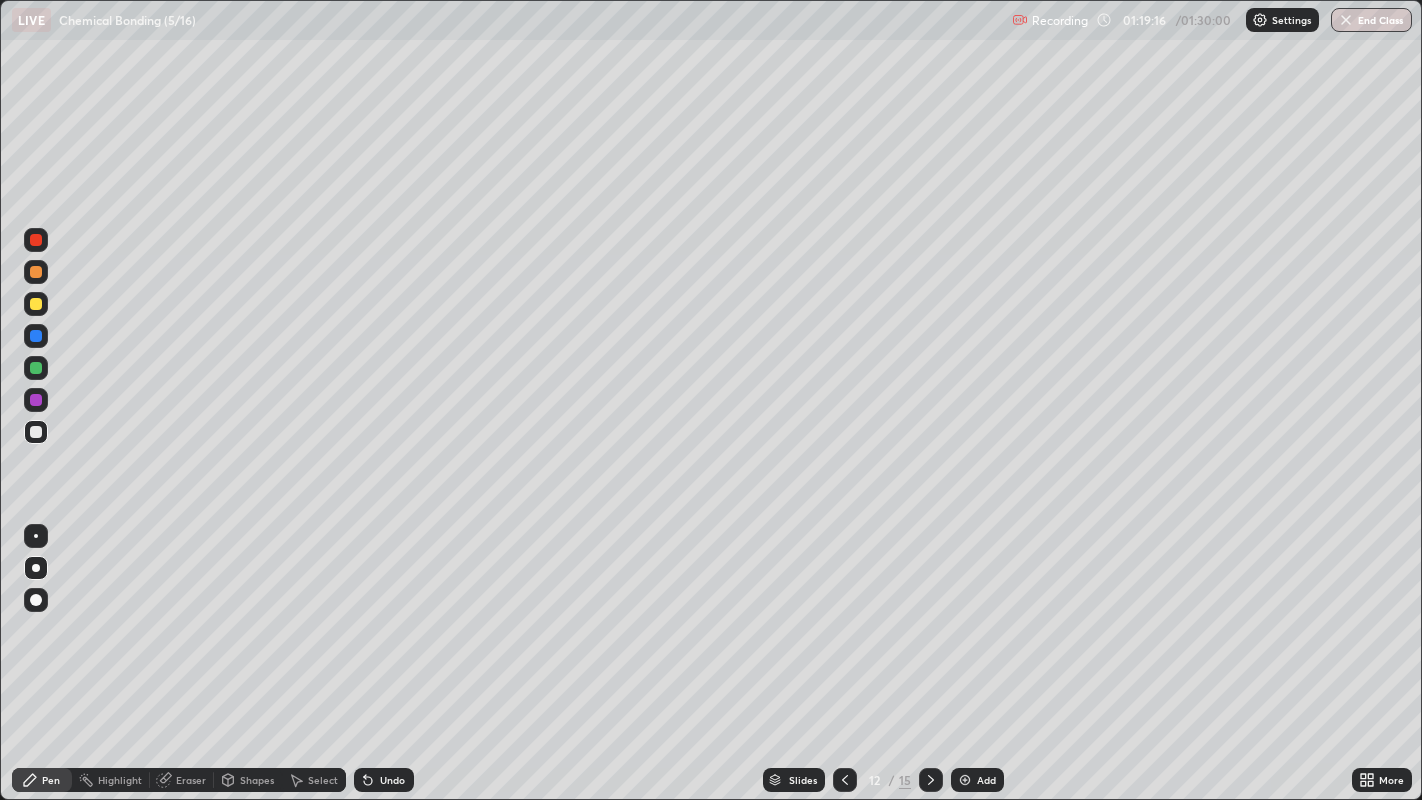 click 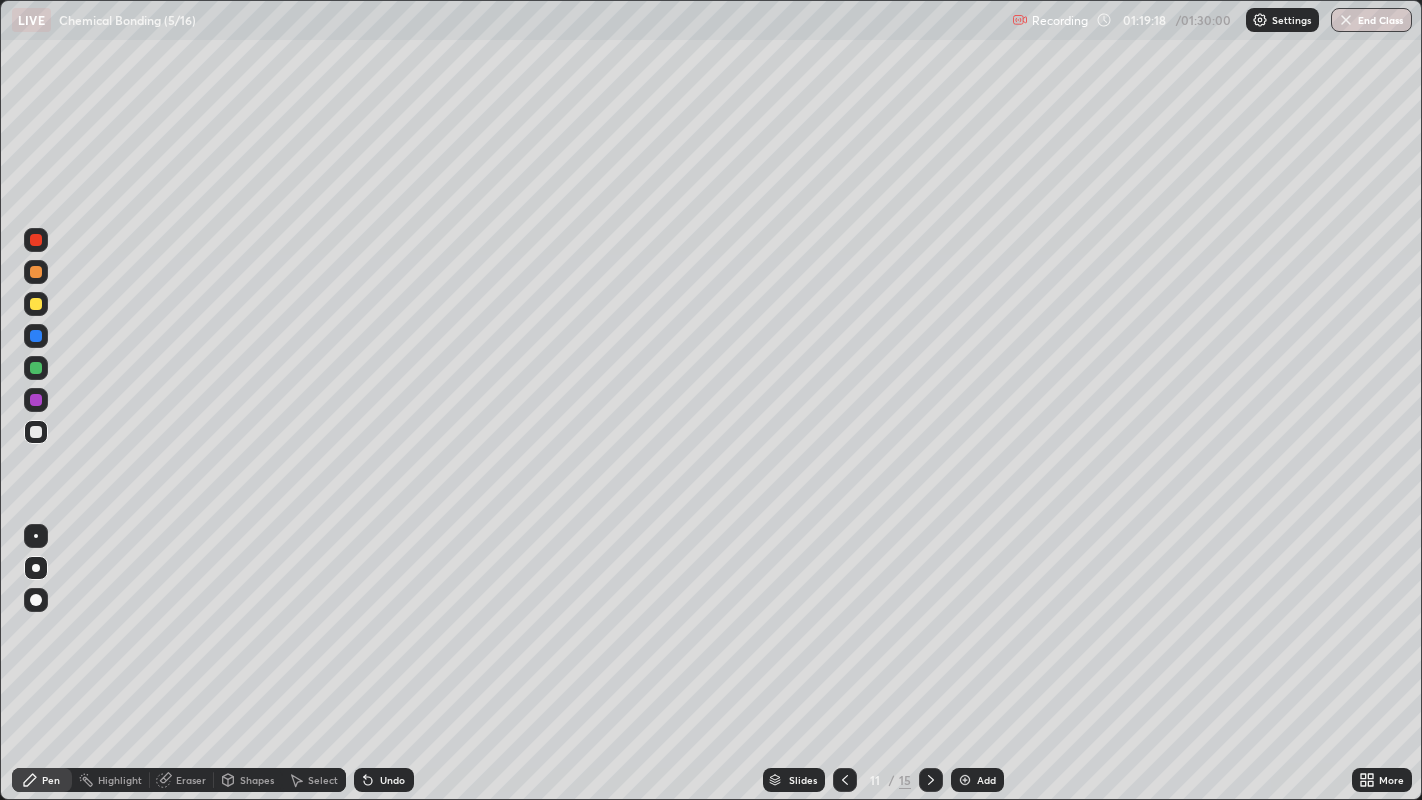 click at bounding box center (36, 336) 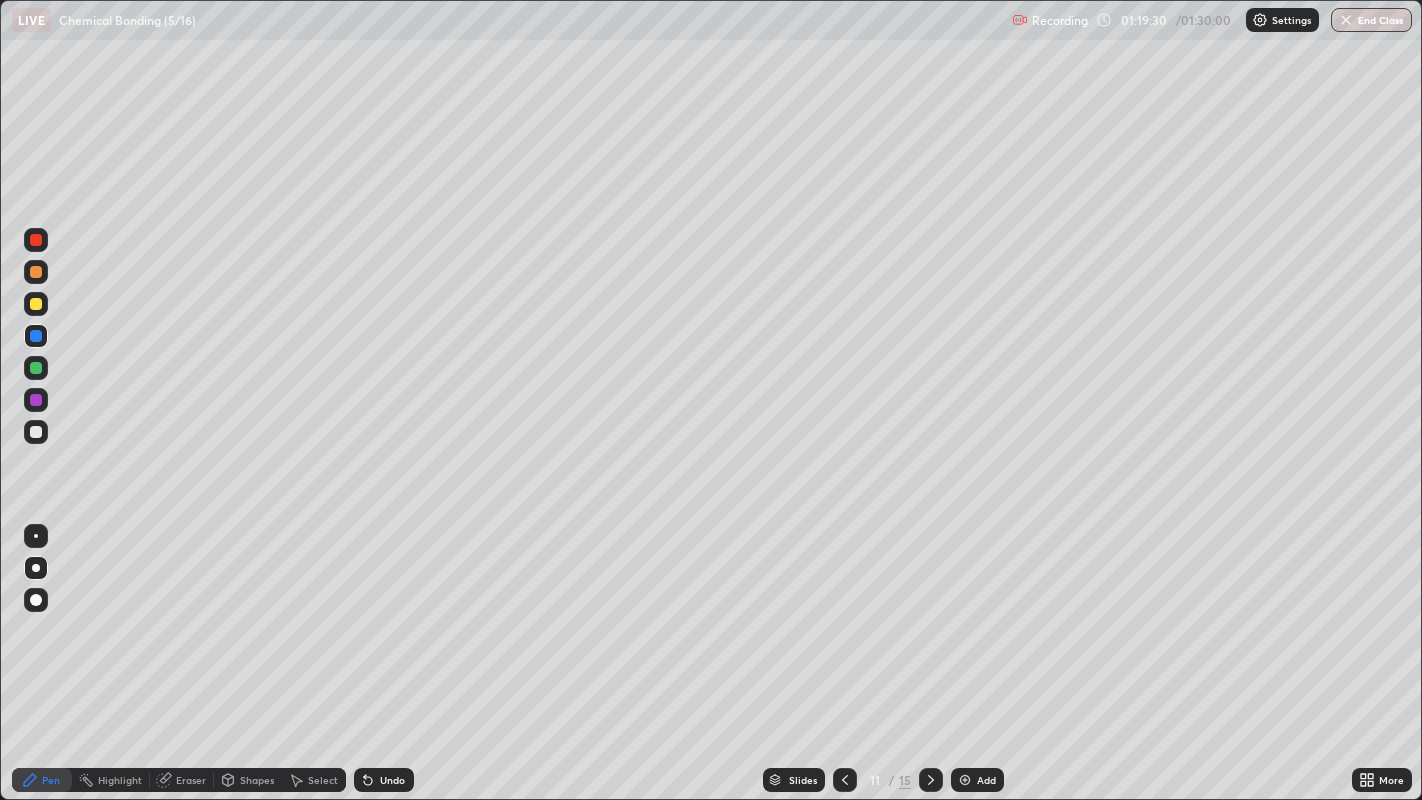 click 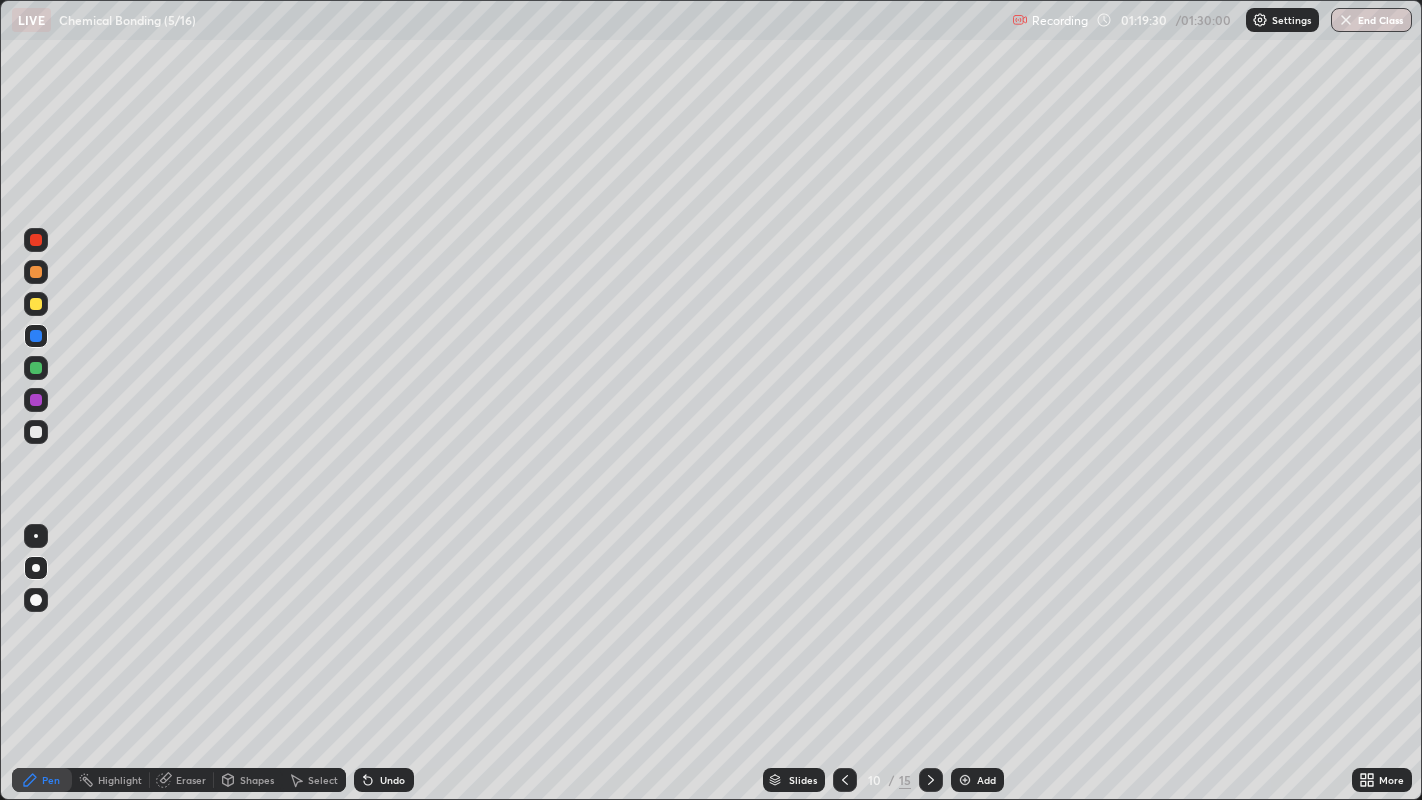 click 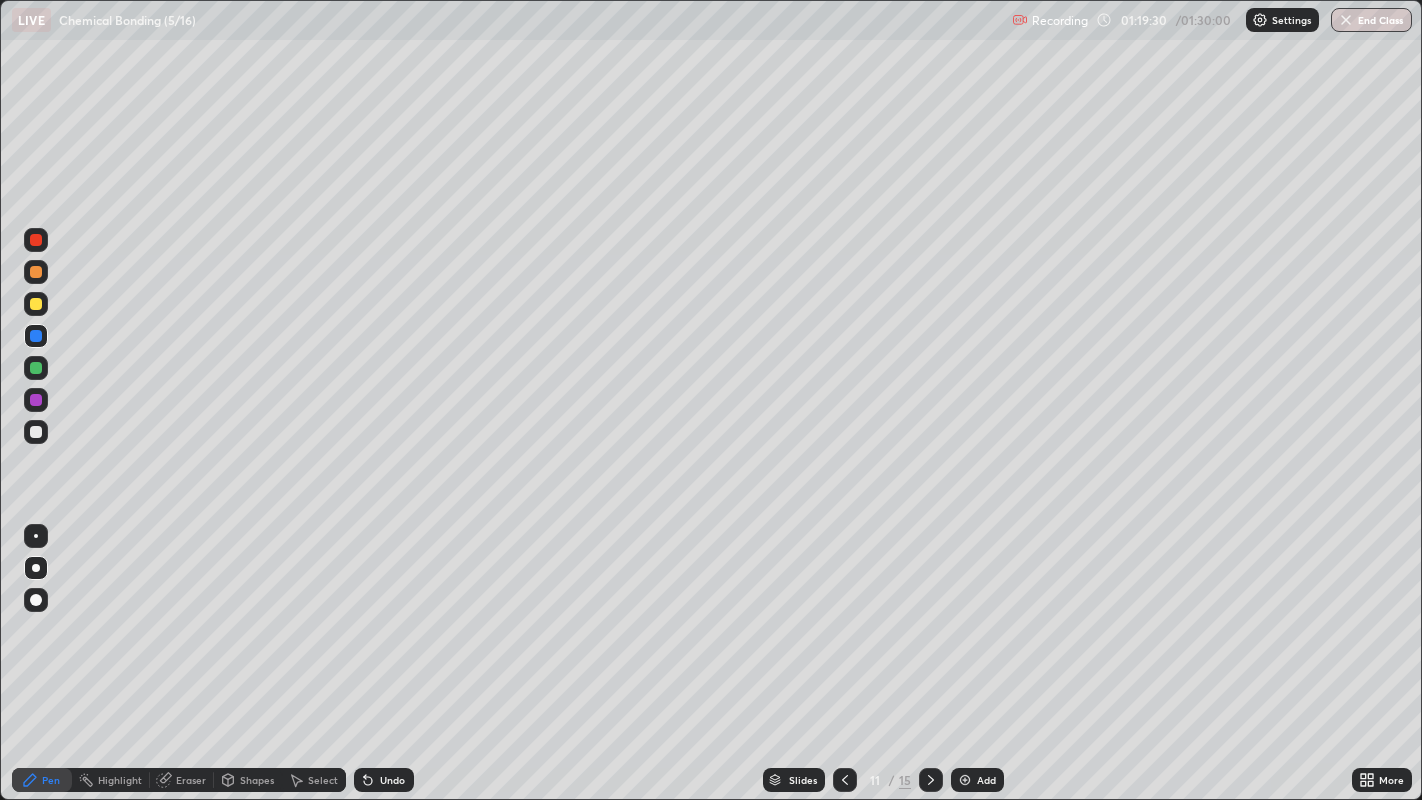 click 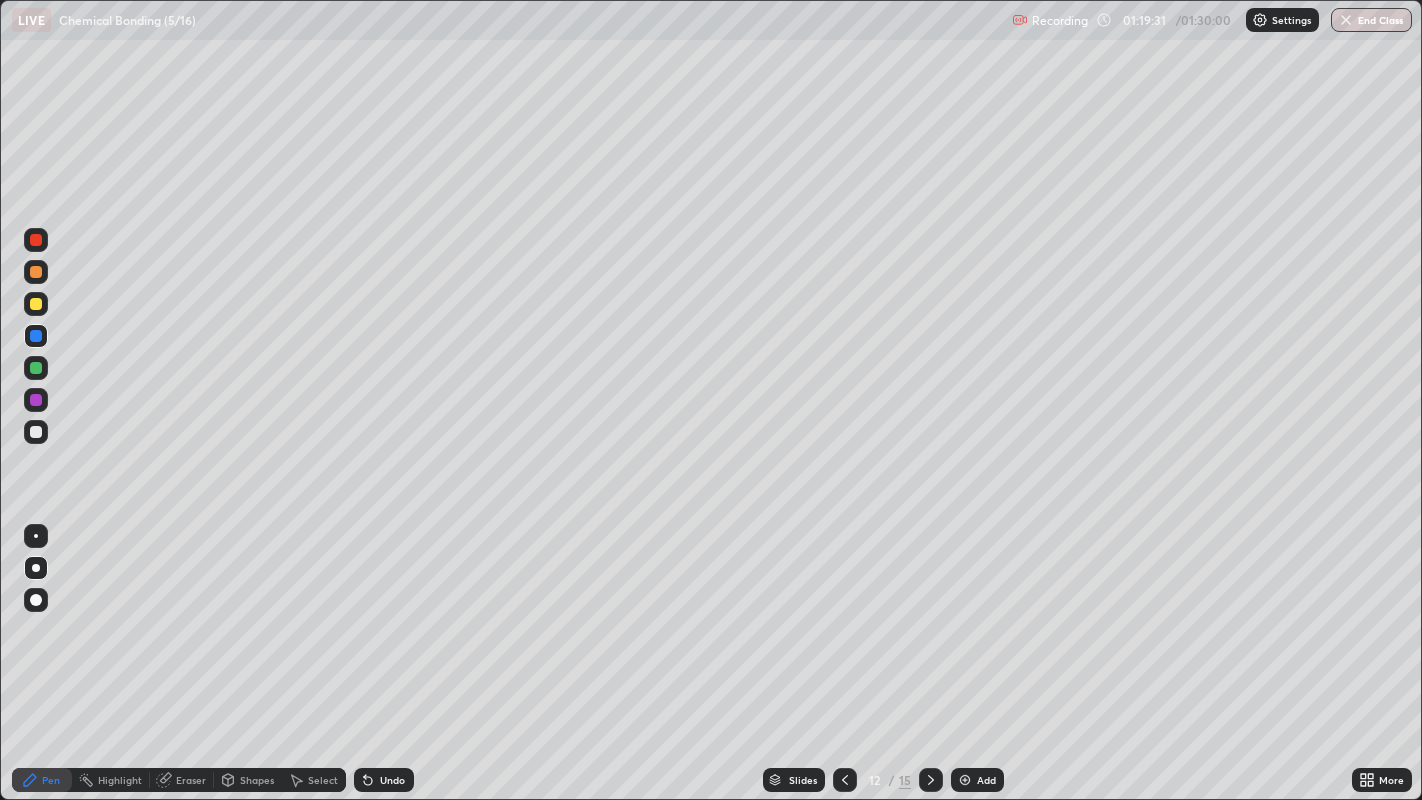 click 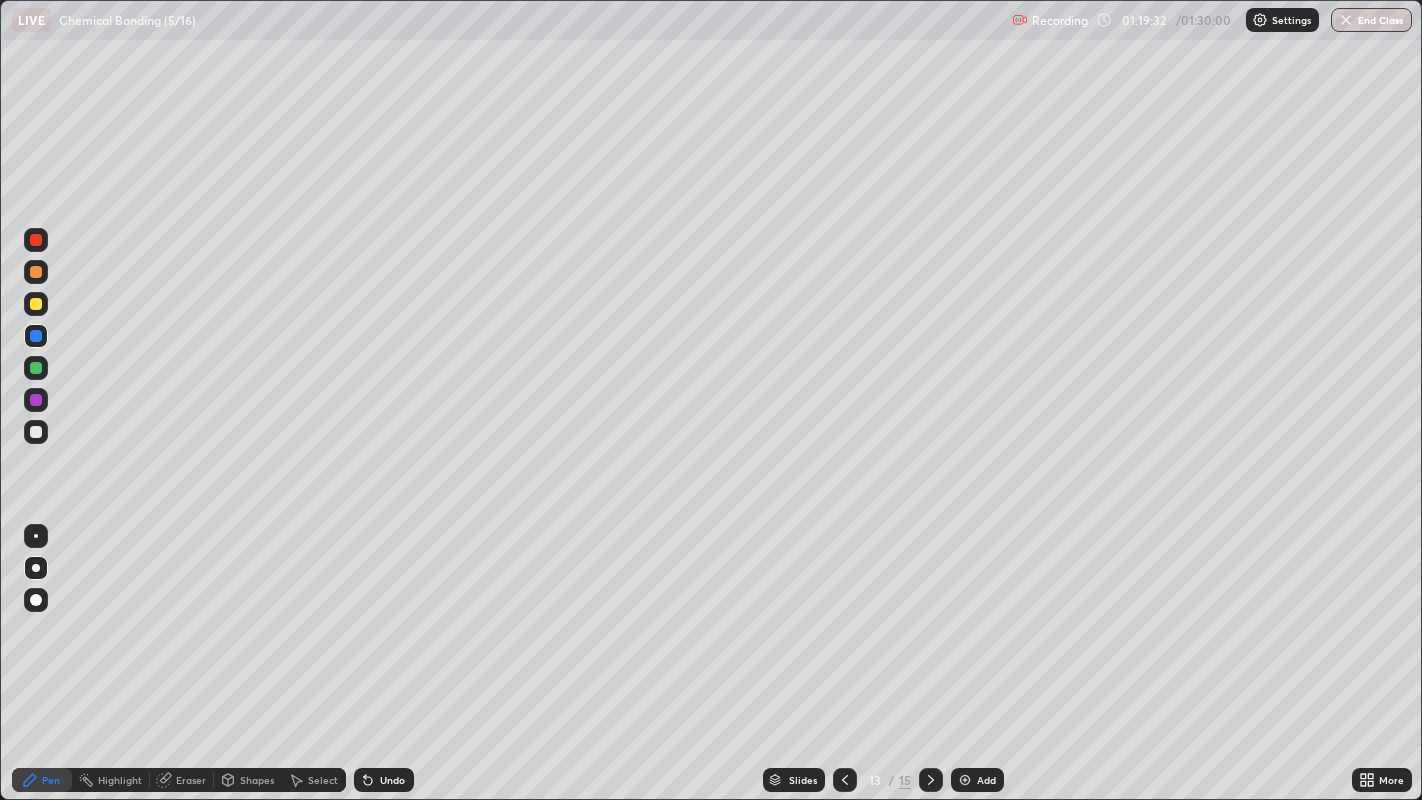 click 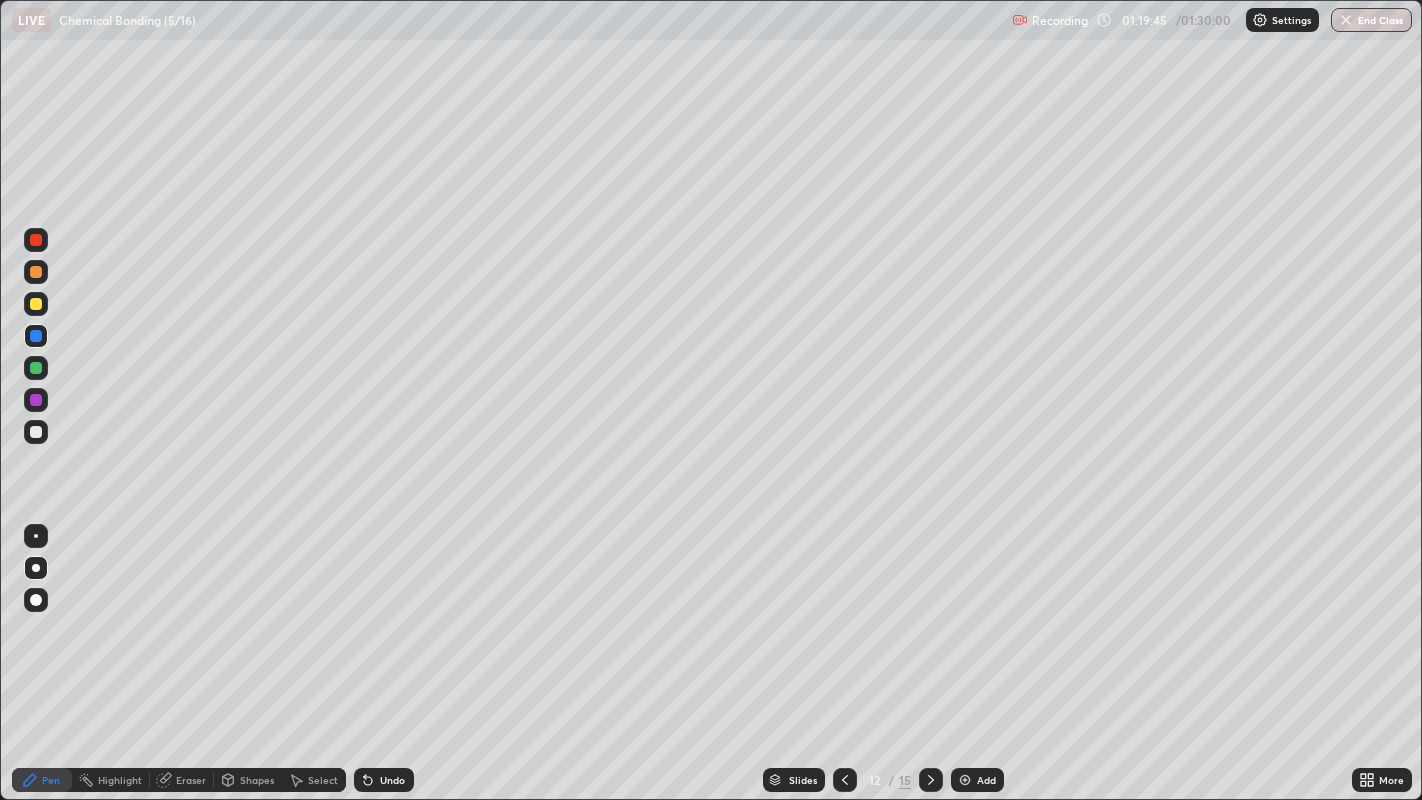 click at bounding box center [36, 432] 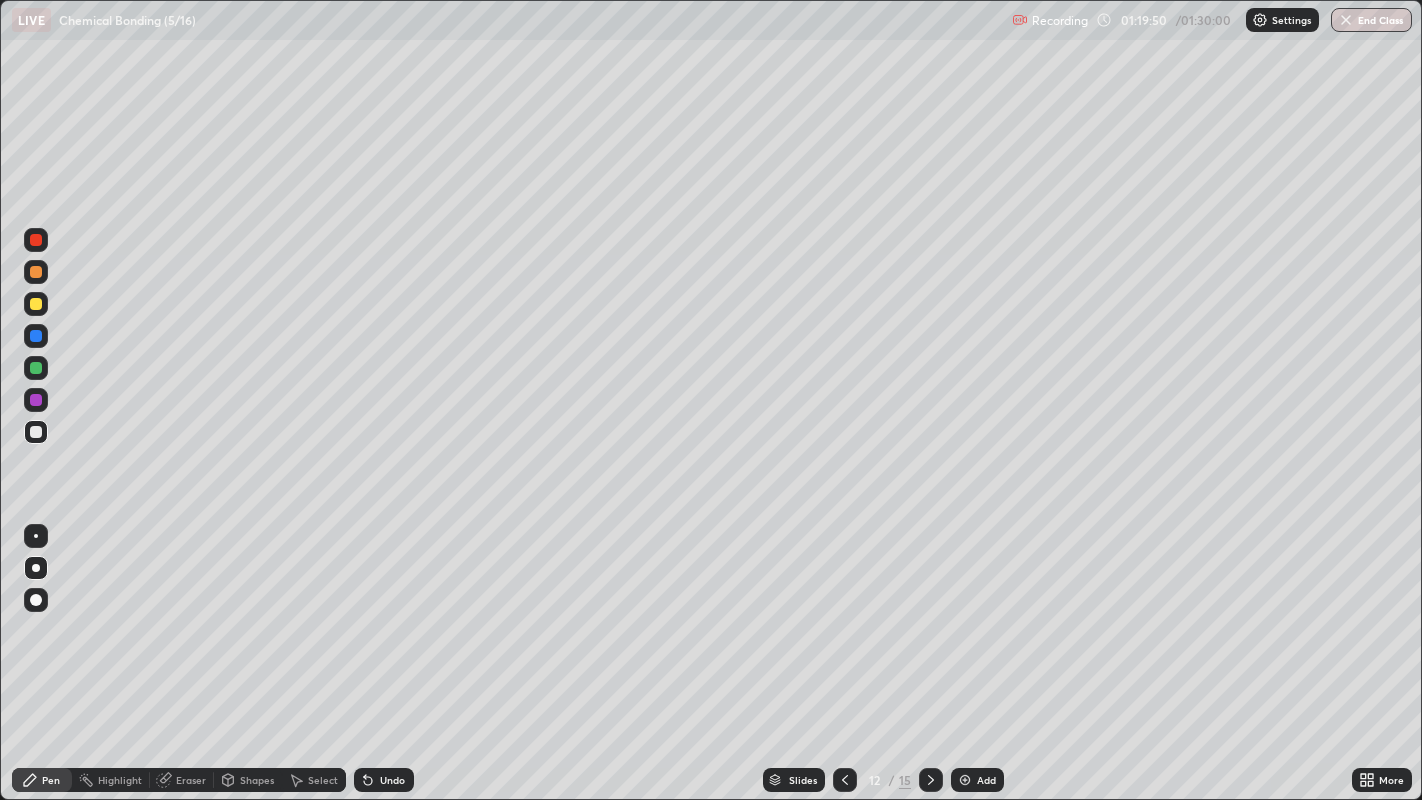 click at bounding box center [36, 400] 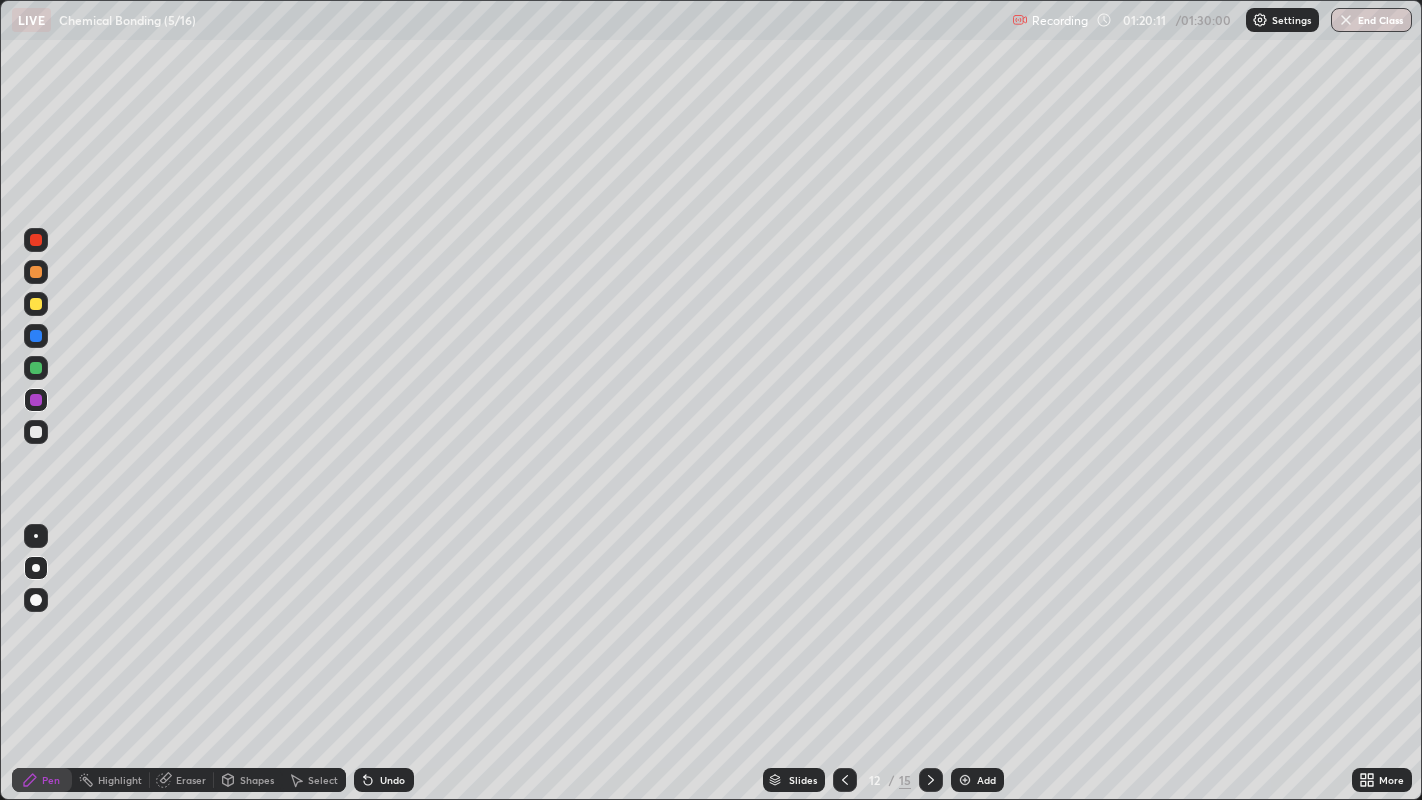 click at bounding box center [36, 432] 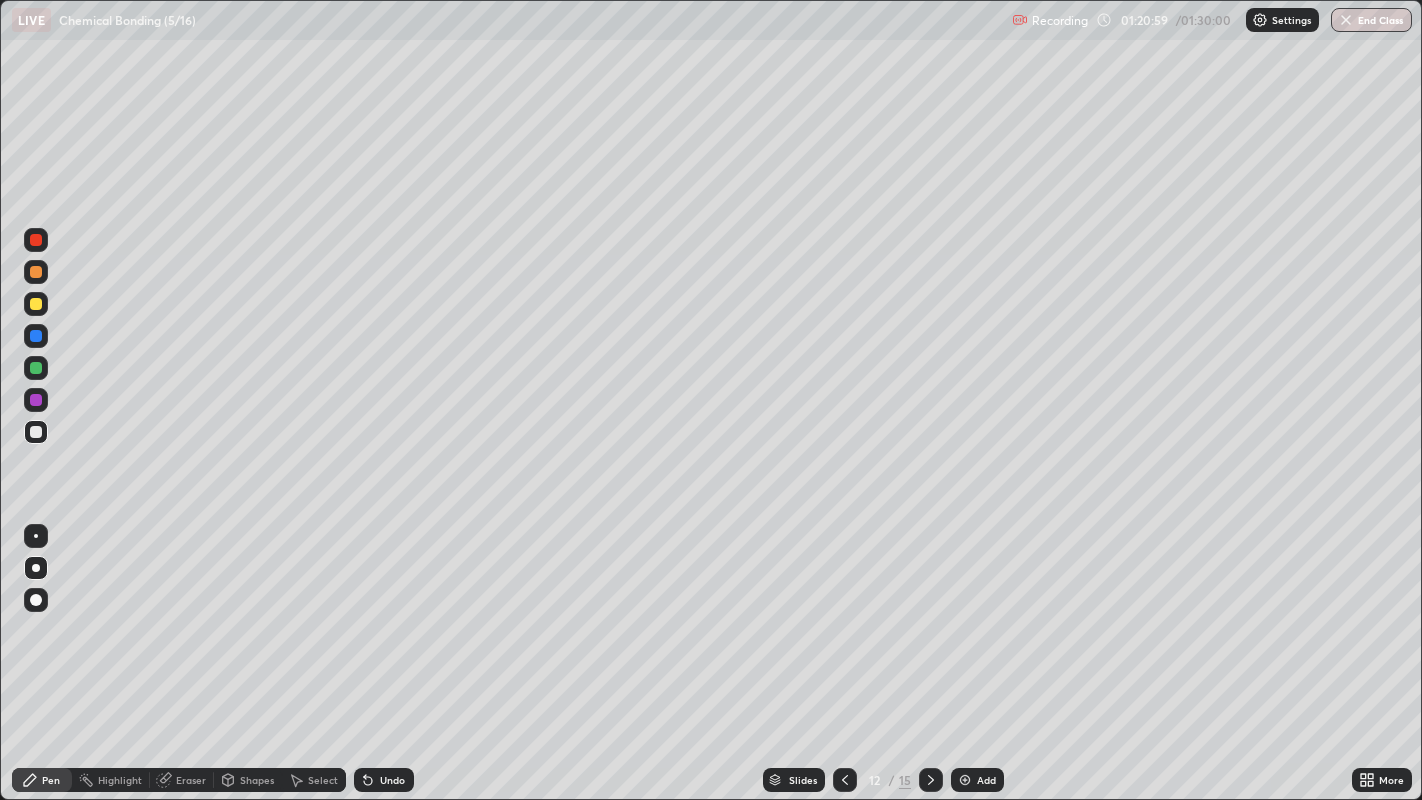 click on "Undo" at bounding box center [384, 780] 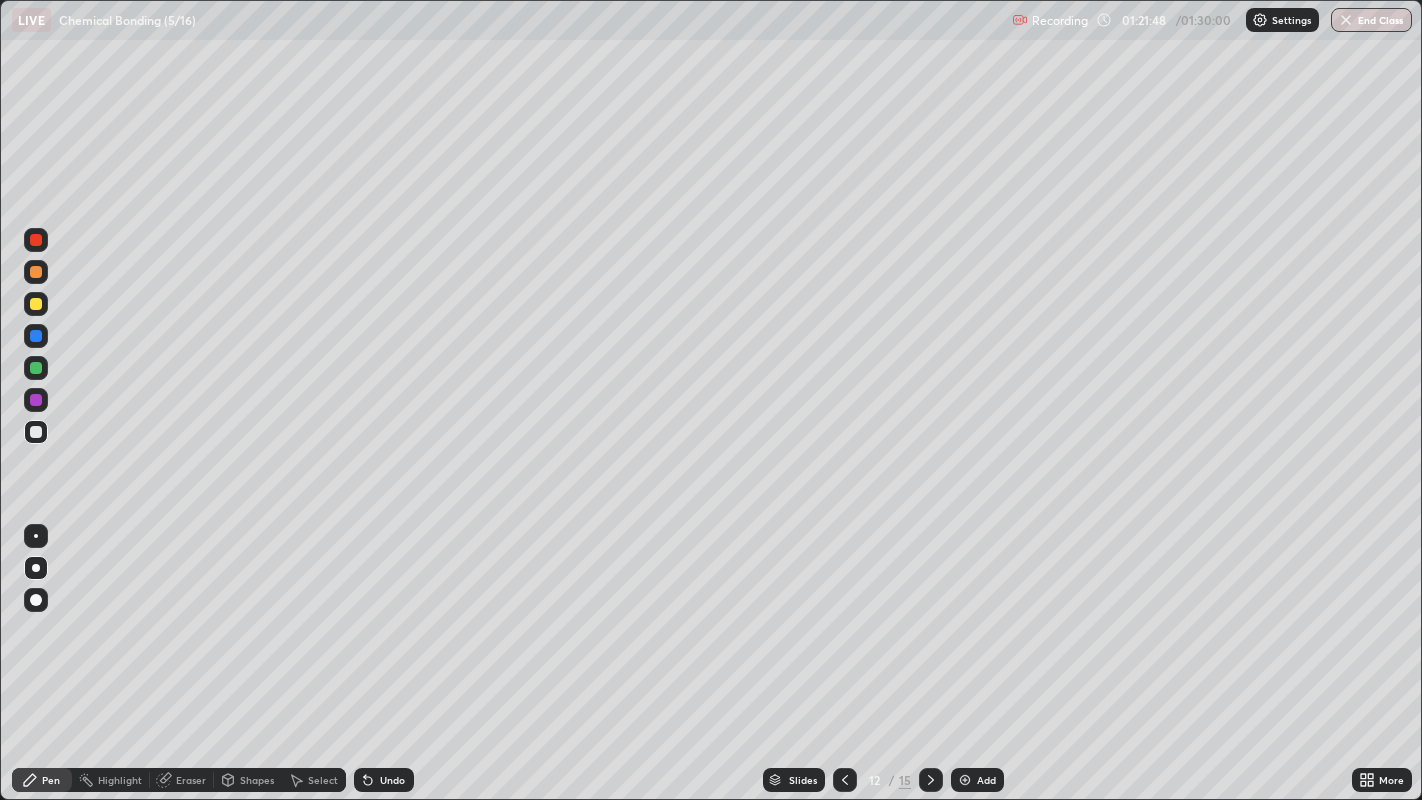 click 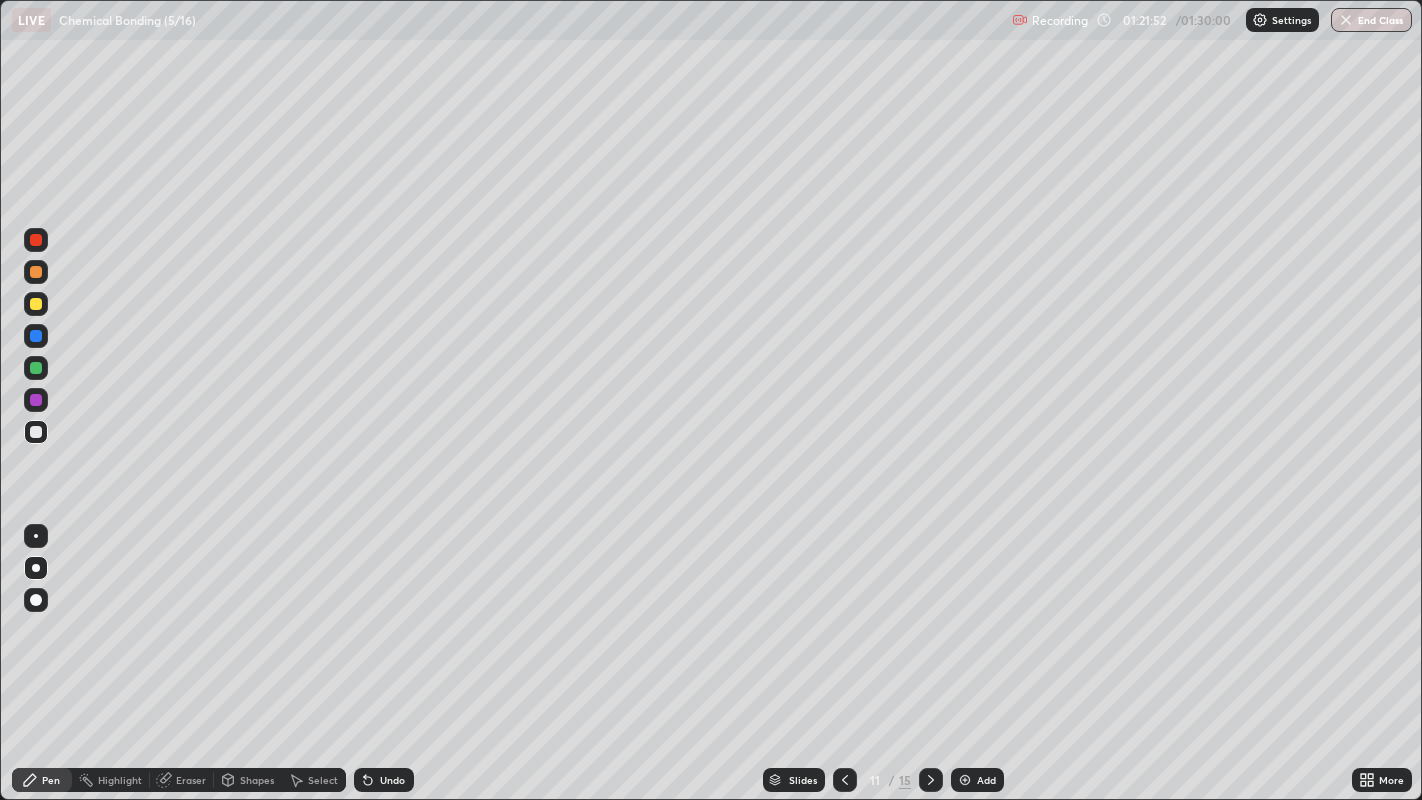 click 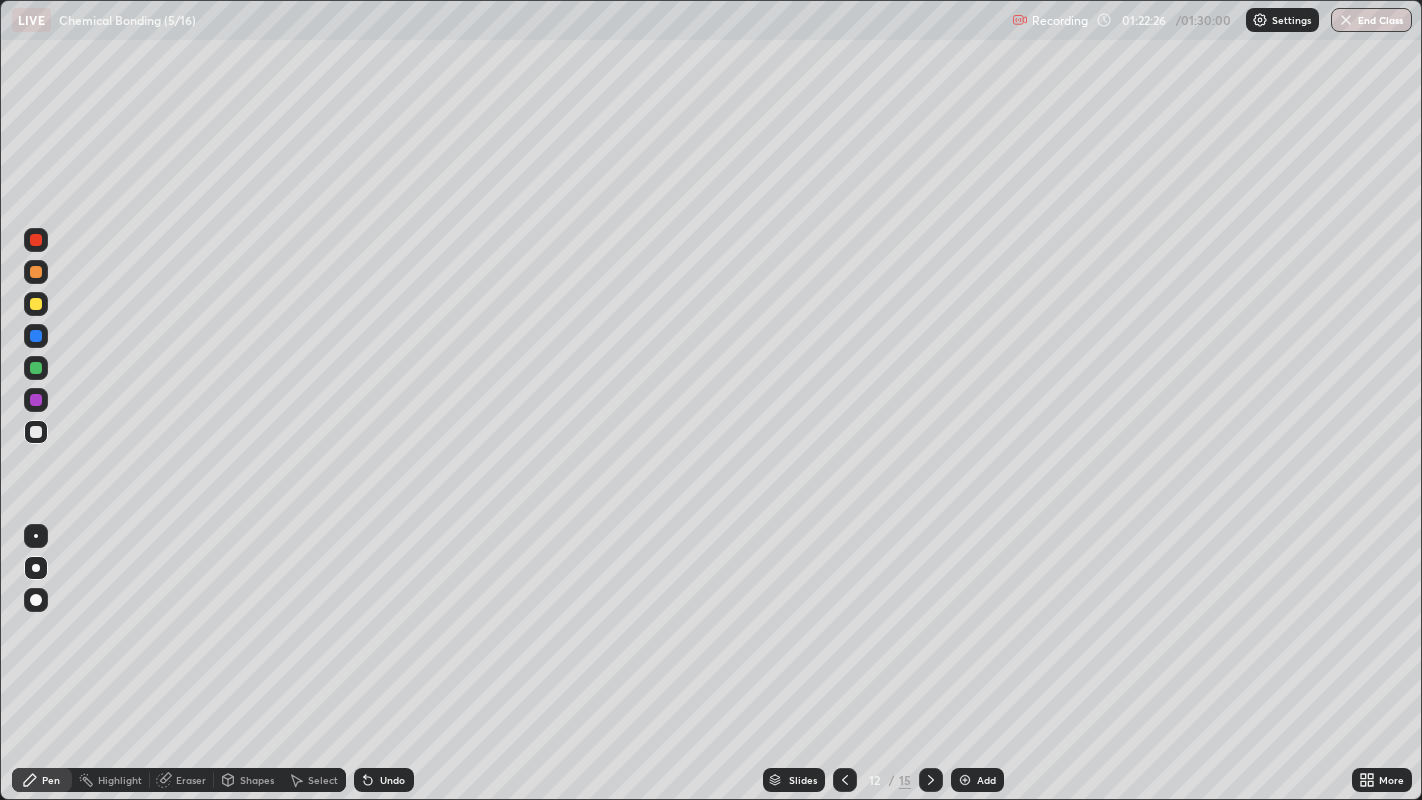 click at bounding box center (931, 780) 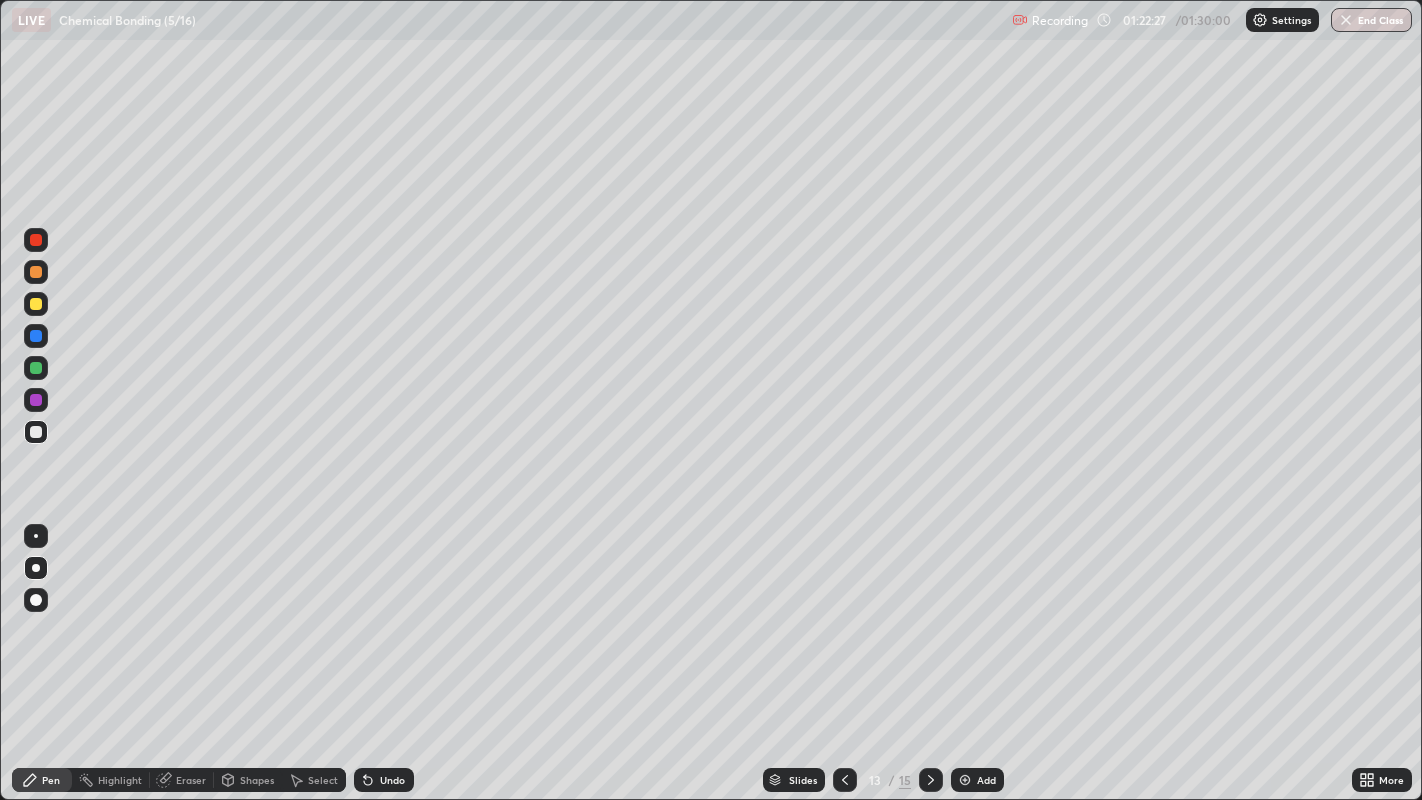 click at bounding box center [36, 432] 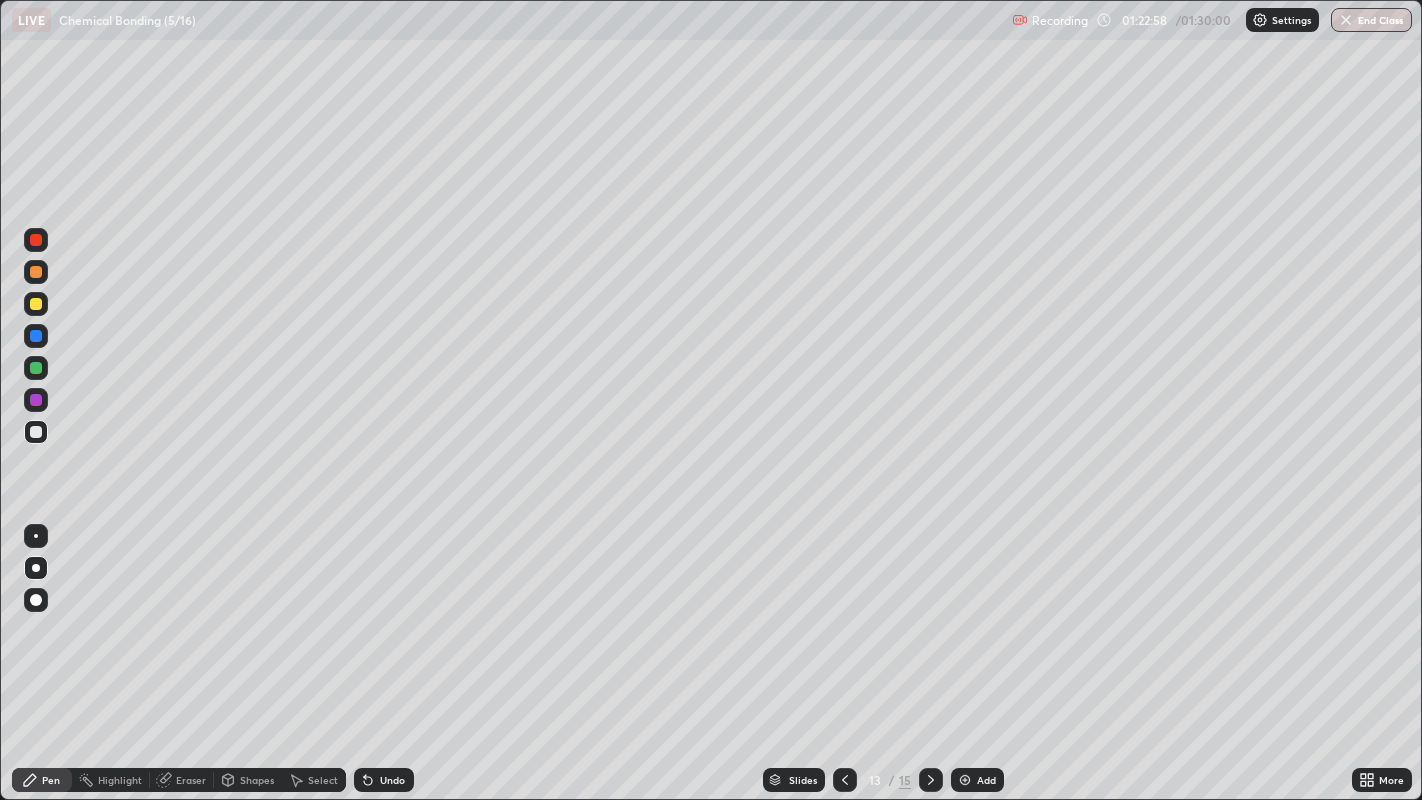 click at bounding box center [36, 272] 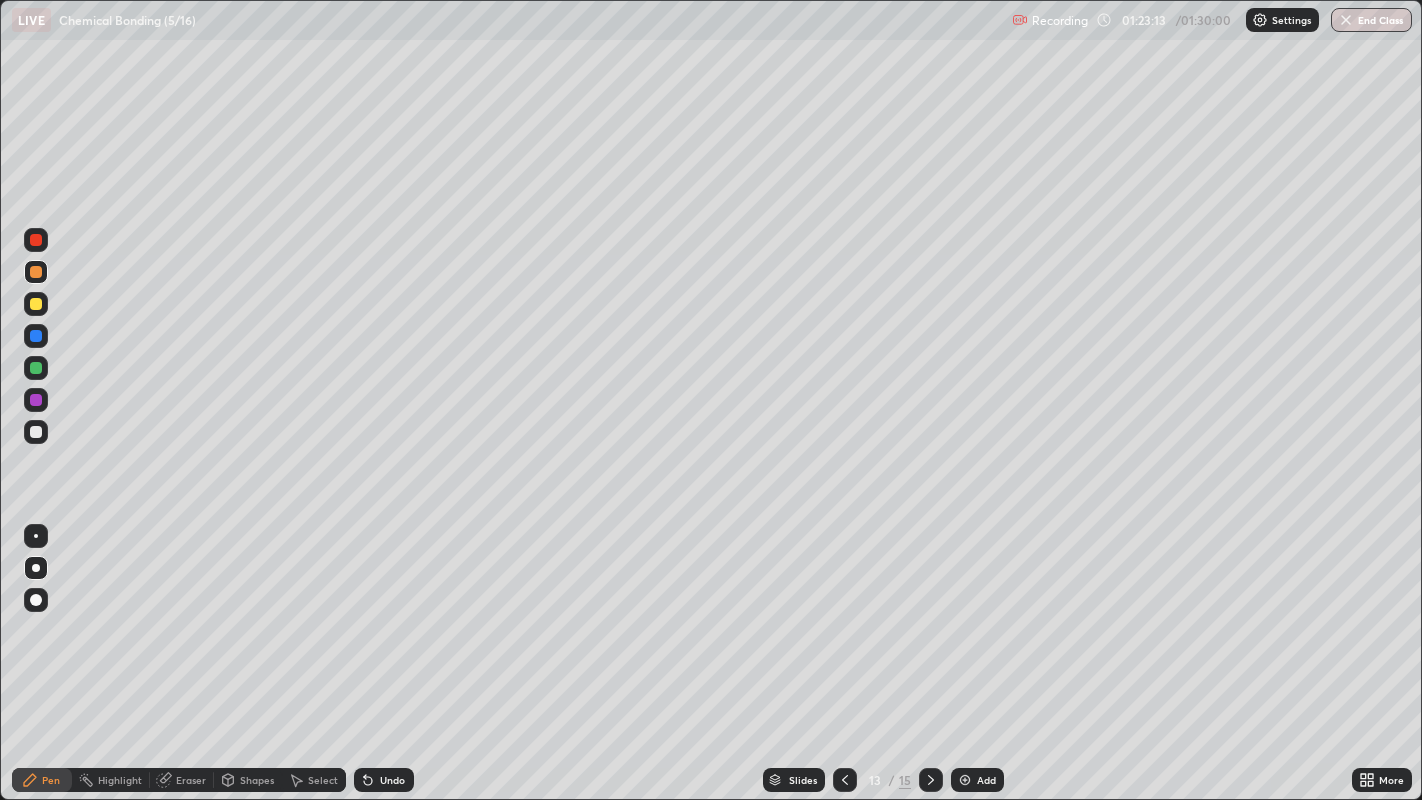 click at bounding box center (36, 432) 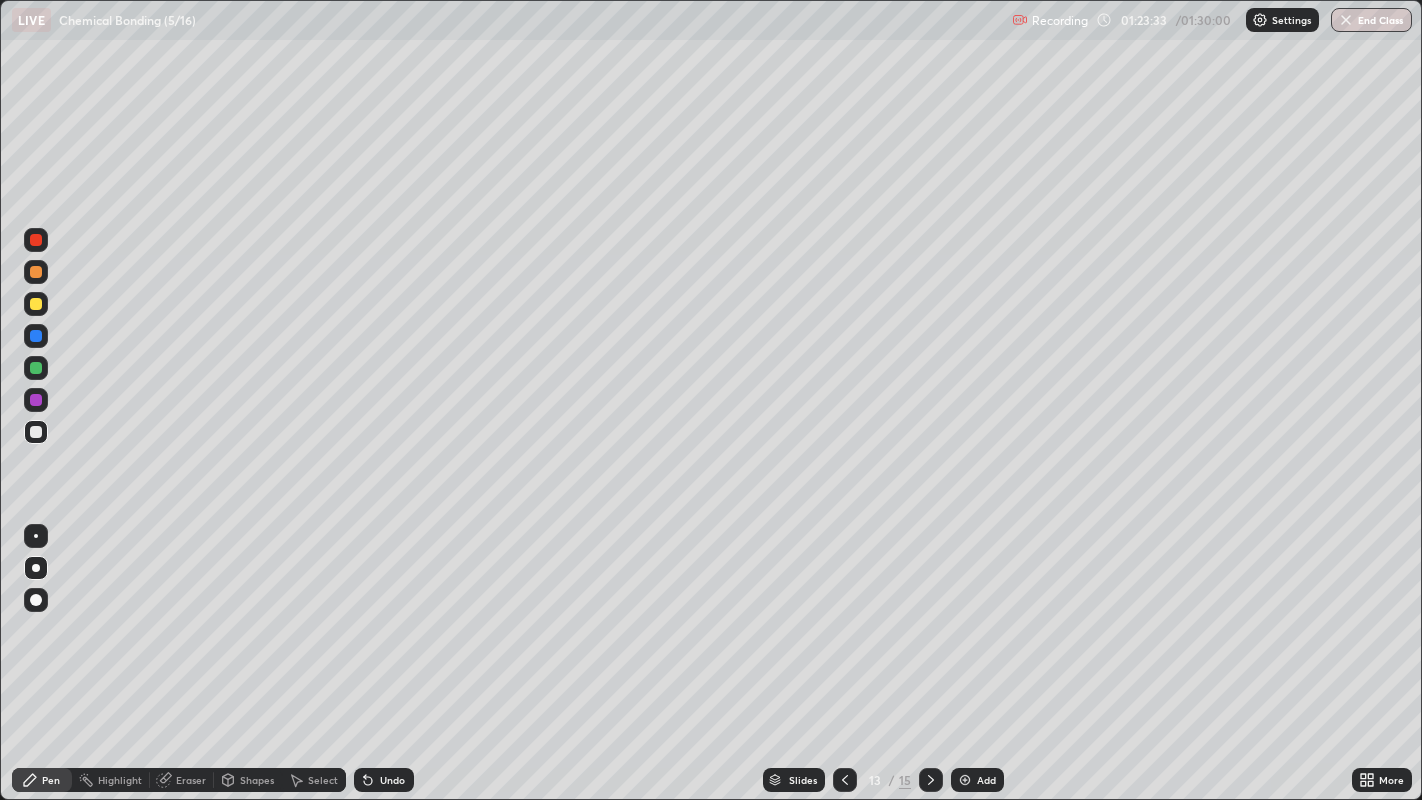 click at bounding box center (36, 400) 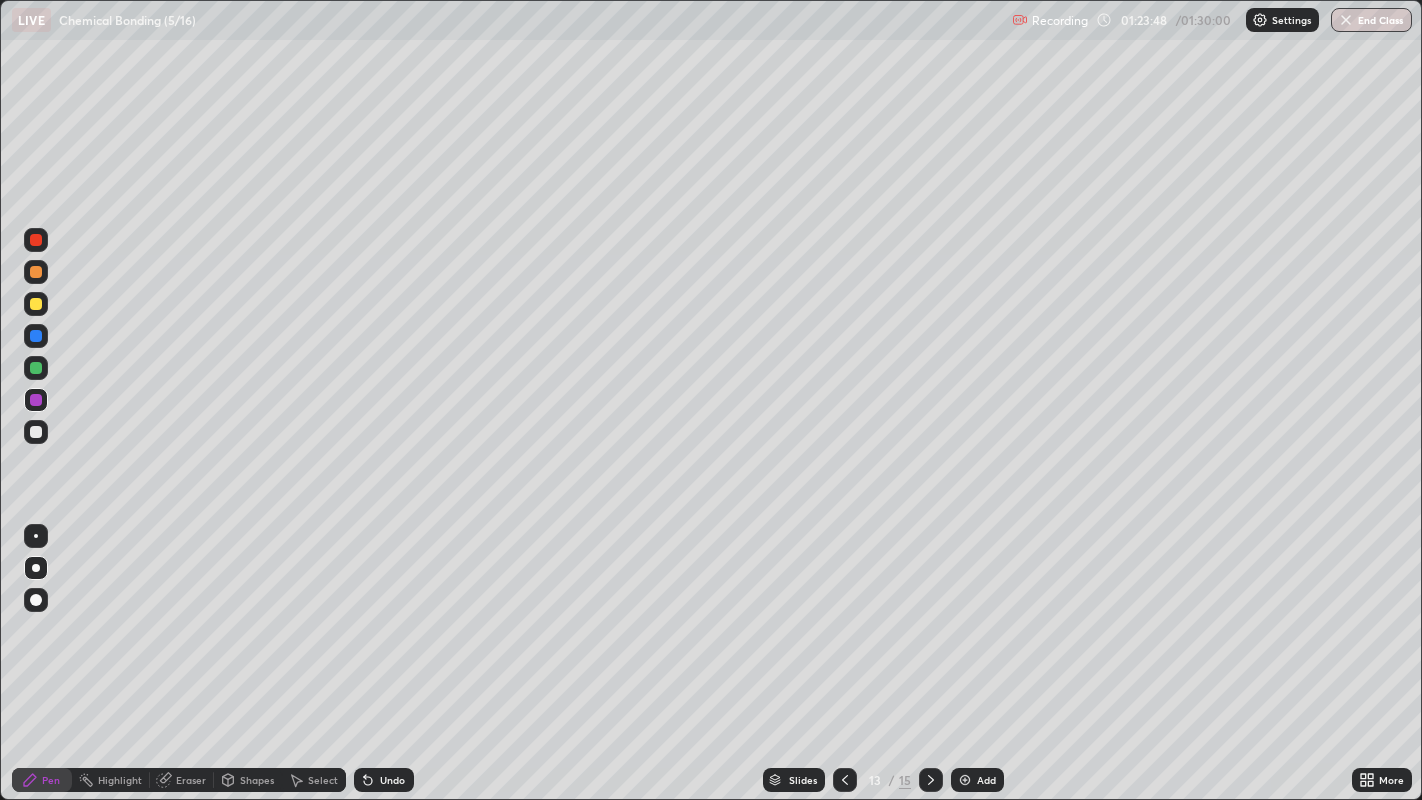 click at bounding box center (36, 304) 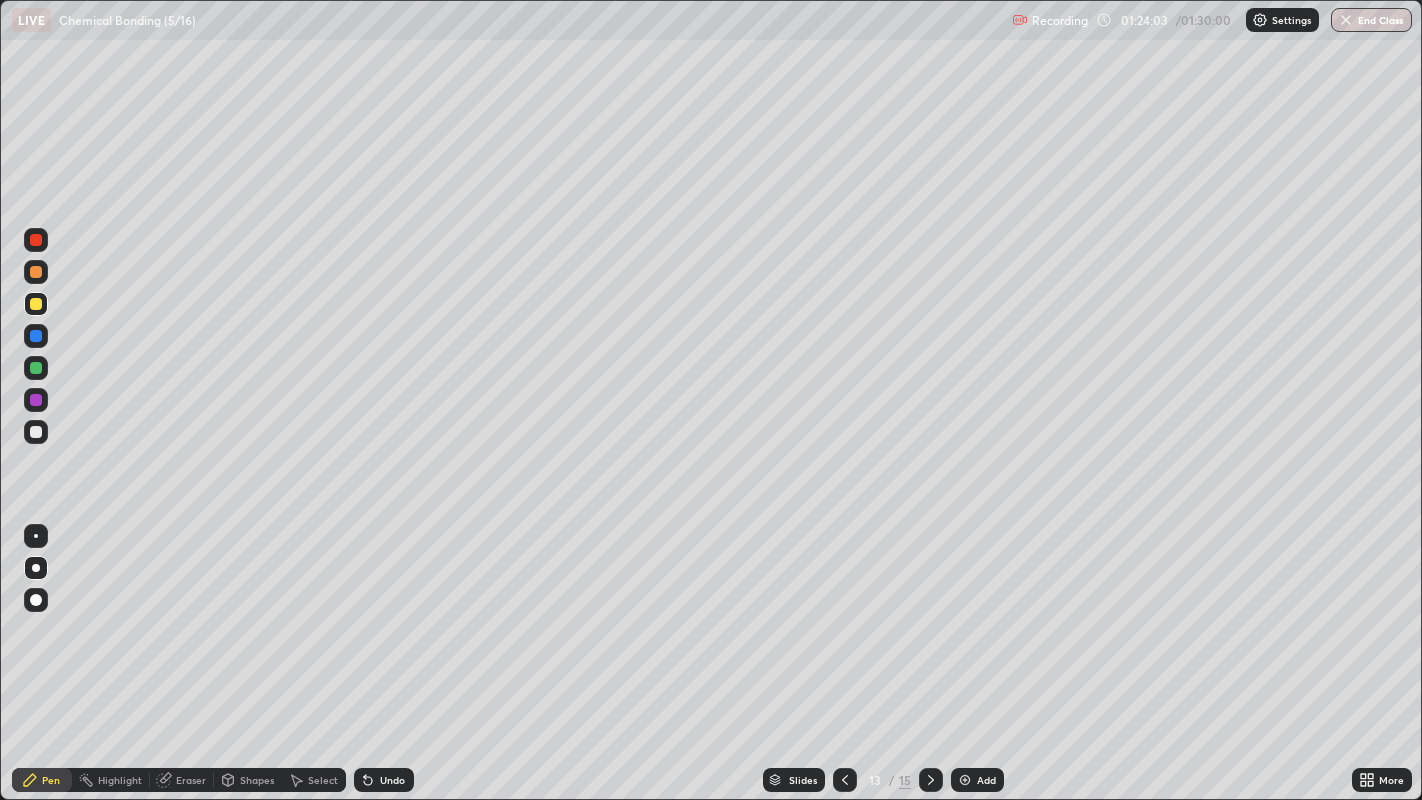 click on "Undo" at bounding box center [384, 780] 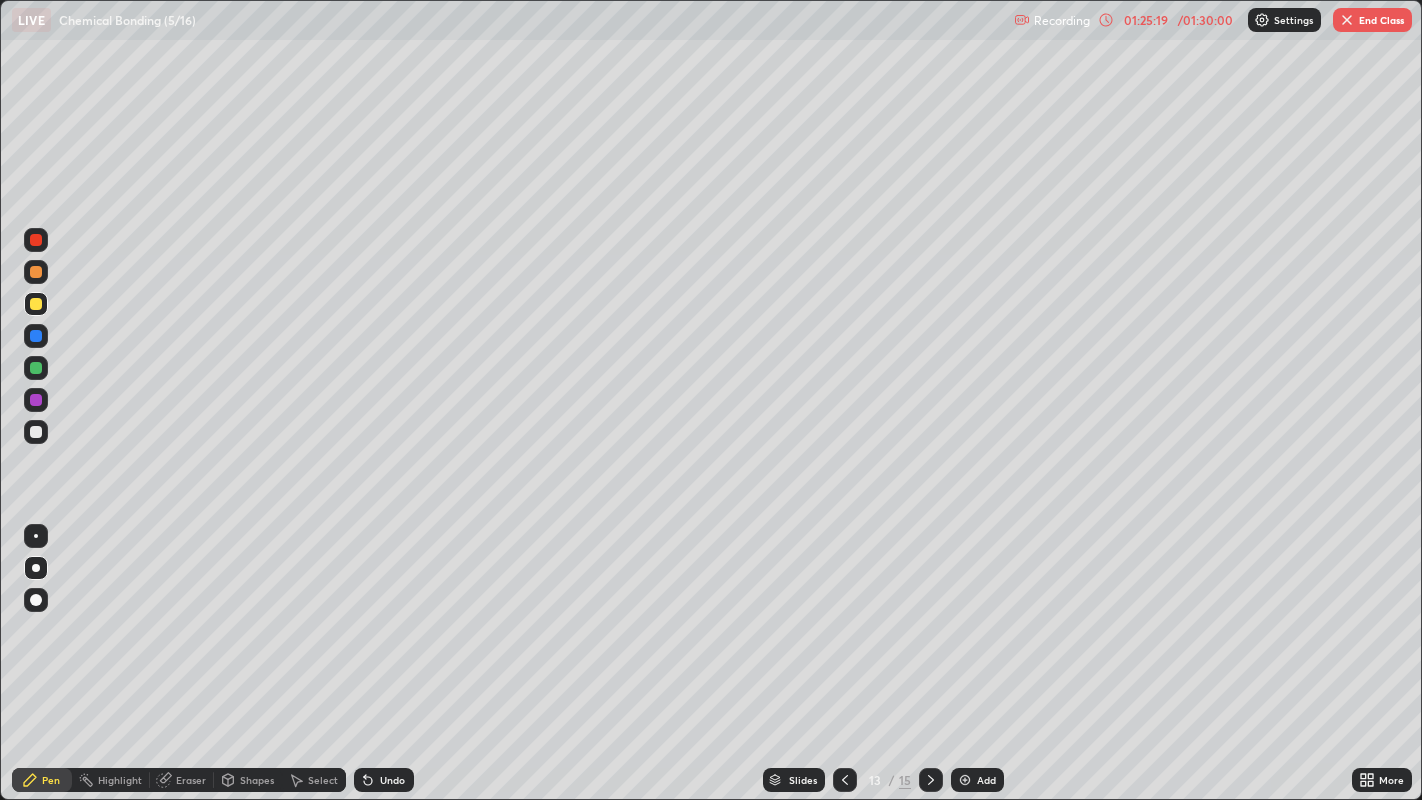 click at bounding box center (36, 432) 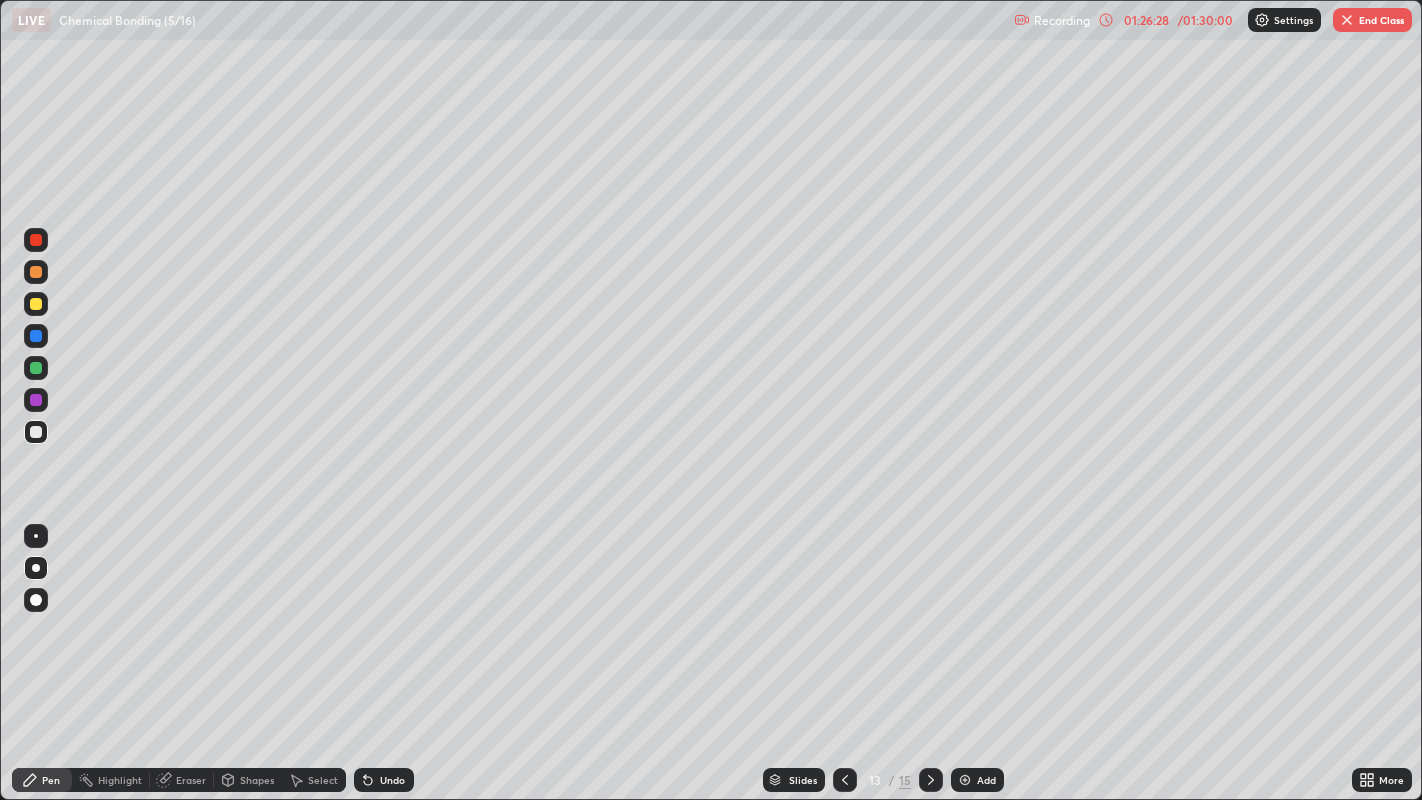 click at bounding box center [36, 336] 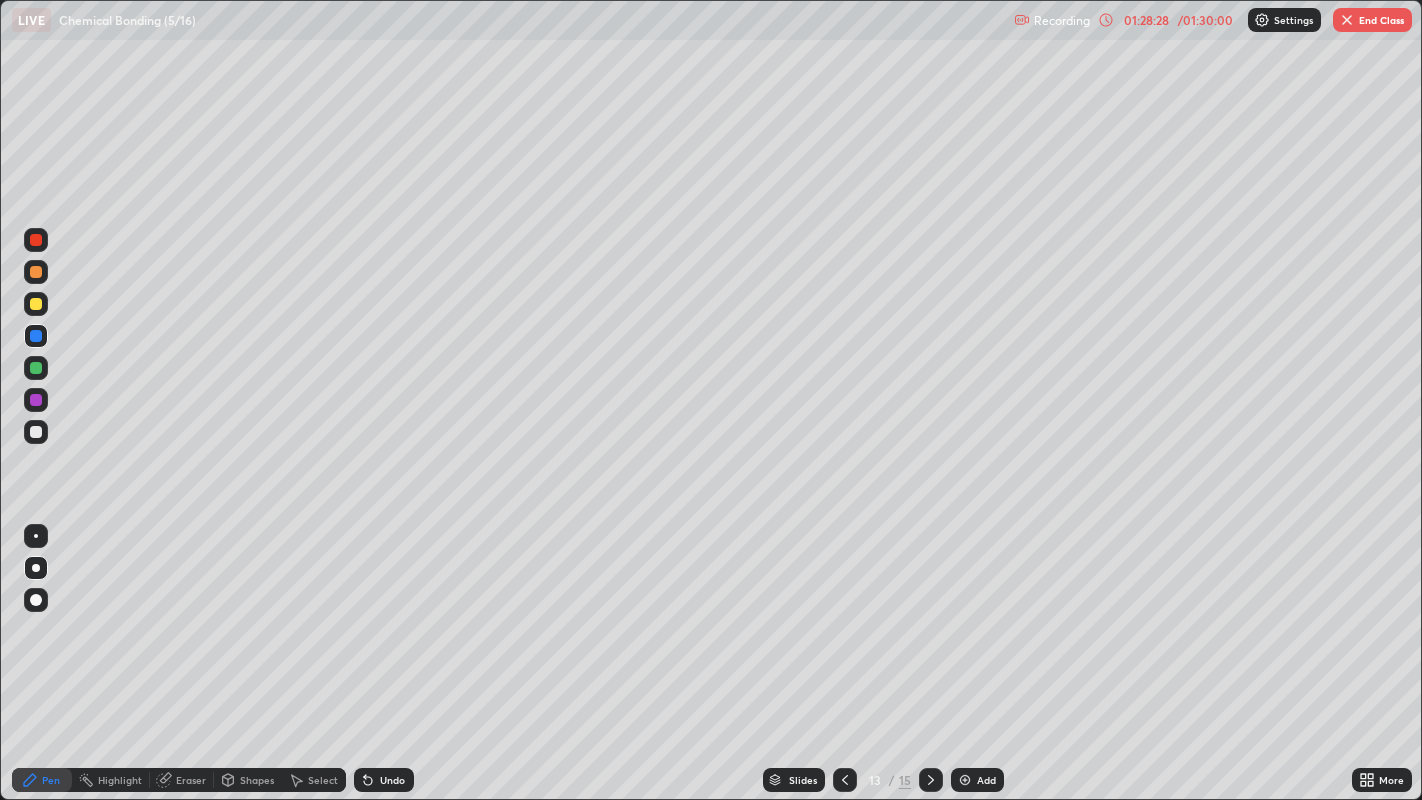 click 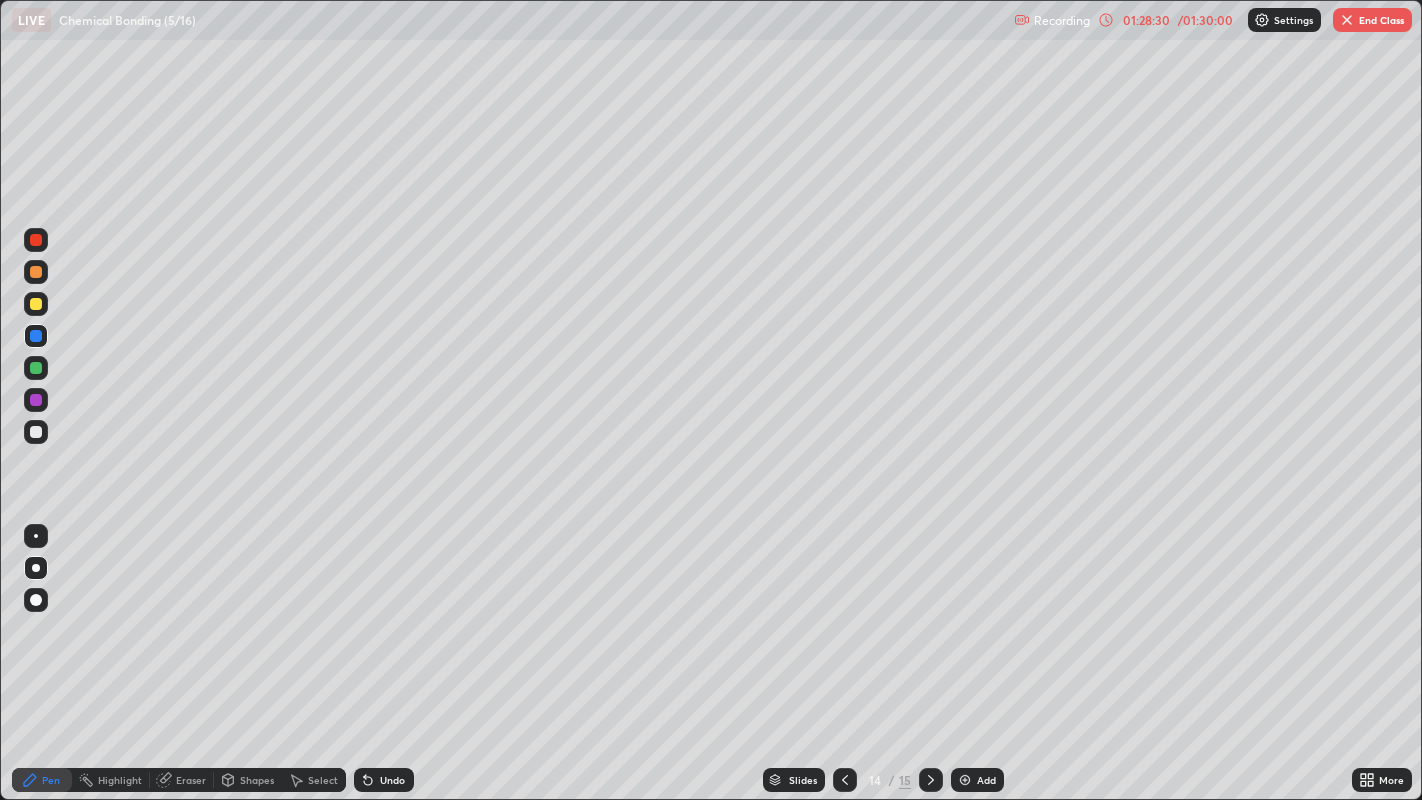 click at bounding box center (36, 432) 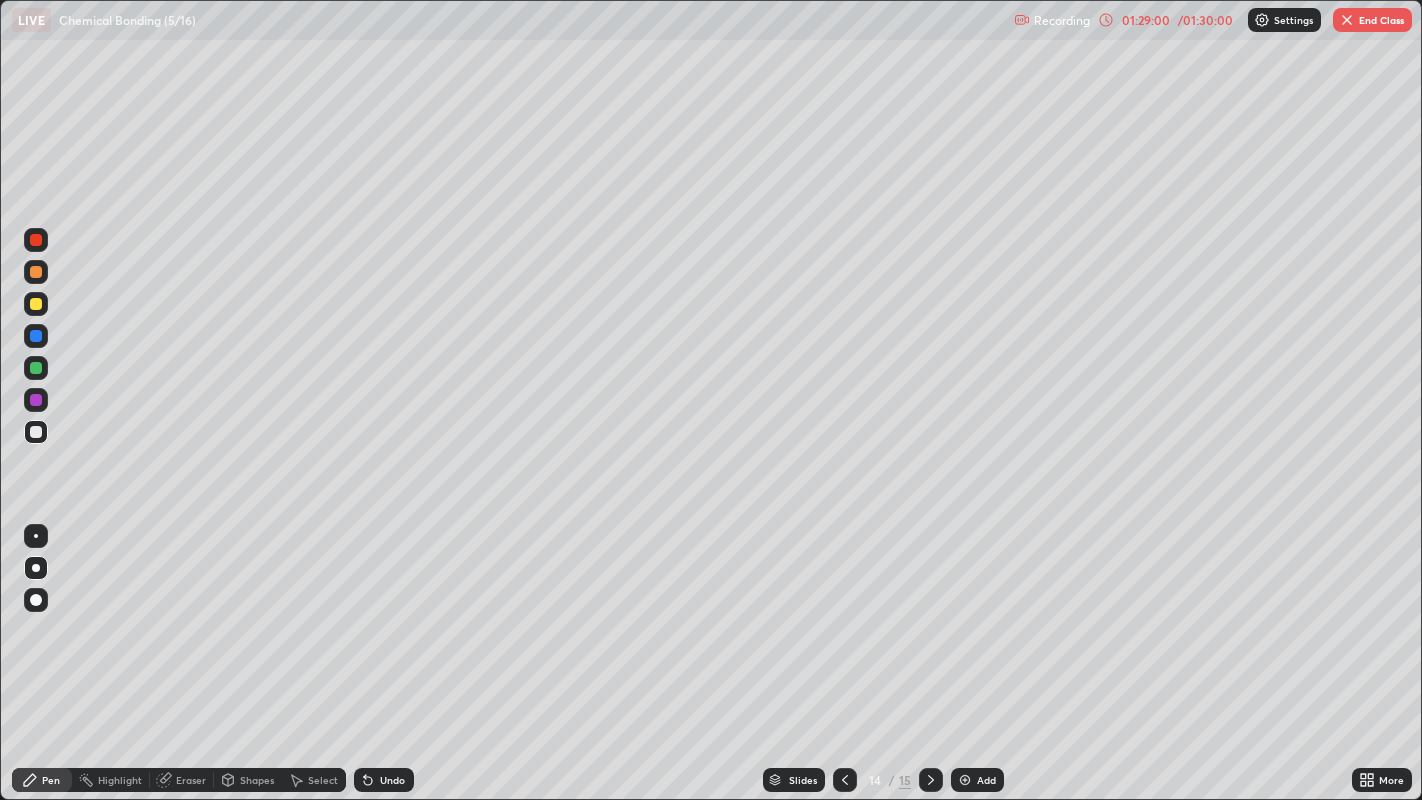 click on "Undo" at bounding box center (392, 780) 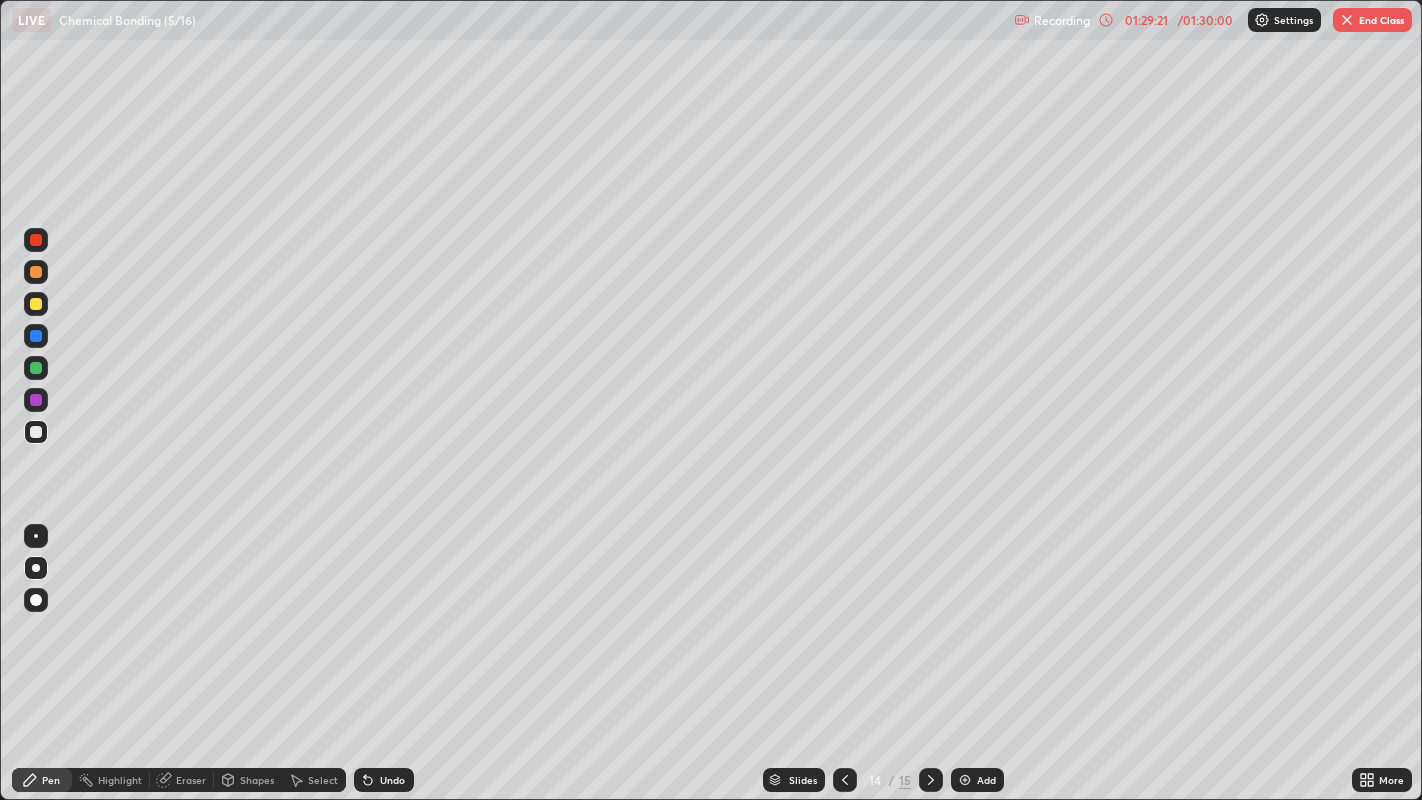 click on "Undo" at bounding box center (392, 780) 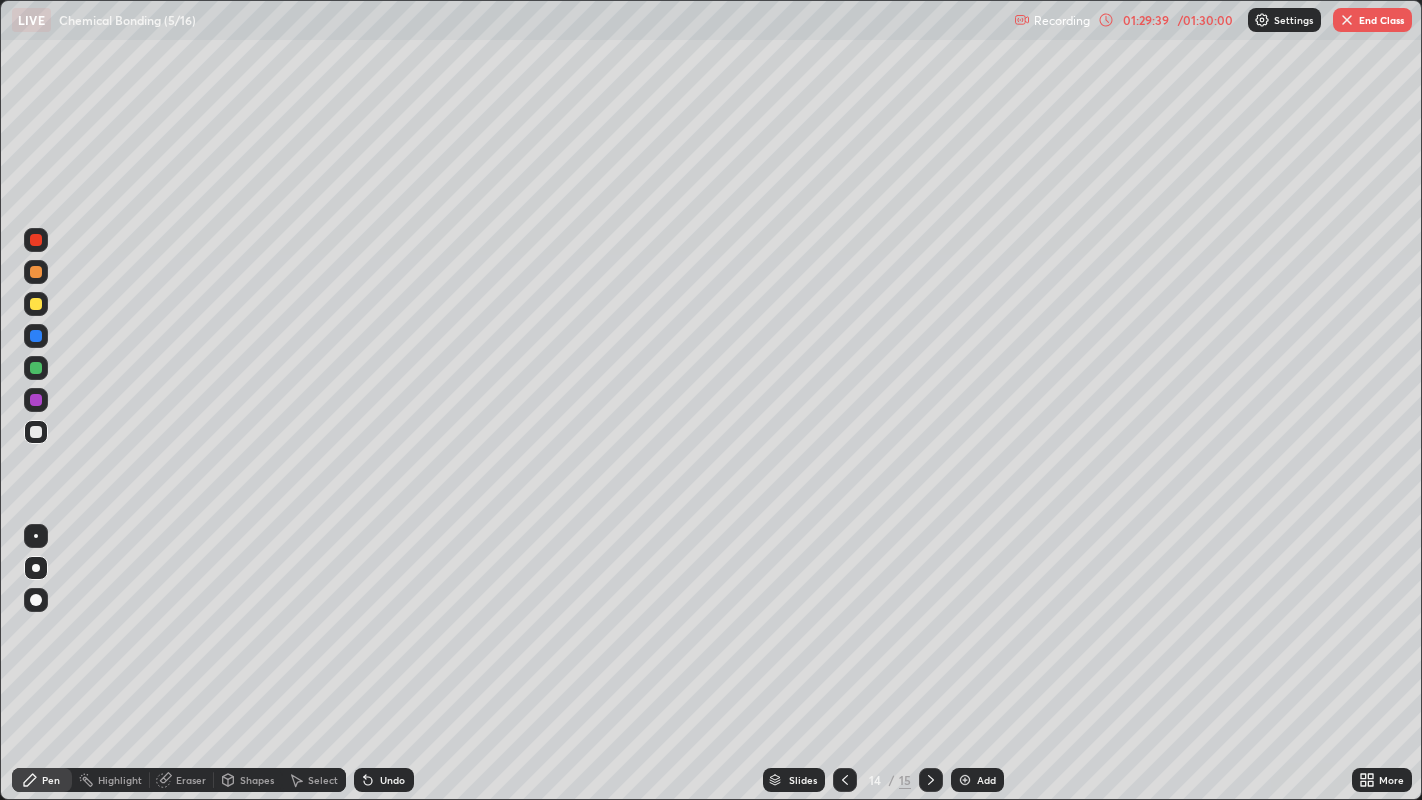 click at bounding box center (36, 336) 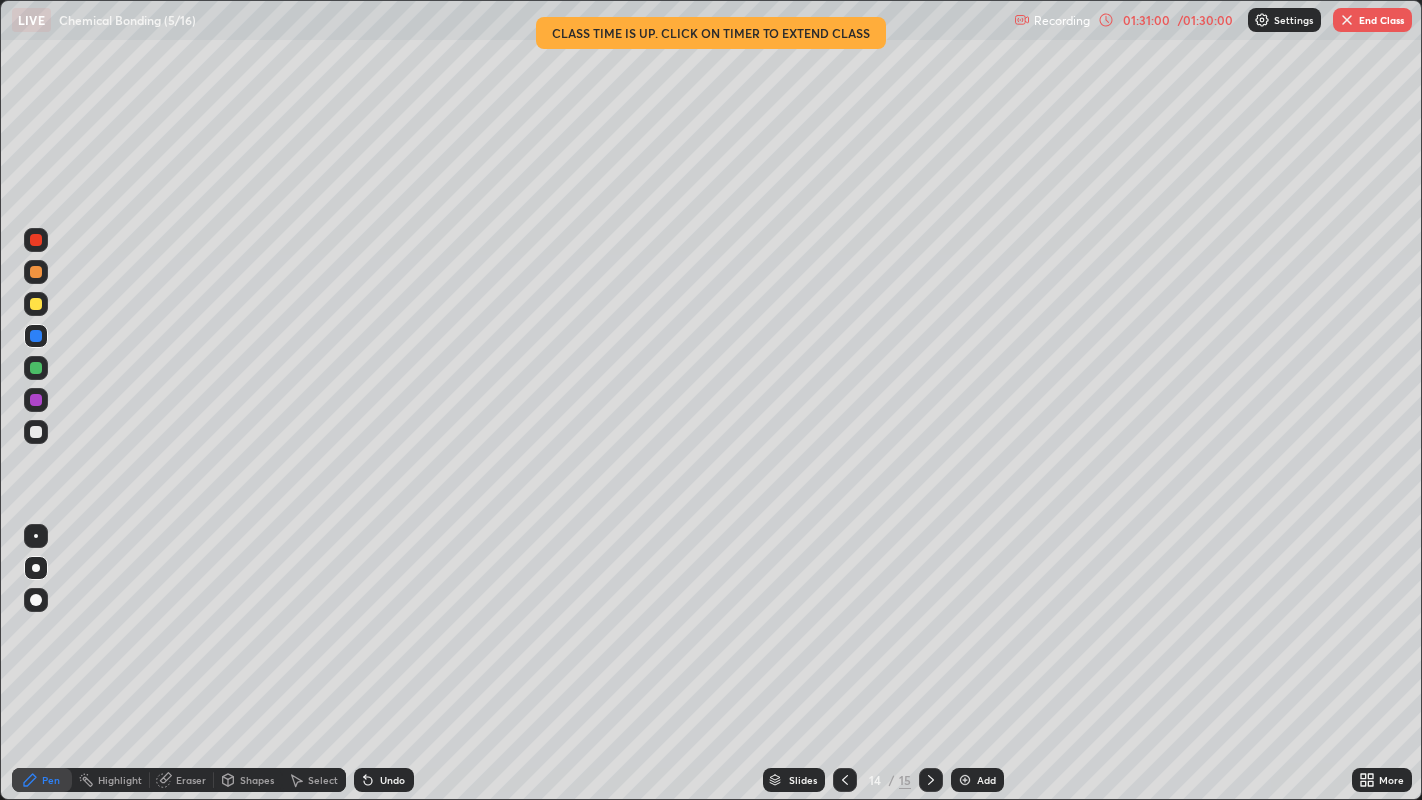 click on "Slides" at bounding box center [794, 780] 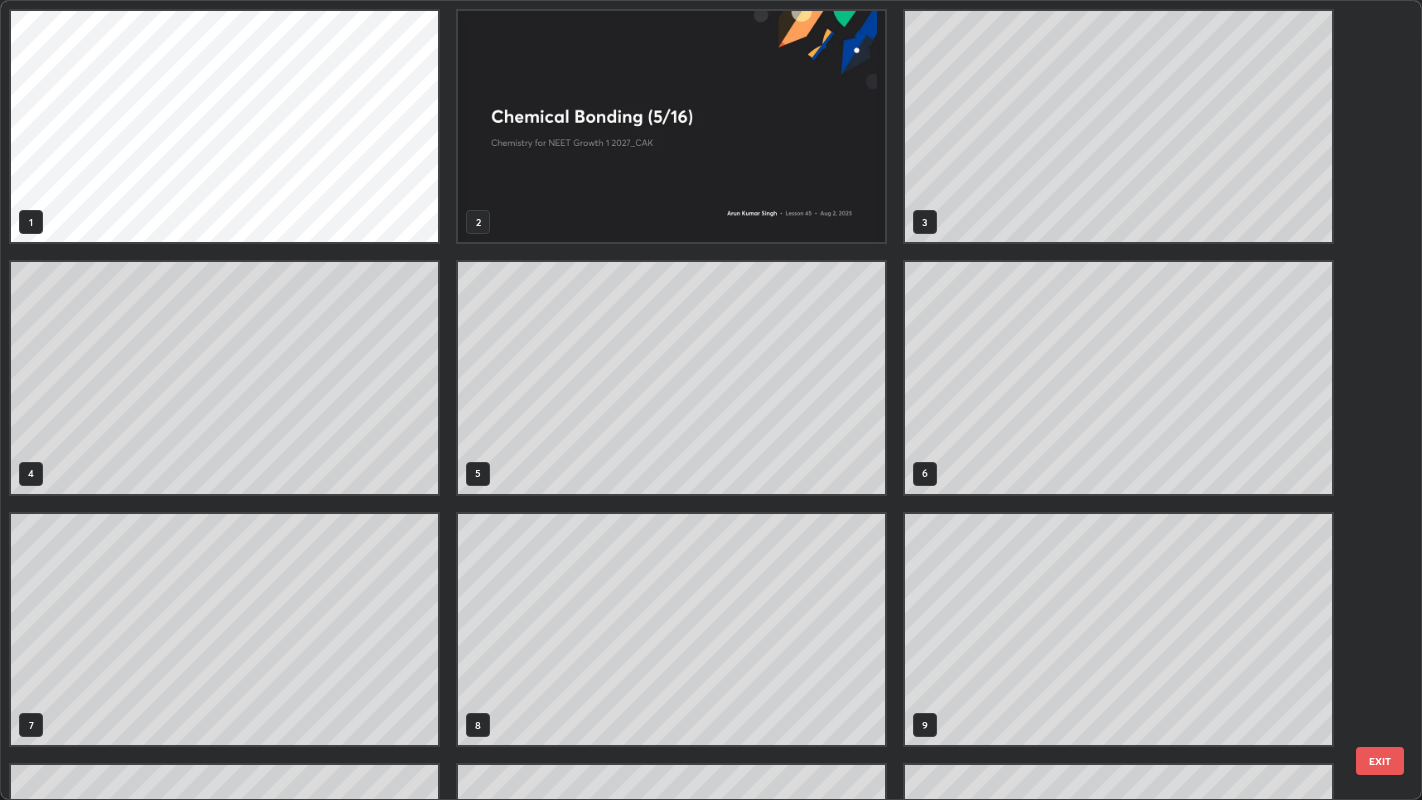 scroll, scrollTop: 458, scrollLeft: 0, axis: vertical 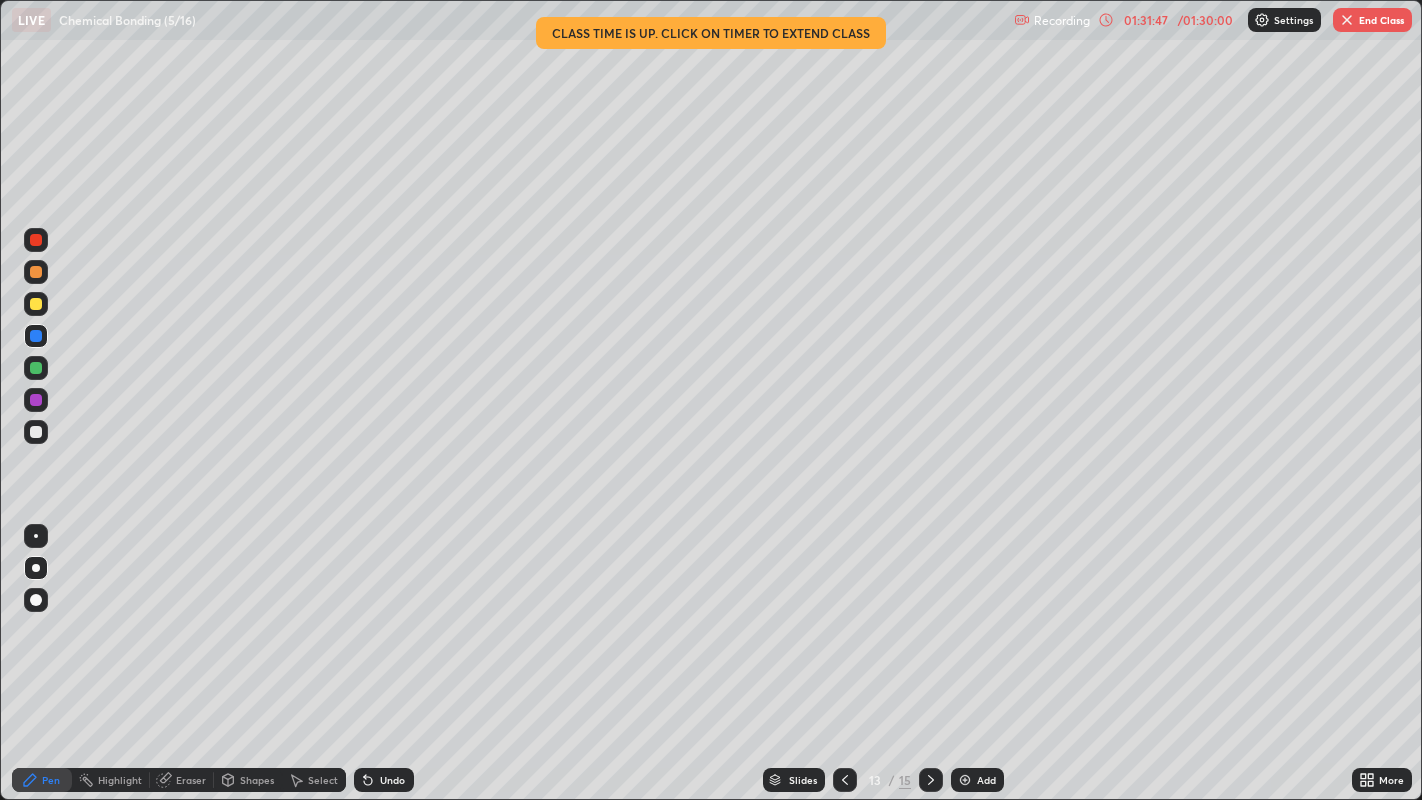 click on "End Class" at bounding box center (1372, 20) 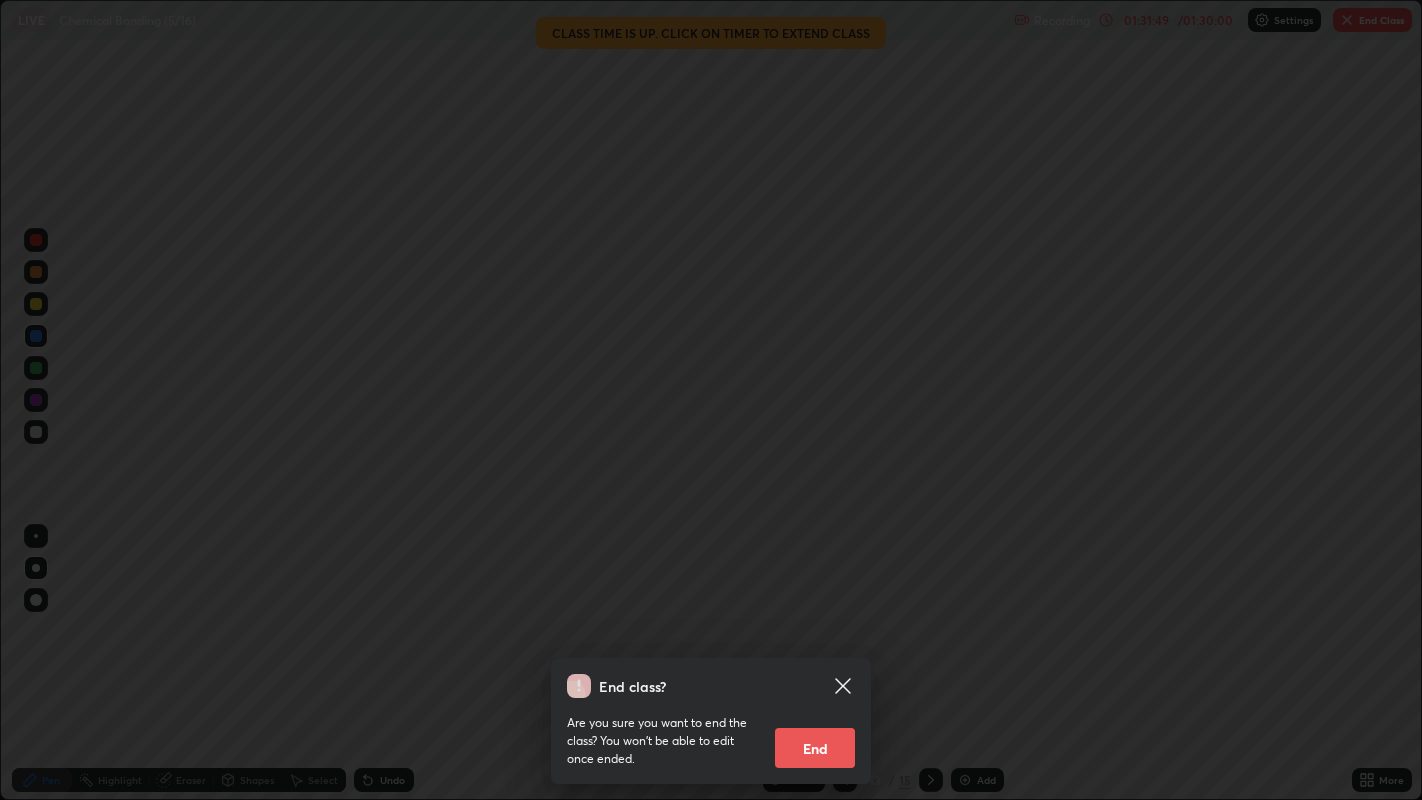 click on "End" at bounding box center [815, 748] 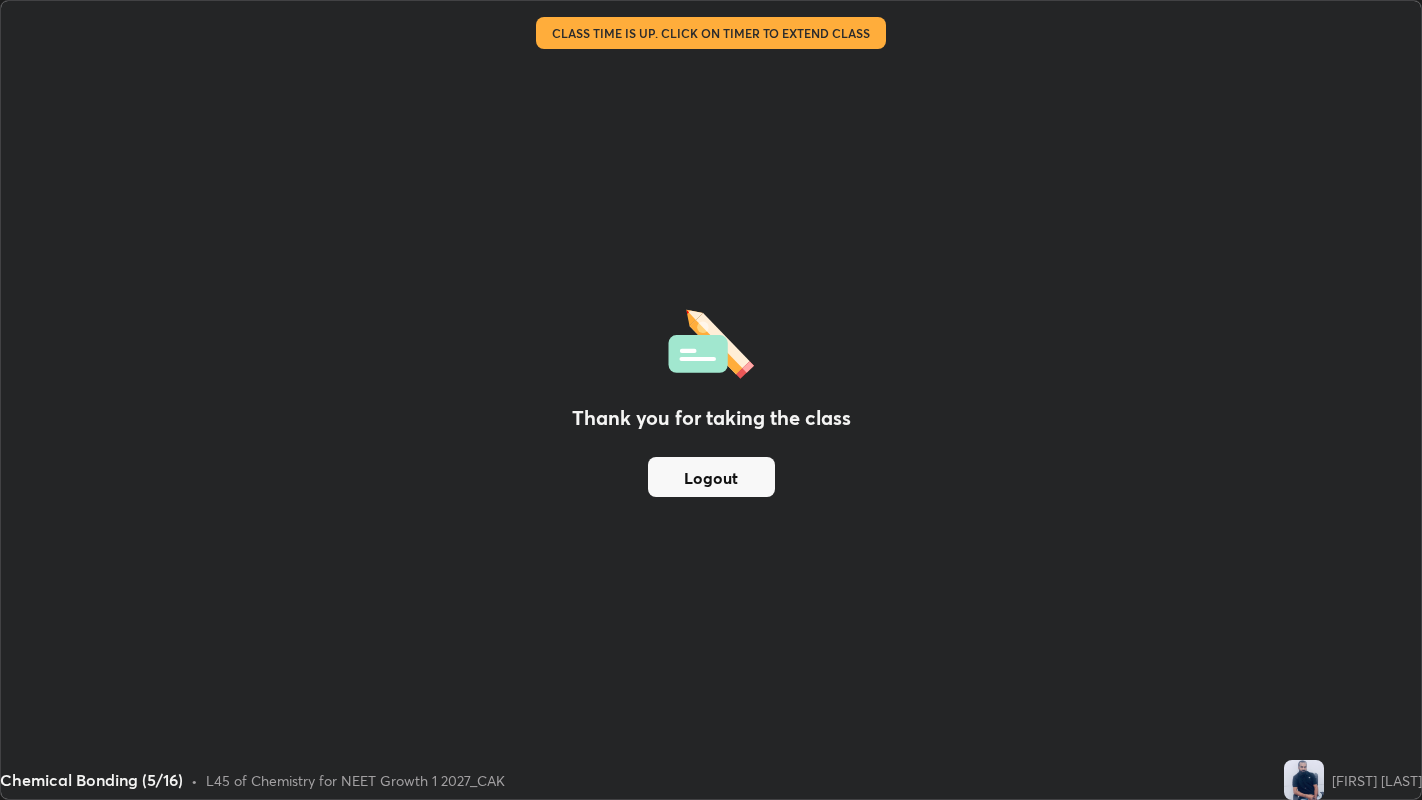 click on "Logout" at bounding box center (711, 477) 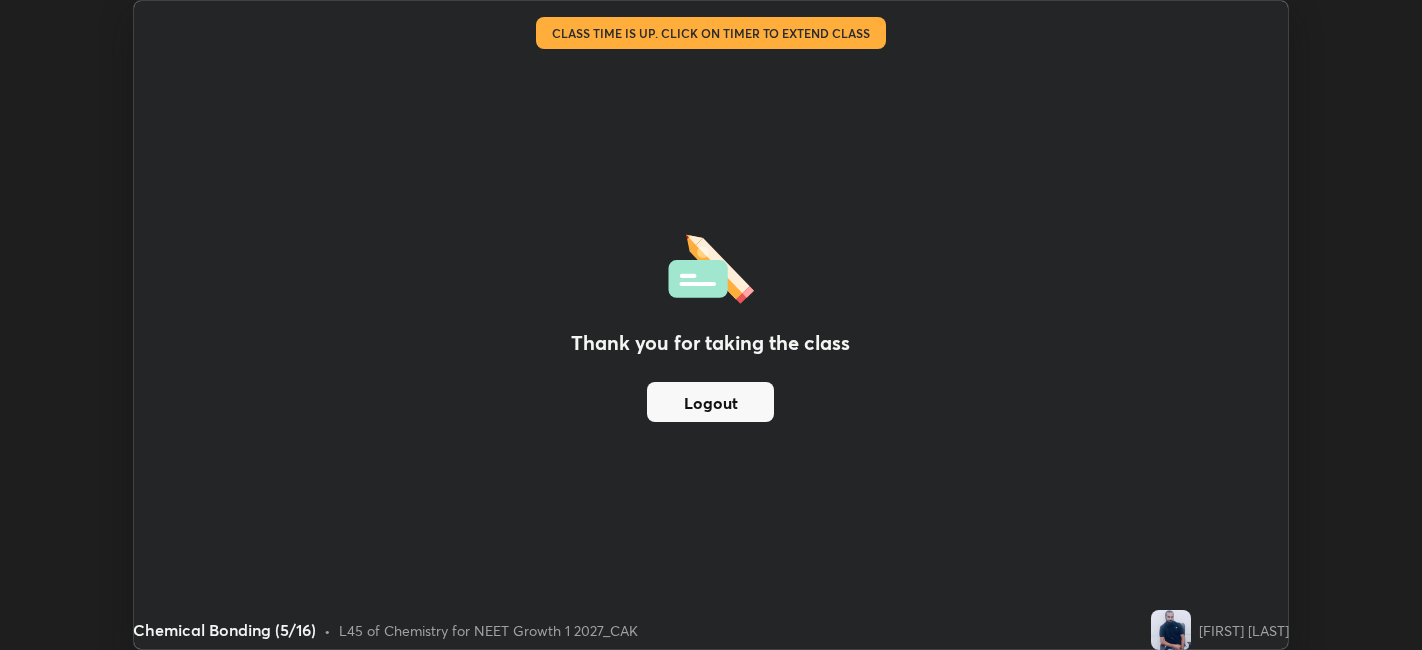 scroll, scrollTop: 650, scrollLeft: 1422, axis: both 